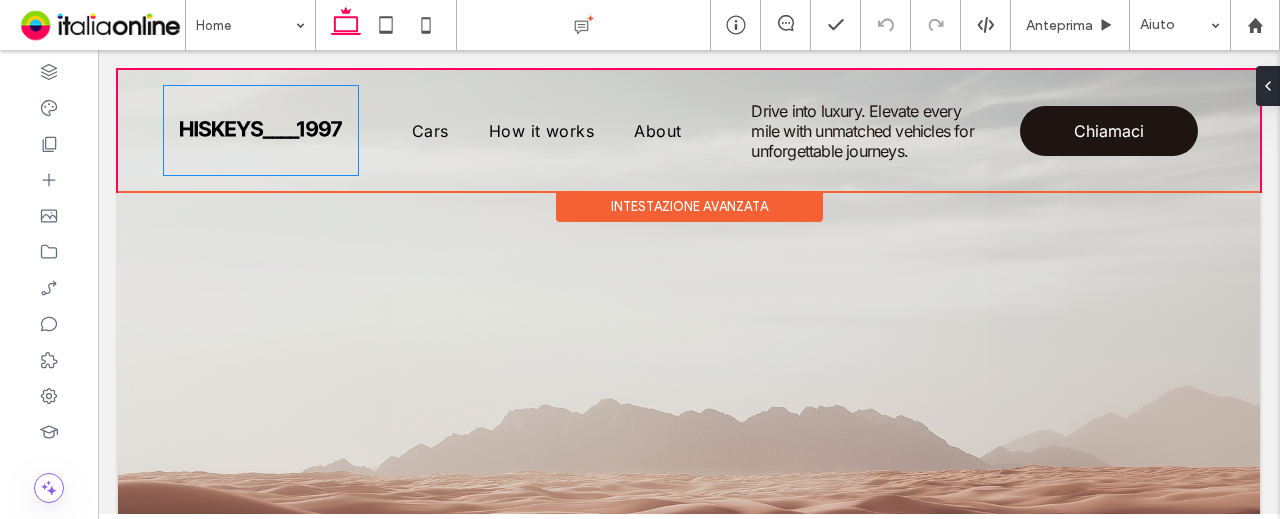 scroll, scrollTop: 0, scrollLeft: 0, axis: both 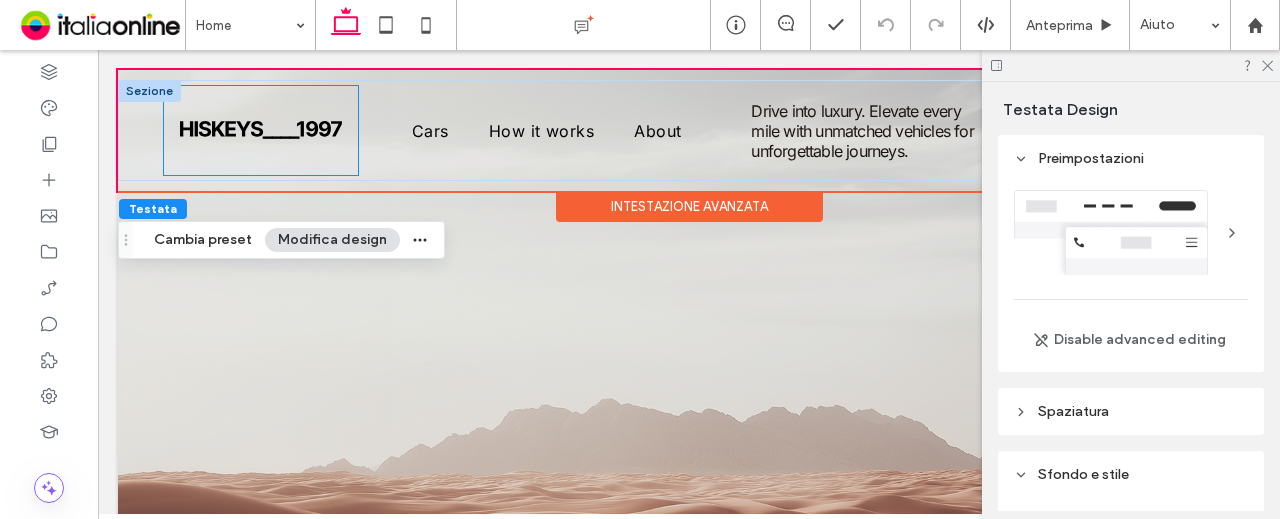 click at bounding box center (261, 130) 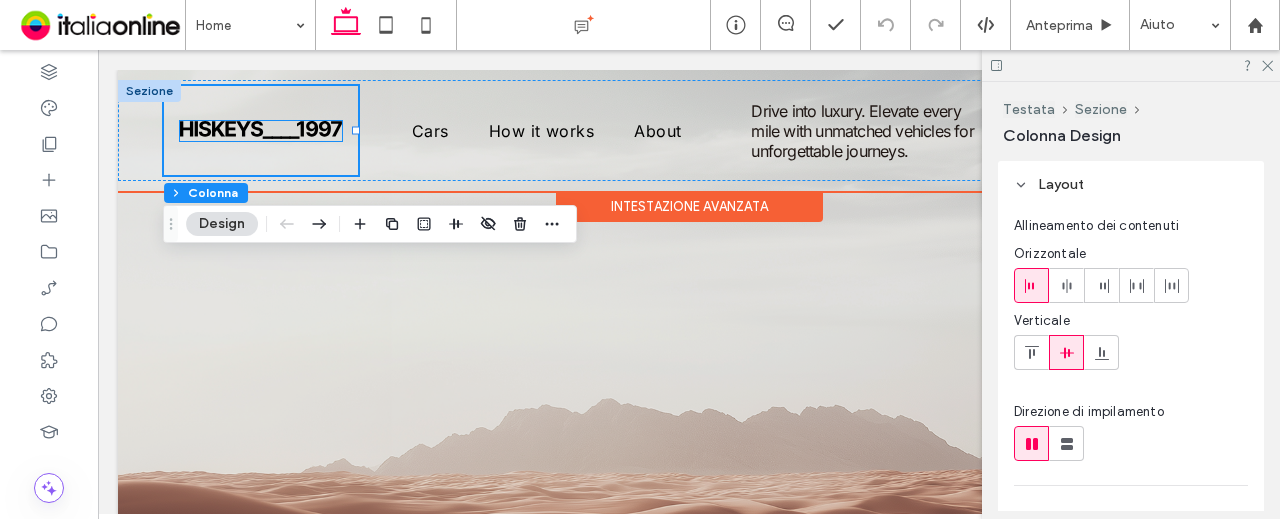 click at bounding box center [261, 130] 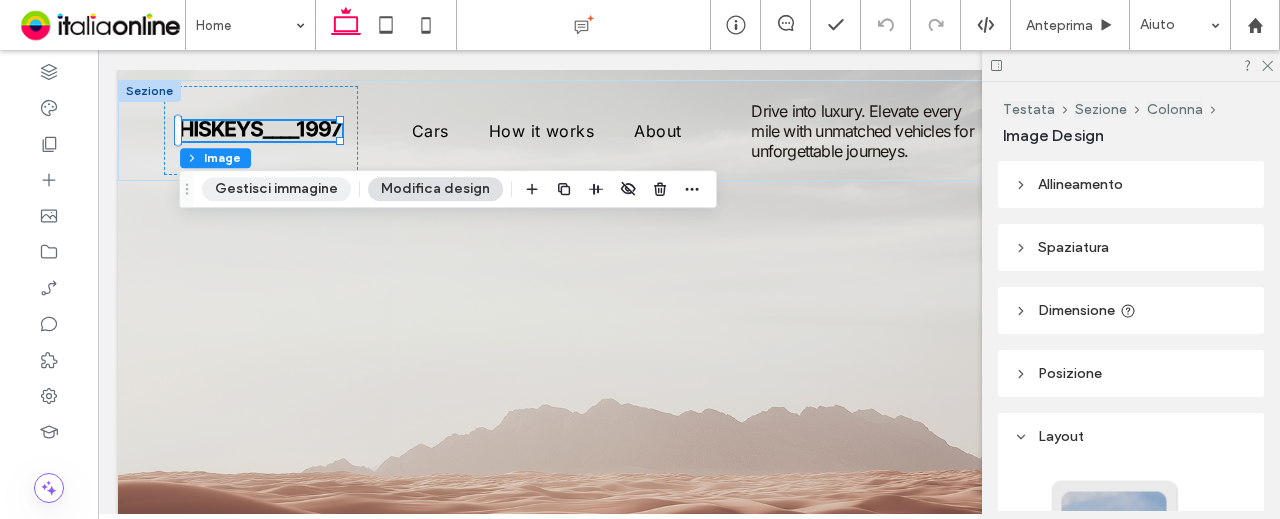 click on "Gestisci immagine" at bounding box center (276, 189) 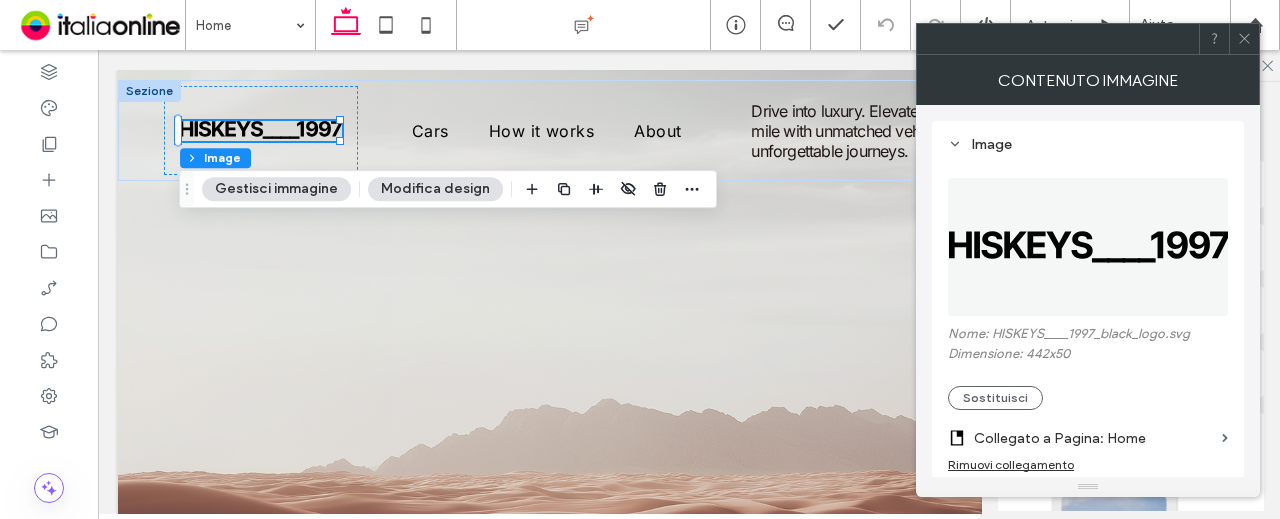 click at bounding box center [1089, 247] 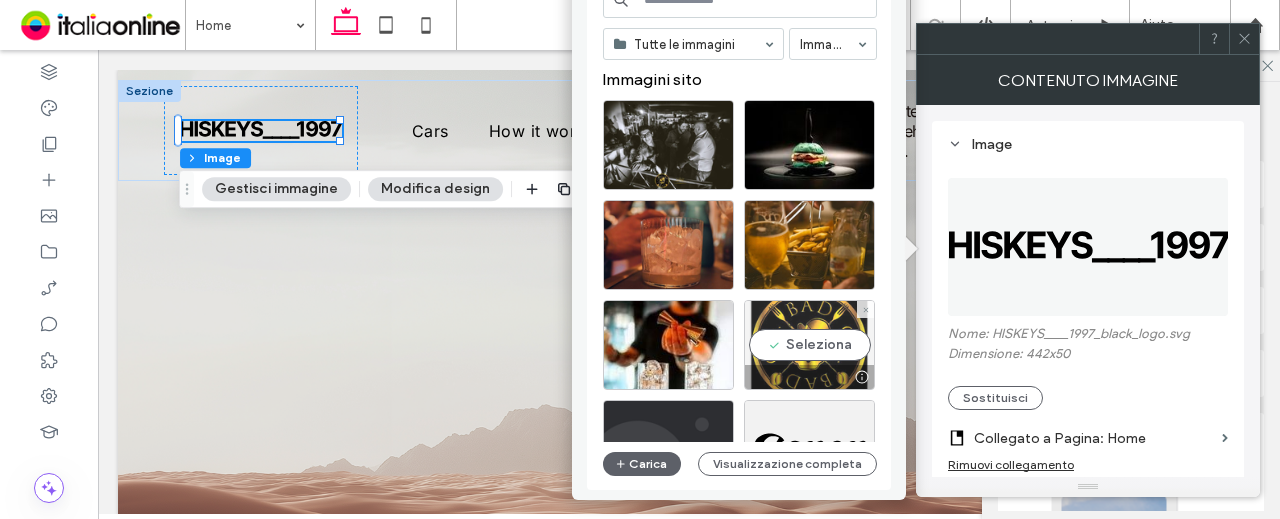 click on "Seleziona" at bounding box center (809, 345) 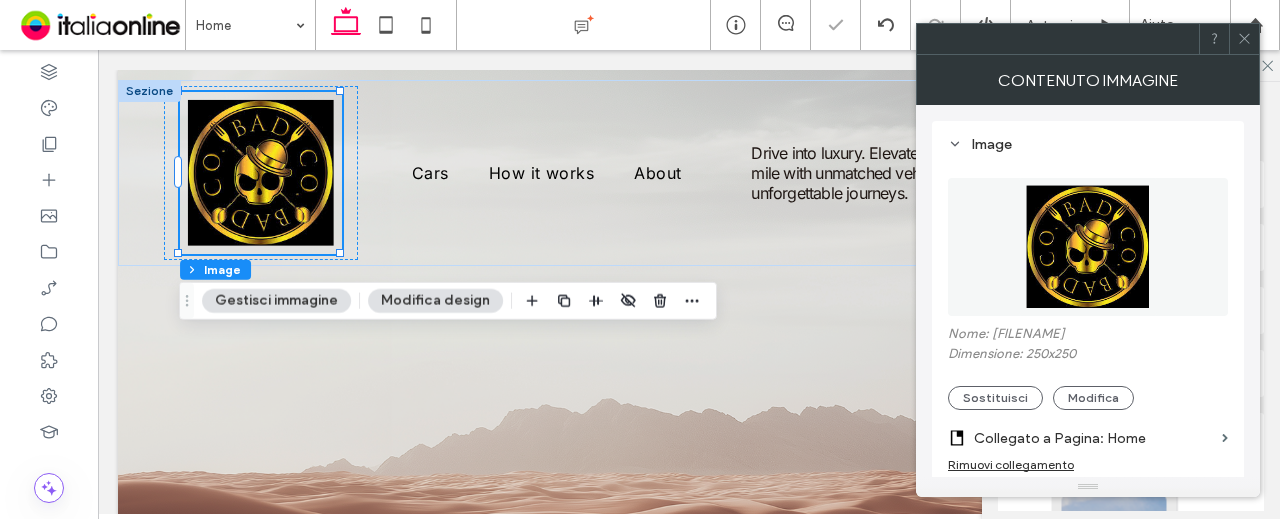 click at bounding box center (1244, 39) 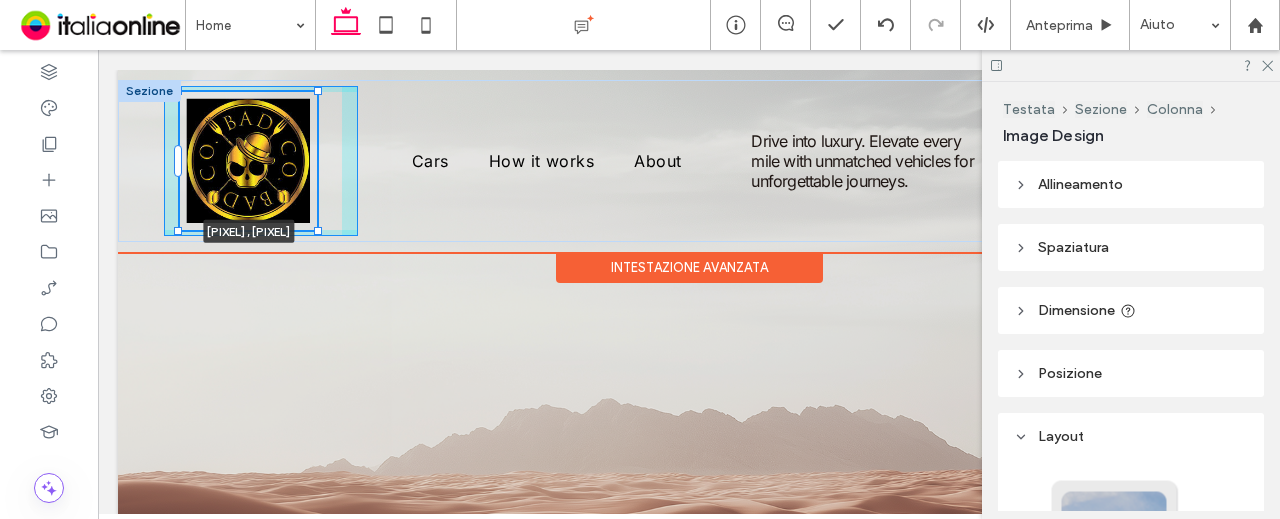 drag, startPoint x: 342, startPoint y: 254, endPoint x: 328, endPoint y: 224, distance: 33.105892 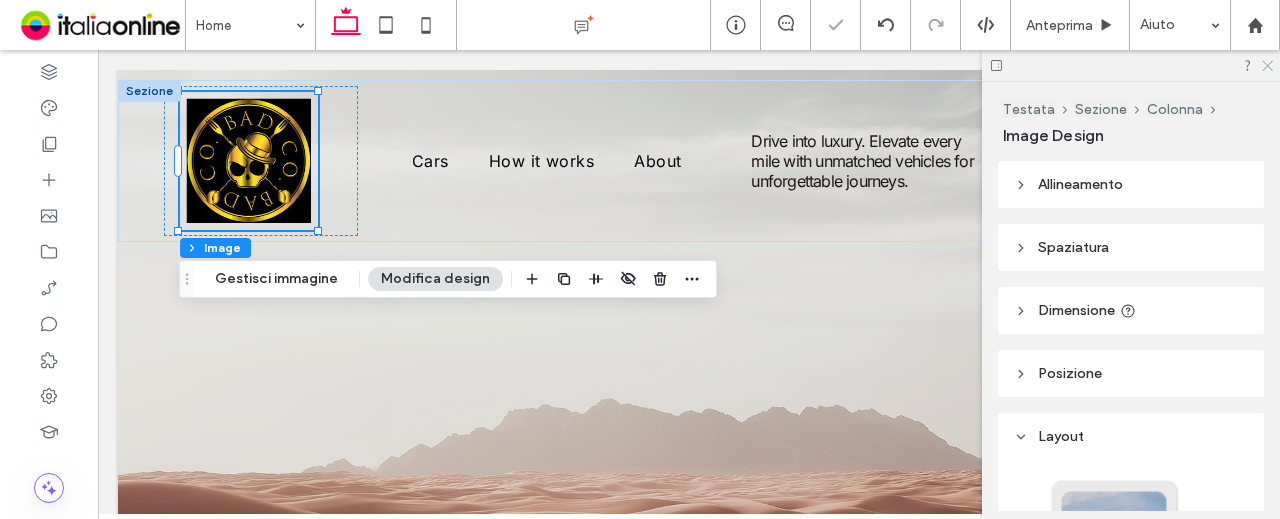 click 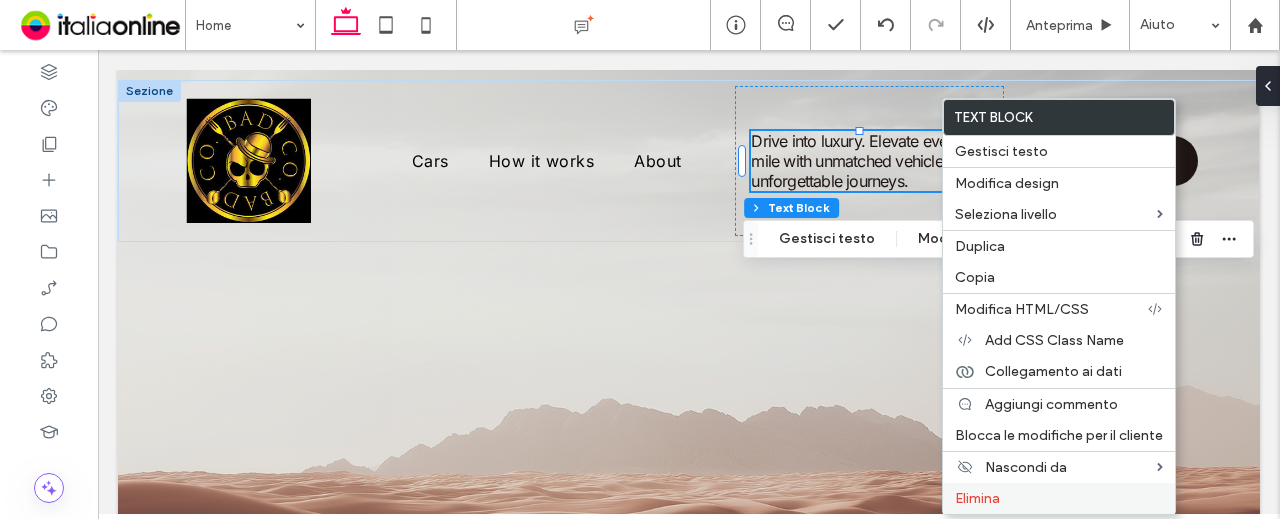 click on "Elimina" at bounding box center (977, 498) 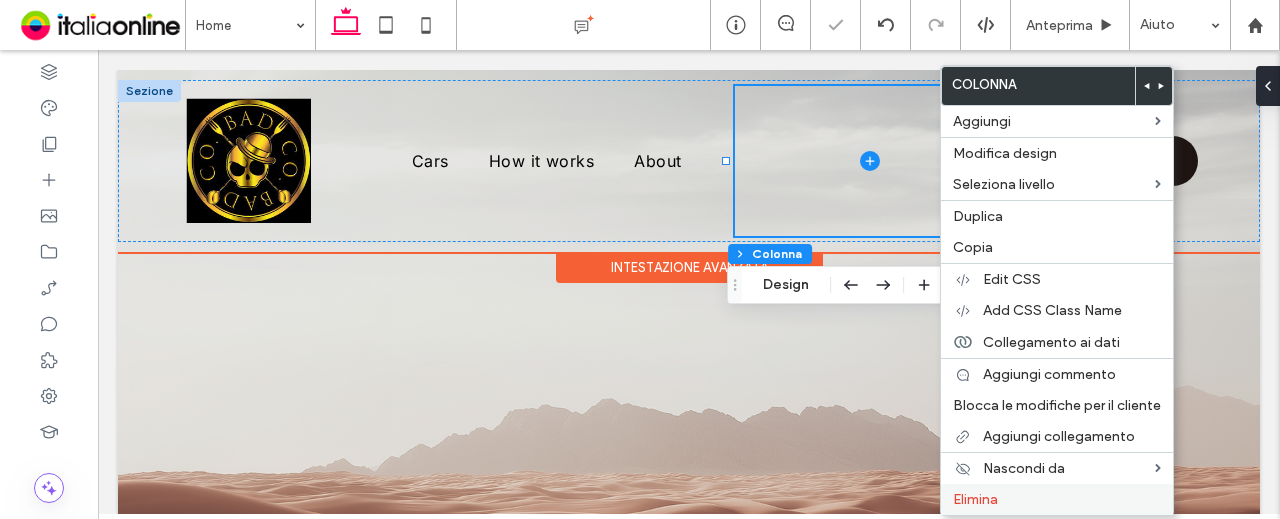 click on "Elimina" at bounding box center [1057, 499] 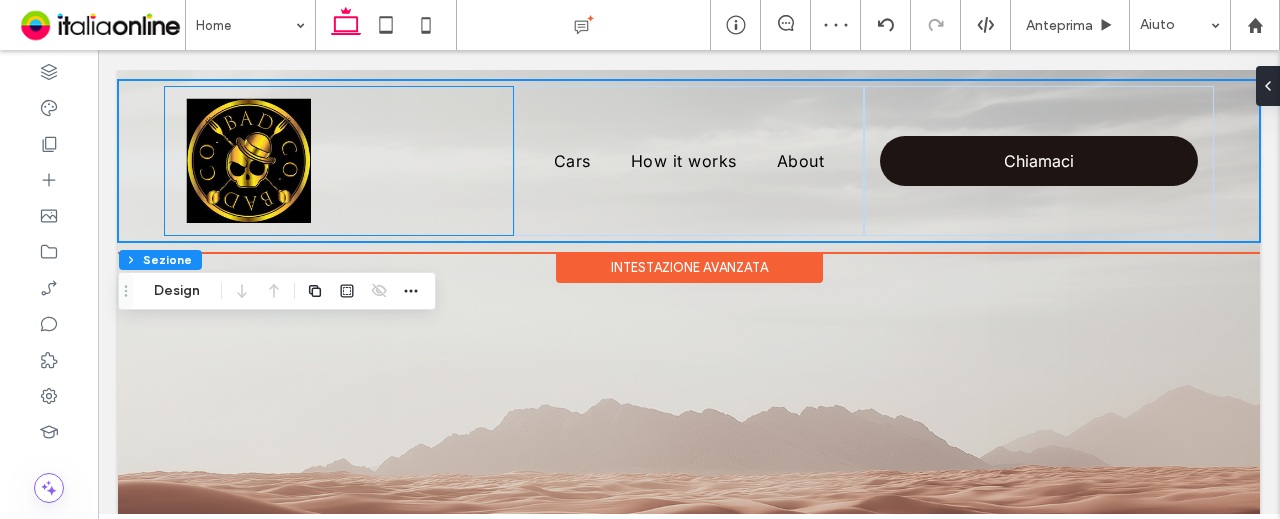 click at bounding box center [339, 161] 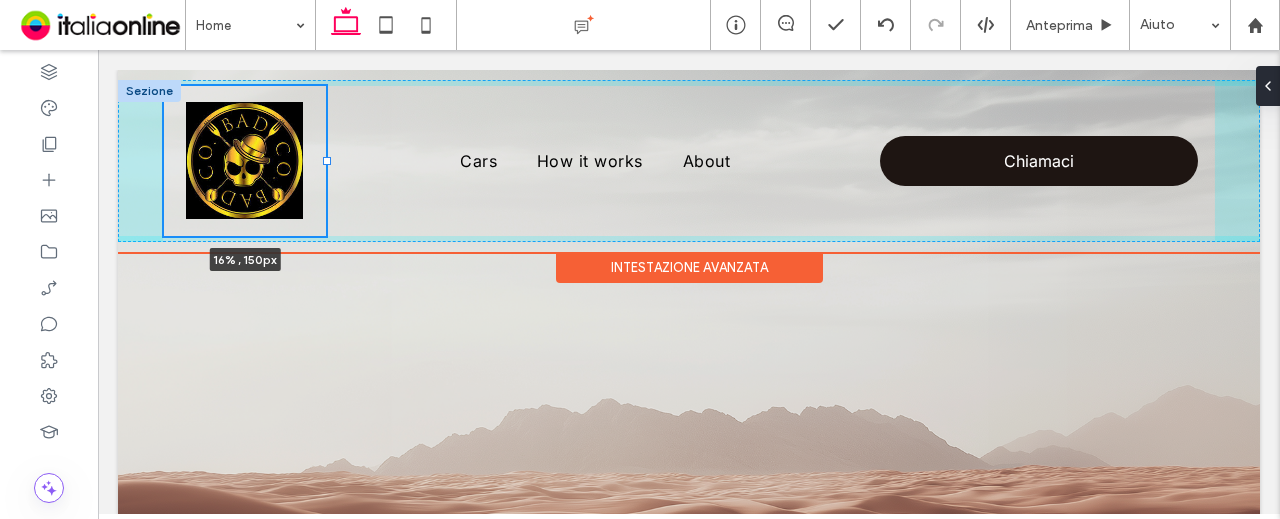 drag, startPoint x: 506, startPoint y: 162, endPoint x: 324, endPoint y: 165, distance: 182.02472 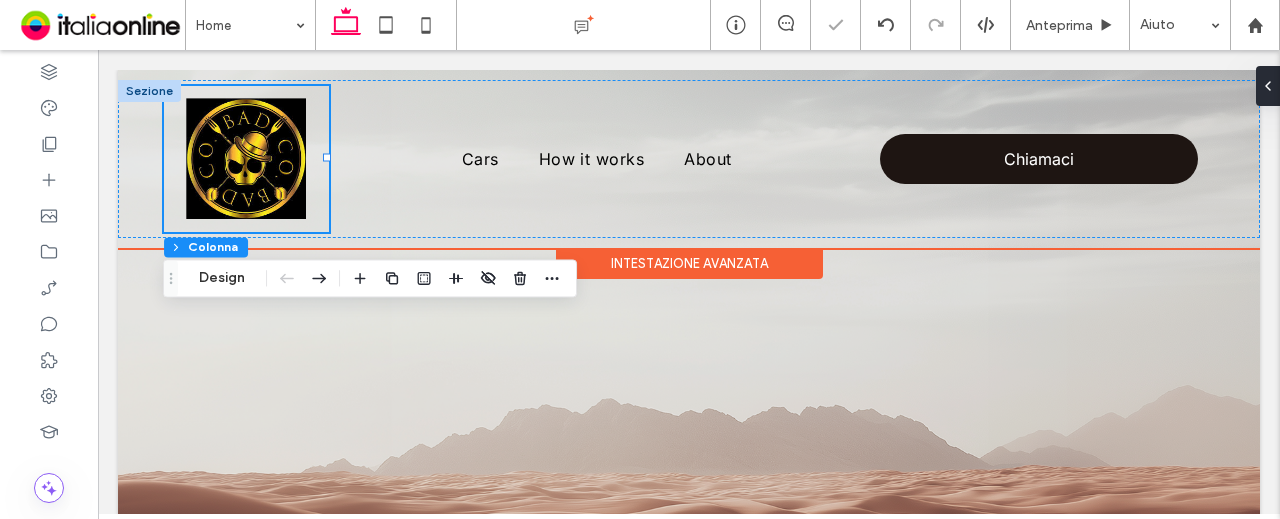 click on "16% , 150px" at bounding box center (247, 159) 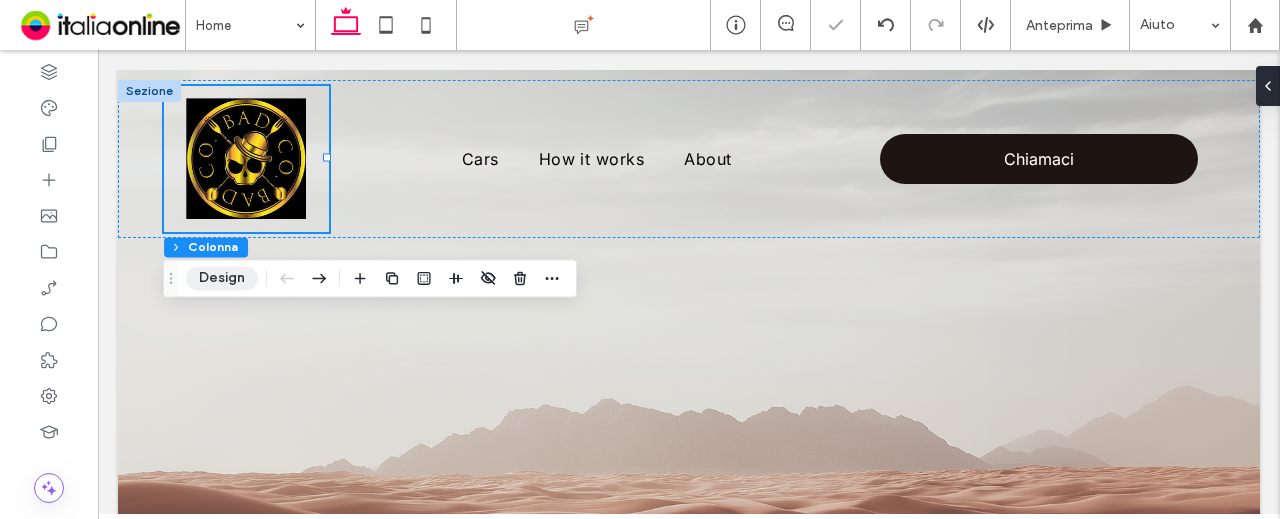 click on "Design" at bounding box center [222, 278] 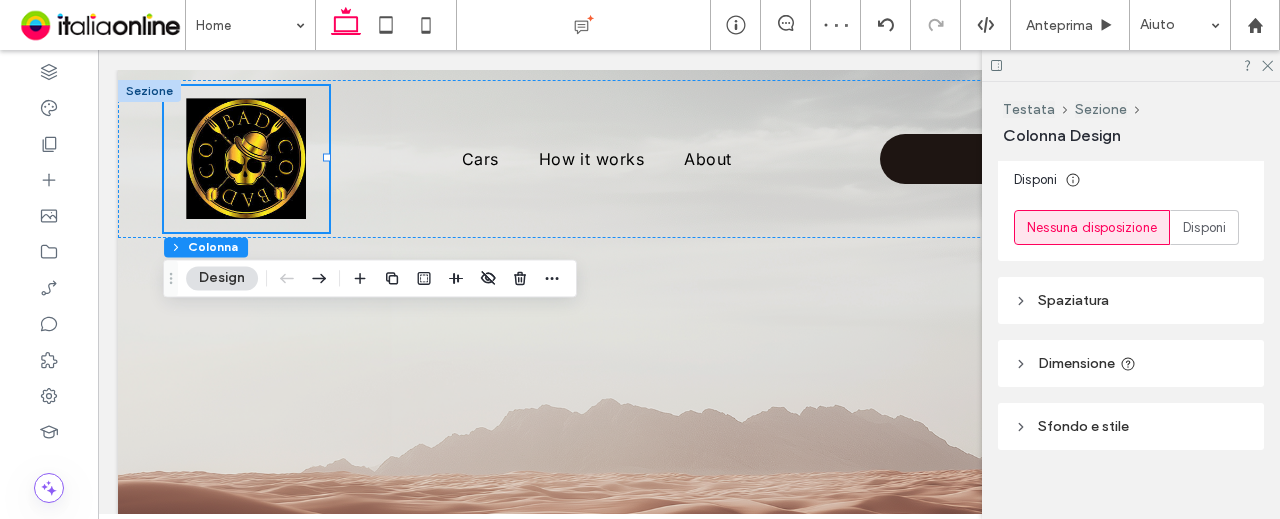 scroll, scrollTop: 356, scrollLeft: 0, axis: vertical 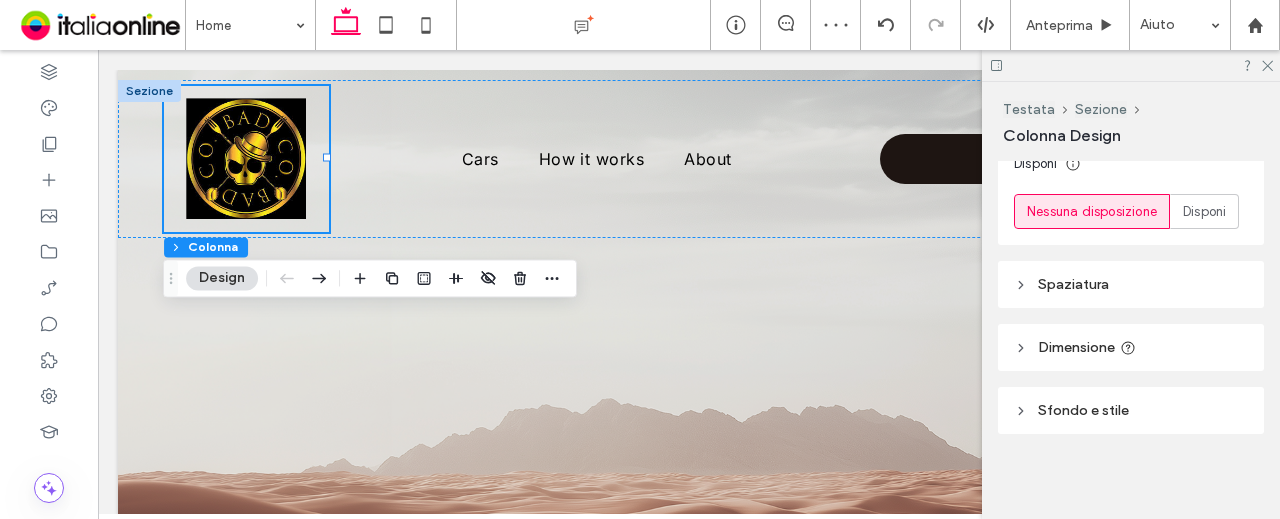 click on "Spaziatura" at bounding box center (1131, 284) 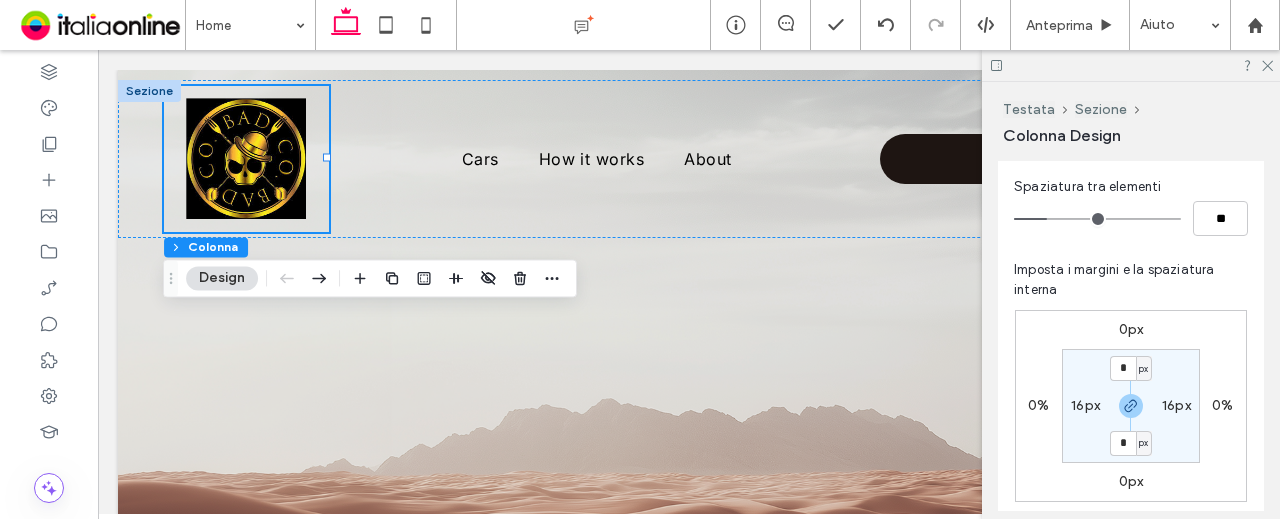 scroll, scrollTop: 556, scrollLeft: 0, axis: vertical 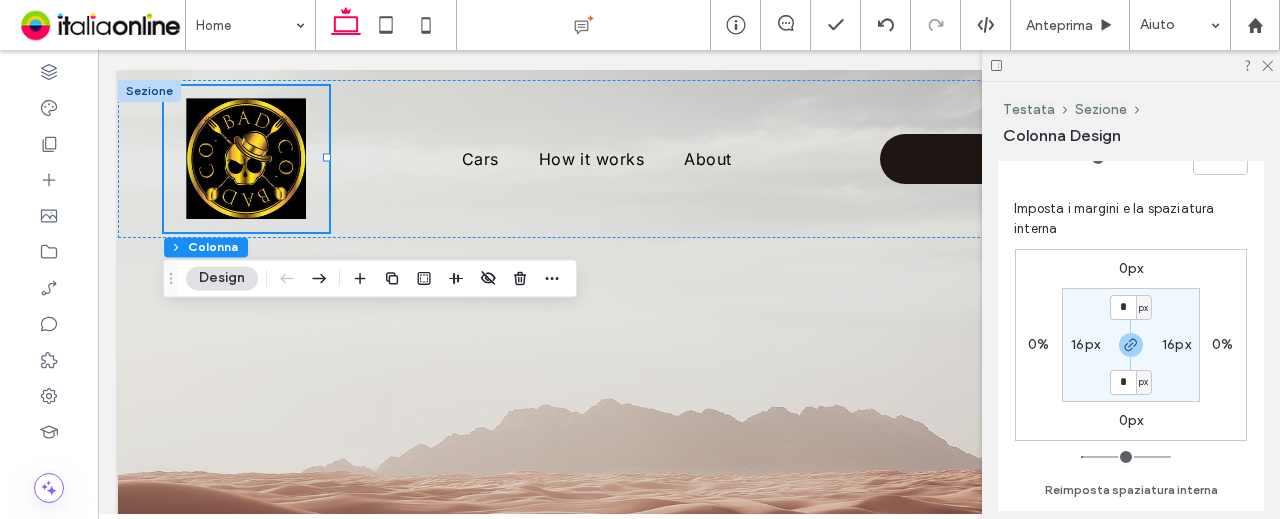 click on "16px" at bounding box center [1176, 344] 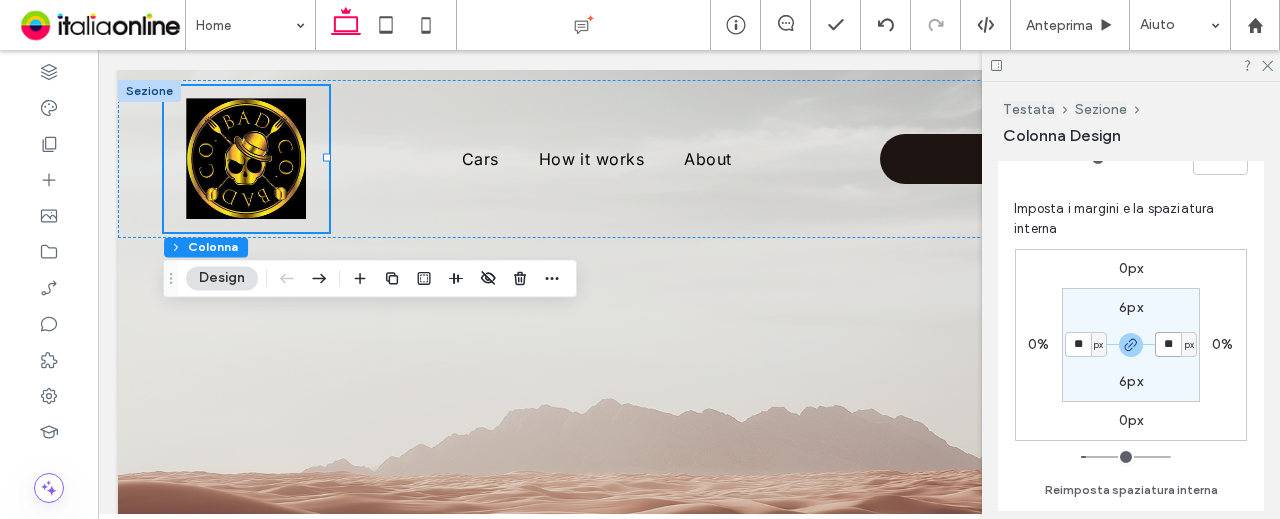 click on "**" at bounding box center (1168, 344) 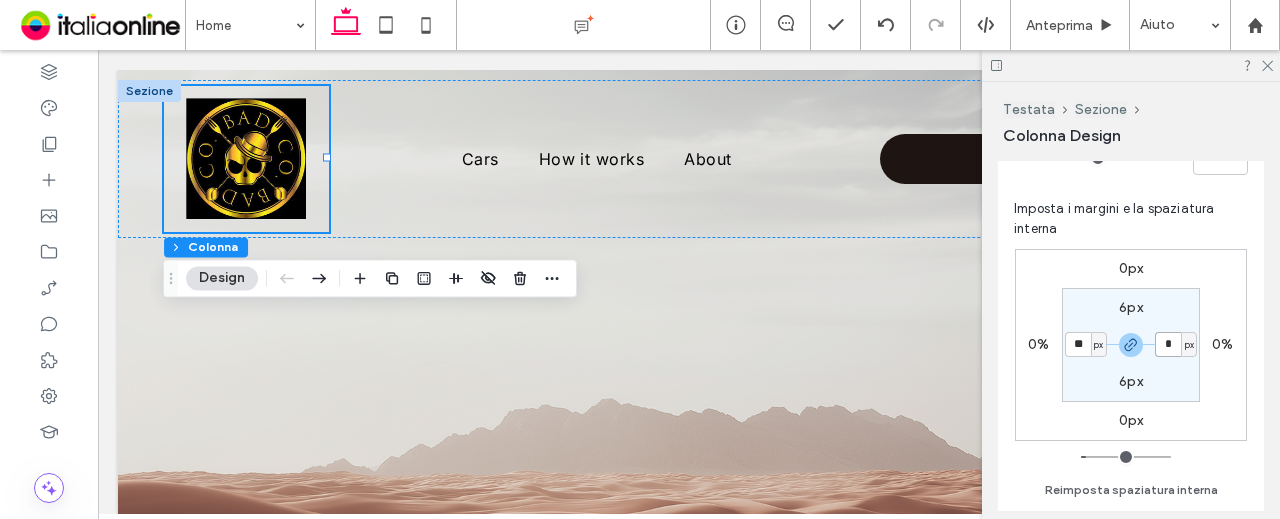 type on "*" 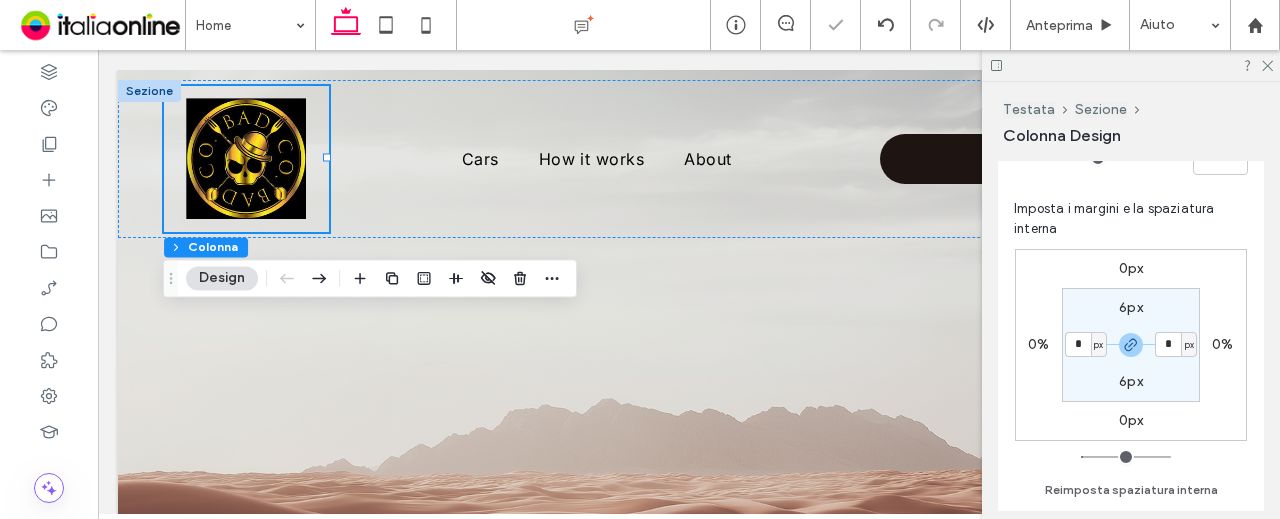 type on "*" 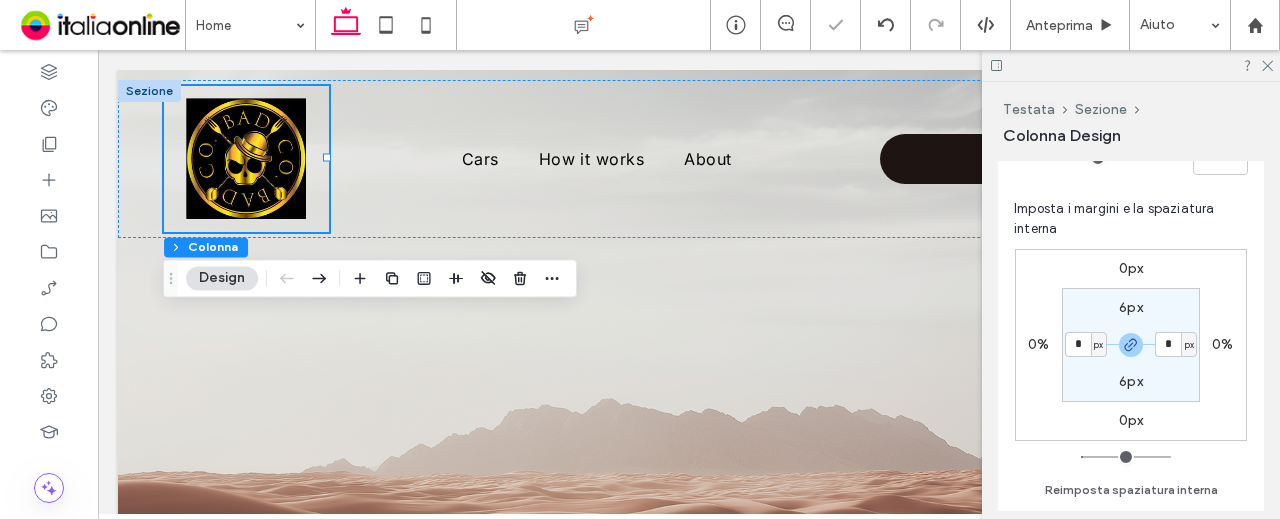 type on "*" 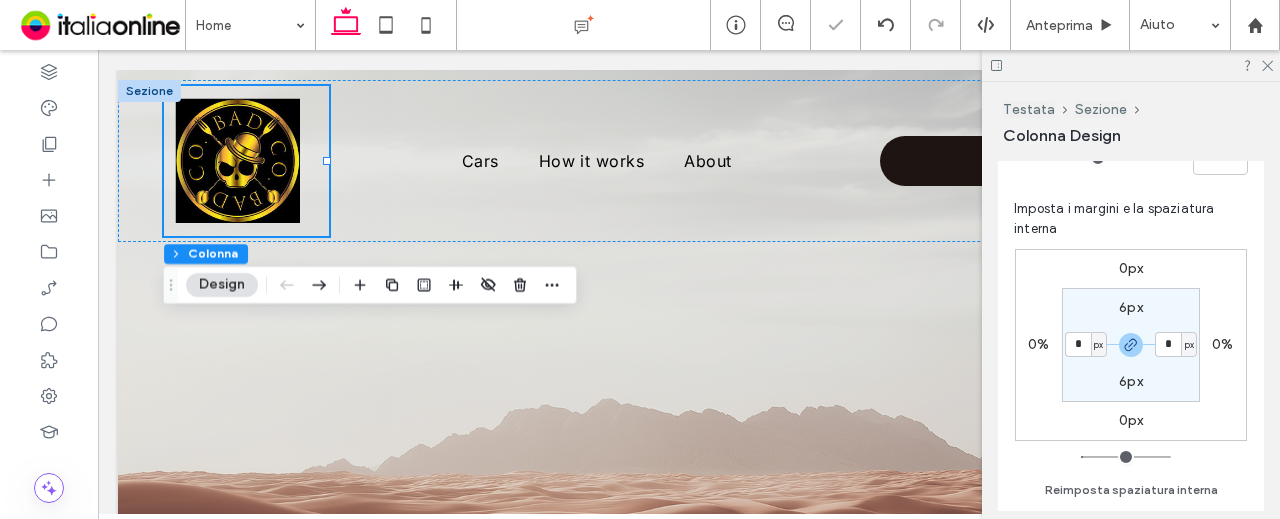 click on "6px * px 6px * px" at bounding box center (1131, 345) 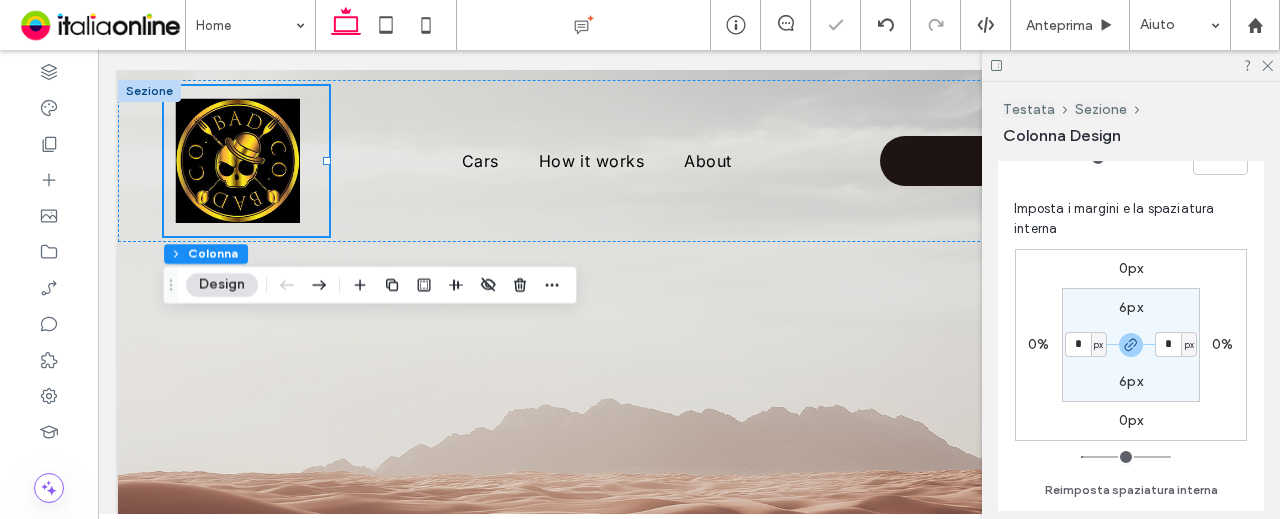 click on "[PIXEL] [PIXEL] [PIXEL] [PIXEL] [PIXEL] [PIXEL]" at bounding box center (1131, 345) 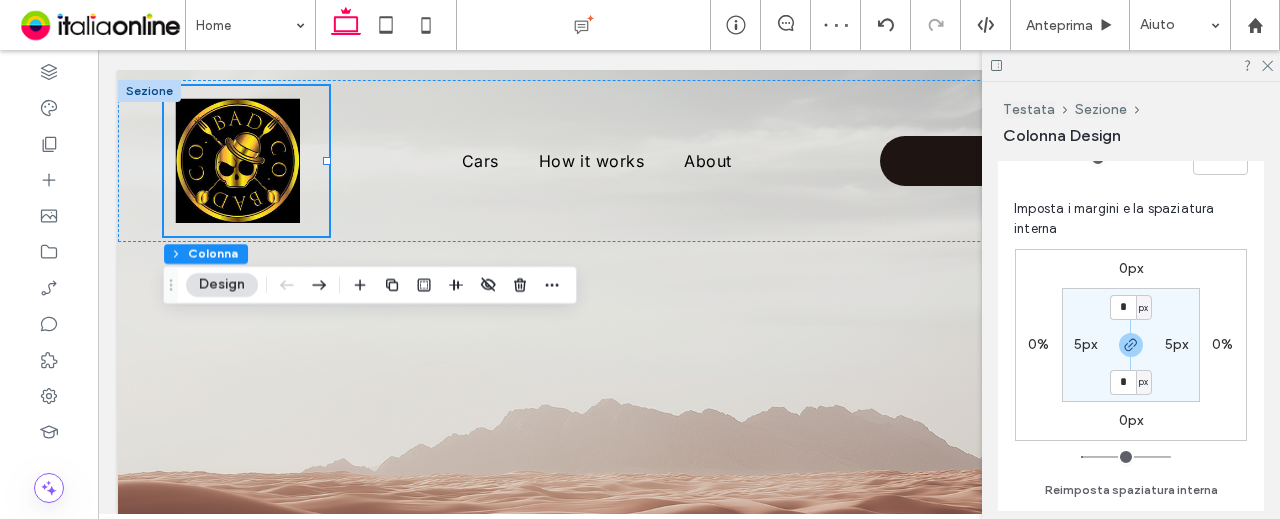 type on "*" 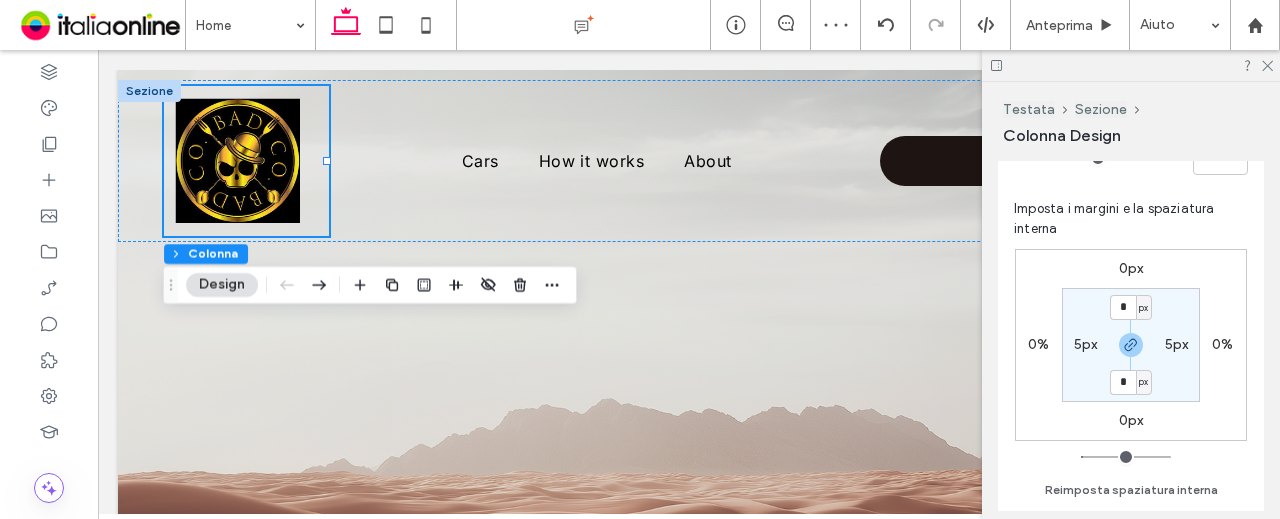 type on "*" 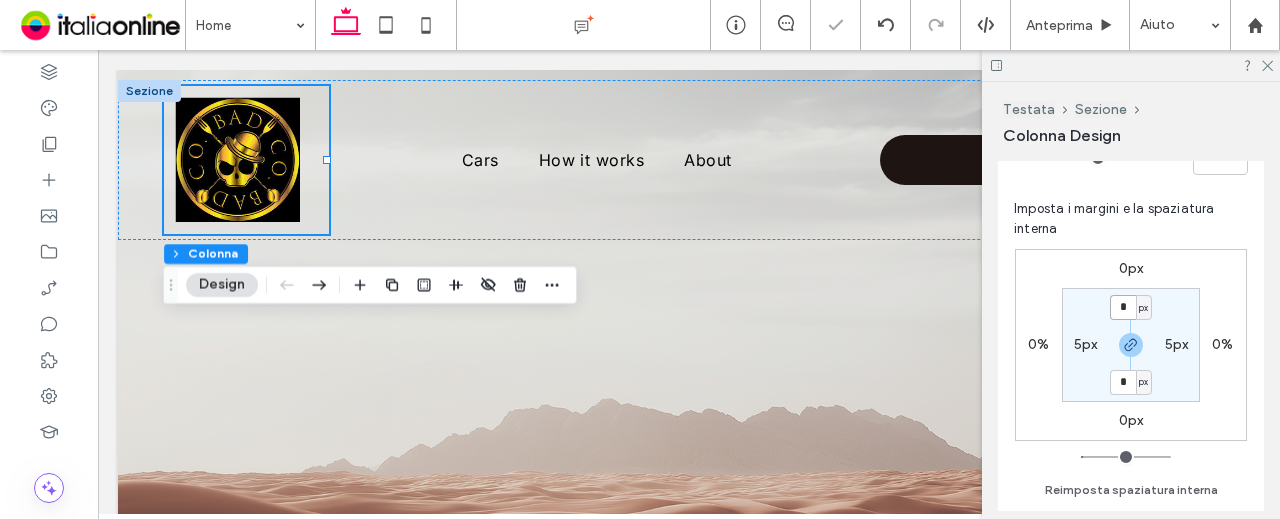 click on "*" at bounding box center [1123, 307] 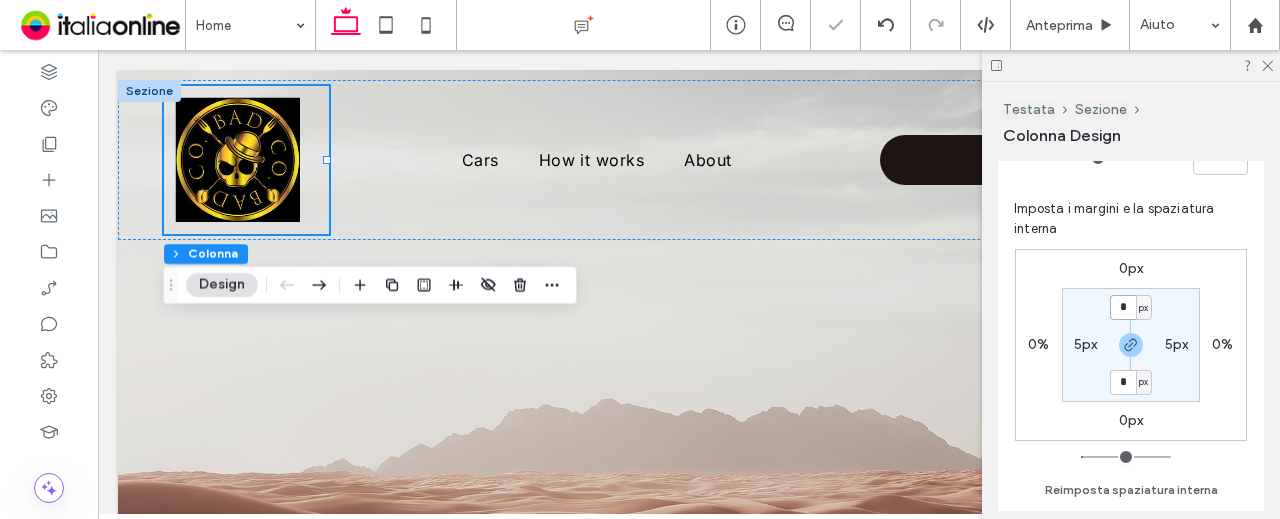 type on "*" 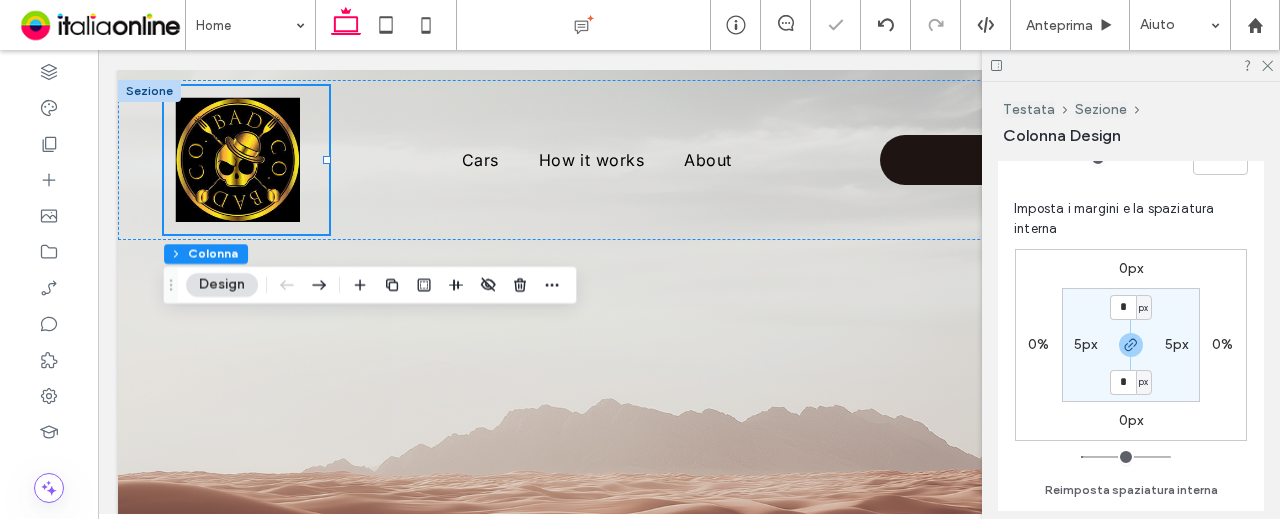 type on "*" 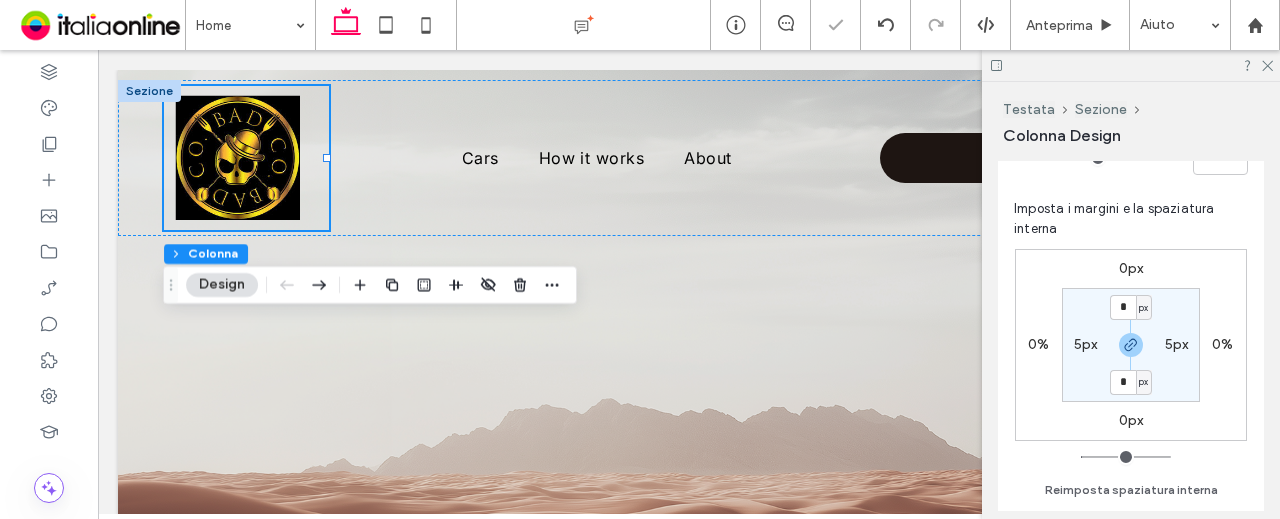 click on "* px 5px * px 5px" at bounding box center (1131, 345) 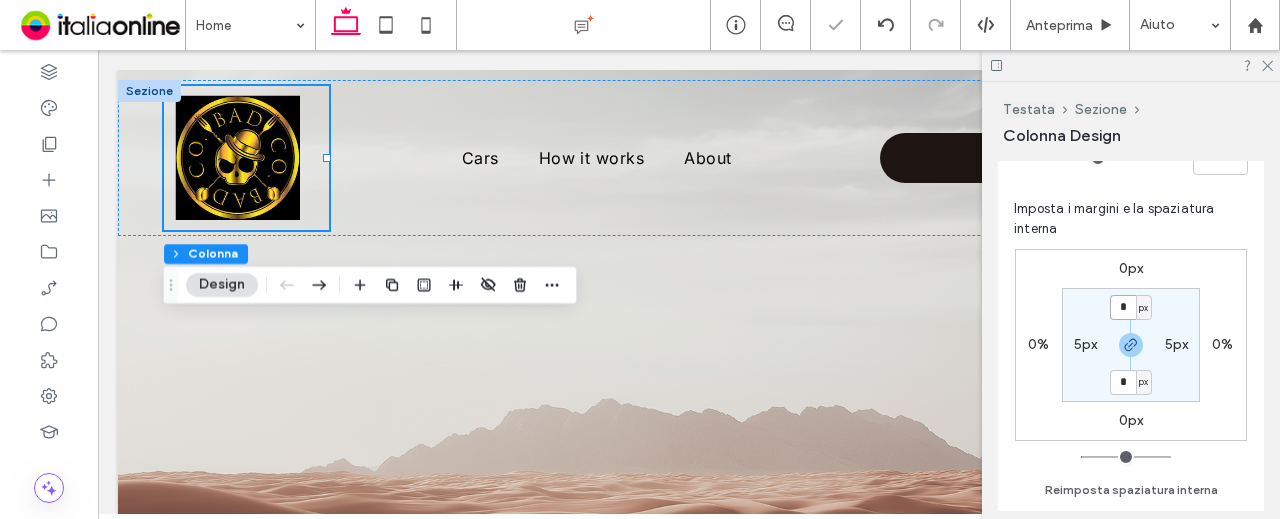click on "*" at bounding box center [1123, 307] 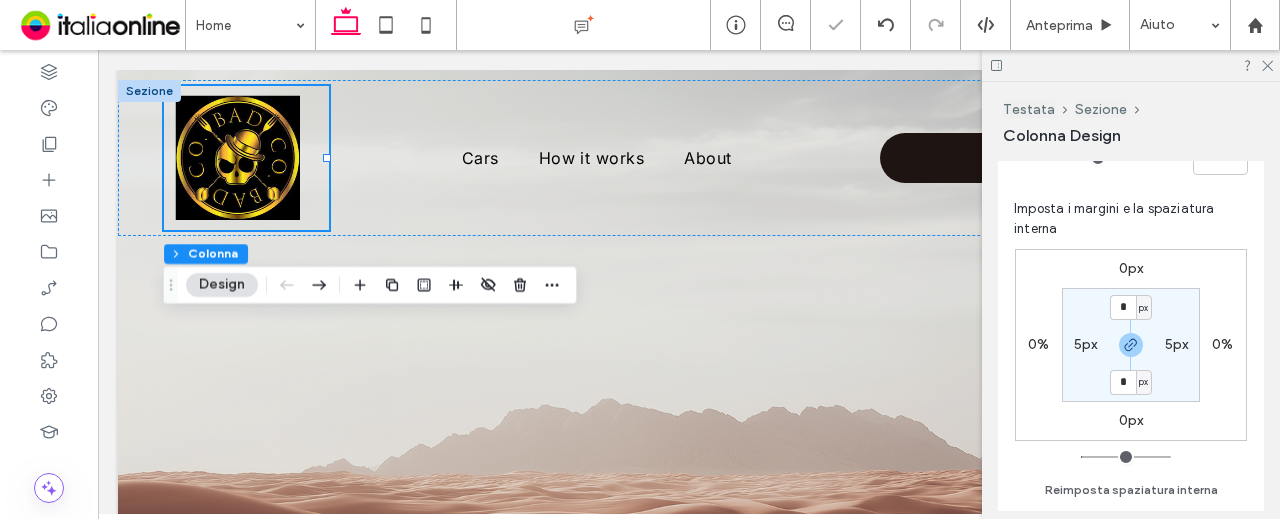 click on "* px 5px * px 5px" at bounding box center [1131, 345] 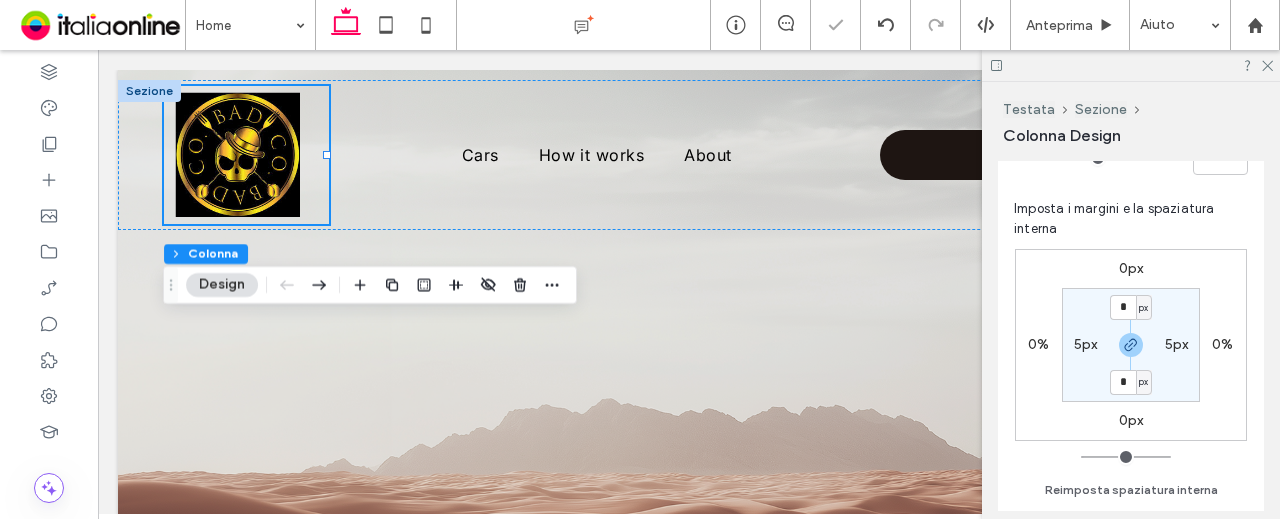 click on "* px 5px * px 5px" at bounding box center (1131, 345) 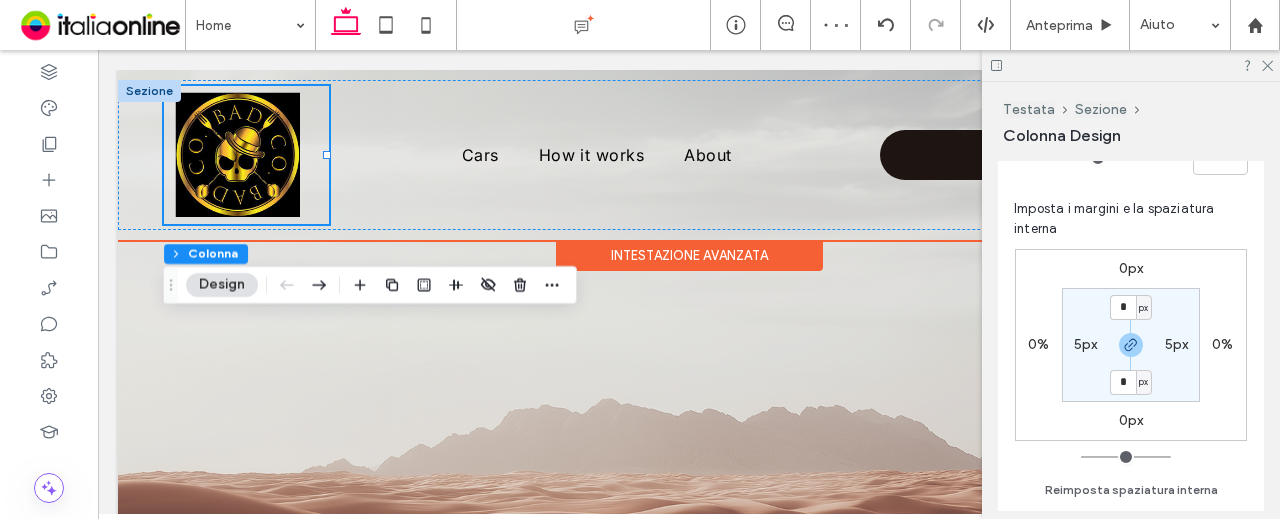 click at bounding box center (149, 91) 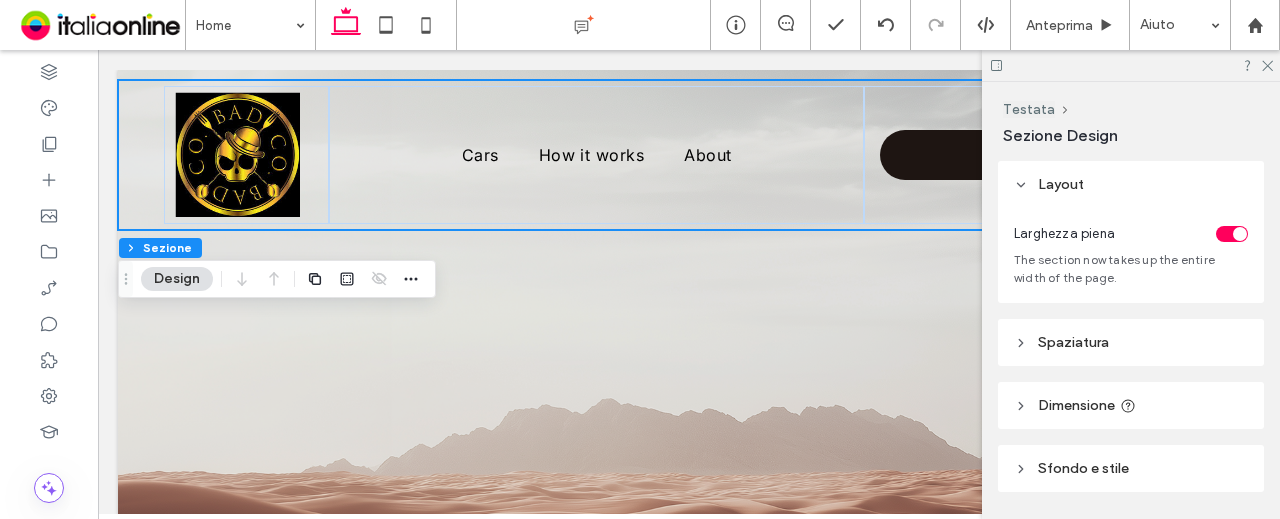 click on "Design" at bounding box center (177, 279) 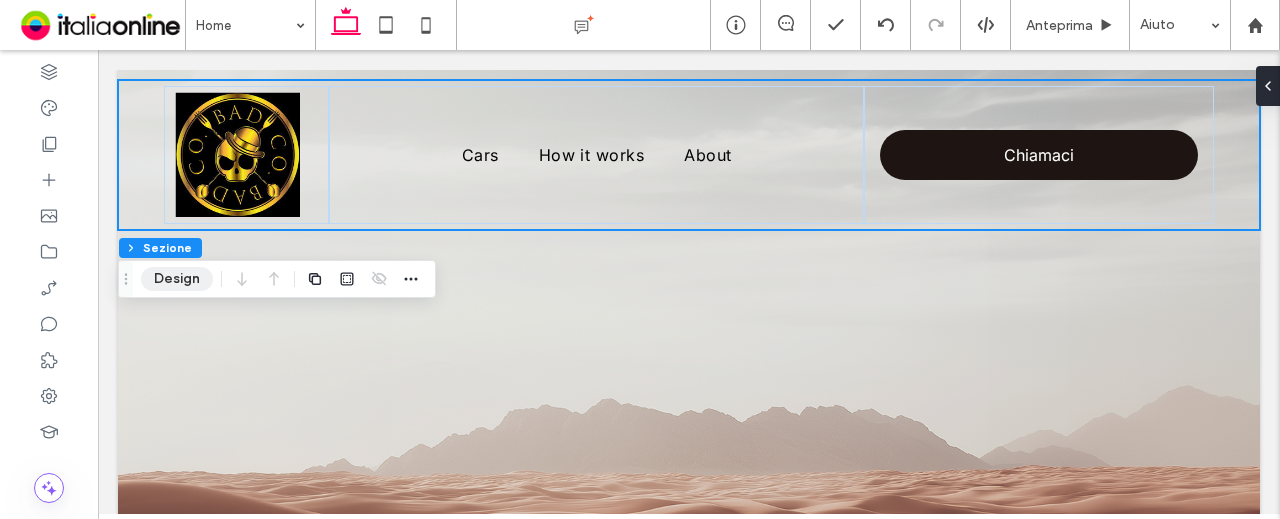 drag, startPoint x: 185, startPoint y: 275, endPoint x: 797, endPoint y: 234, distance: 613.3718 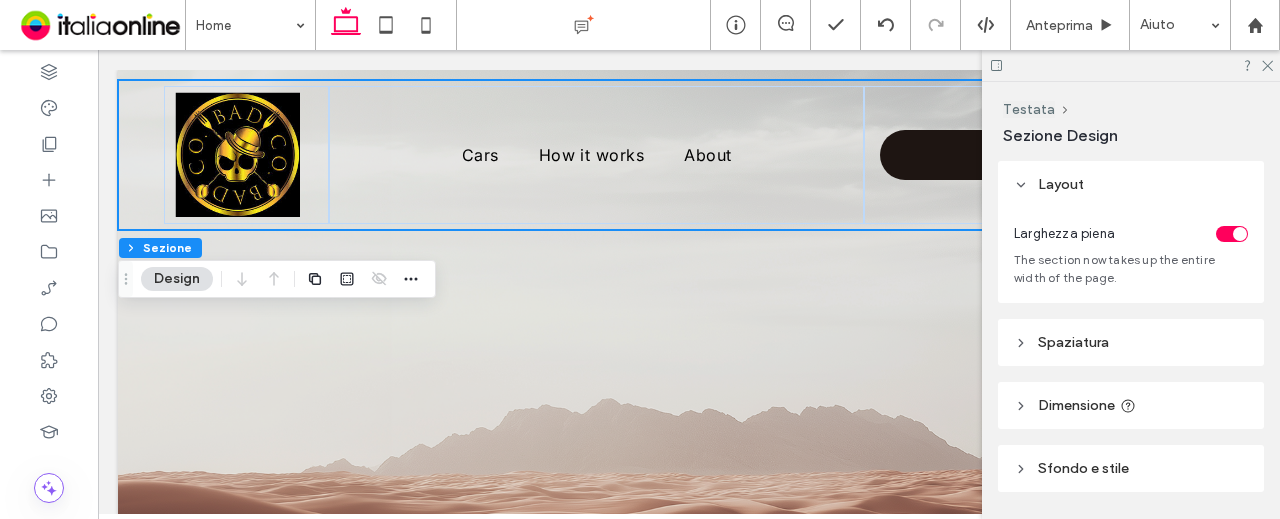 click on "Spaziatura" at bounding box center [1131, 342] 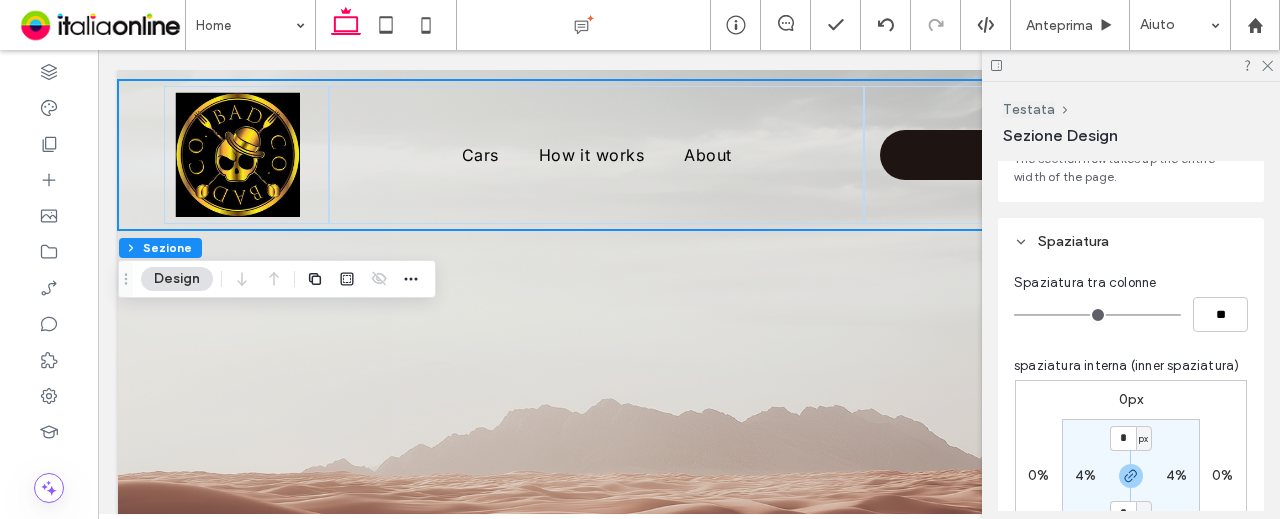 scroll, scrollTop: 200, scrollLeft: 0, axis: vertical 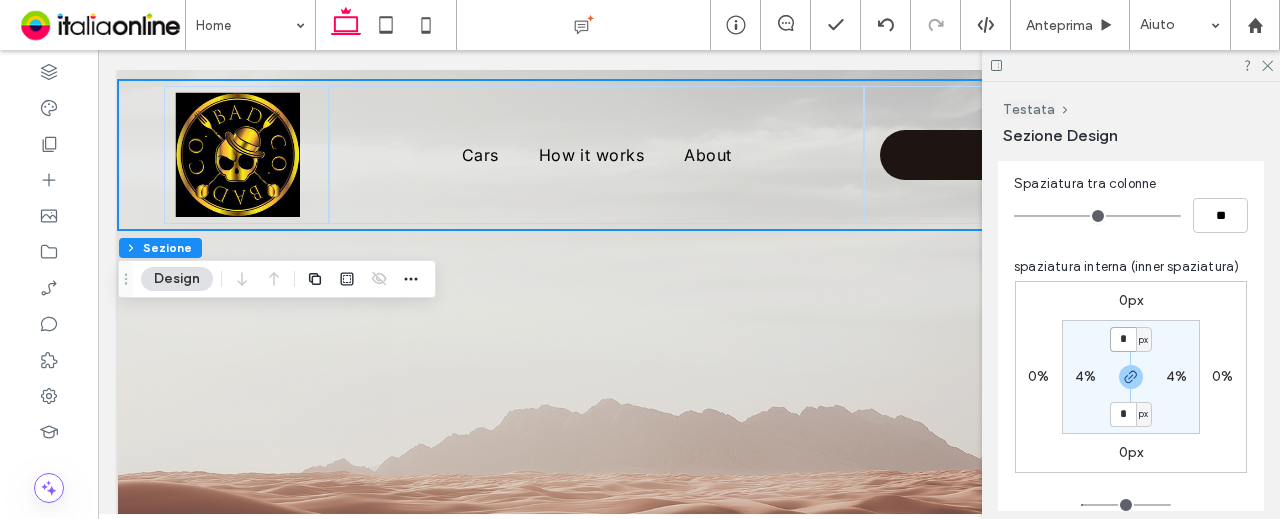 click on "*" at bounding box center [1123, 339] 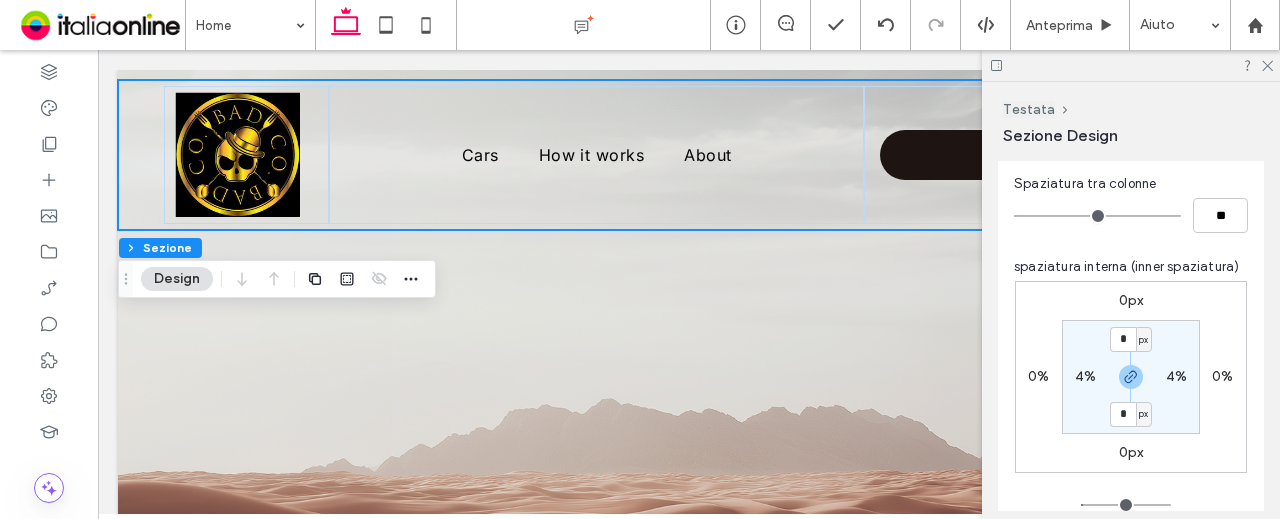 type on "*" 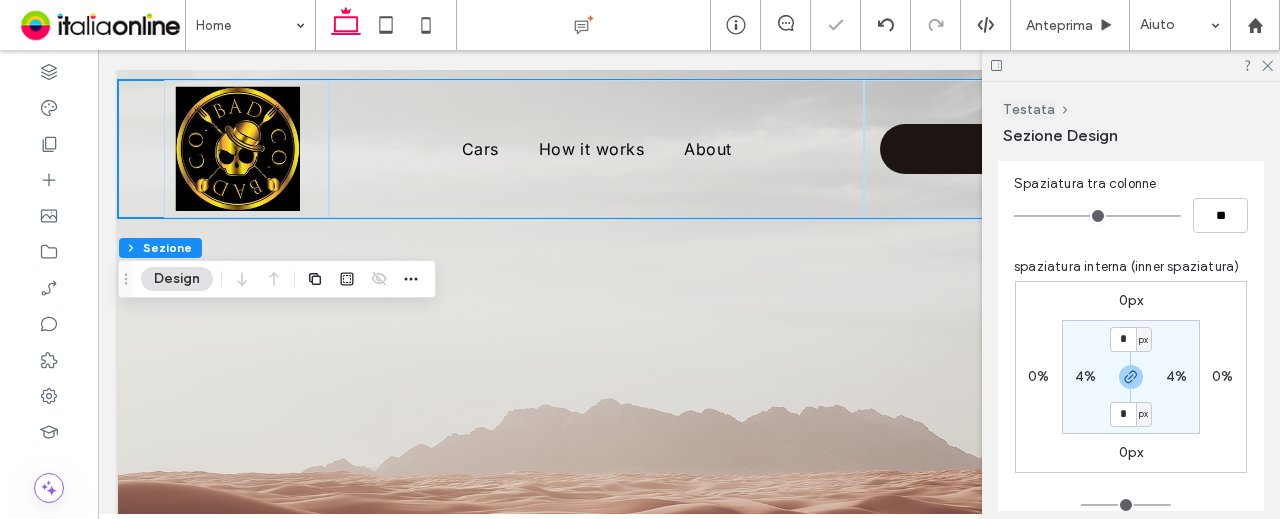 click on "0px 0% 0px 0% * px 4% * px 4%" at bounding box center [1131, 377] 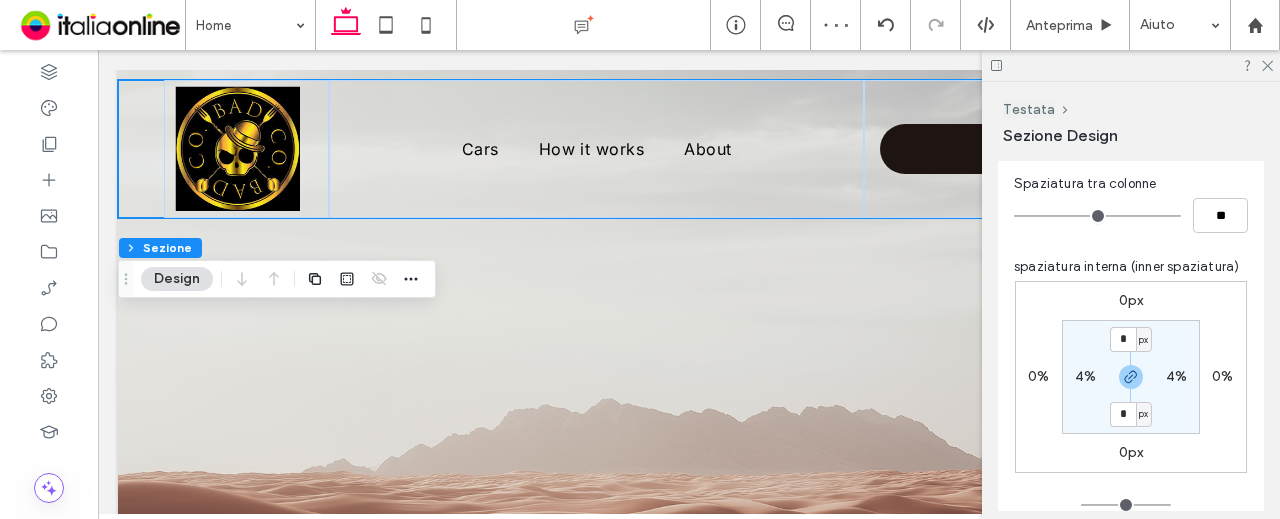 click at bounding box center (1131, 65) 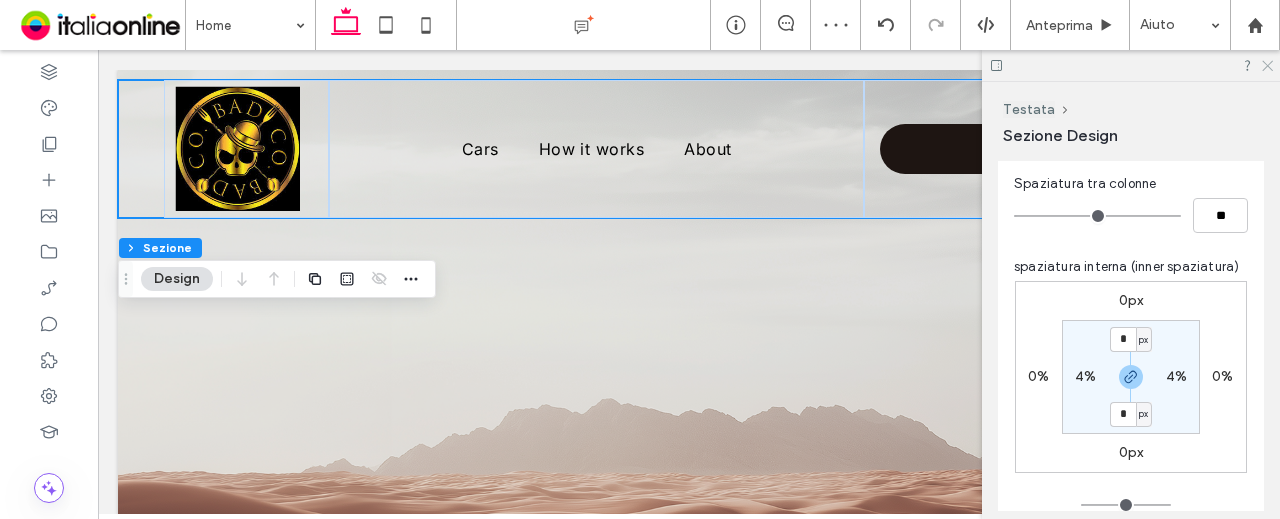 click 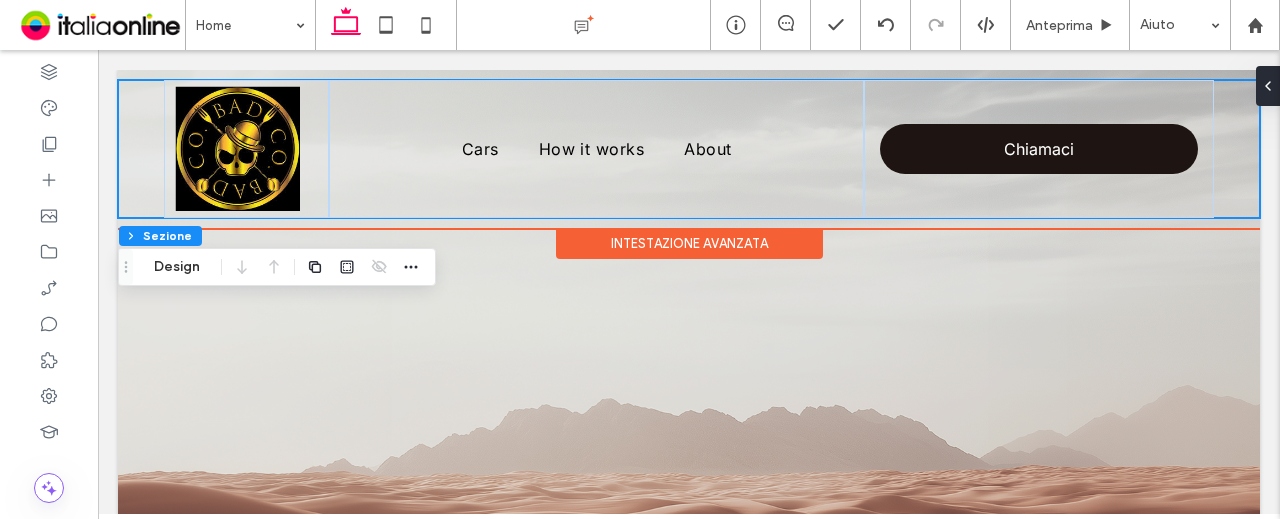click on "Intestazione avanzata" at bounding box center [689, 243] 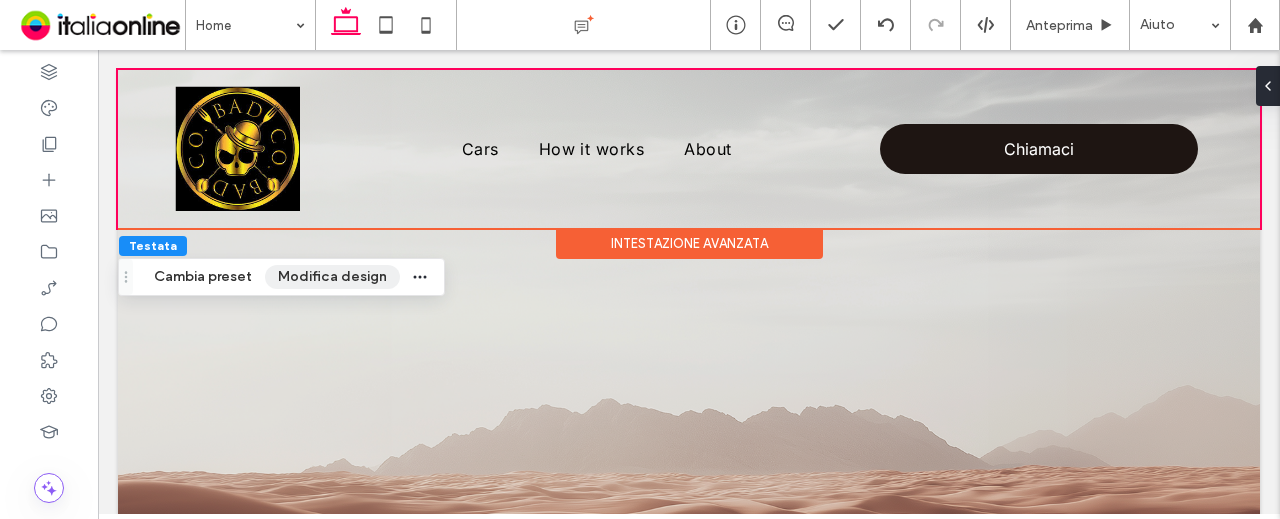 click on "Modifica design" at bounding box center (332, 277) 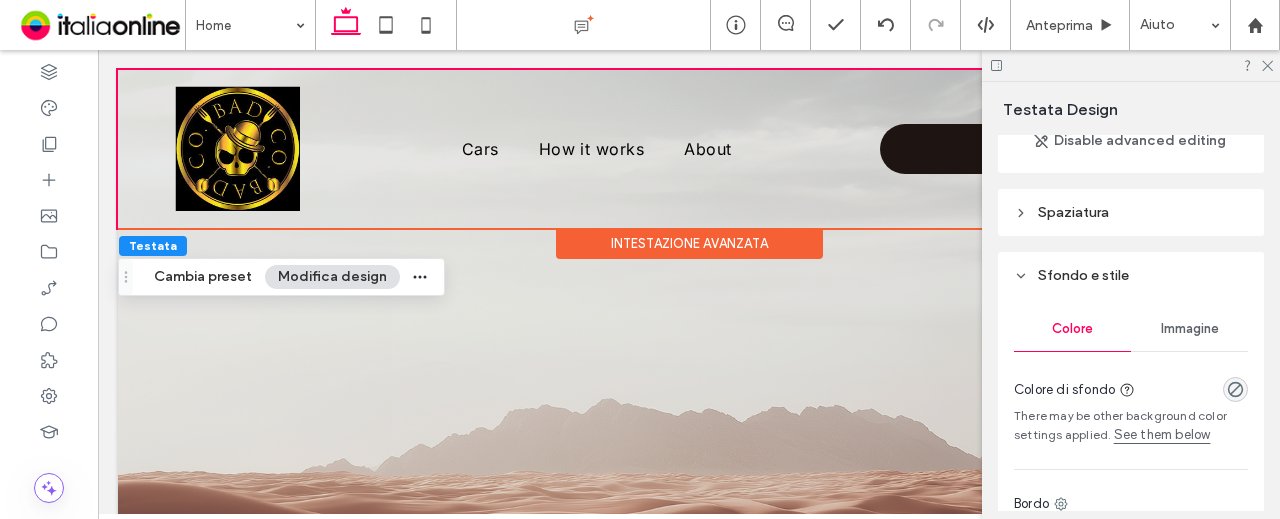 scroll, scrollTop: 200, scrollLeft: 0, axis: vertical 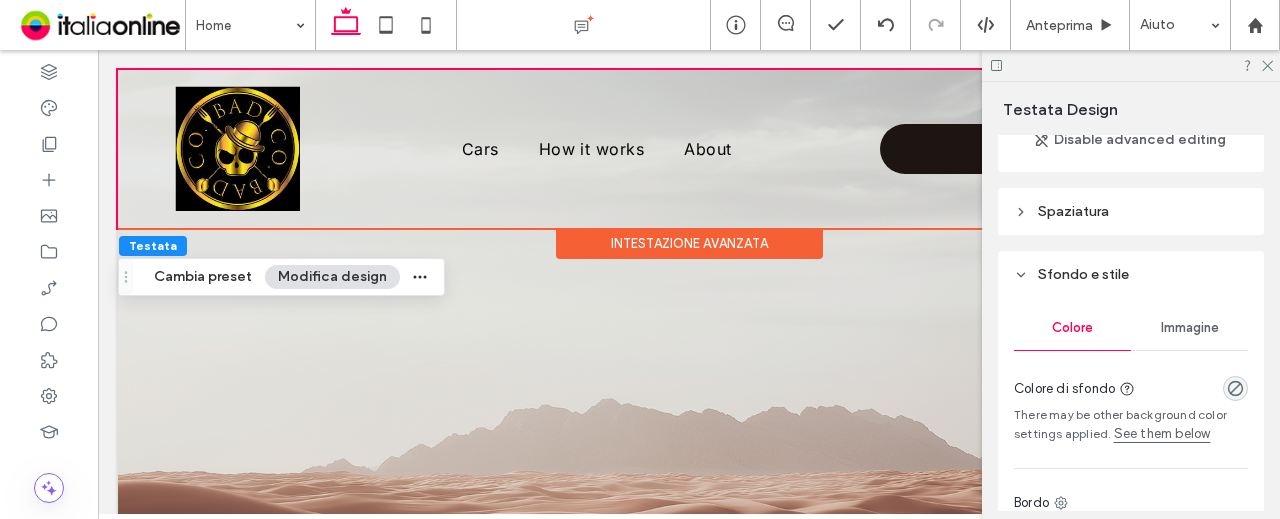 click on "Spaziatura" at bounding box center (1131, 211) 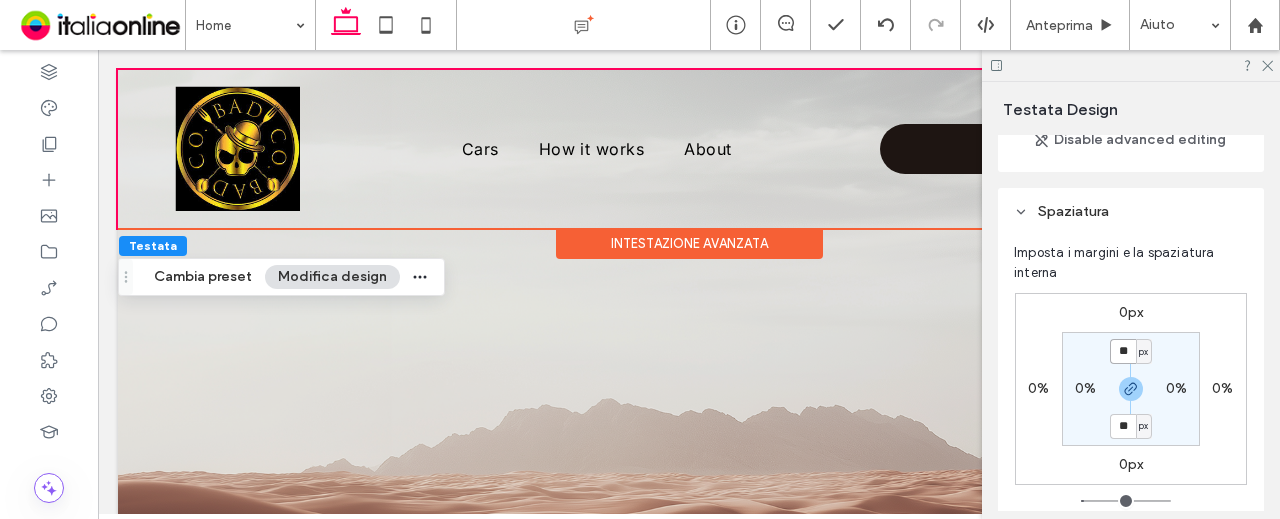 click on "**" at bounding box center (1123, 351) 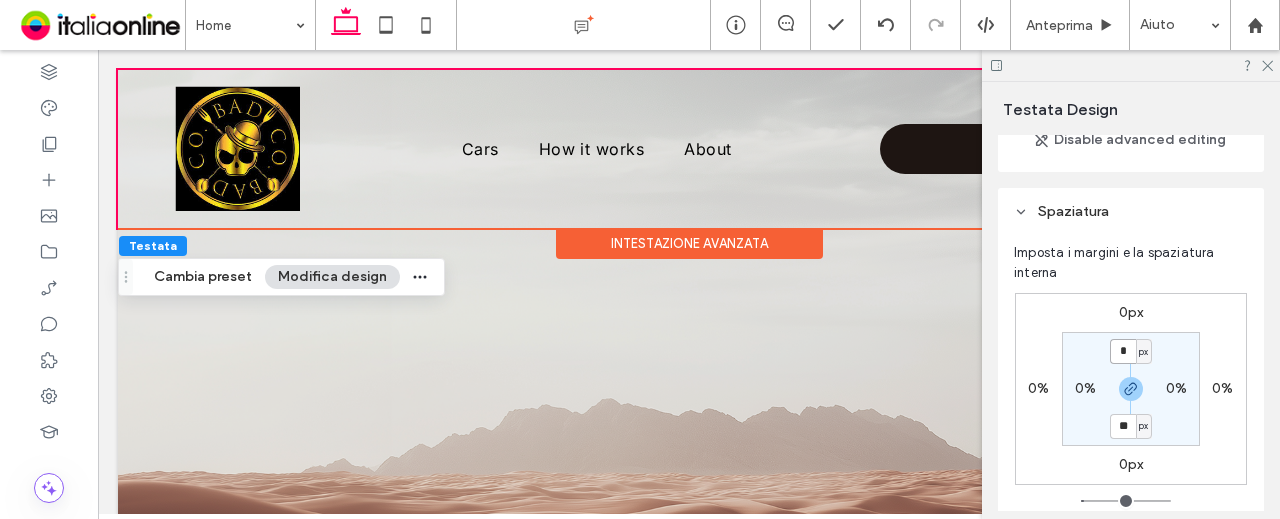 type on "*" 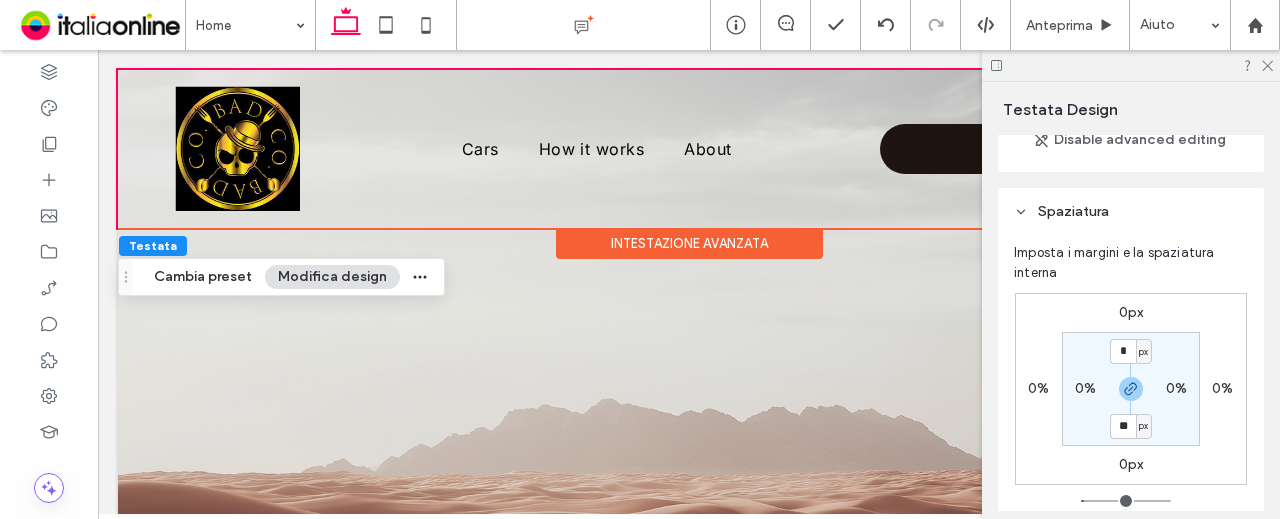 type on "*" 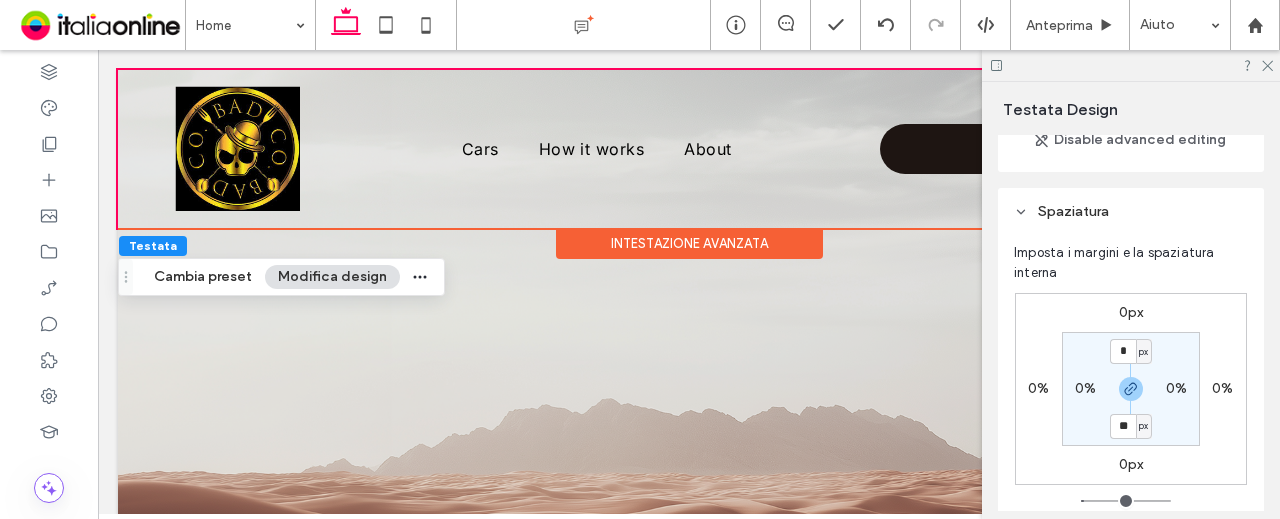 type on "*" 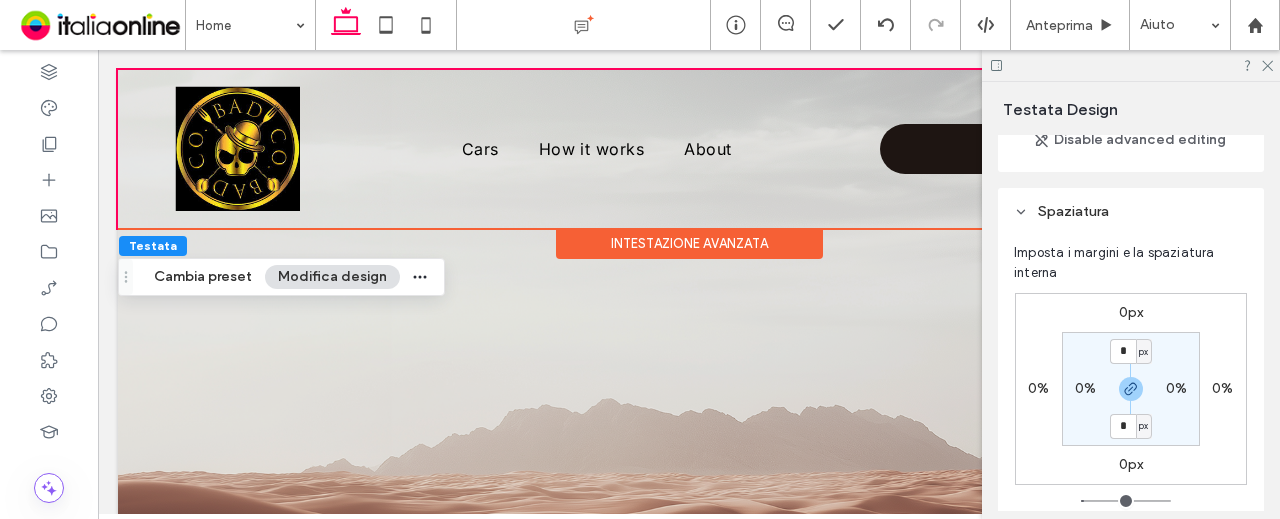 click on "0px 0% 0px 0% * px 0% * px 0%" at bounding box center (1131, 389) 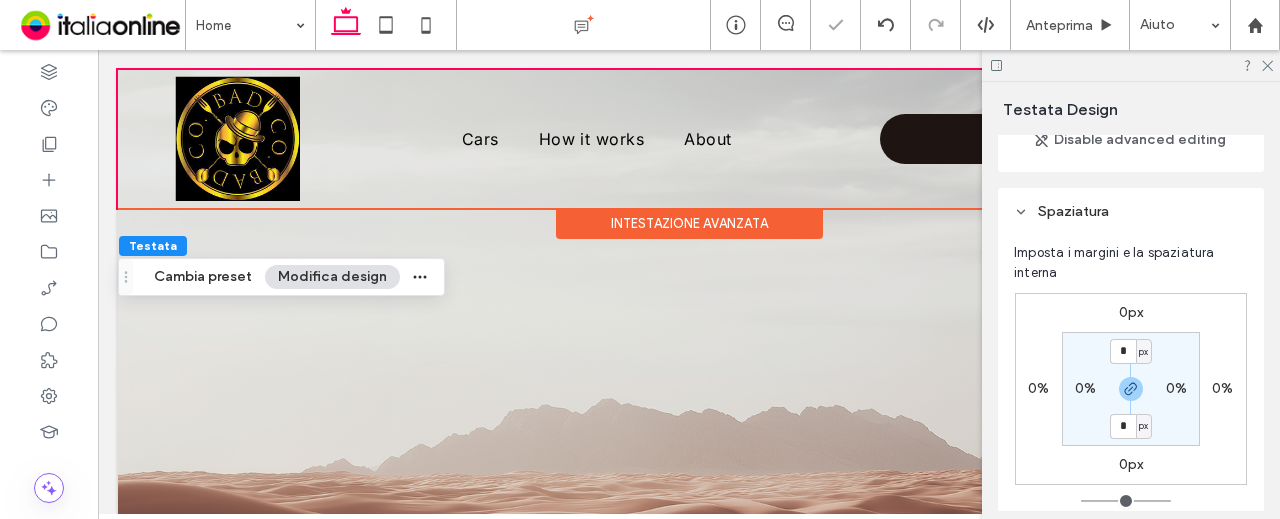 click on "* px 0% * px 0%" at bounding box center (1131, 389) 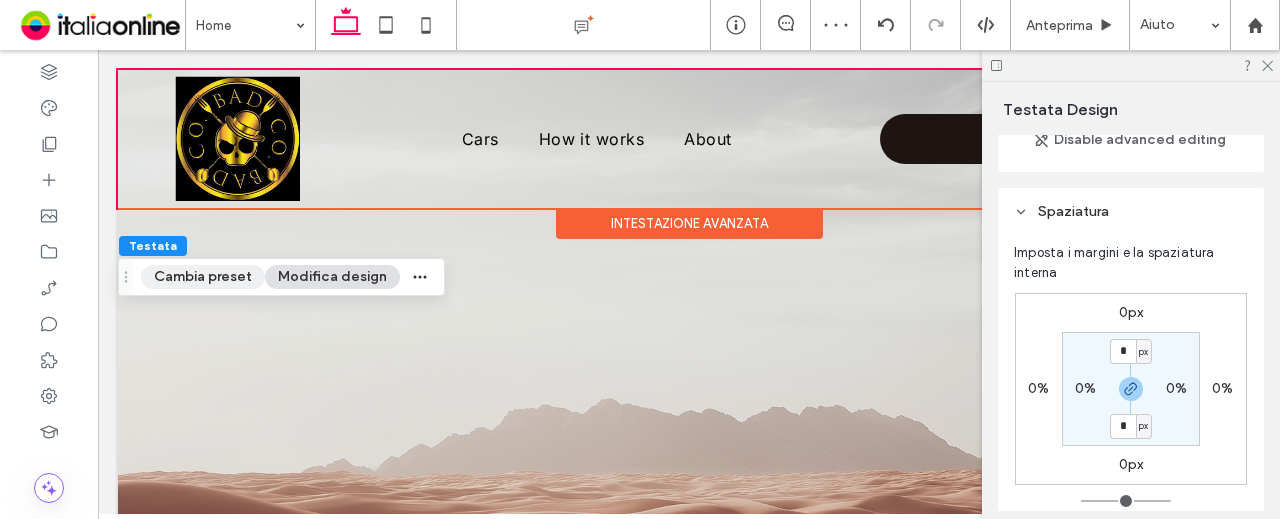 click on "Cambia preset" at bounding box center [203, 277] 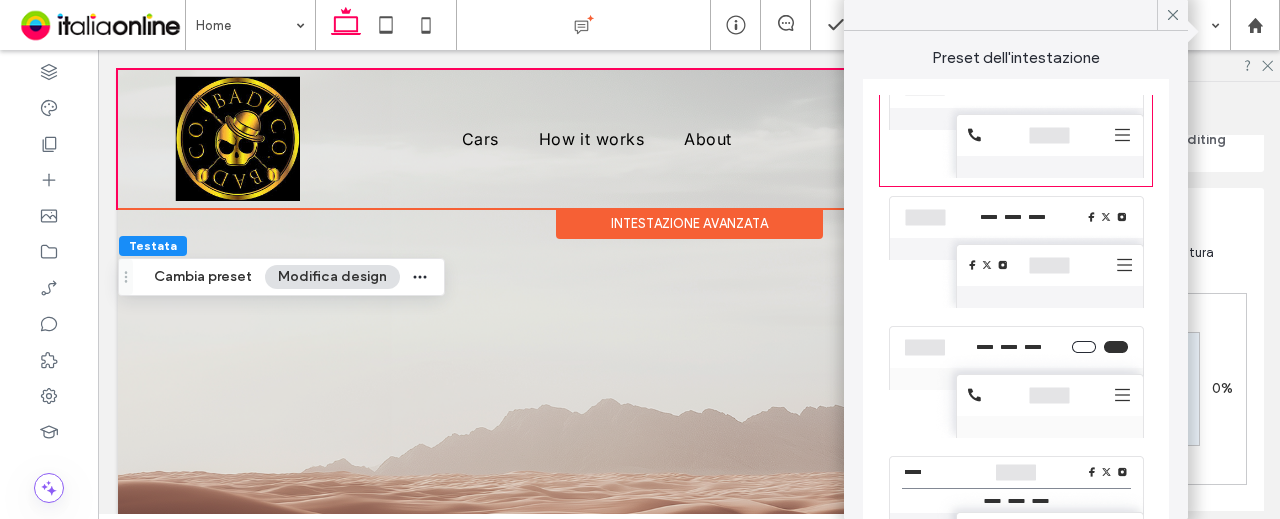 scroll, scrollTop: 453, scrollLeft: 0, axis: vertical 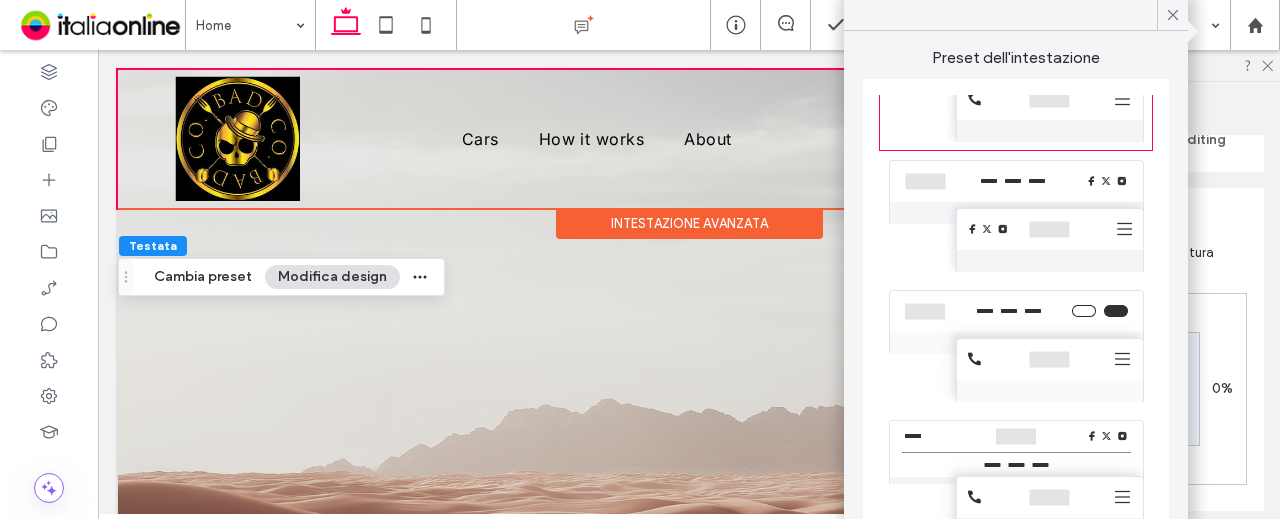 click at bounding box center (1016, 476) 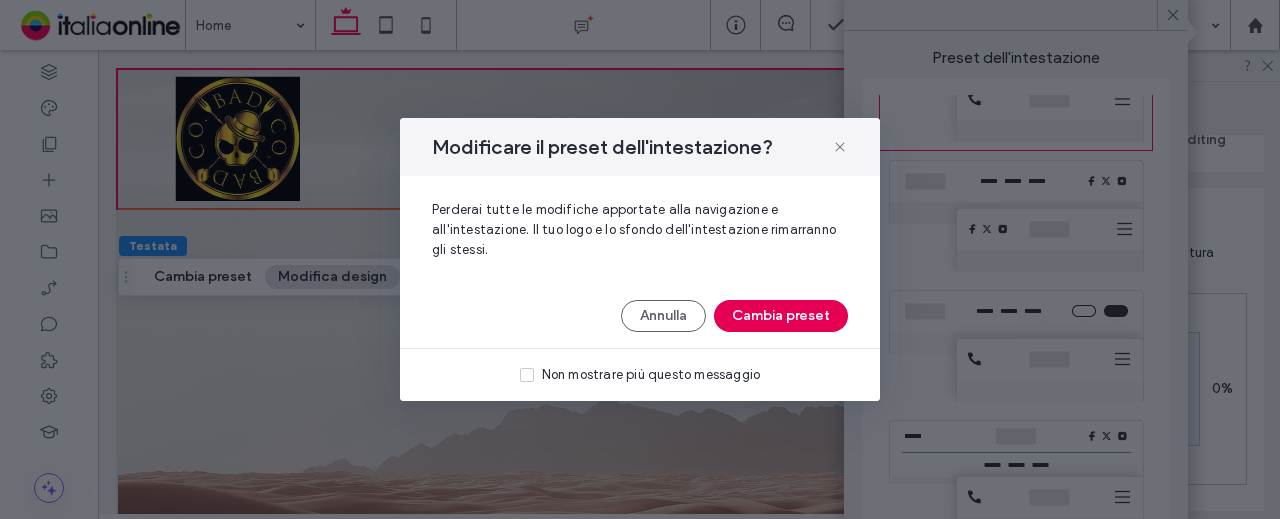 click on "Cambia preset" at bounding box center [781, 316] 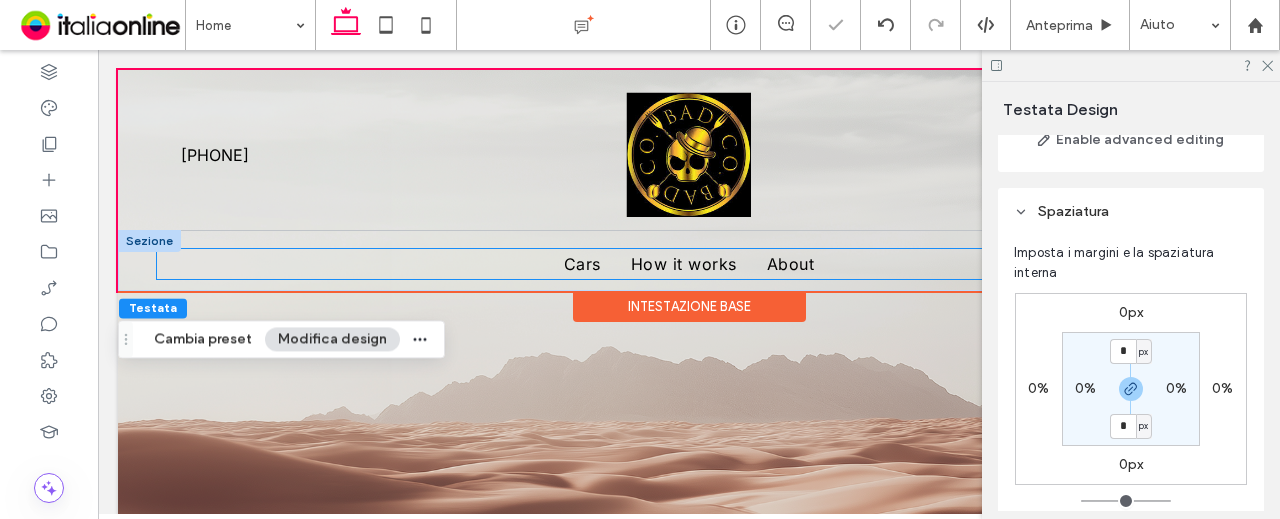 scroll, scrollTop: 0, scrollLeft: 0, axis: both 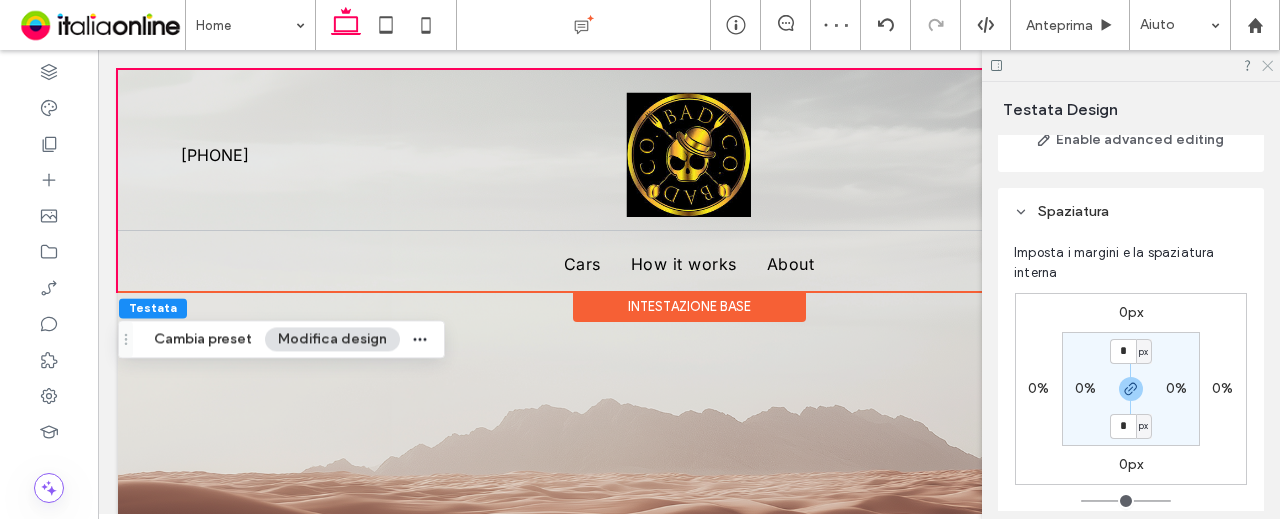 click 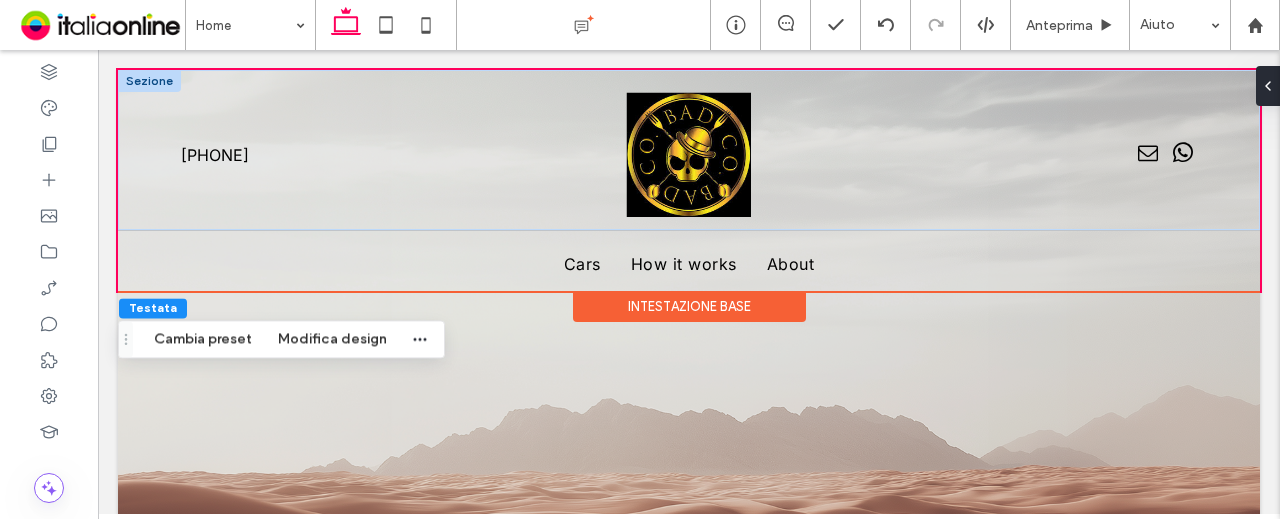 click at bounding box center [149, 81] 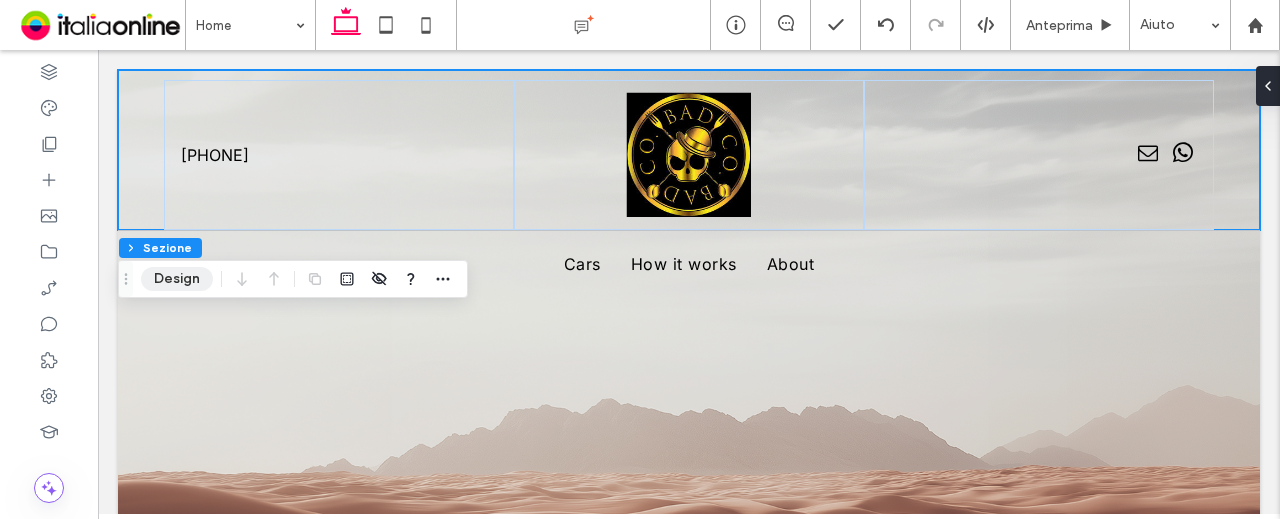 click on "Design" at bounding box center (177, 279) 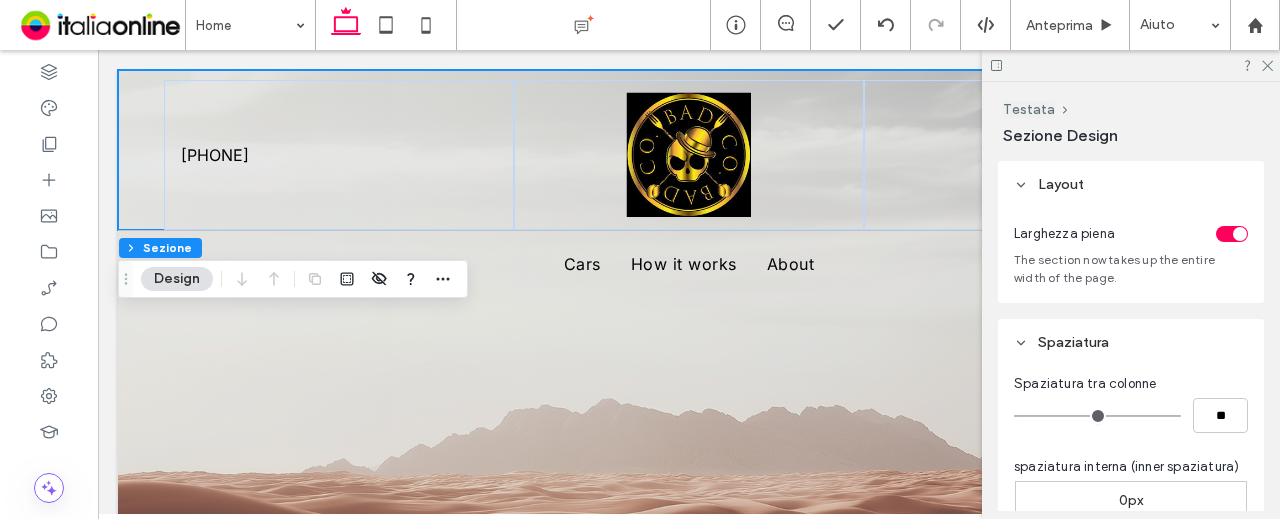 scroll, scrollTop: 200, scrollLeft: 0, axis: vertical 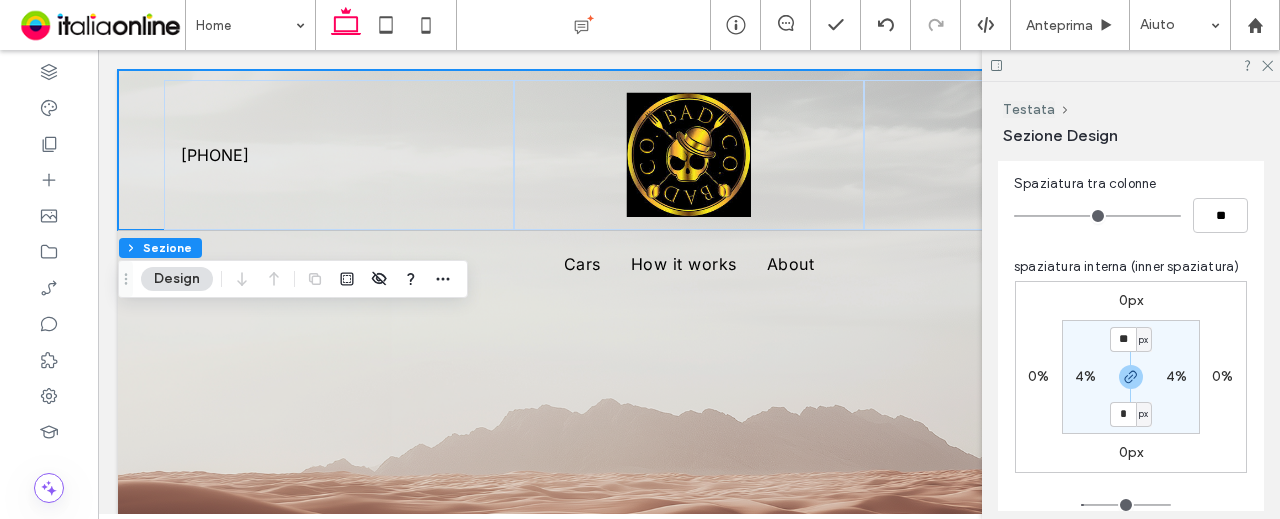 click on "px" at bounding box center [1144, 339] 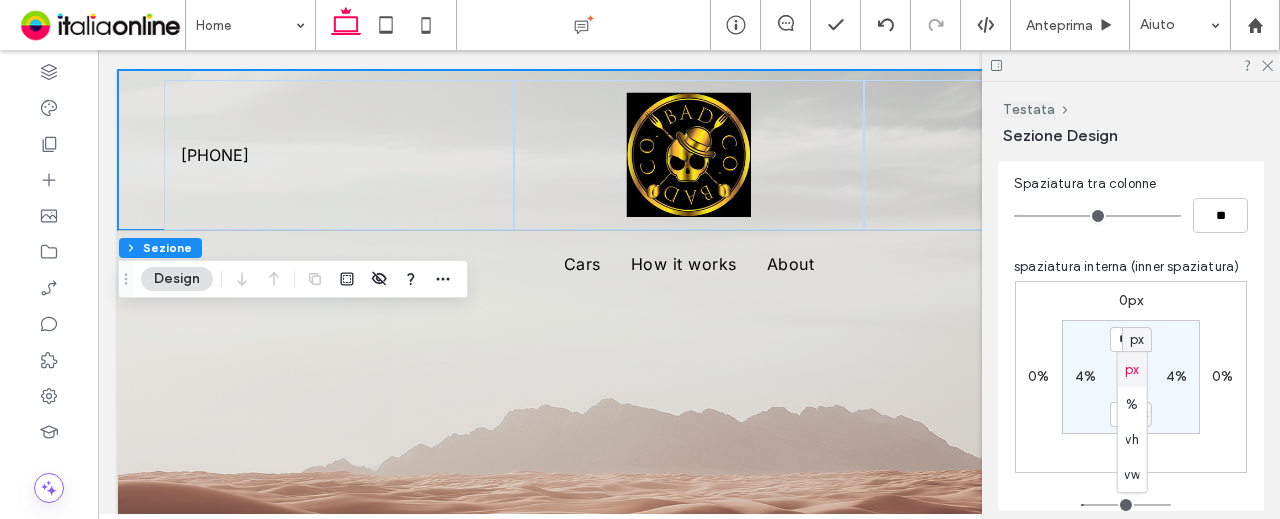 click on "px" at bounding box center (1137, 340) 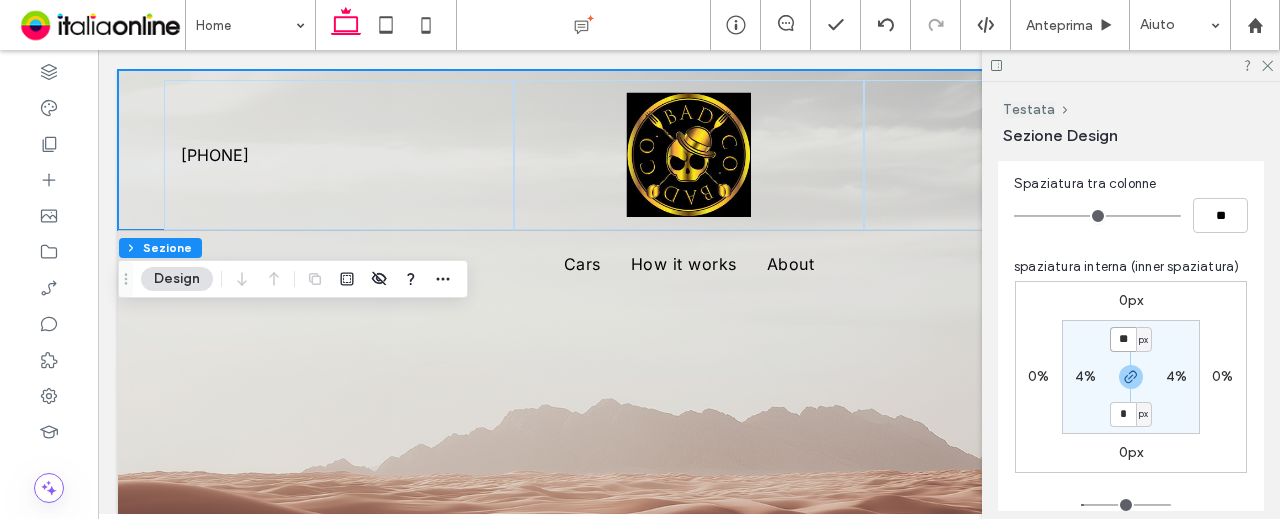 click on "**" at bounding box center [1123, 339] 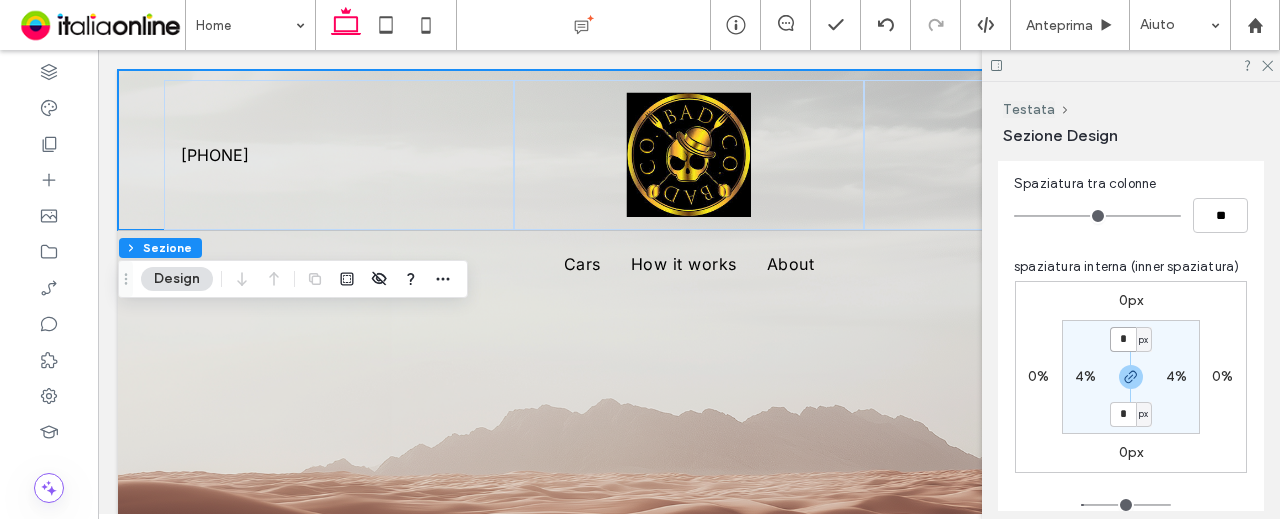 type on "*" 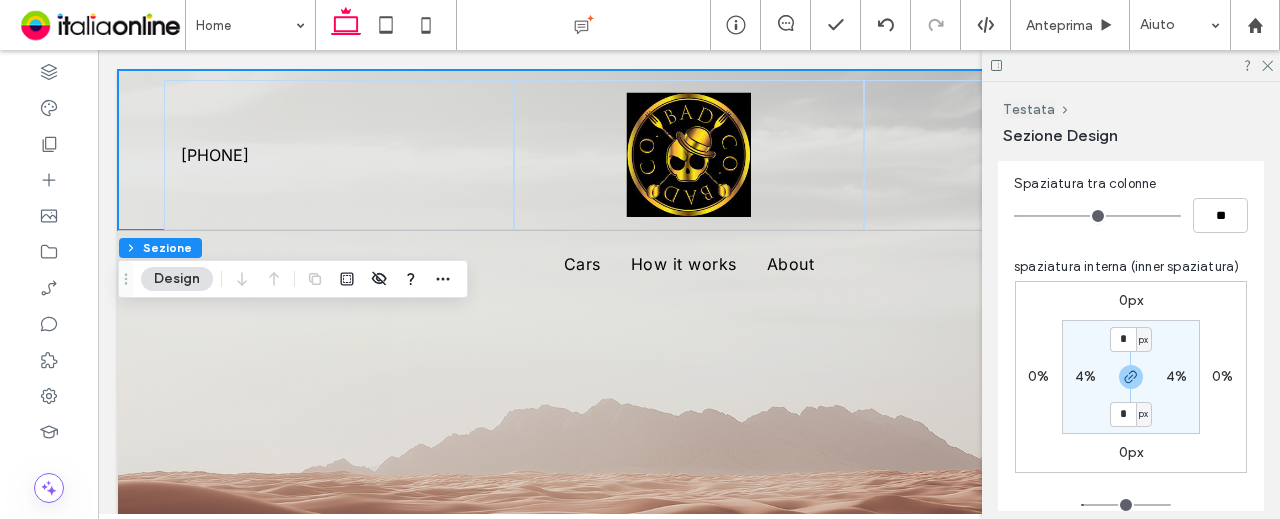 type on "*" 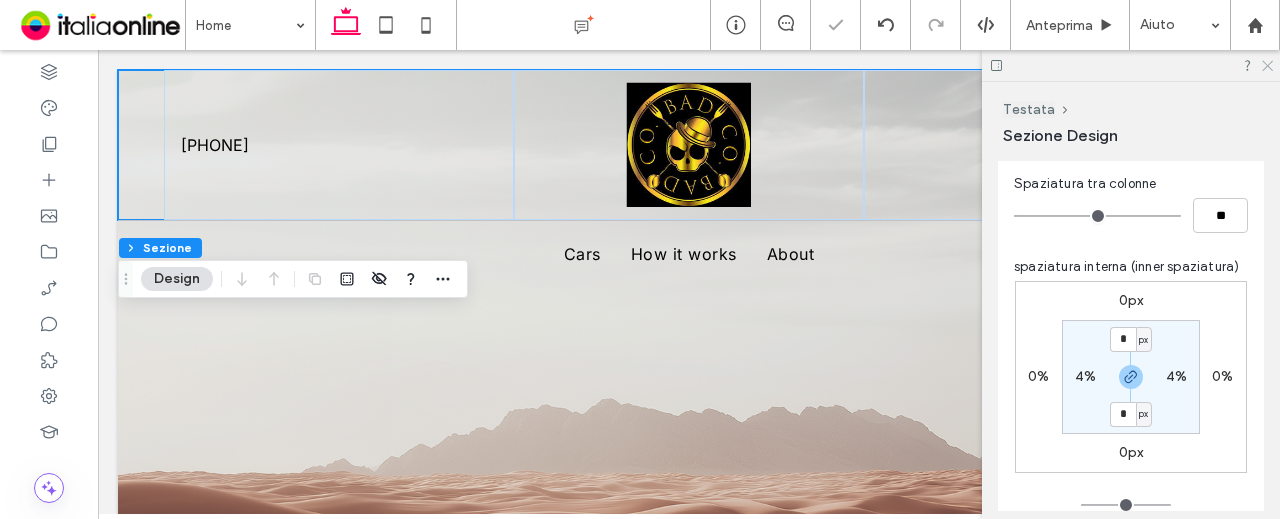 click 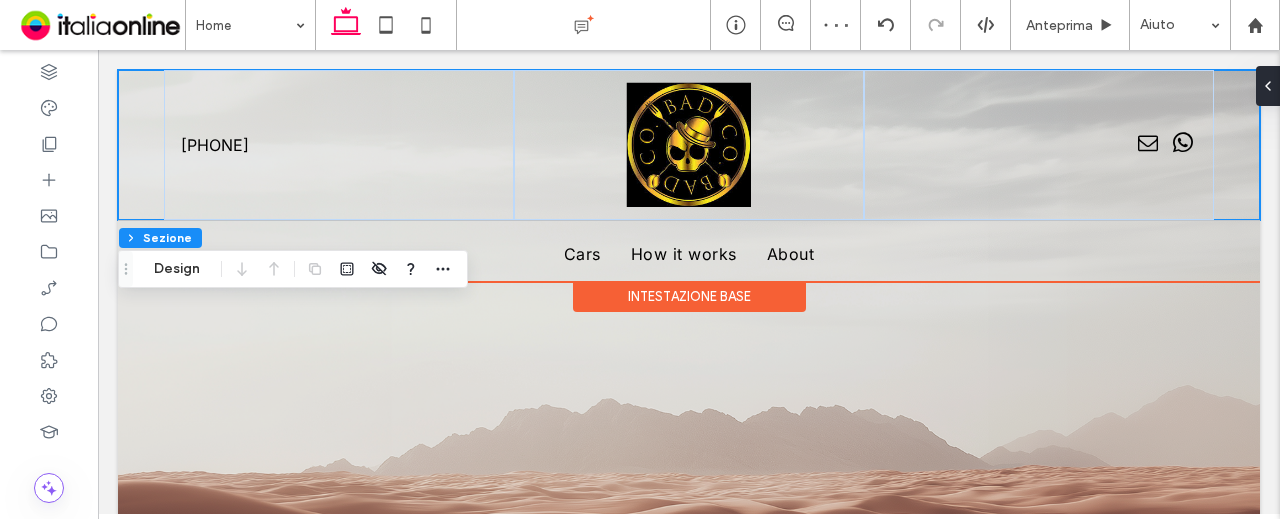 click on "Intestazione base" at bounding box center [689, 296] 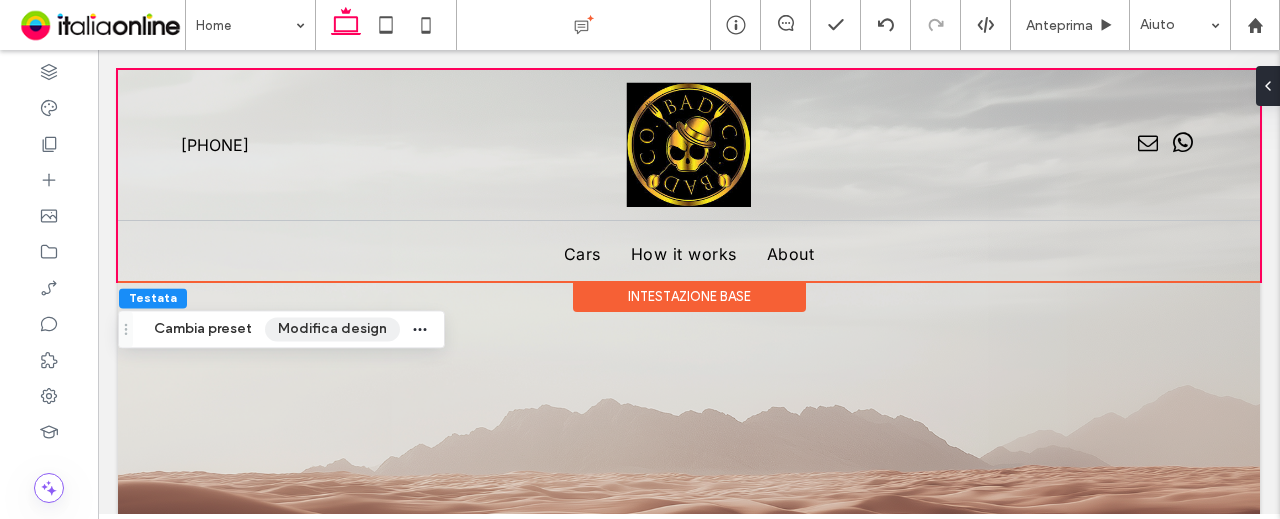 click on "Modifica design" at bounding box center [332, 329] 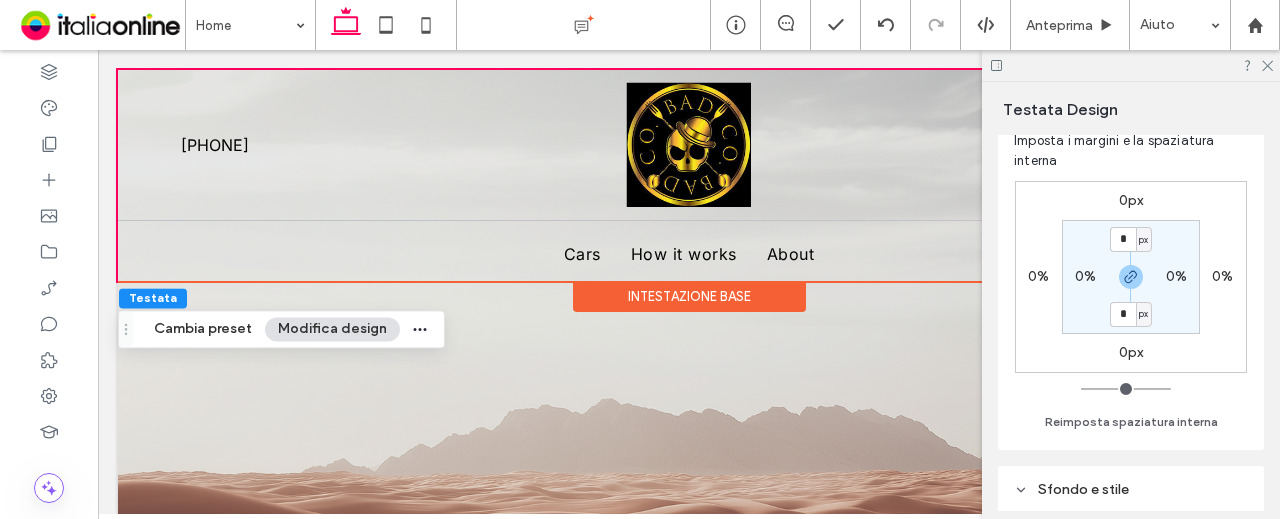 scroll, scrollTop: 200, scrollLeft: 0, axis: vertical 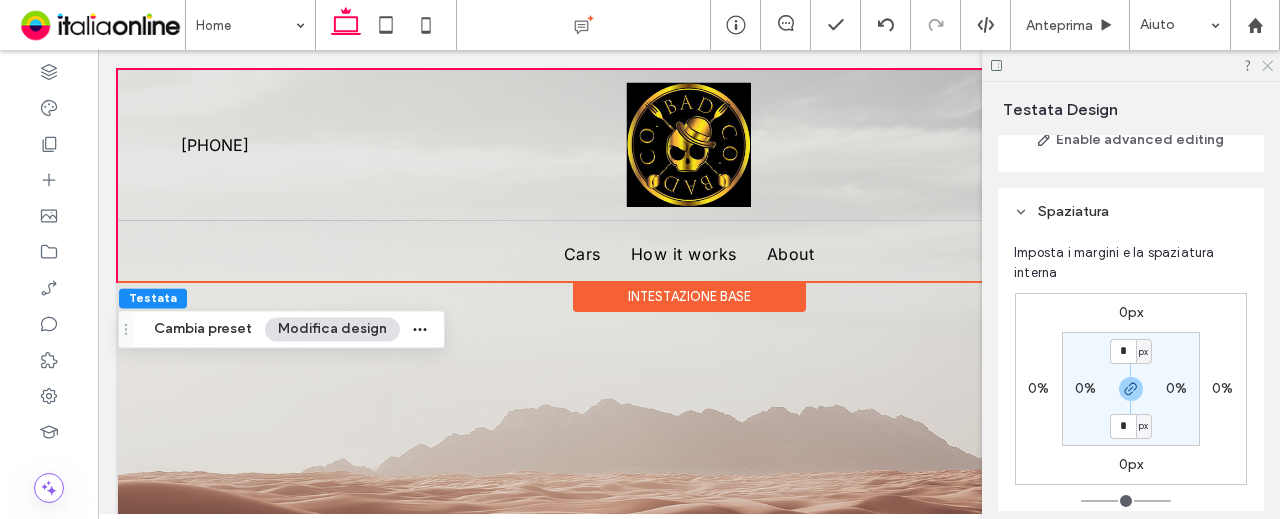 click 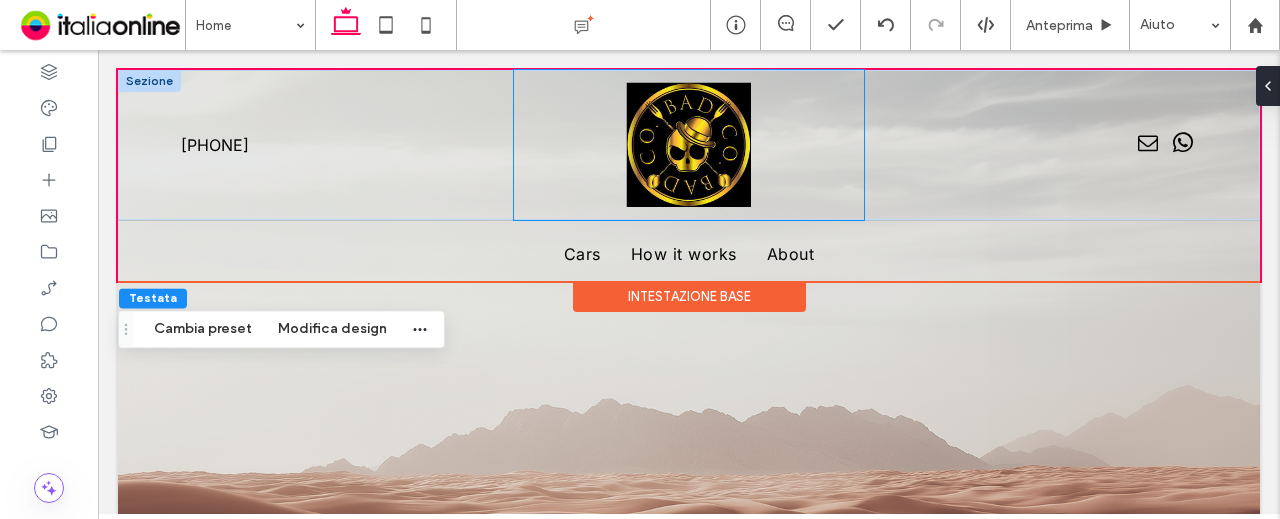 click at bounding box center [689, 145] 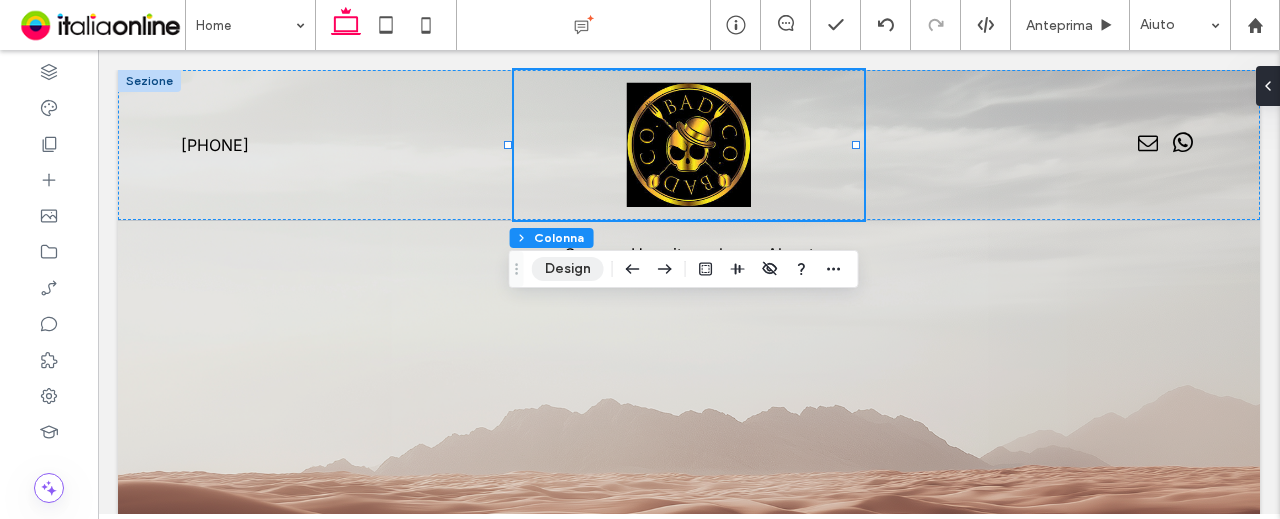 click on "Design" at bounding box center [568, 269] 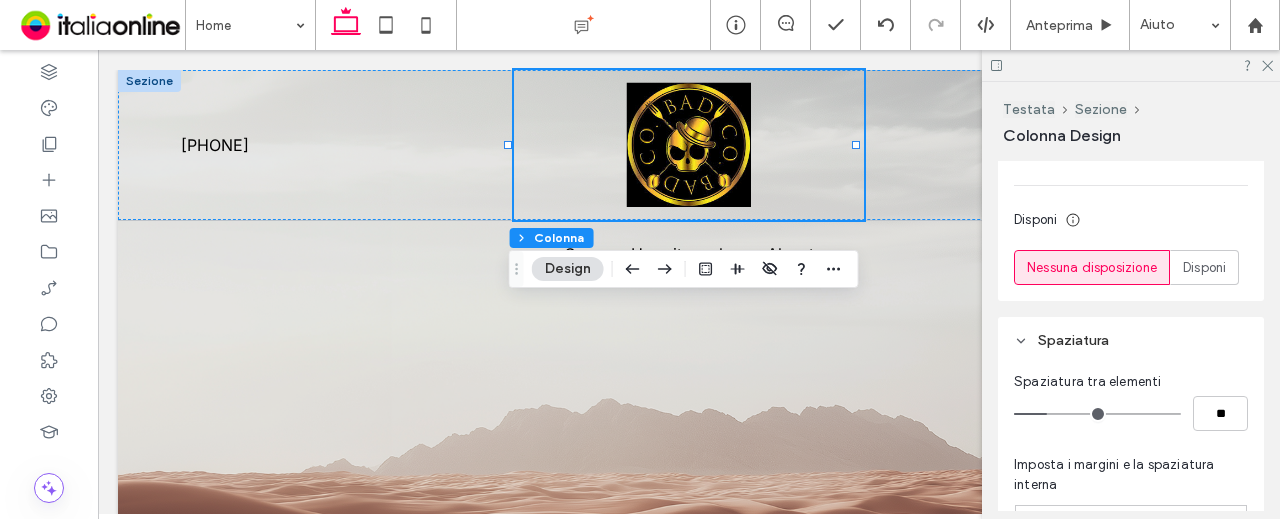 scroll, scrollTop: 500, scrollLeft: 0, axis: vertical 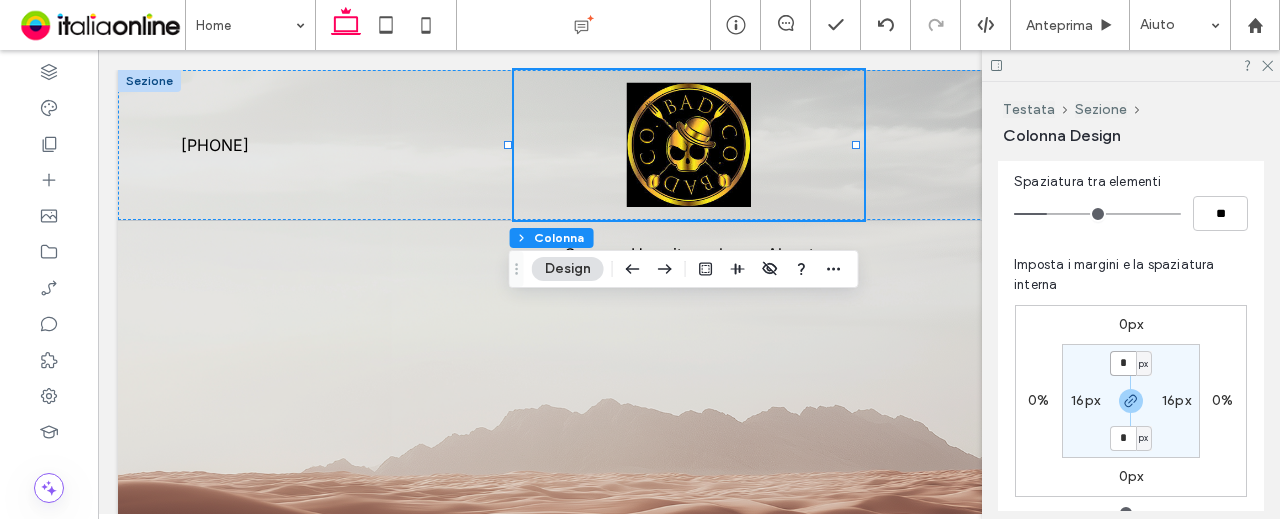 drag, startPoint x: 1126, startPoint y: 355, endPoint x: 1158, endPoint y: 335, distance: 37.735924 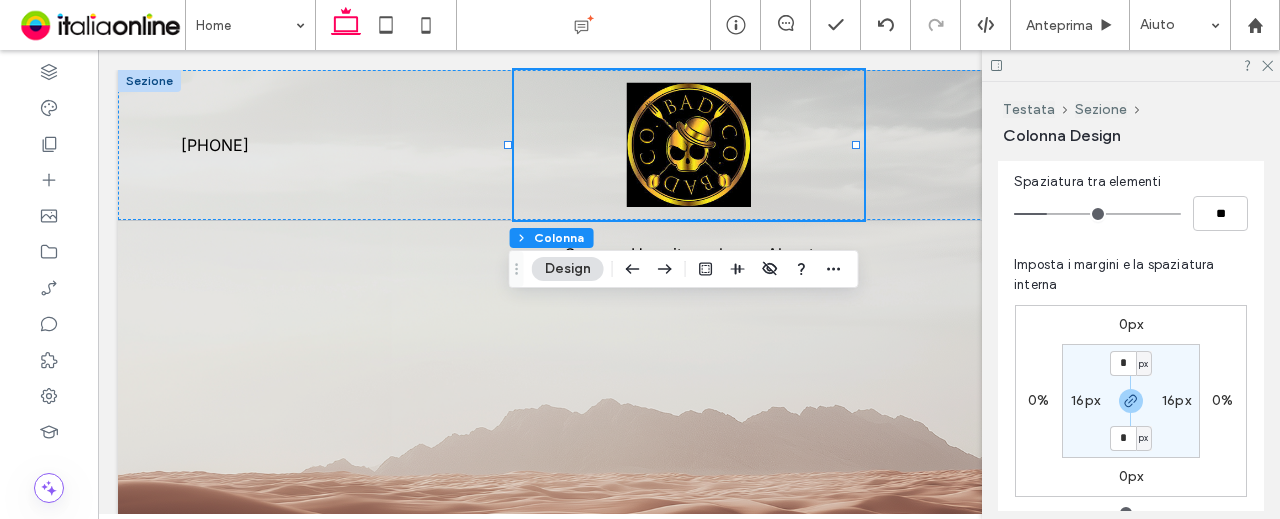 type on "*" 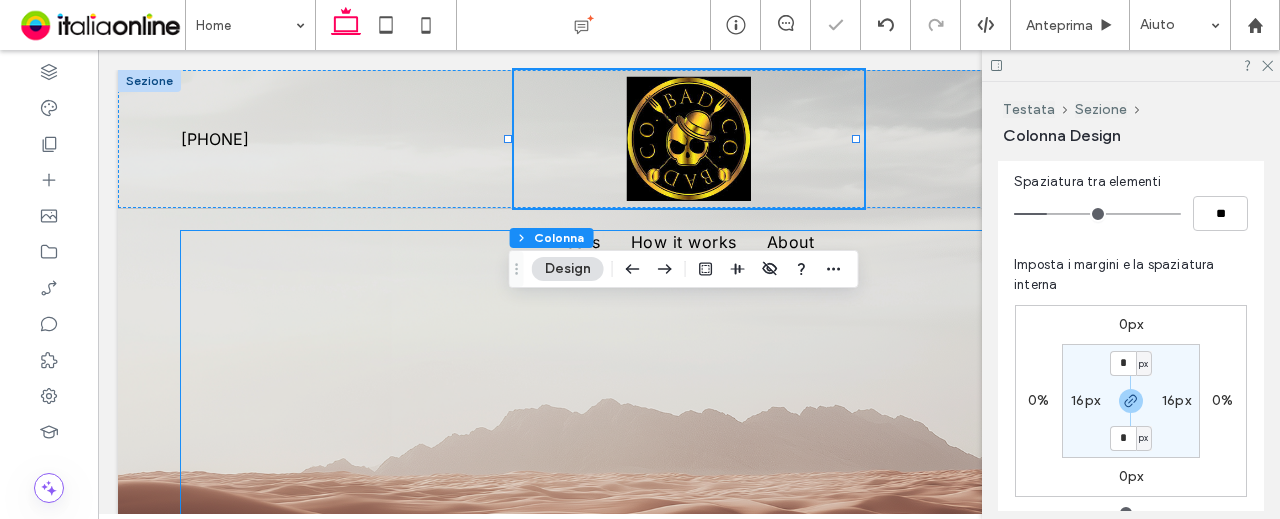 click at bounding box center [689, 390] 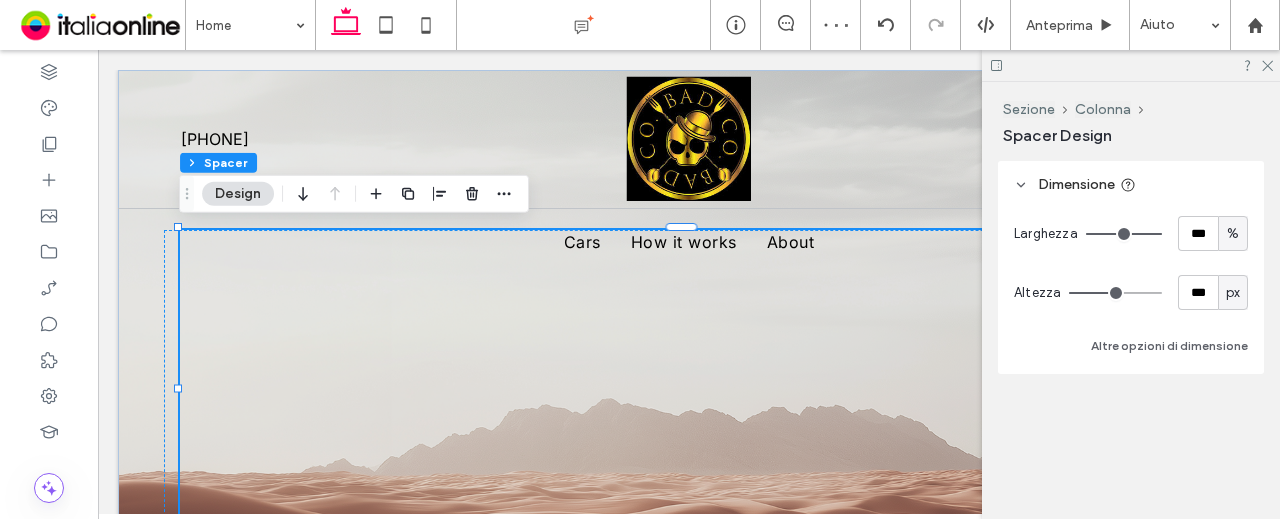click at bounding box center [689, 390] 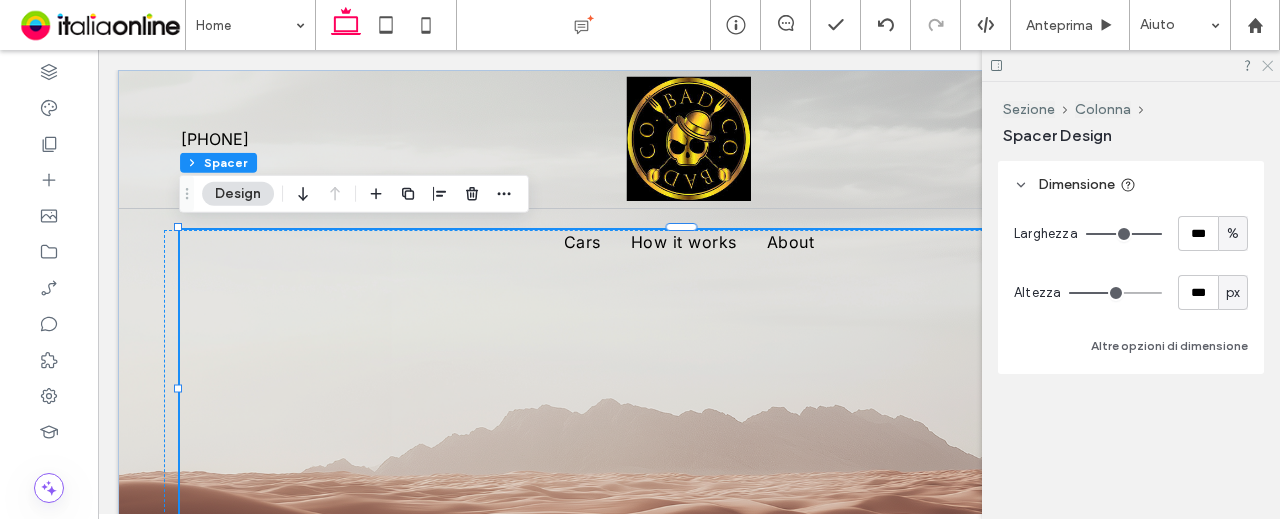 click 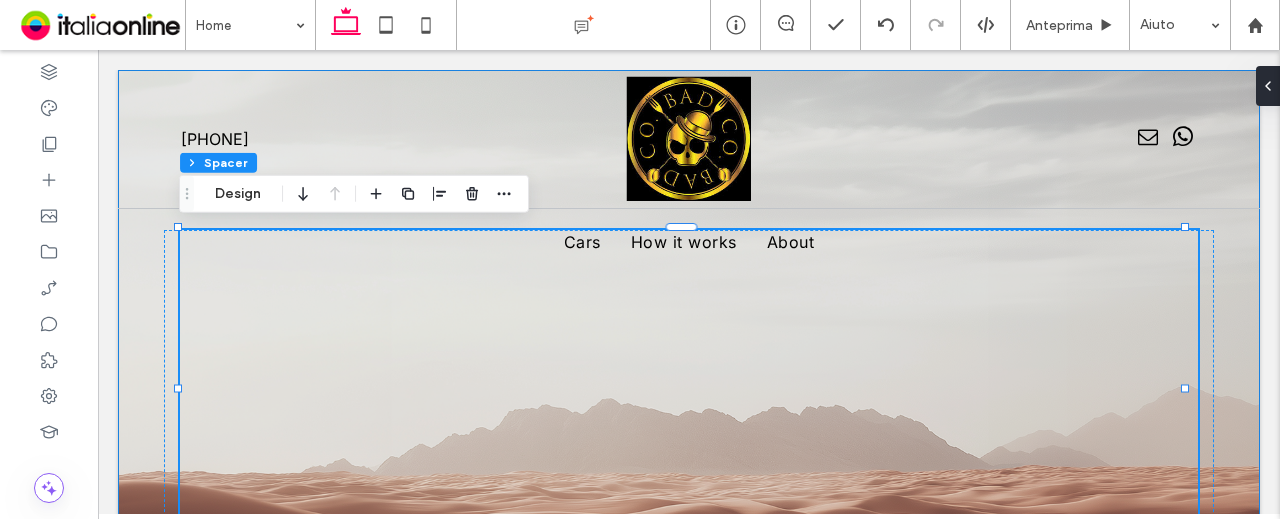 click on "Drive into luxury. Elevate every mile with unmatched vehicles for unforgettable journeys." at bounding box center [689, 450] 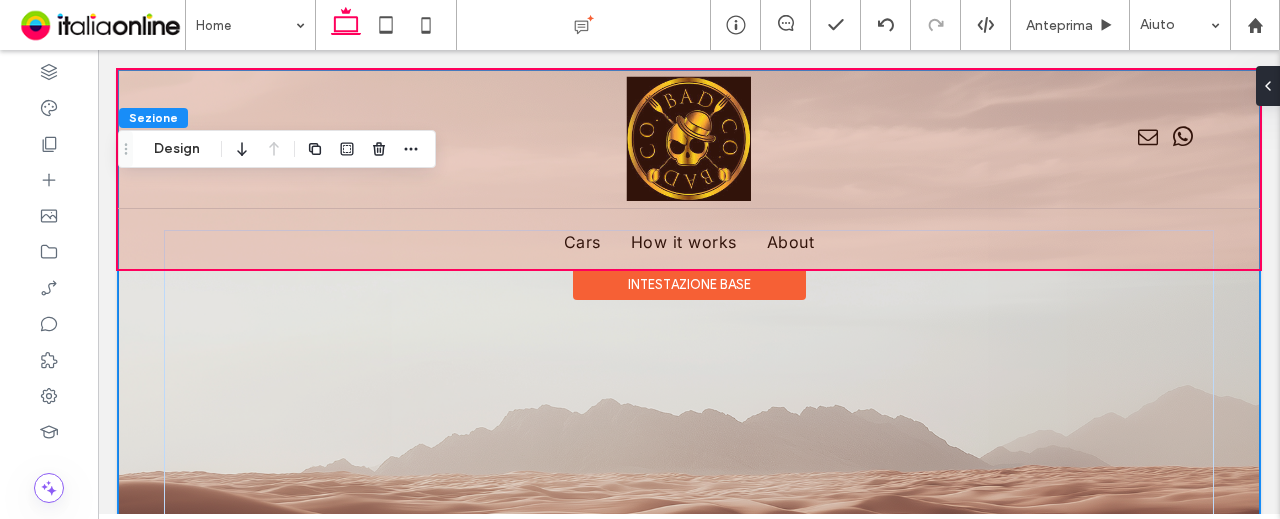 click at bounding box center [689, 169] 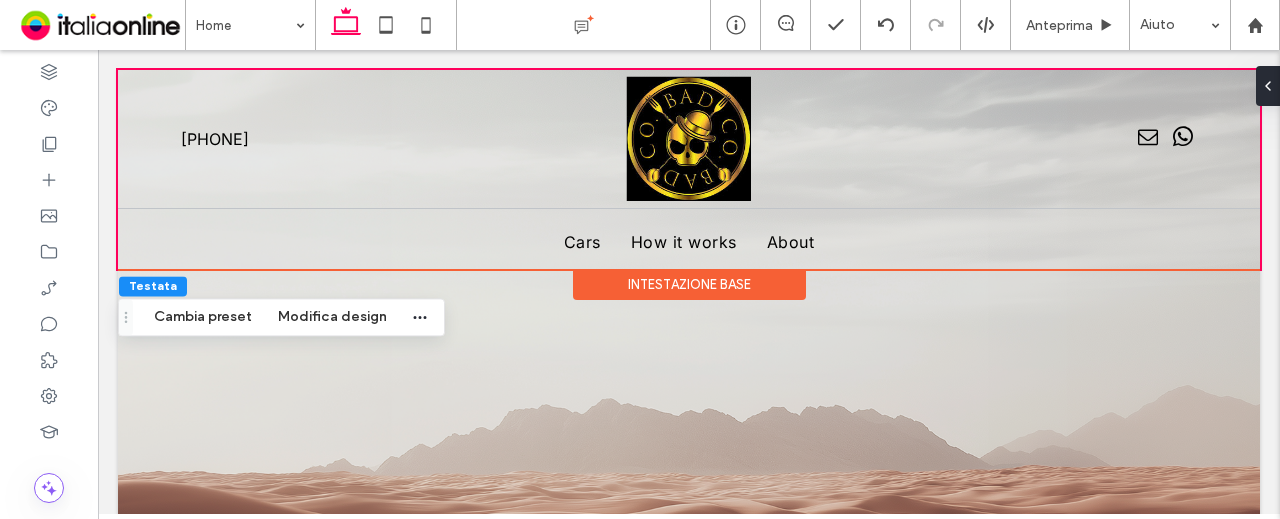 click on "Intestazione base" at bounding box center [689, 284] 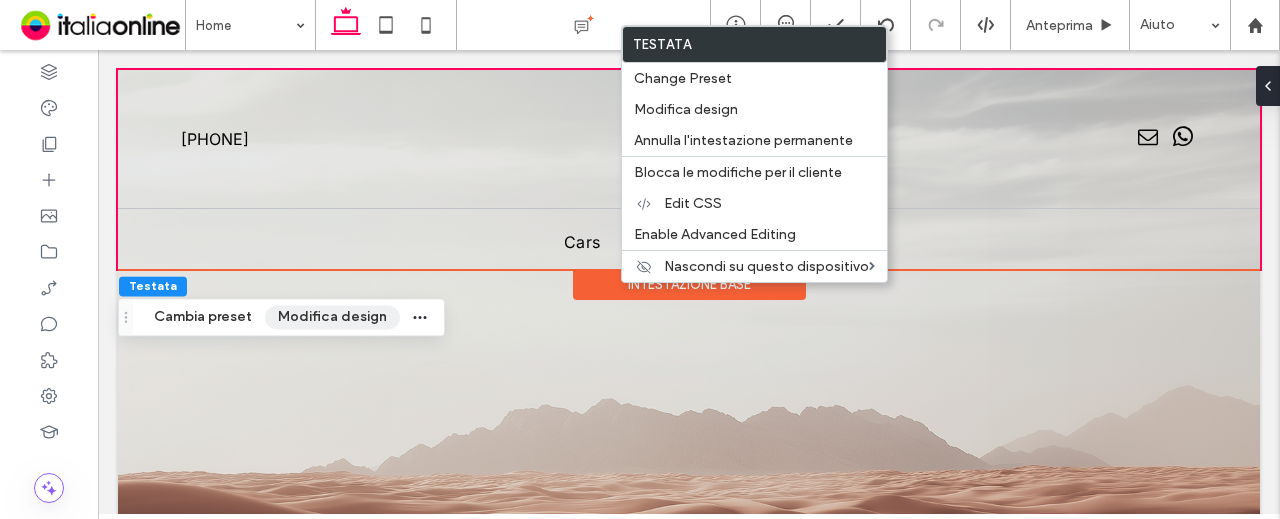 click on "Modifica design" at bounding box center [332, 317] 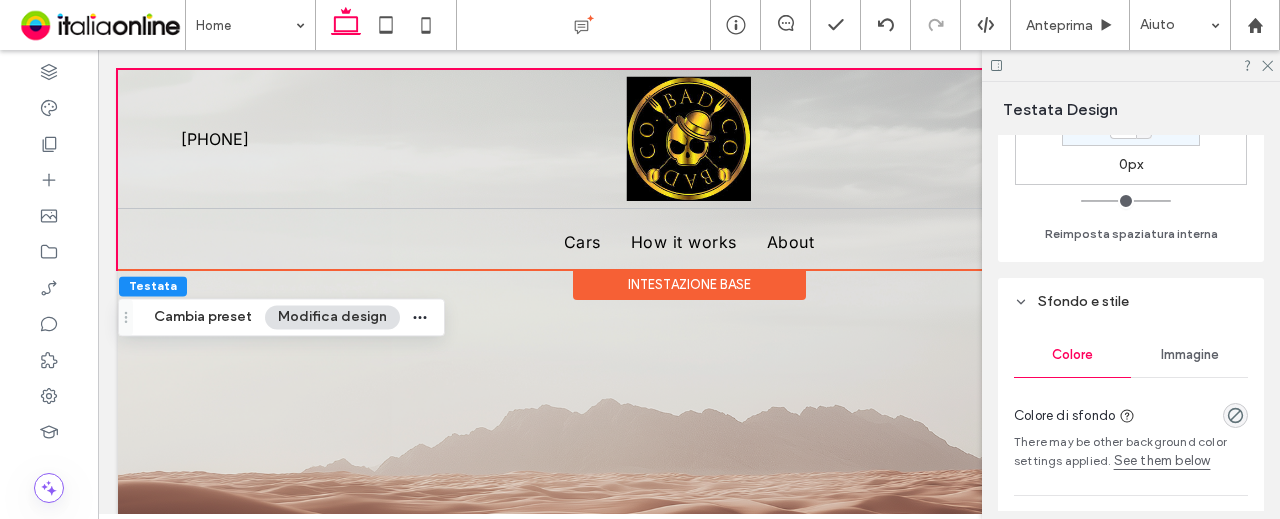 scroll, scrollTop: 600, scrollLeft: 0, axis: vertical 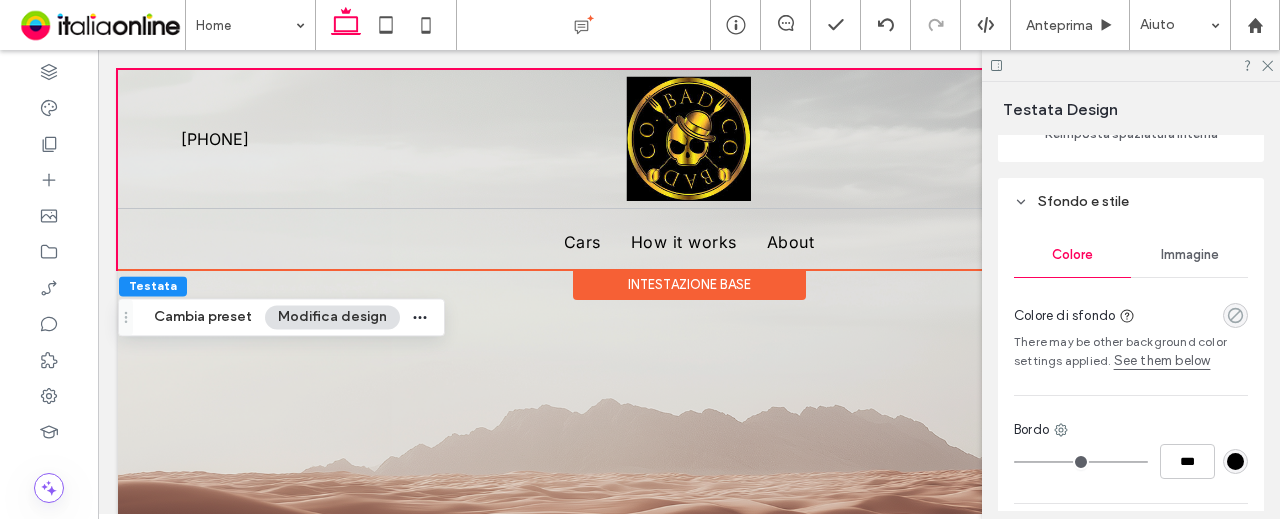 click 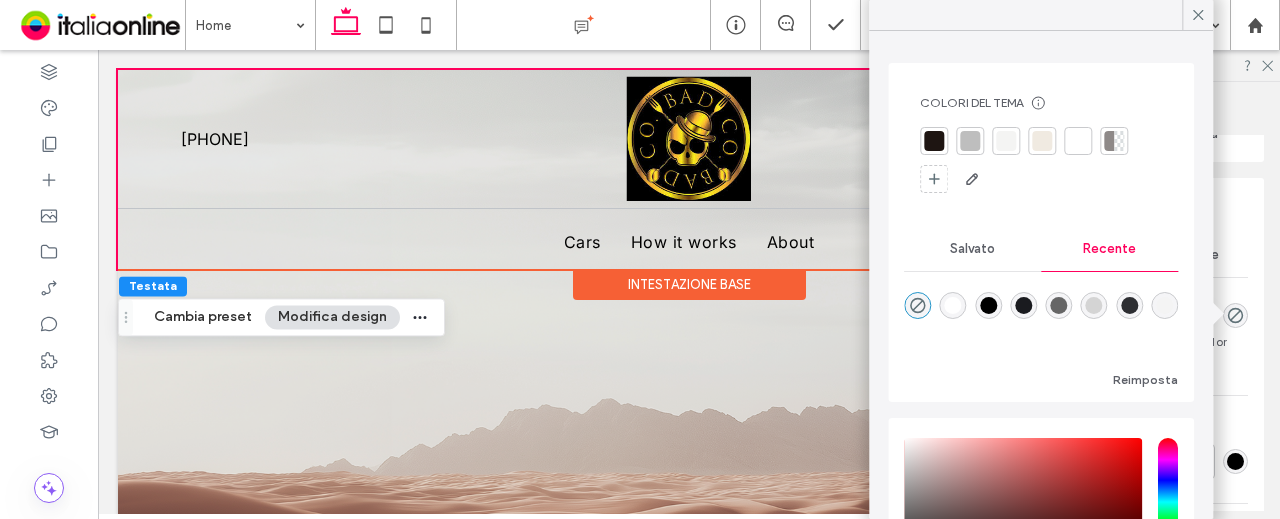 click at bounding box center (934, 141) 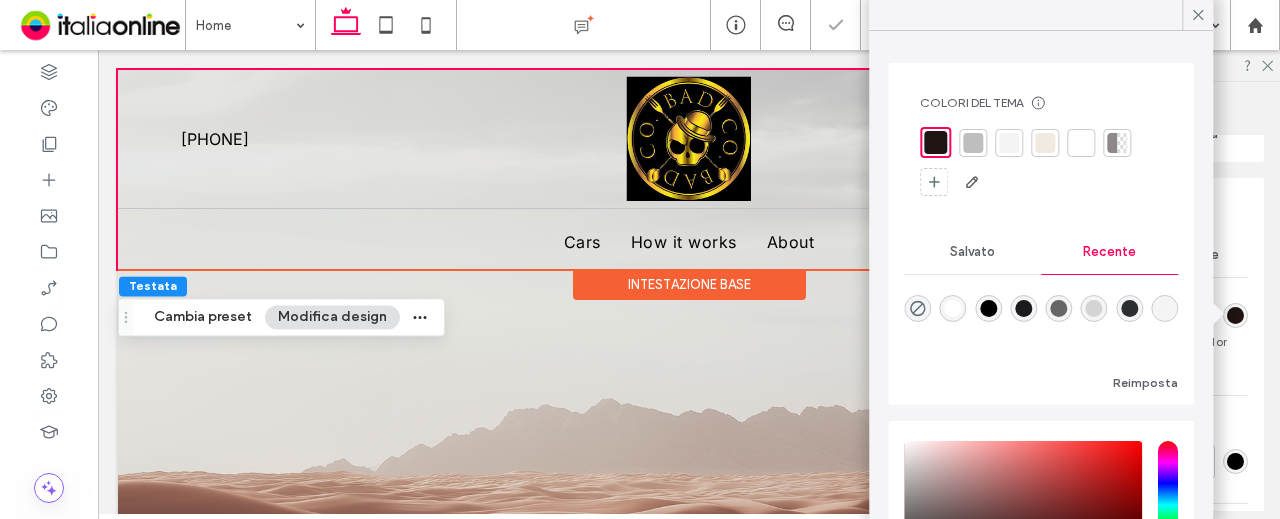 click at bounding box center (935, 142) 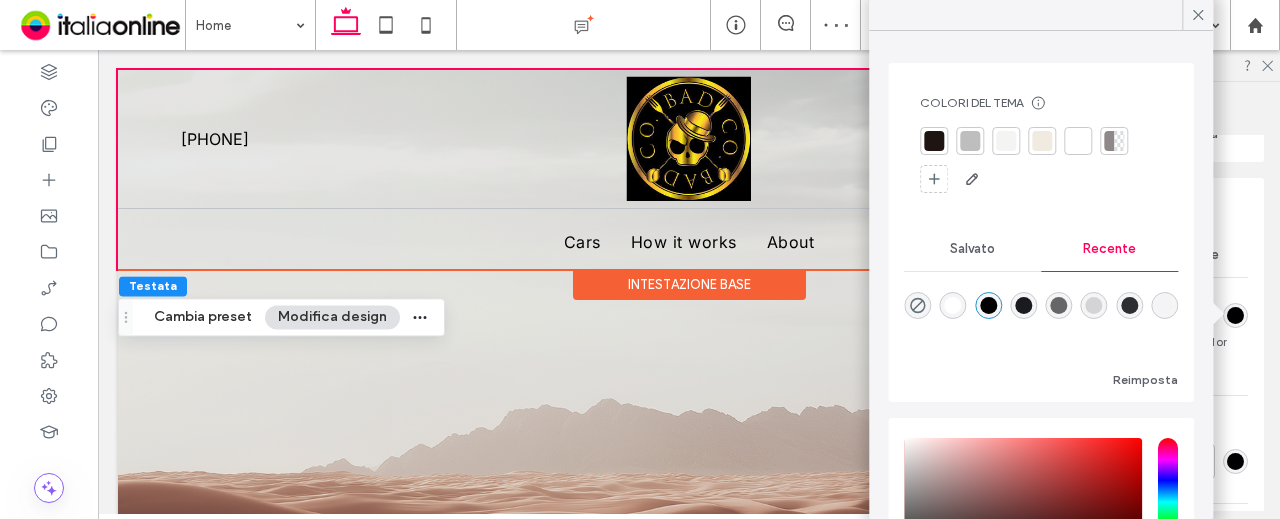 type on "***" 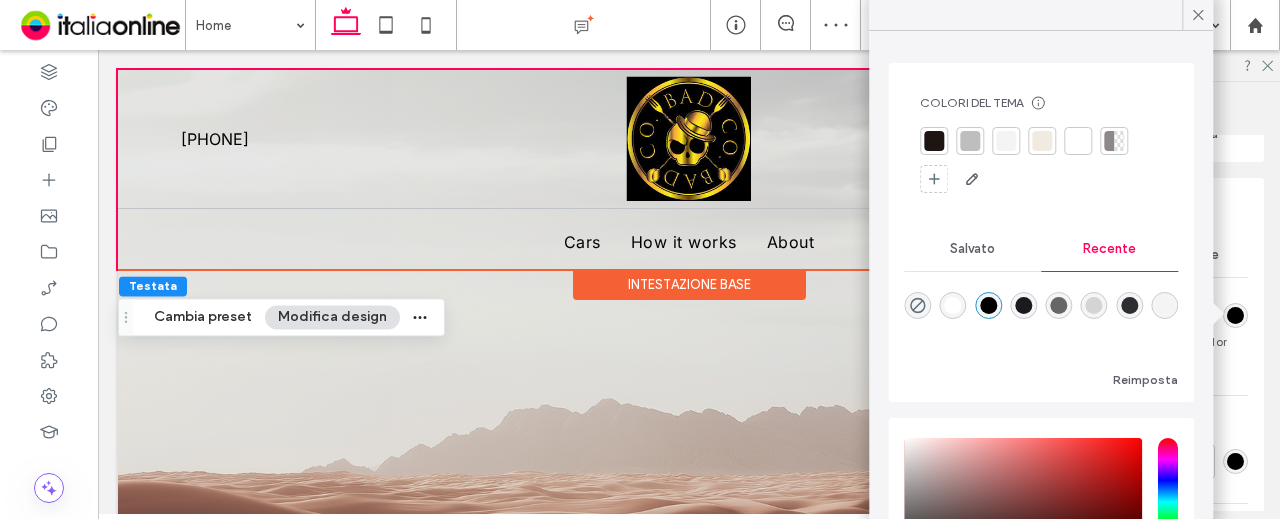 type on "****" 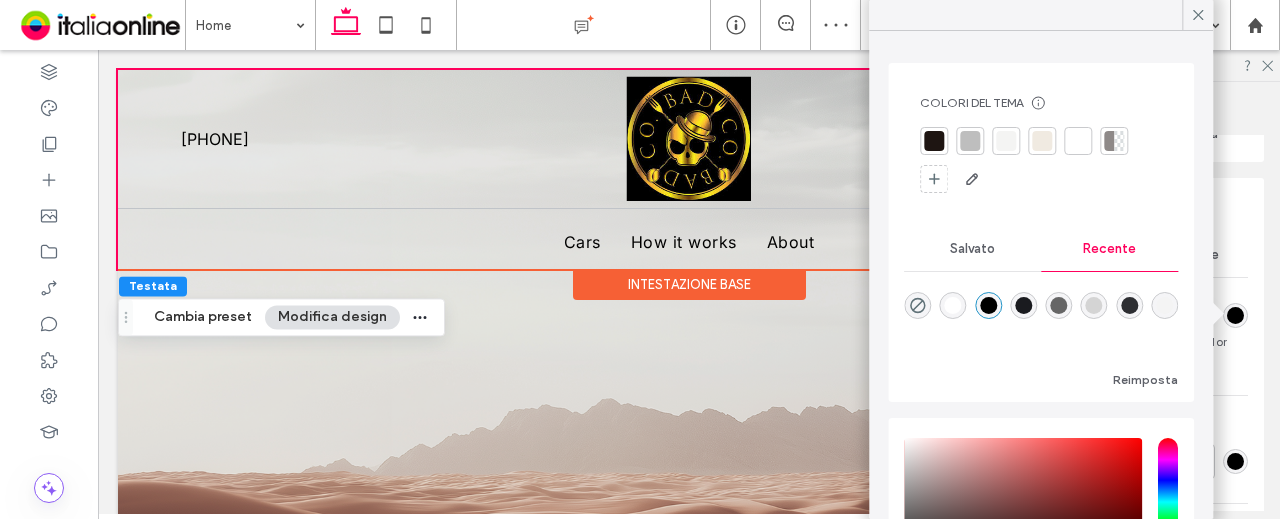 click on "Colore Immagine Colore di sfondo There may be other background color settings applied.   See them below Bordo *** Ombreggiatura" at bounding box center [1131, 402] 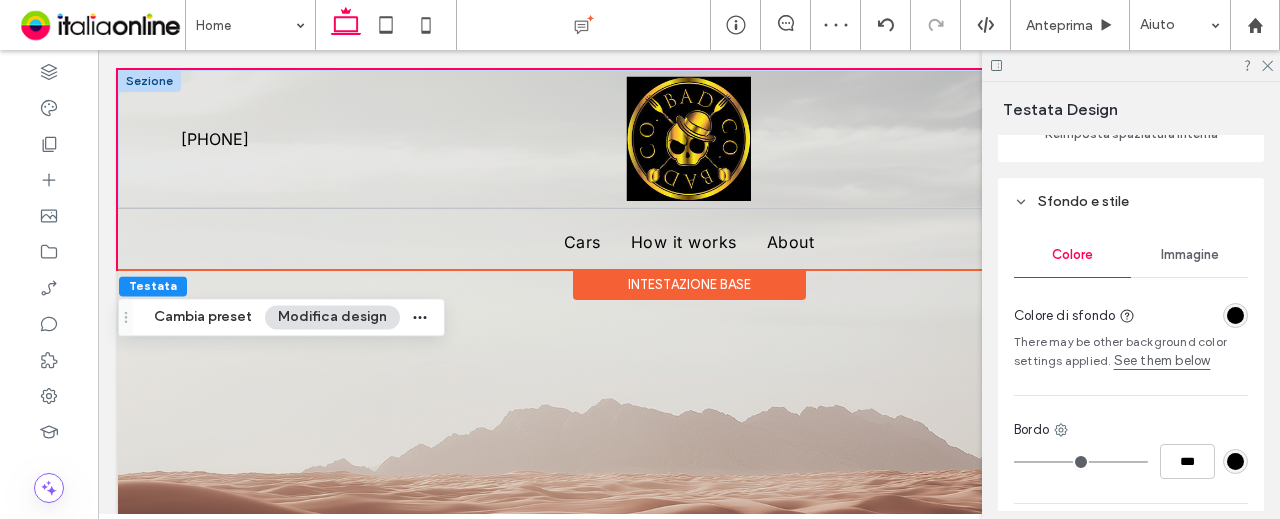 click at bounding box center (149, 81) 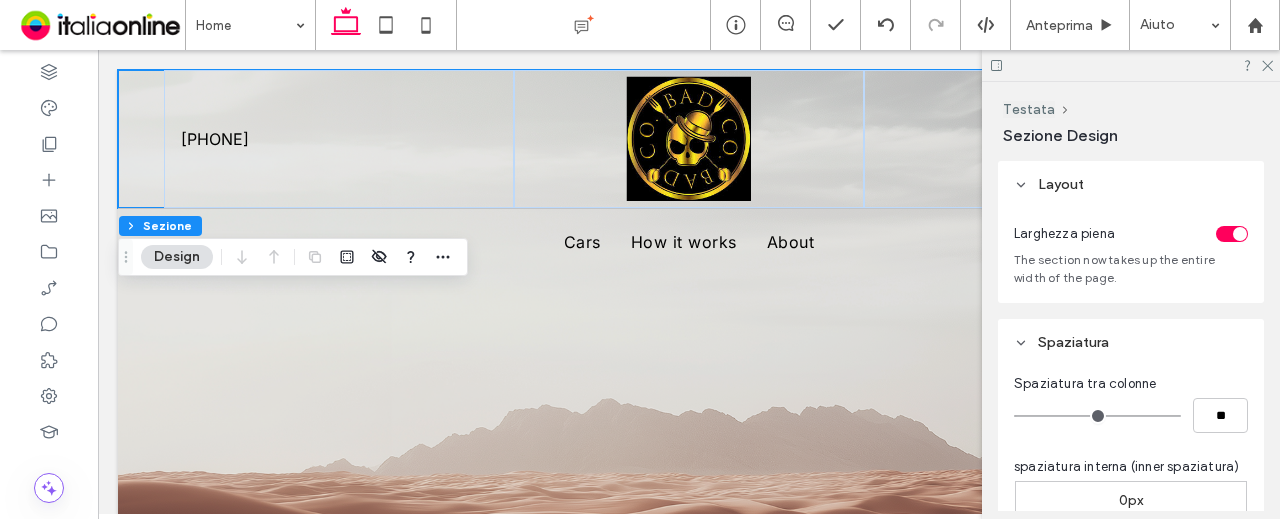 click on "Testata Sezione Design" at bounding box center (293, 257) 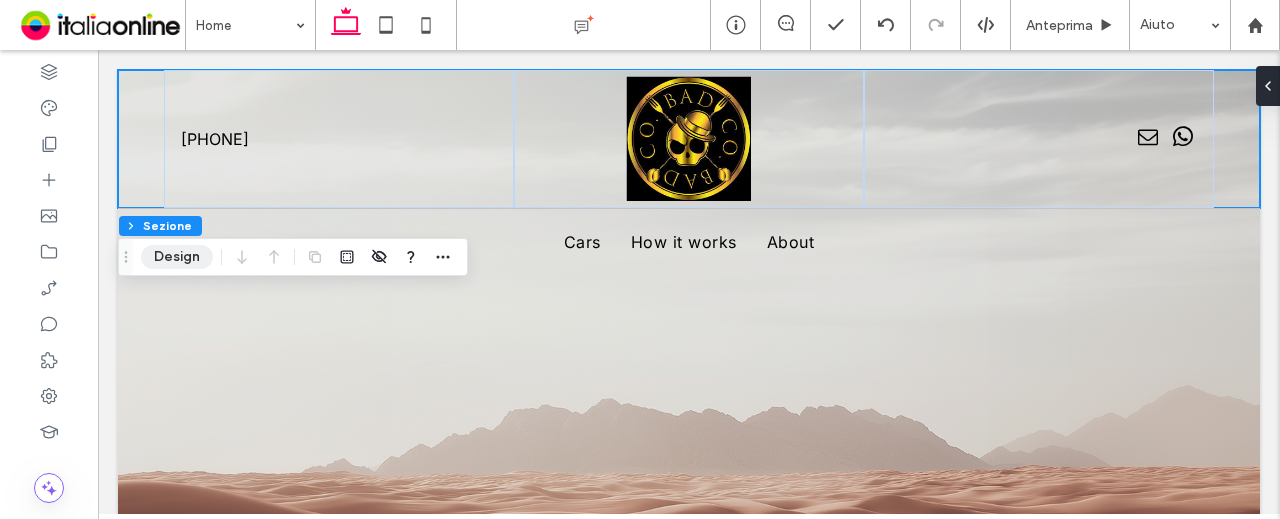 click on "Design" at bounding box center [177, 257] 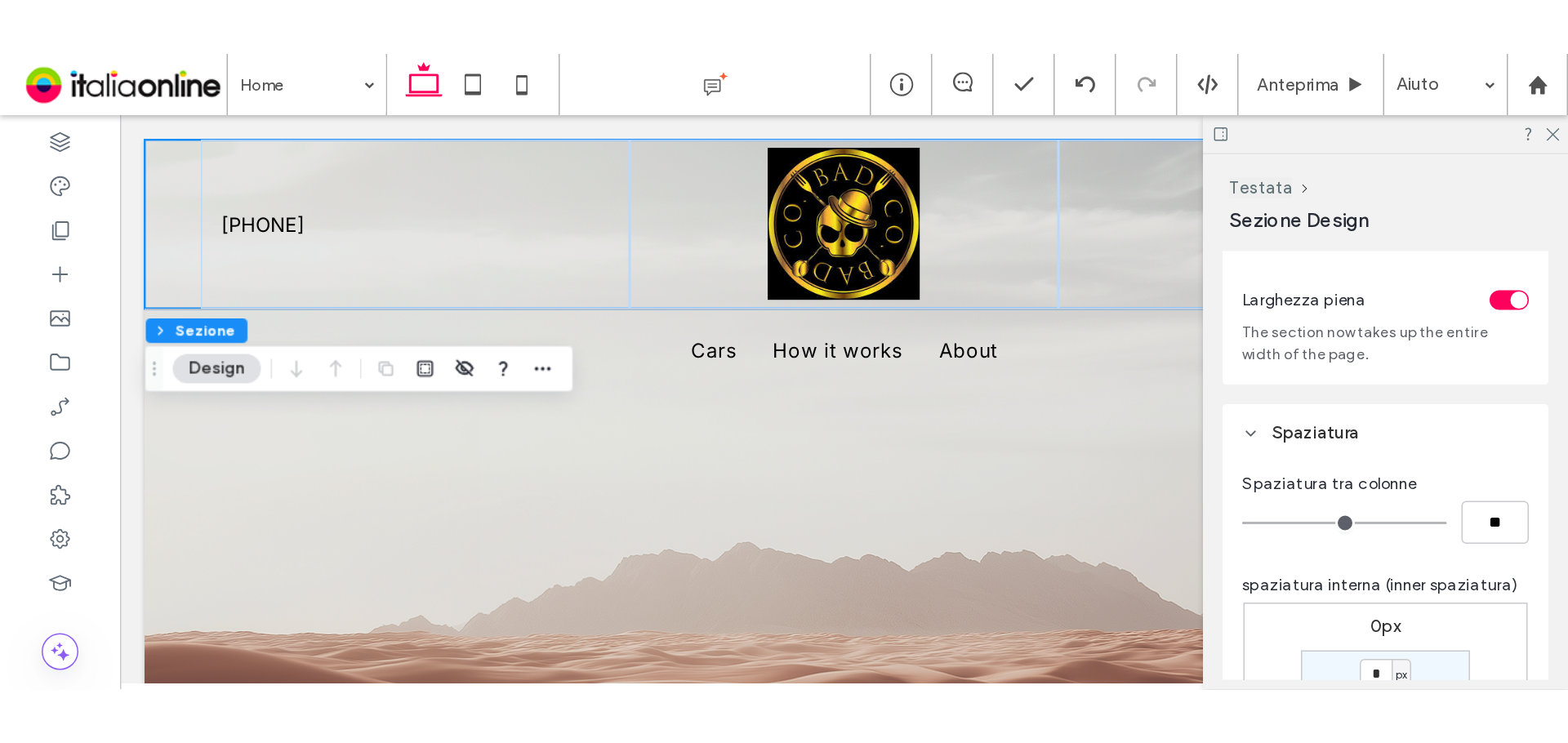 scroll, scrollTop: 0, scrollLeft: 0, axis: both 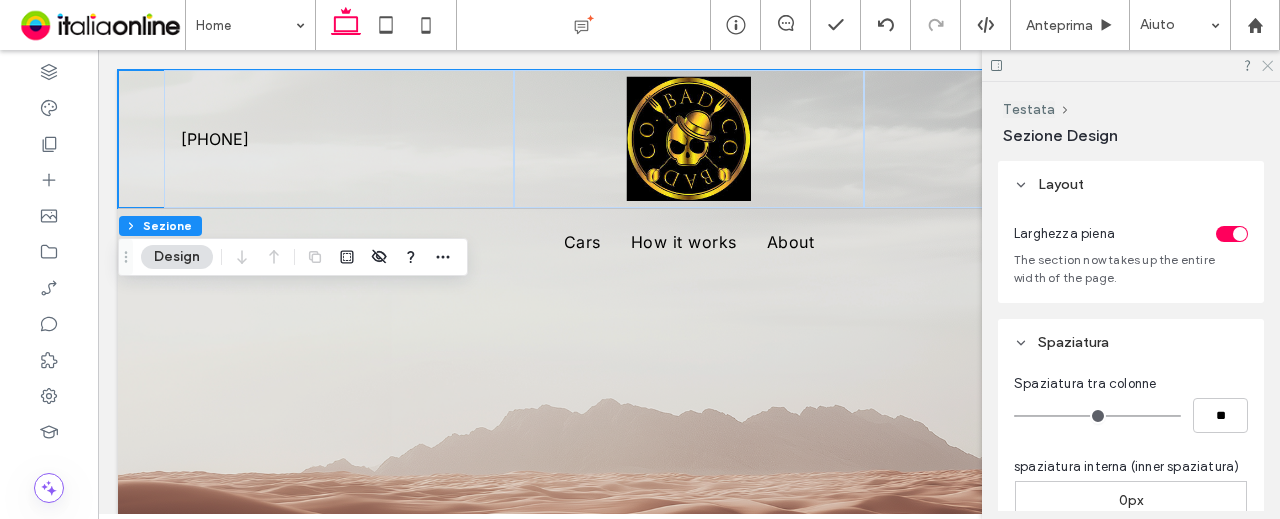 click 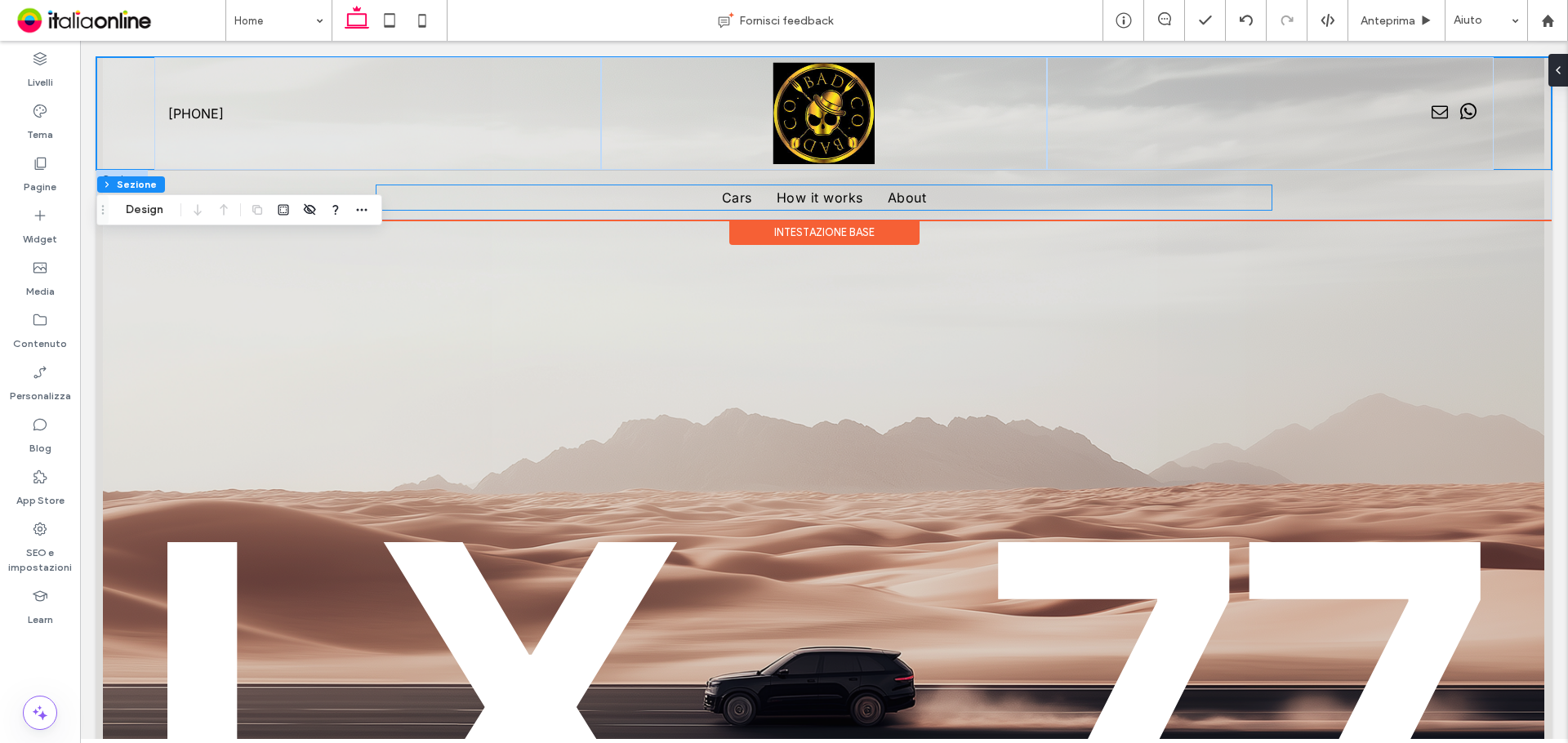 click on "Cars
How it works
About" at bounding box center (824, 198) 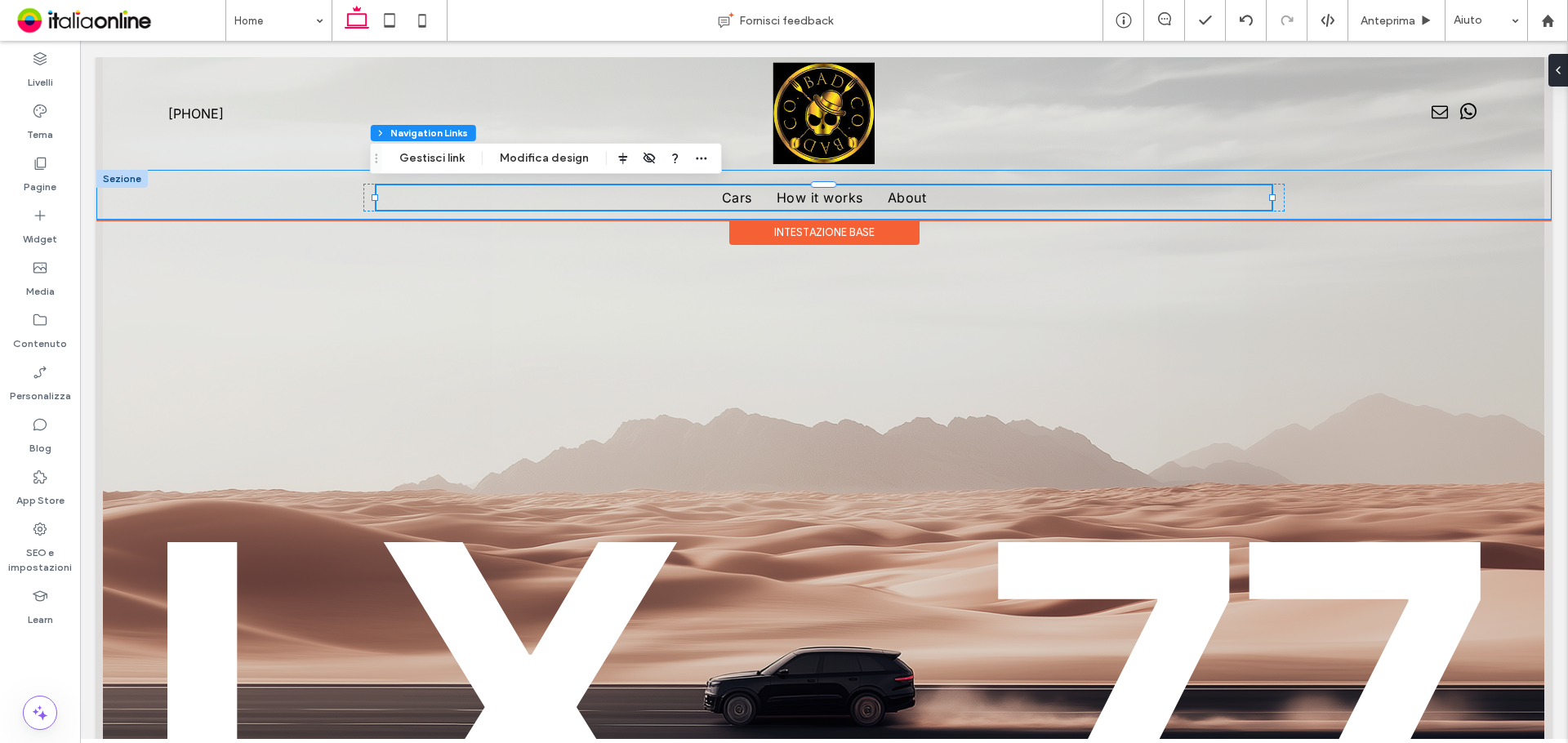 click on "Cars
How it works
About" at bounding box center [824, 194] 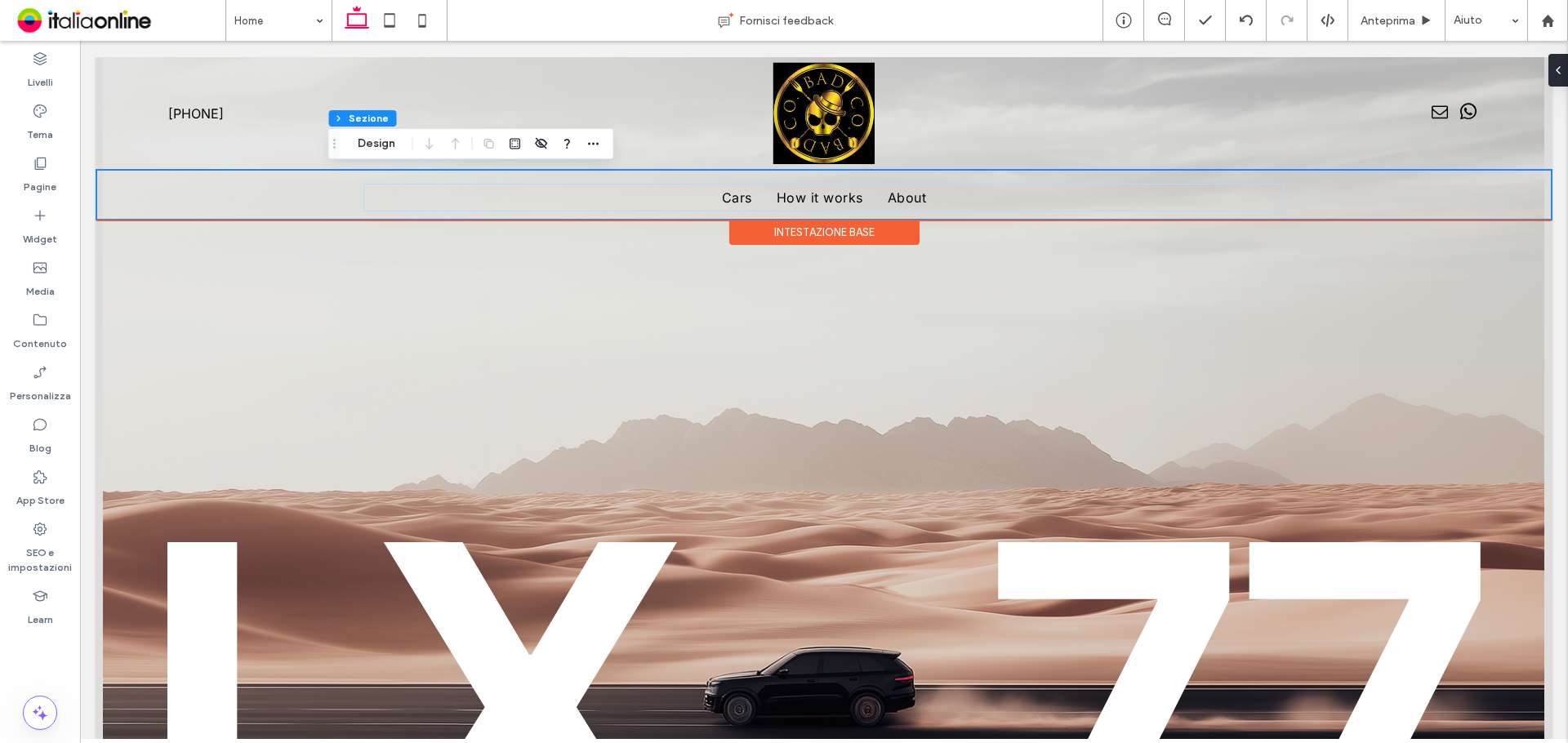 click on "Intestazione base" at bounding box center (824, 232) 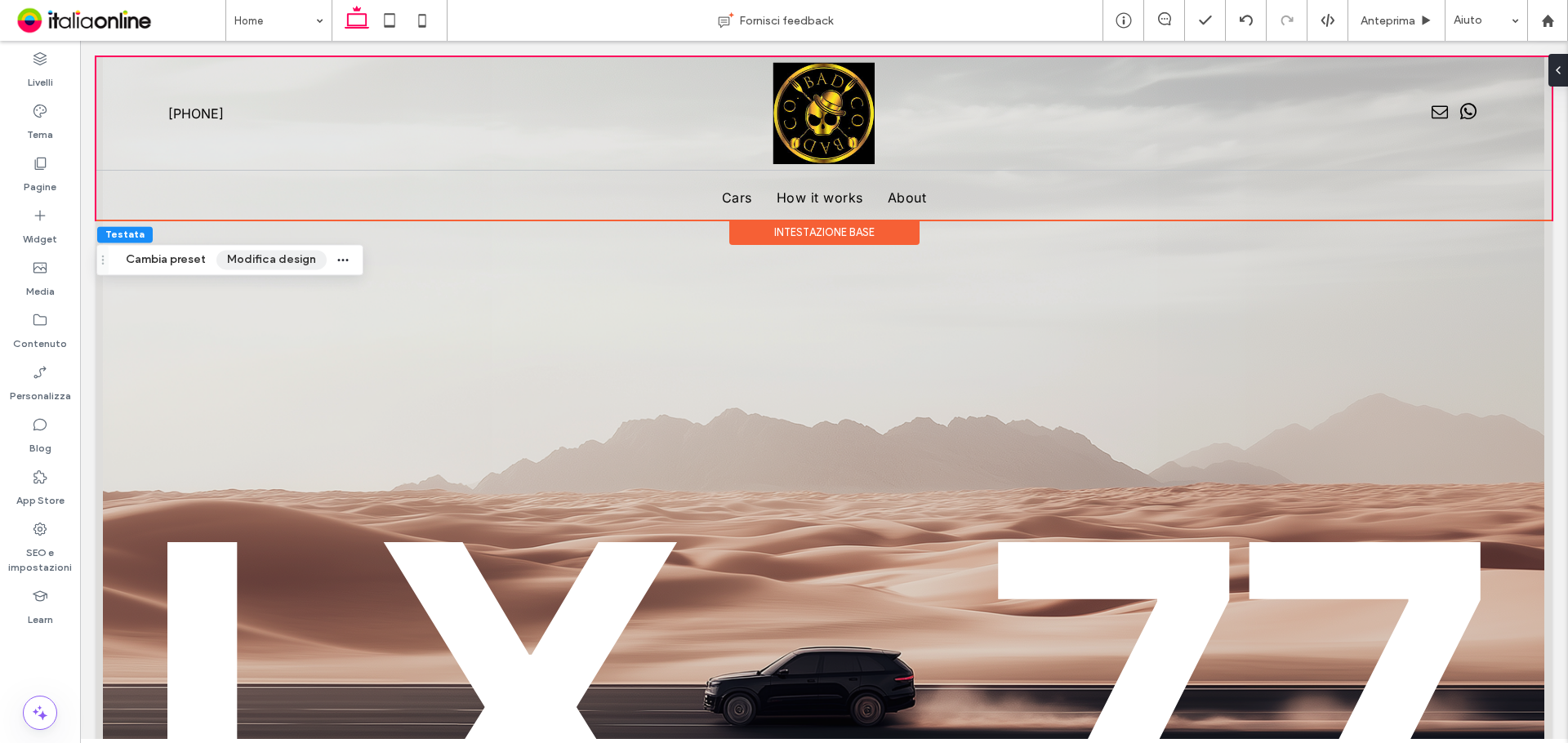 click on "Modifica design" at bounding box center (271, 260) 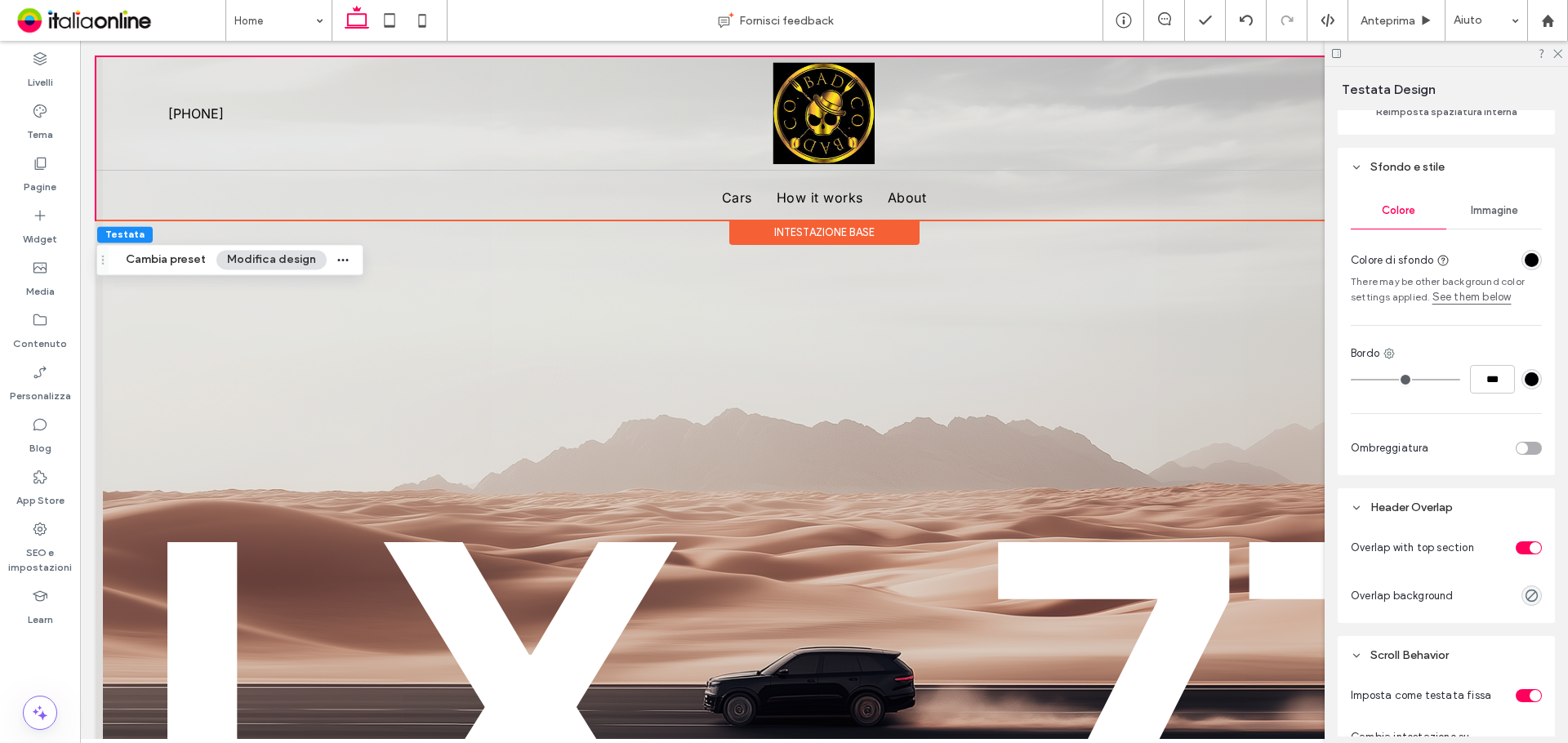 scroll, scrollTop: 490, scrollLeft: 0, axis: vertical 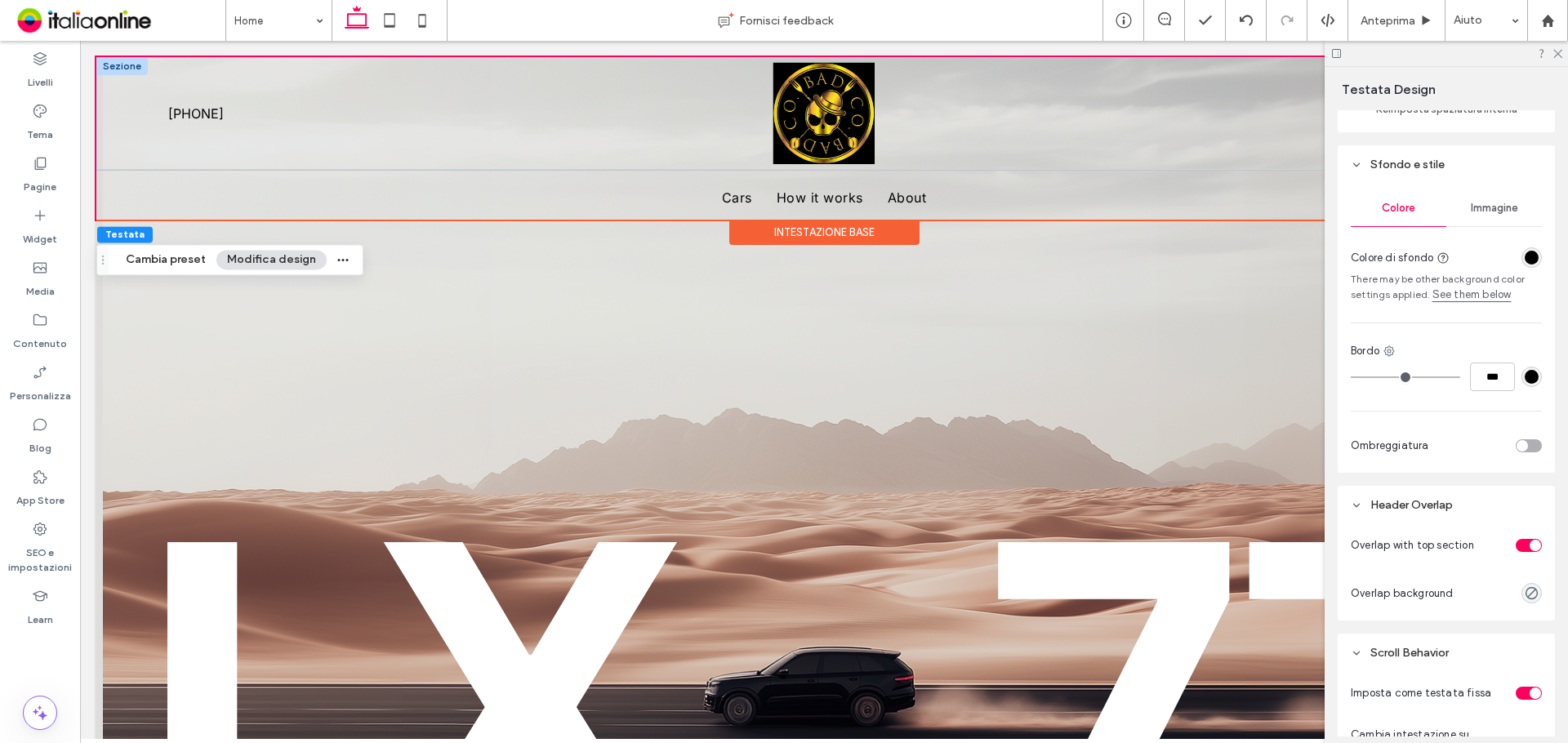 click at bounding box center (122, 66) 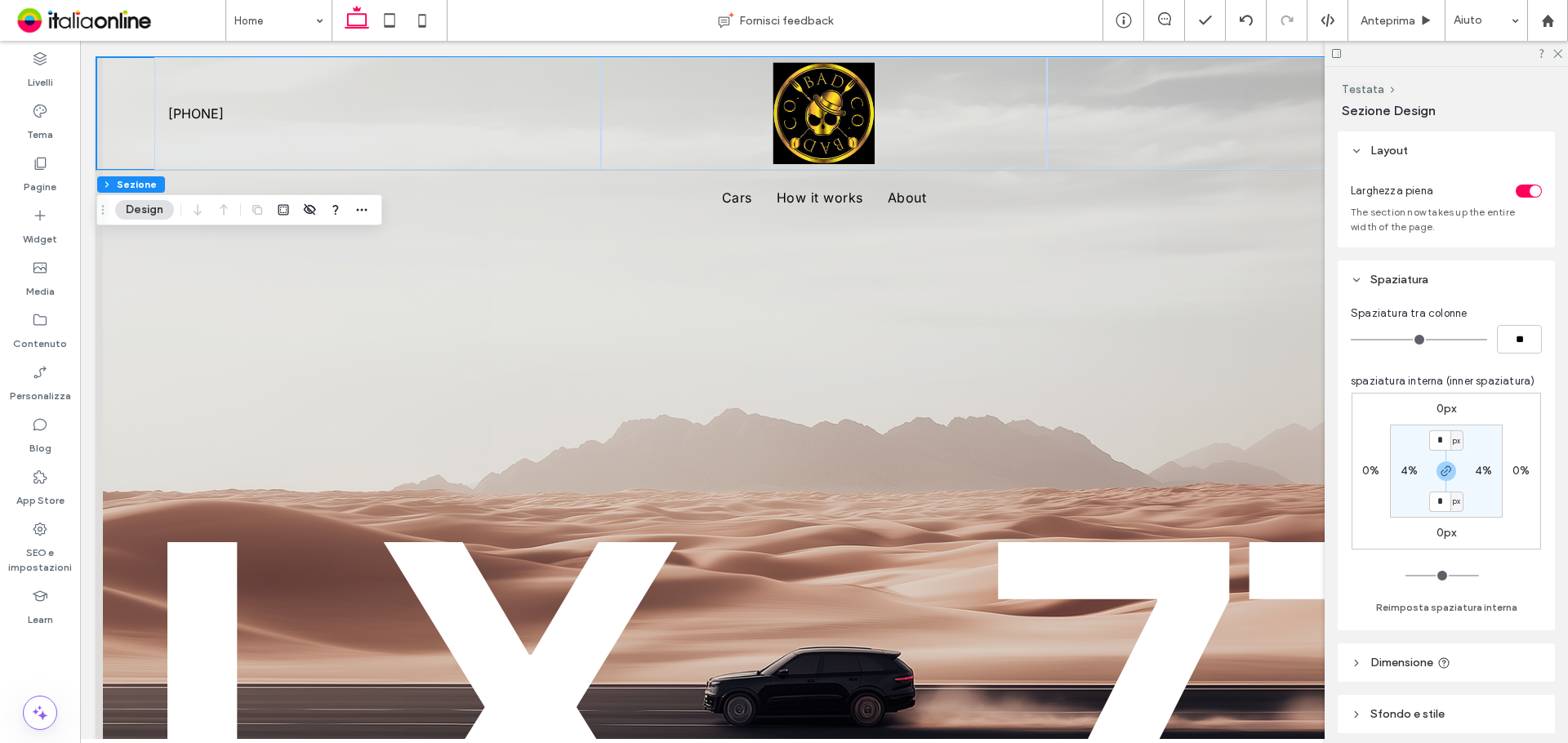 click on "Design" at bounding box center [145, 210] 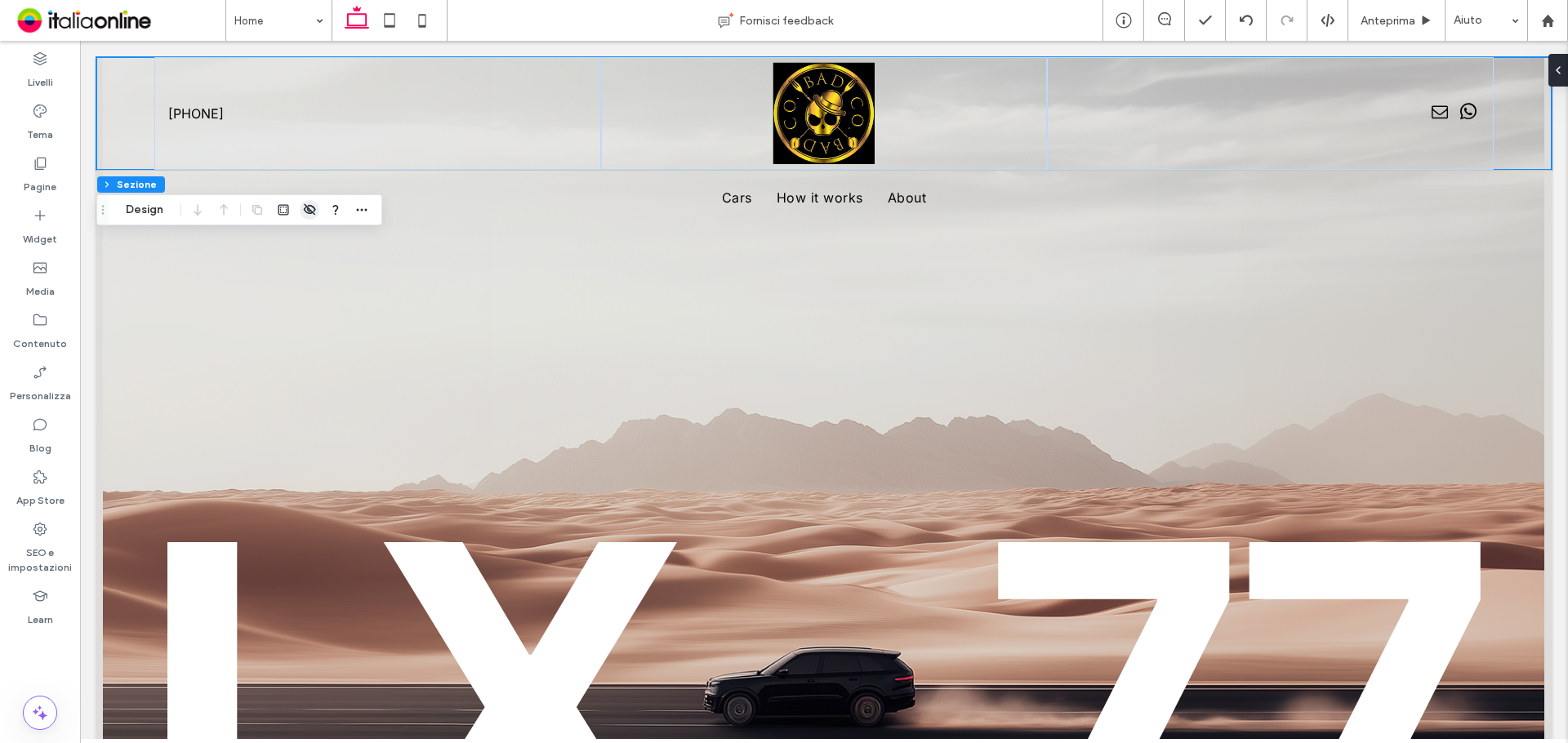 click 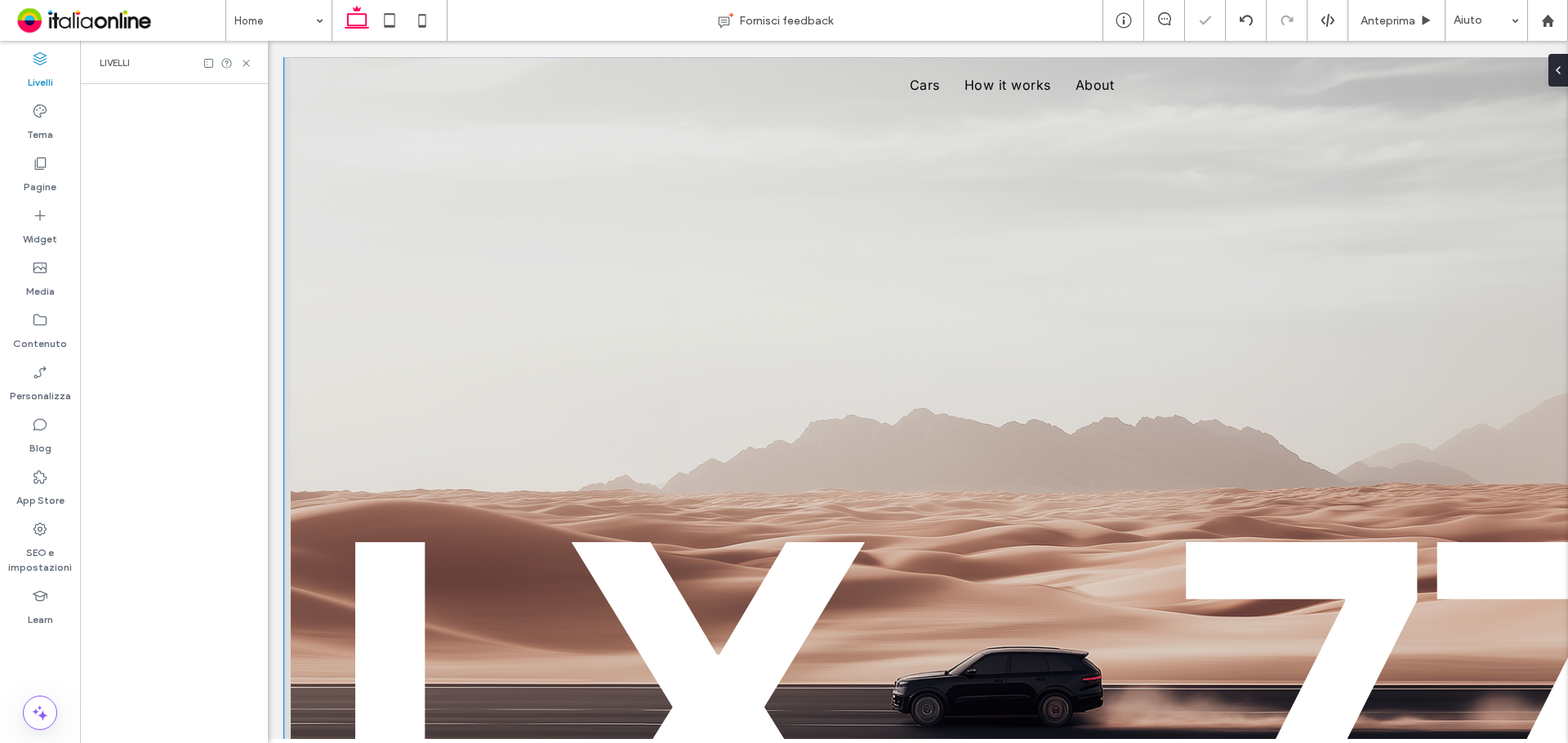 scroll, scrollTop: 0, scrollLeft: 188, axis: horizontal 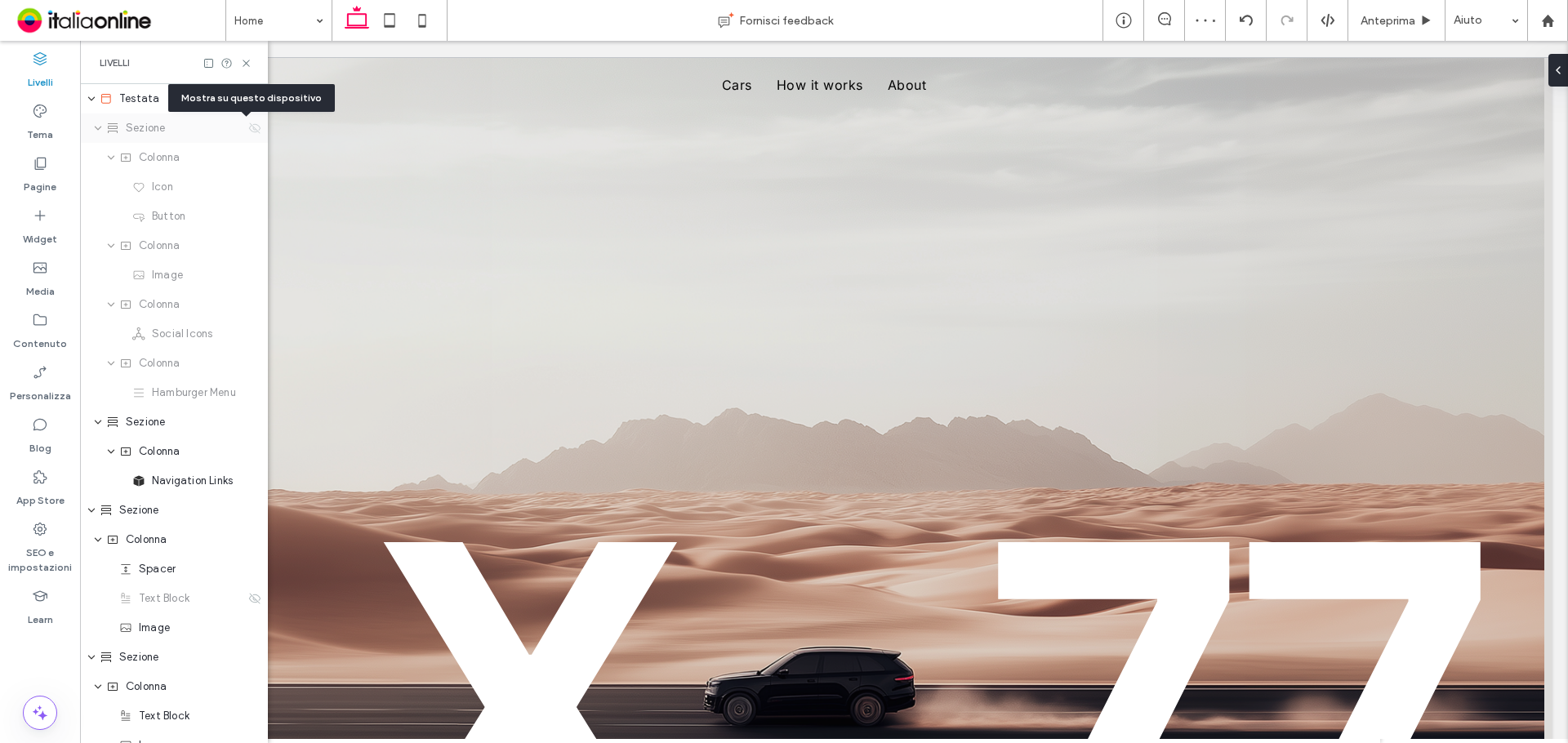 click 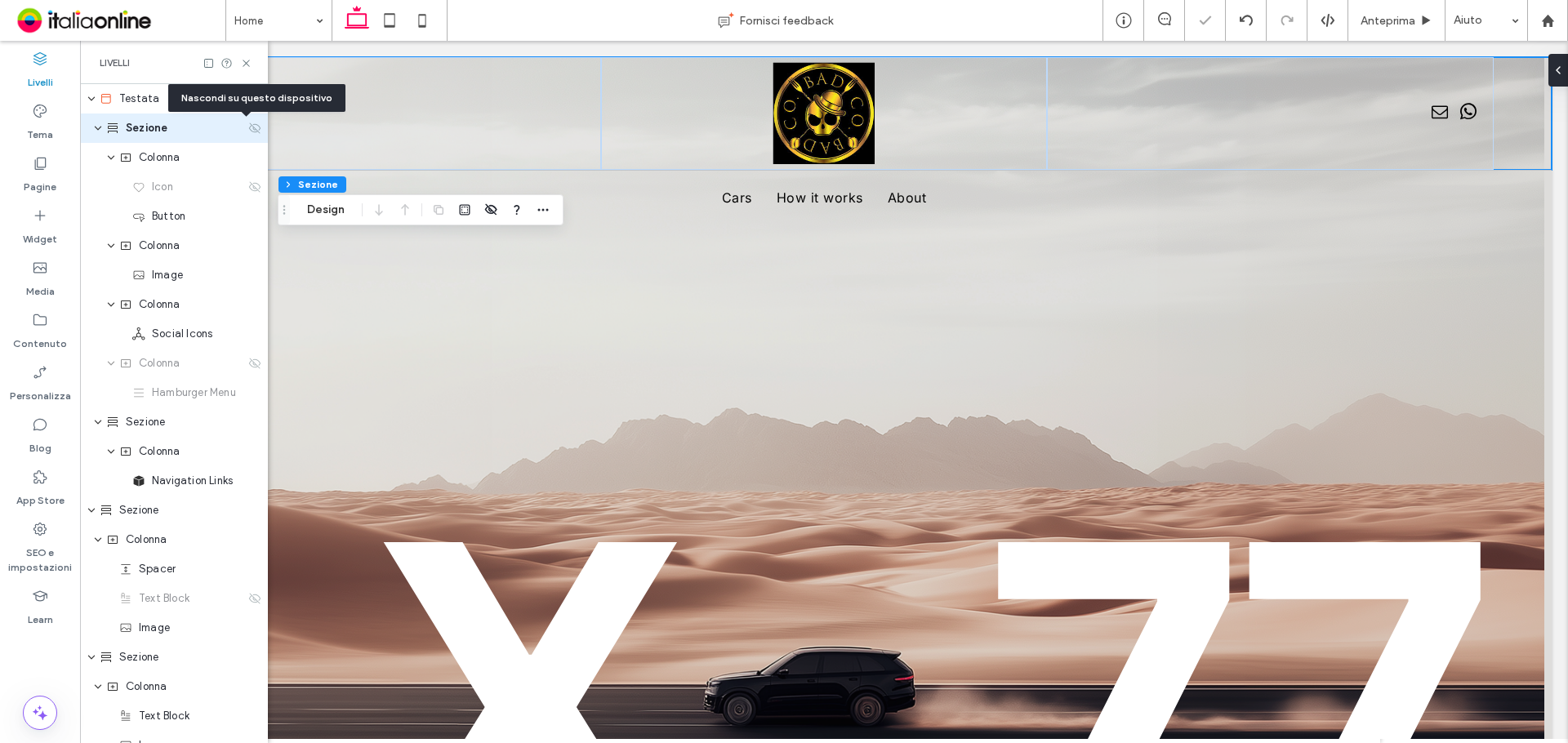 click 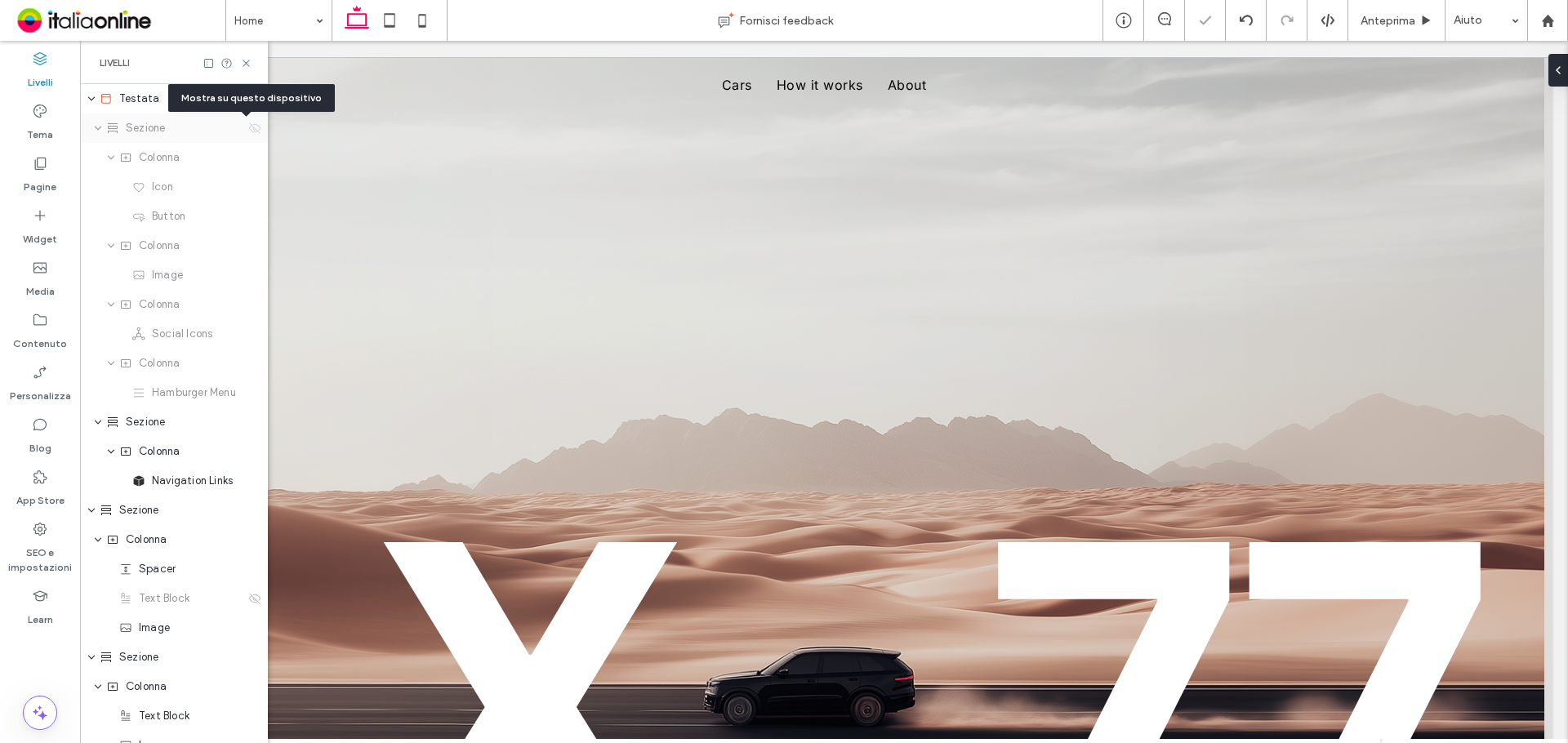 click 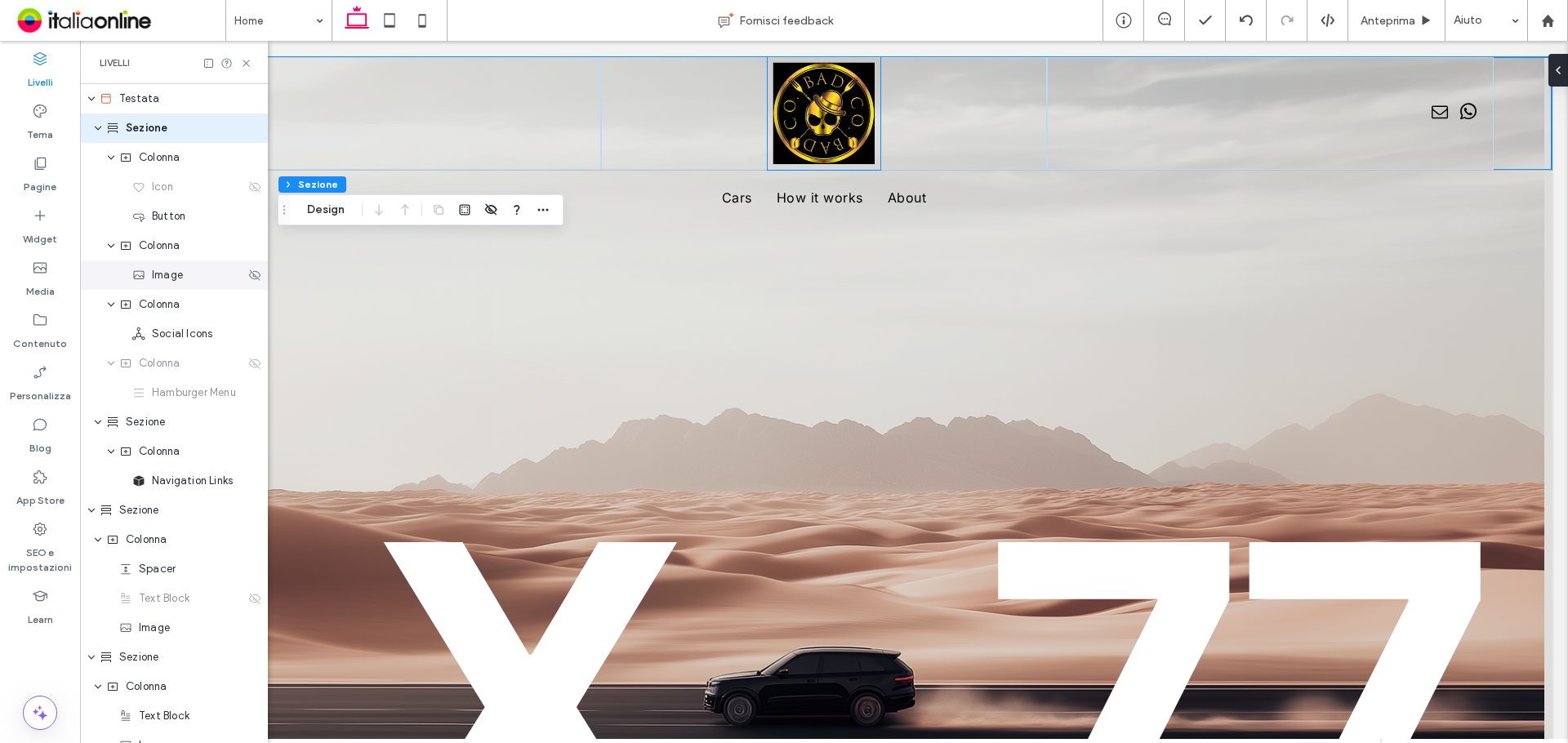 click on "Image" at bounding box center (189, 275) 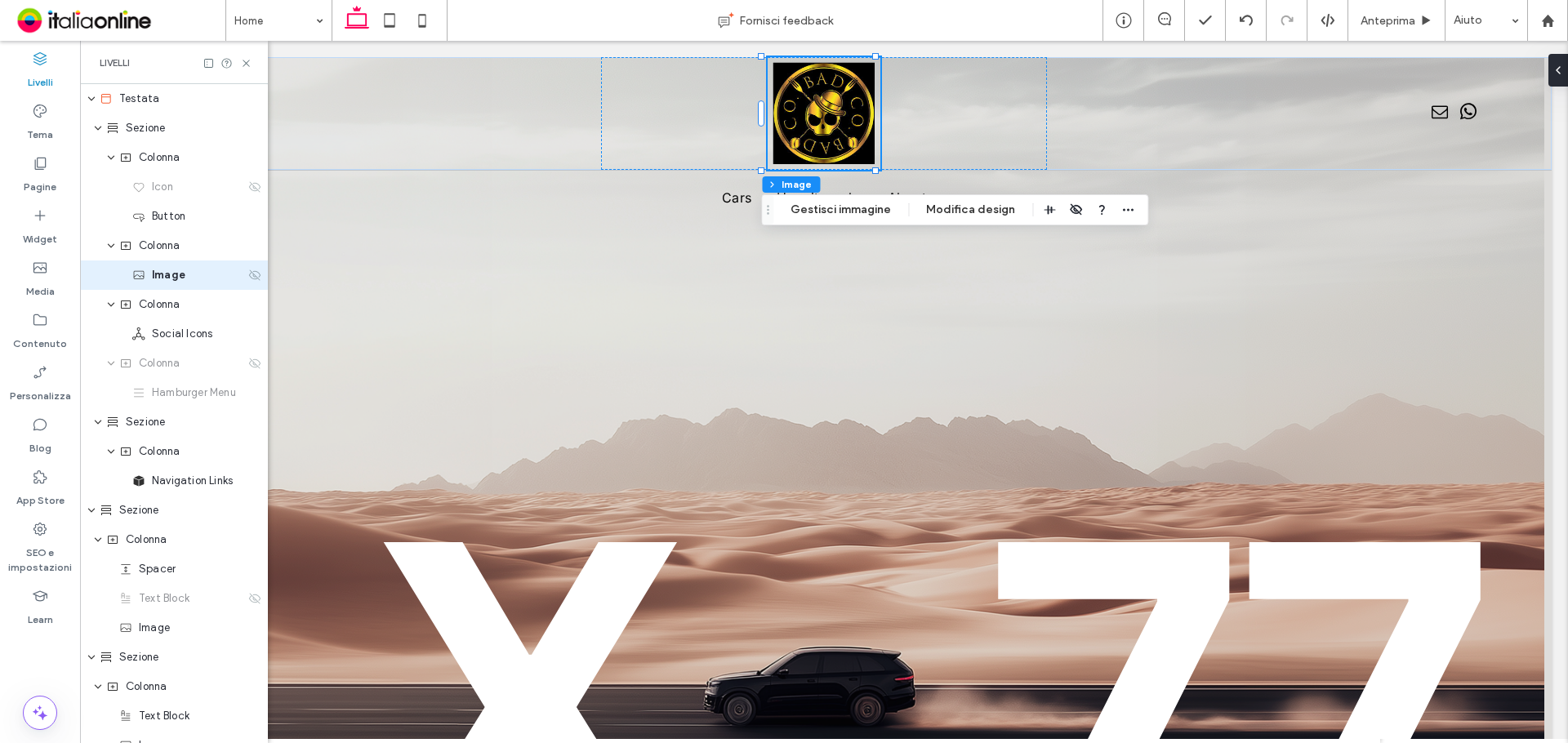 click 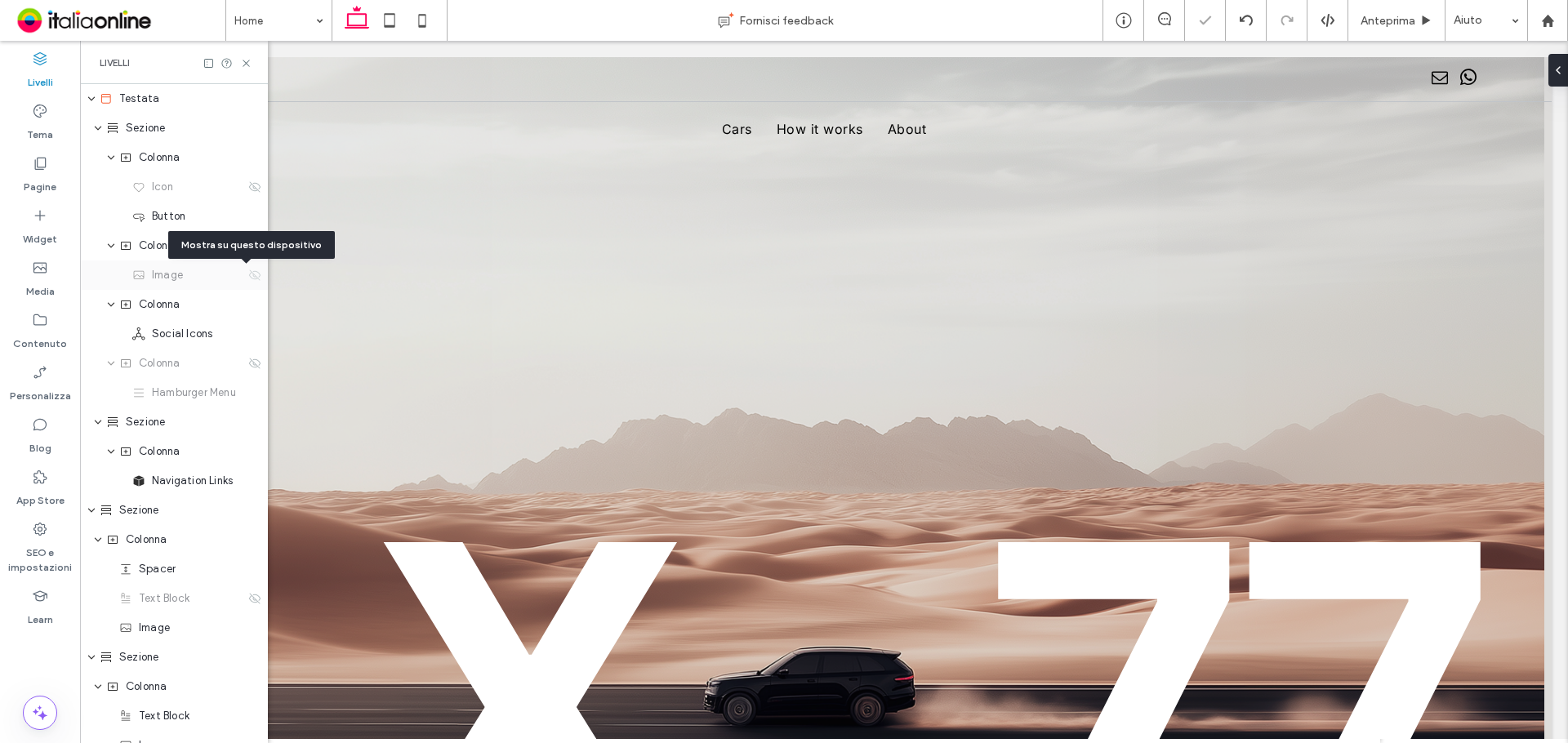 click 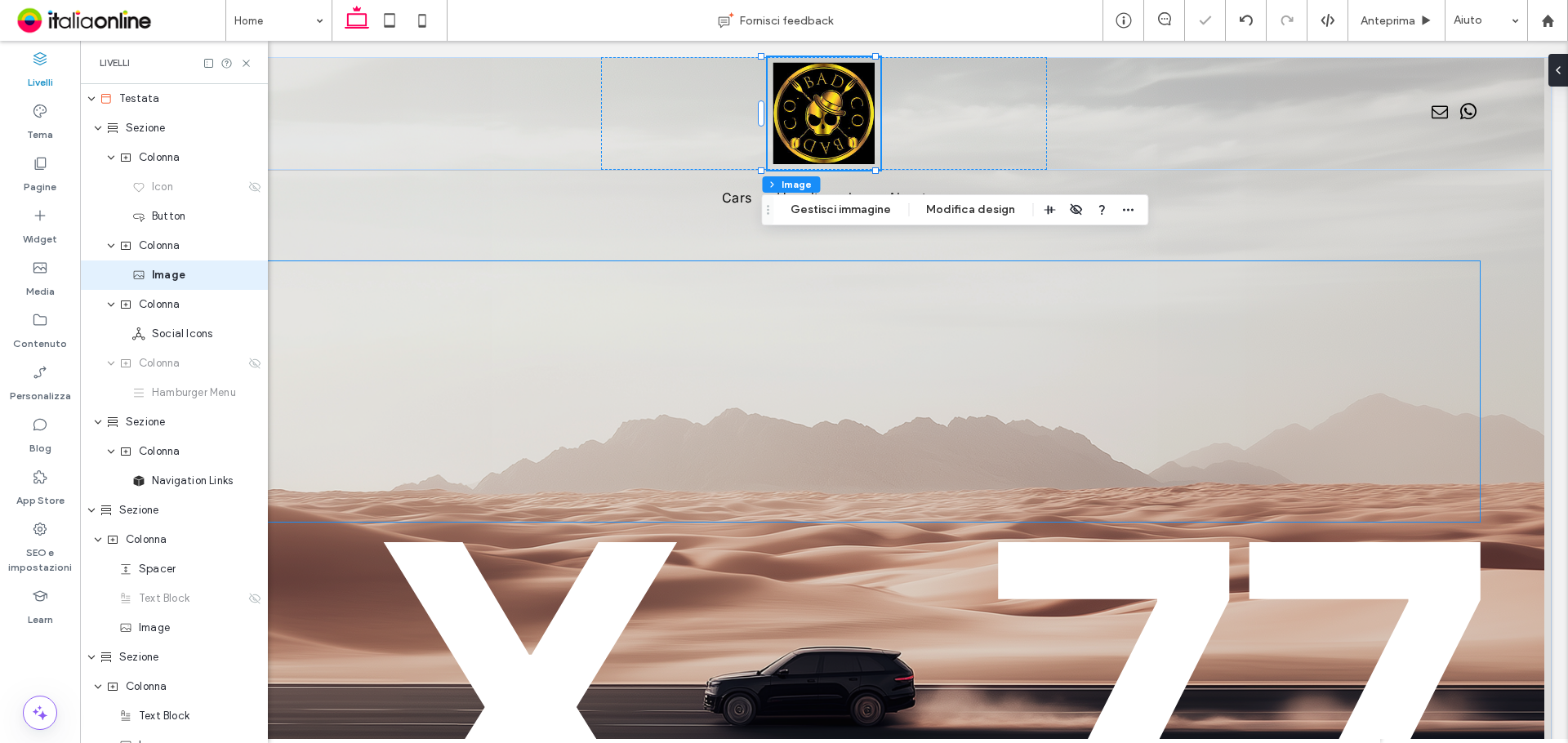 click at bounding box center (823, 391) 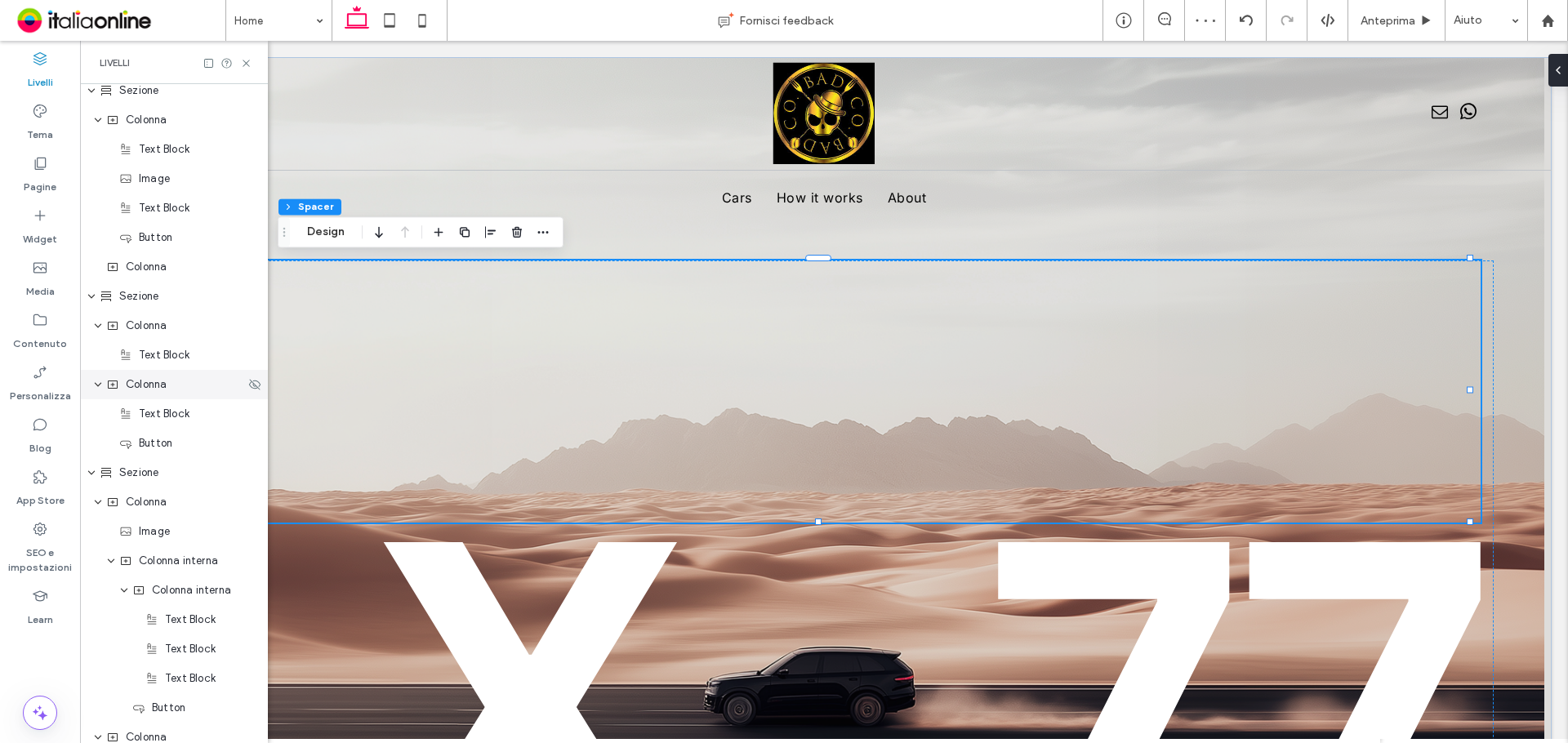 scroll, scrollTop: 646, scrollLeft: 0, axis: vertical 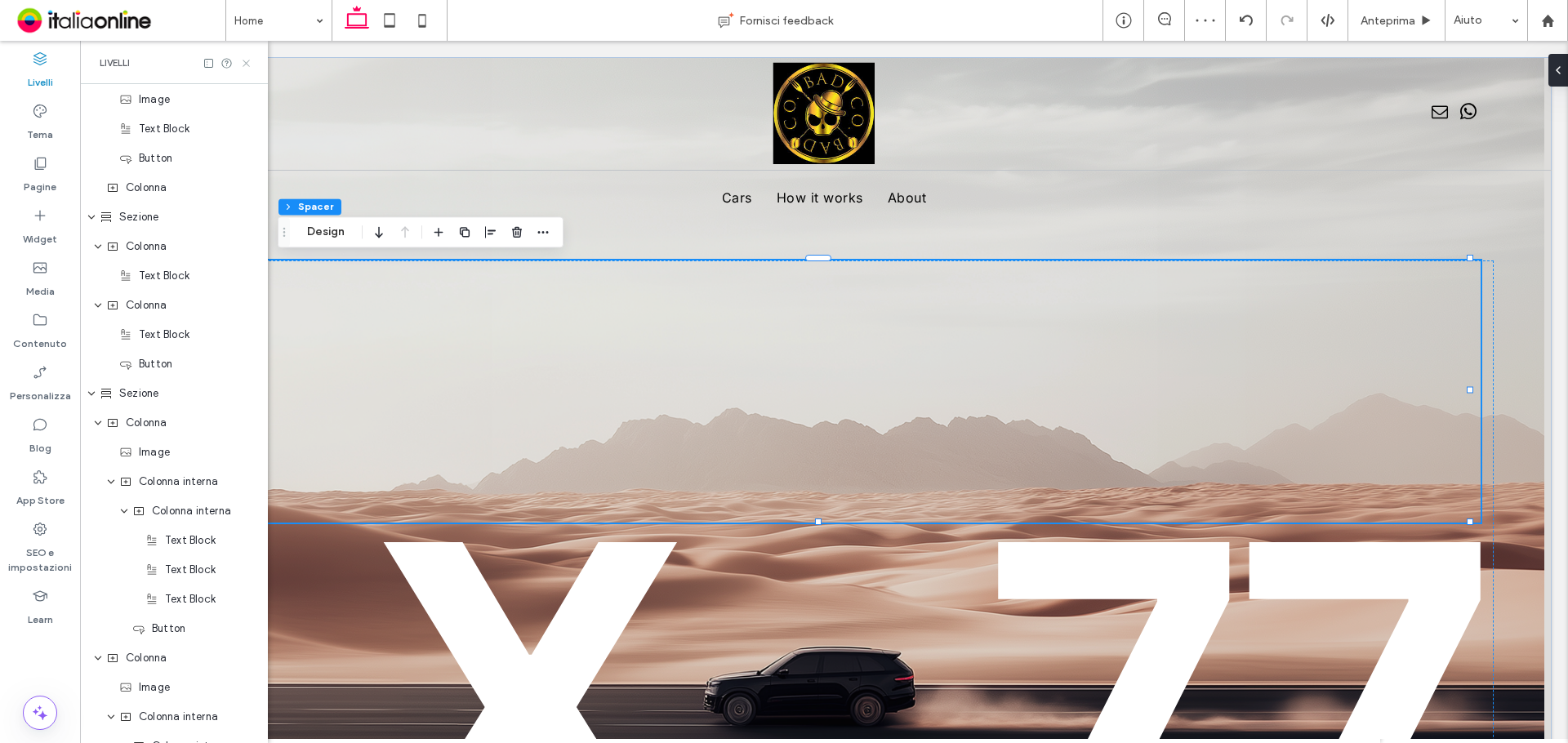 drag, startPoint x: 171, startPoint y: 20, endPoint x: 246, endPoint y: 60, distance: 85 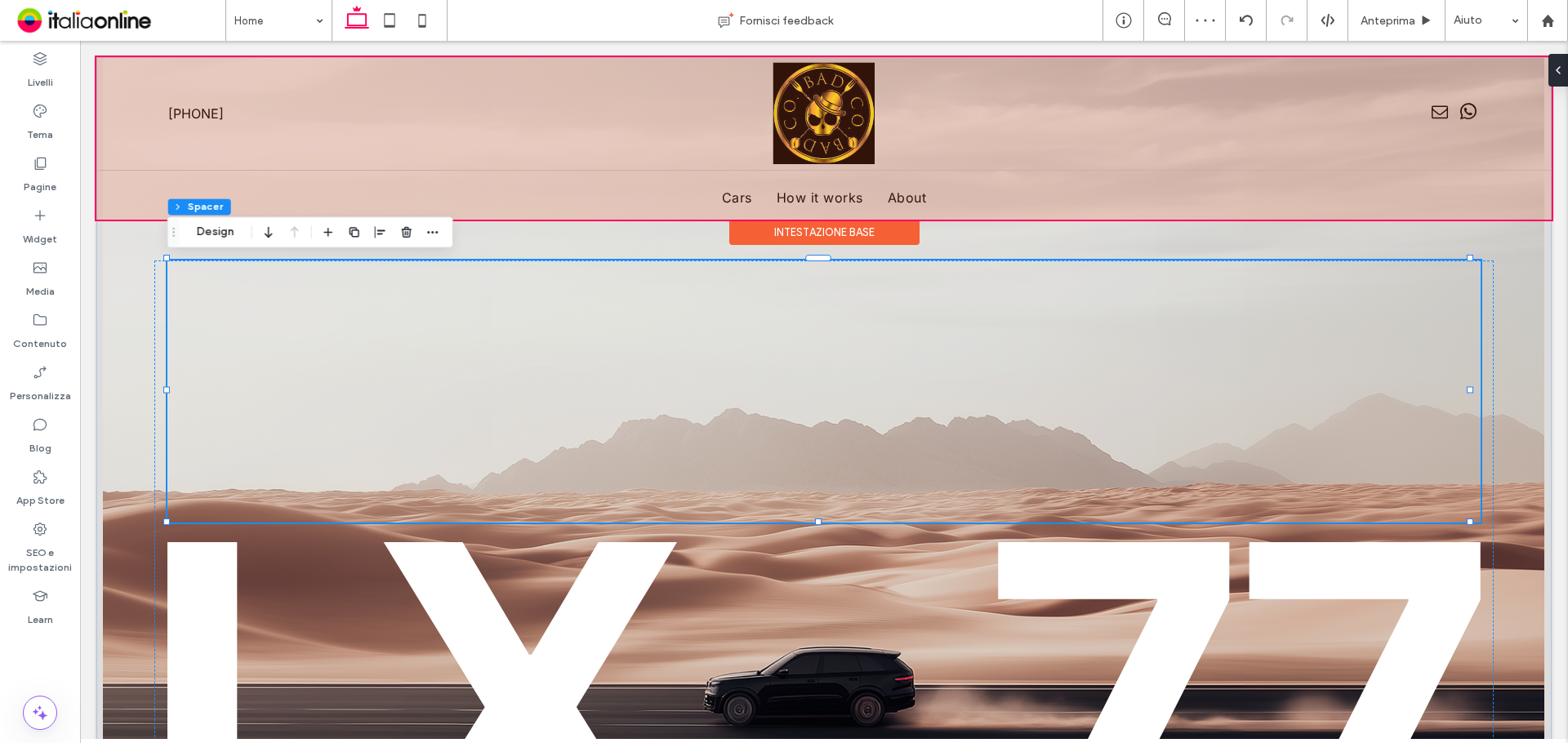 scroll, scrollTop: 0, scrollLeft: 0, axis: both 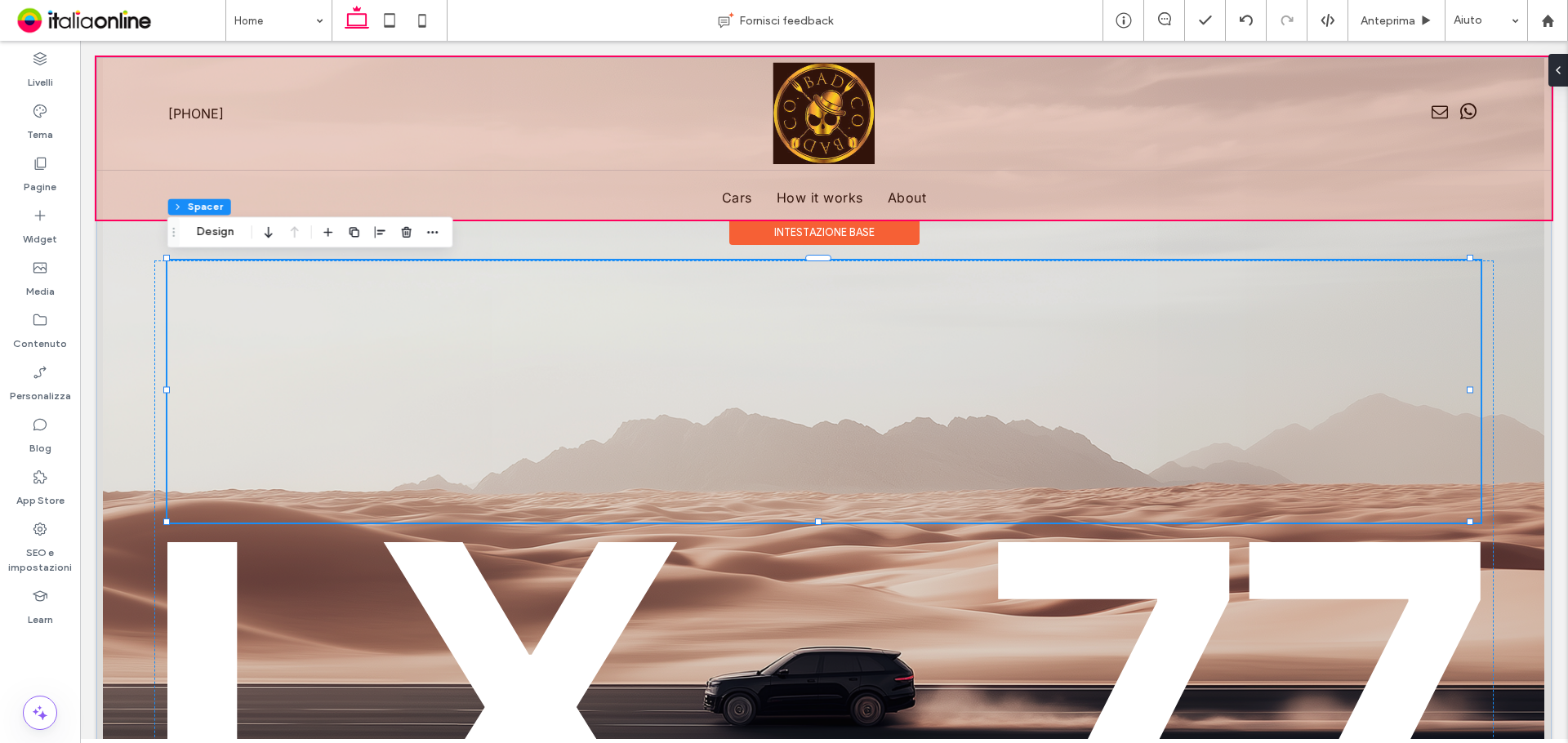click at bounding box center (824, 138) 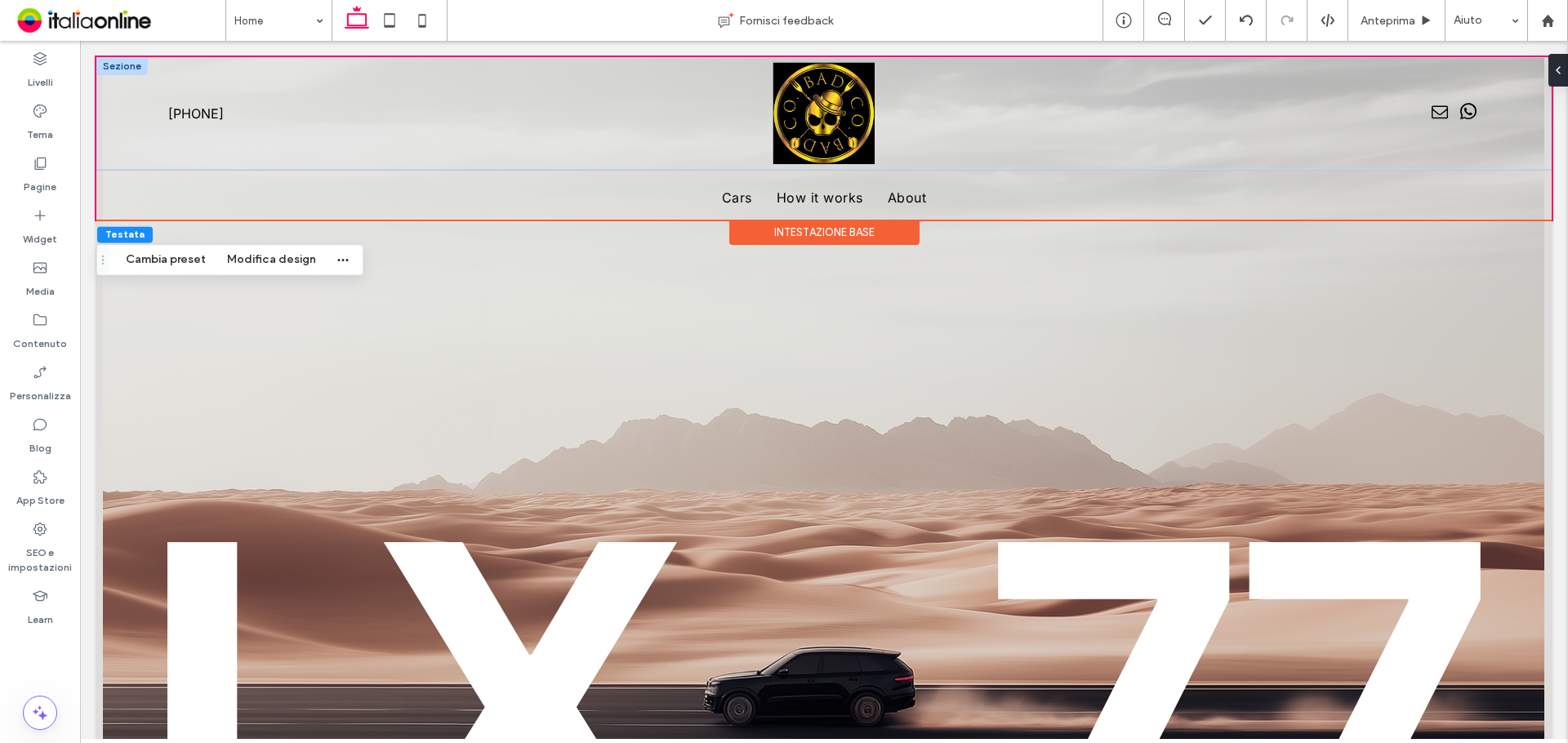 click at bounding box center (122, 66) 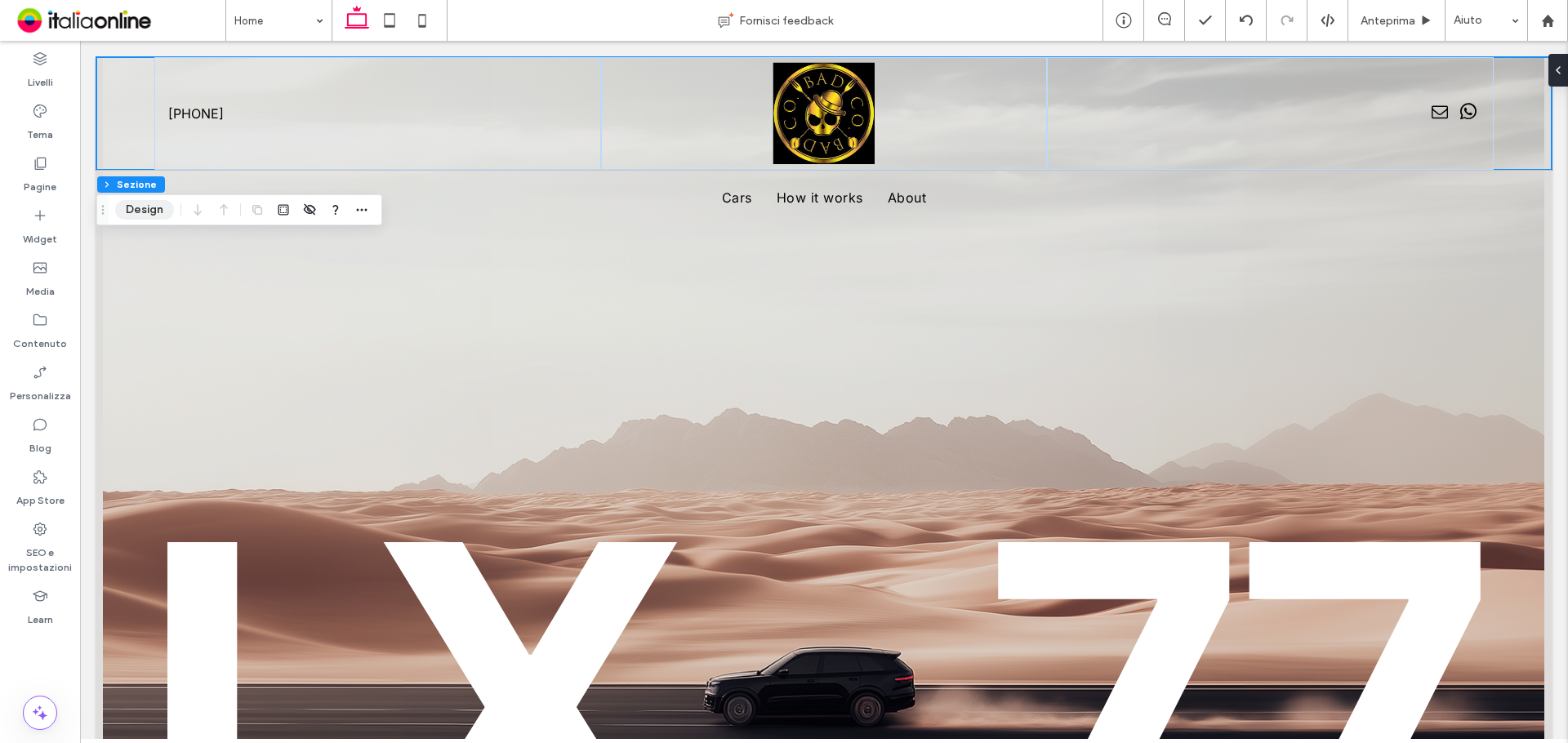 click on "Design" at bounding box center [145, 210] 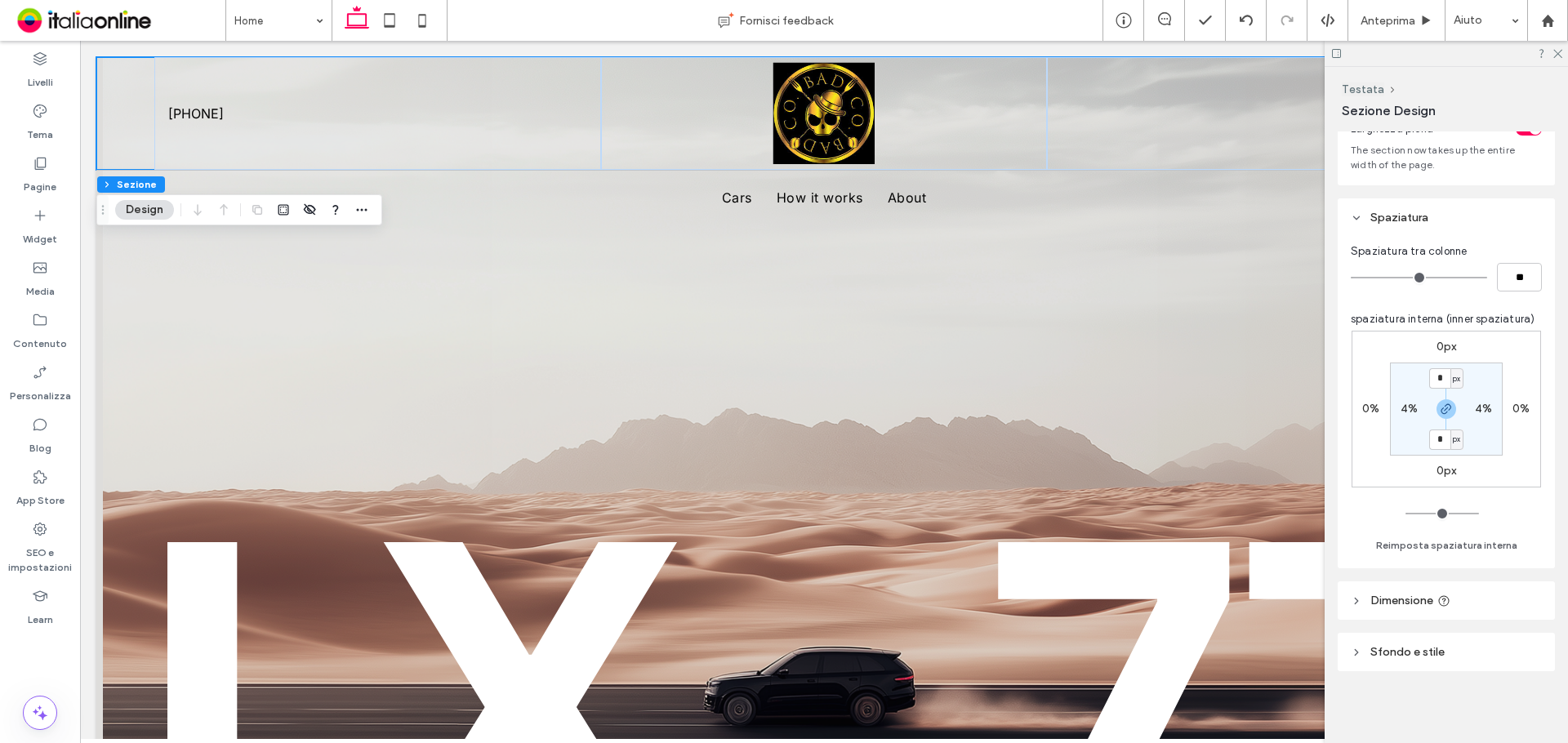 scroll, scrollTop: 0, scrollLeft: 0, axis: both 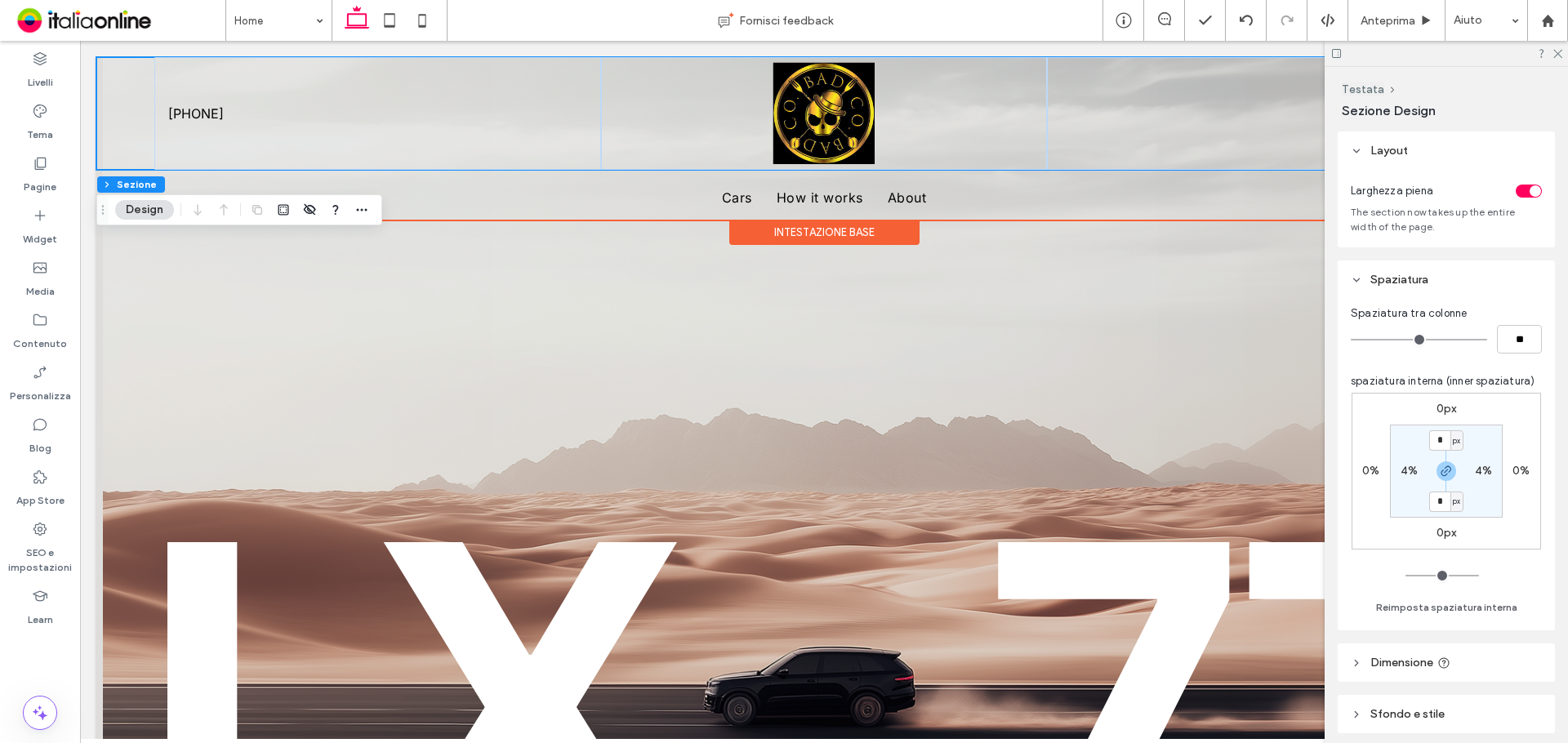 click on "[PHONE]" at bounding box center (824, 113) 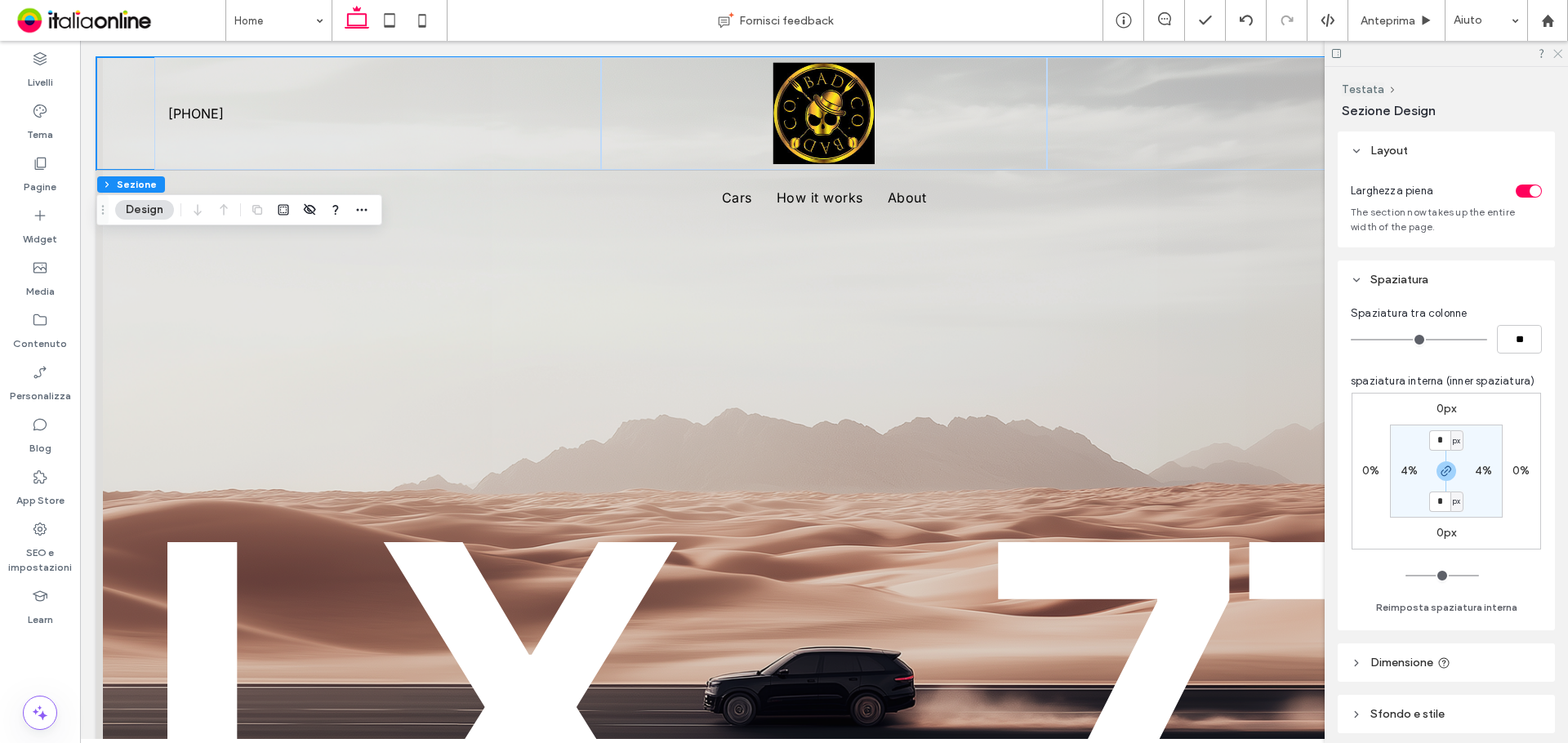 click 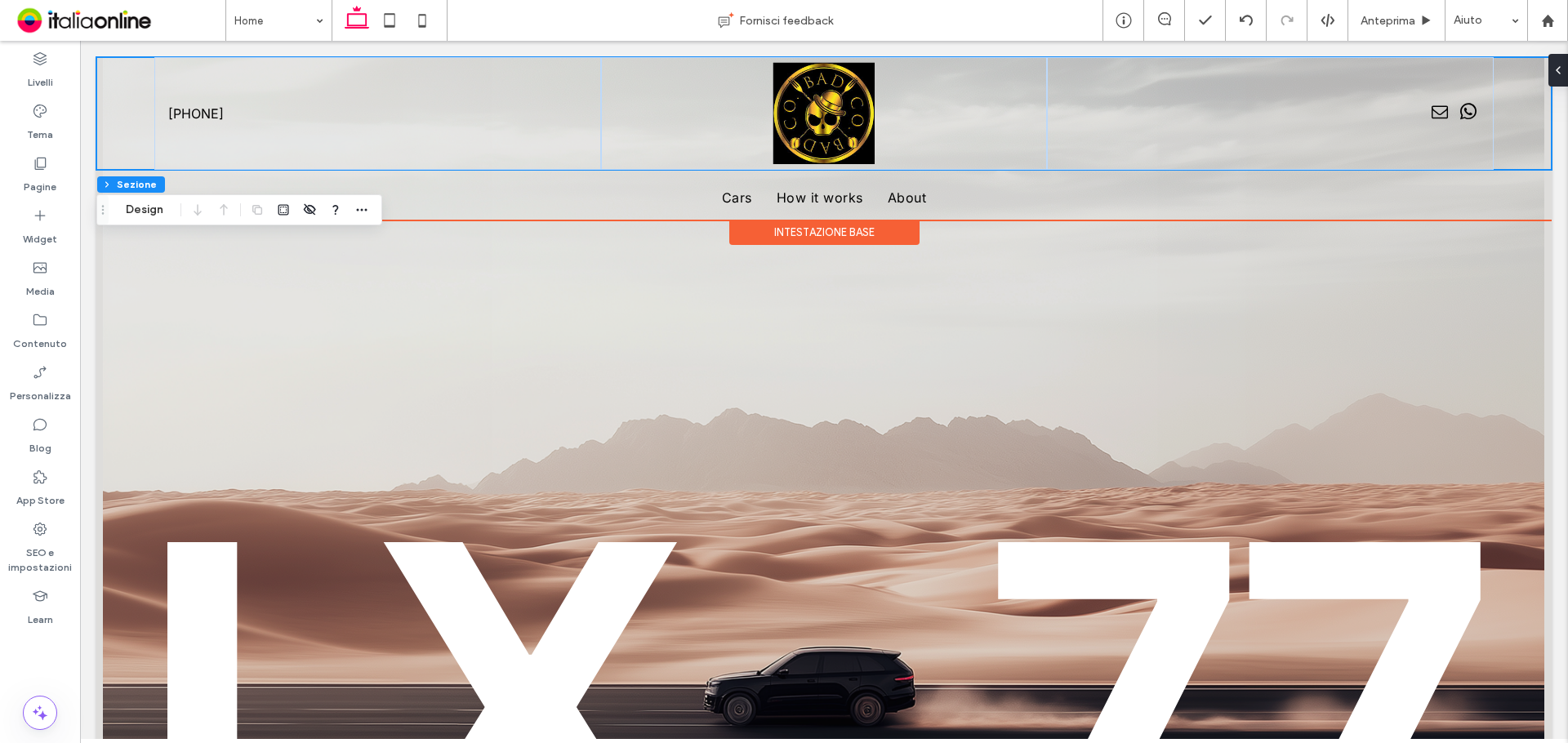 click on "[PHONE]" at bounding box center [824, 113] 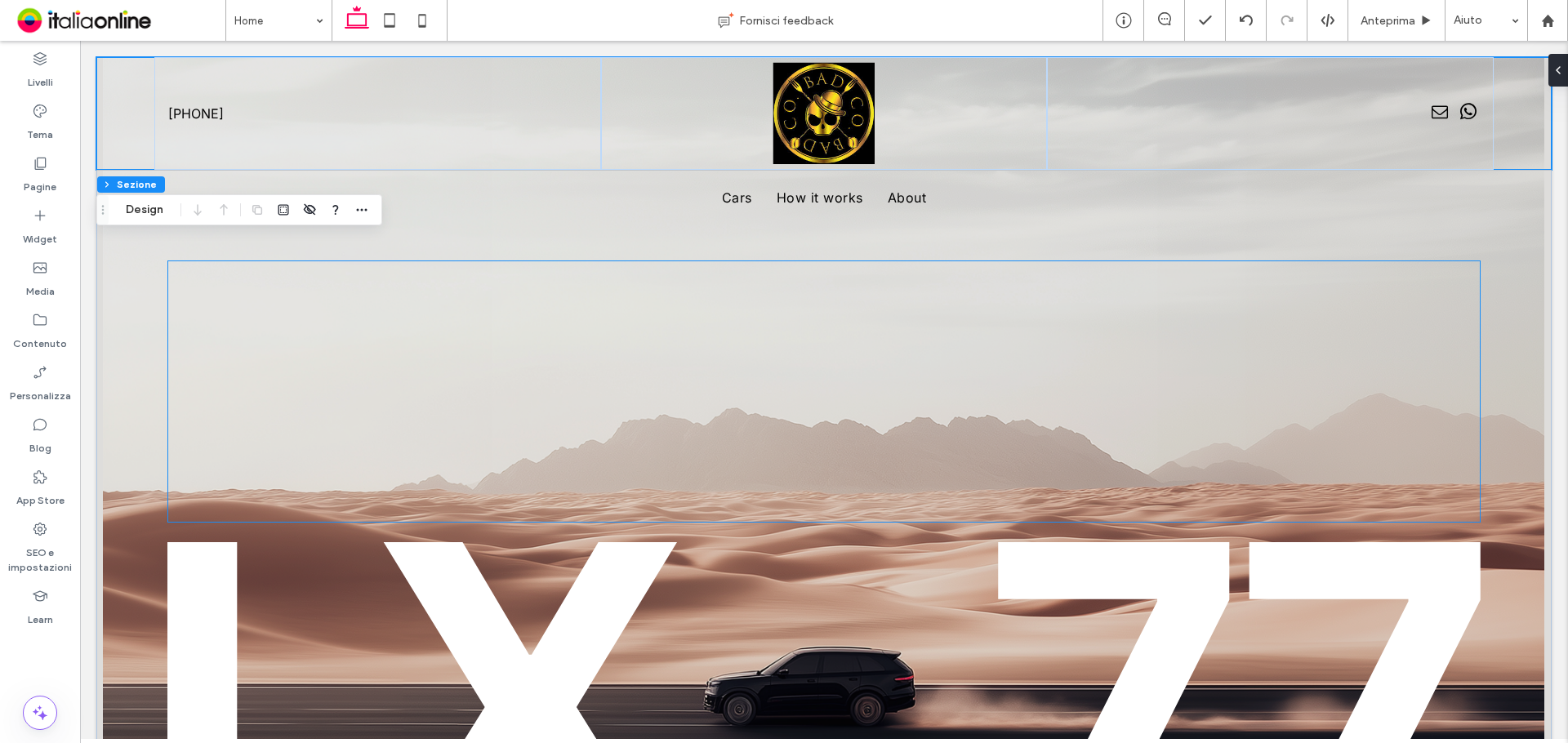click at bounding box center (823, 391) 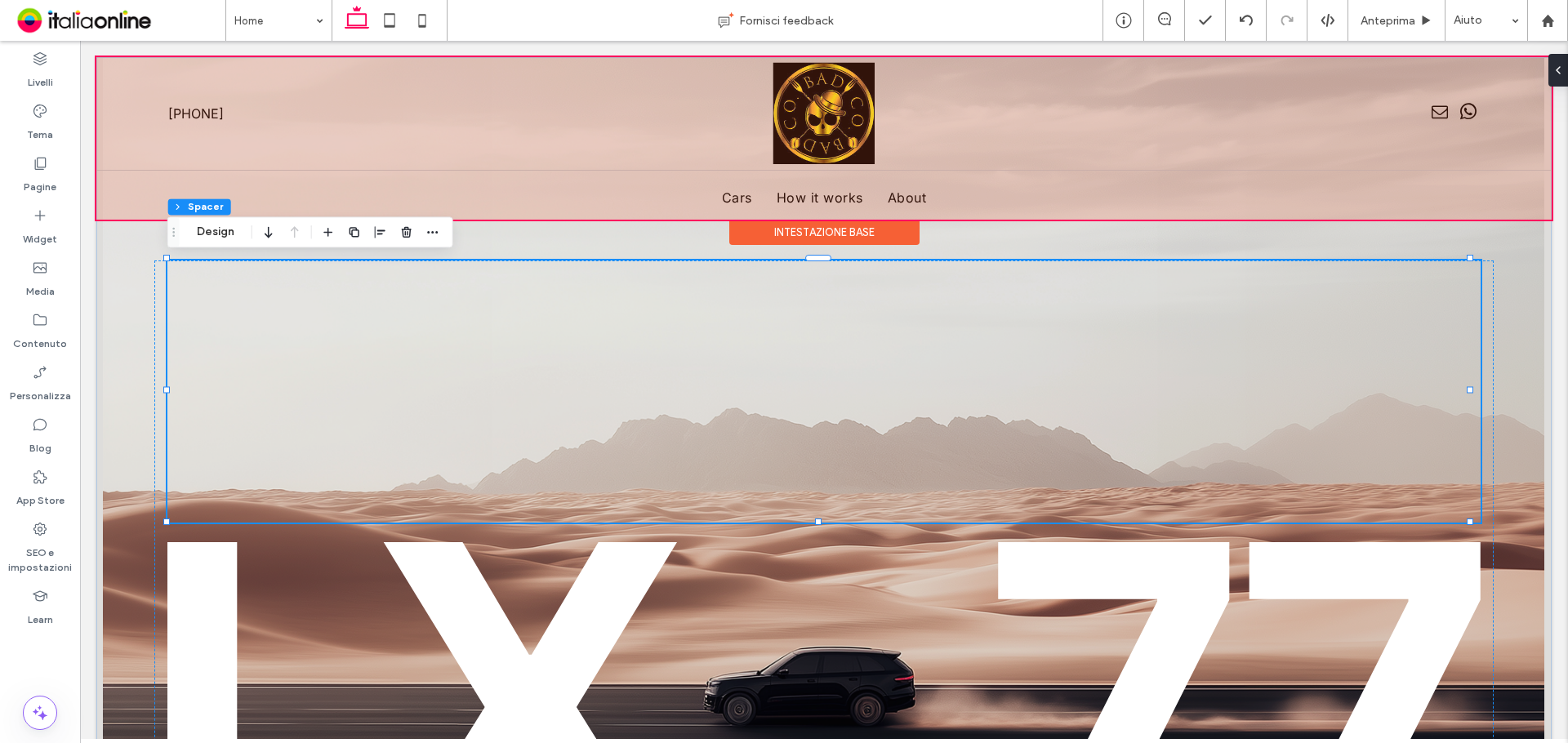 click at bounding box center (824, 138) 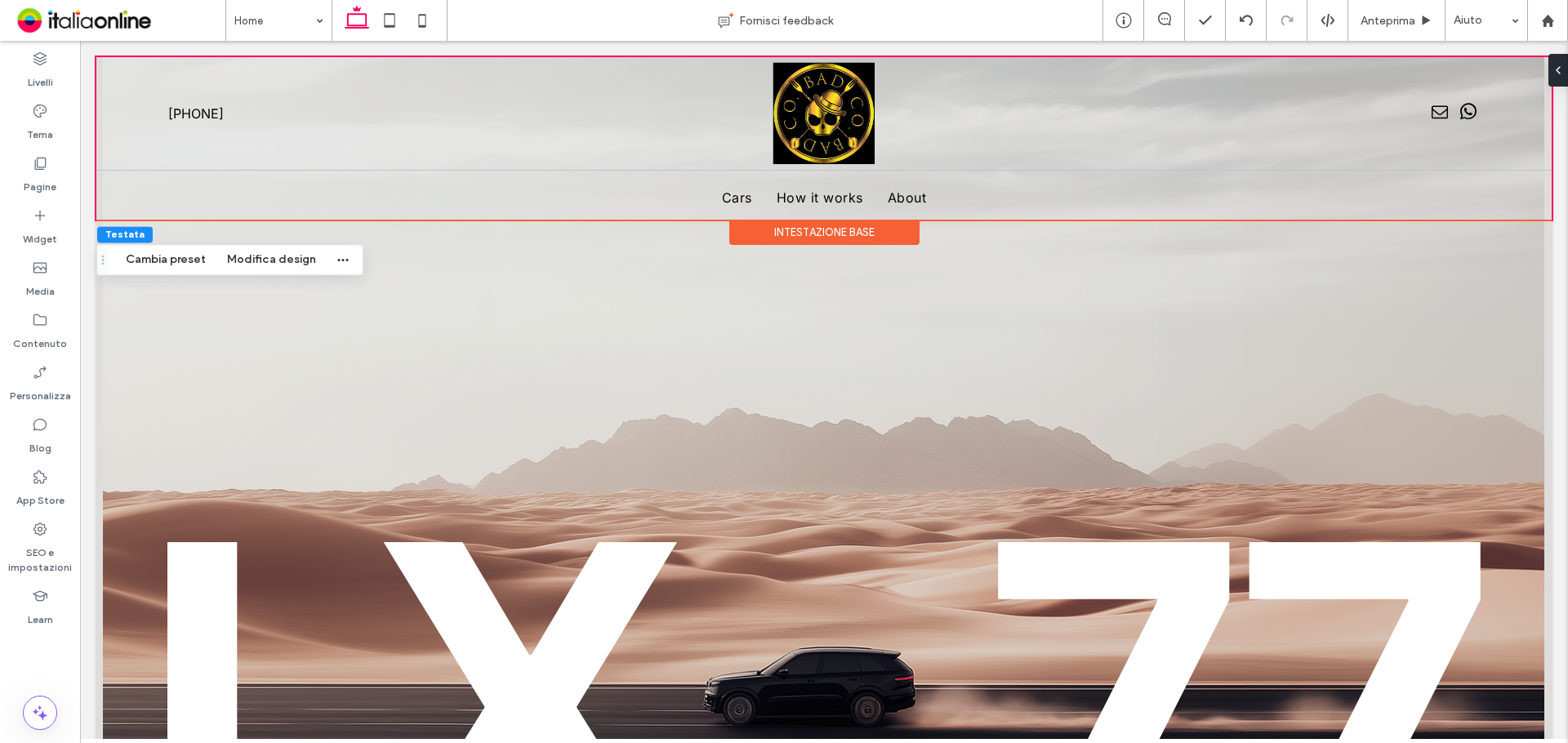 click on "Intestazione base" at bounding box center [824, 232] 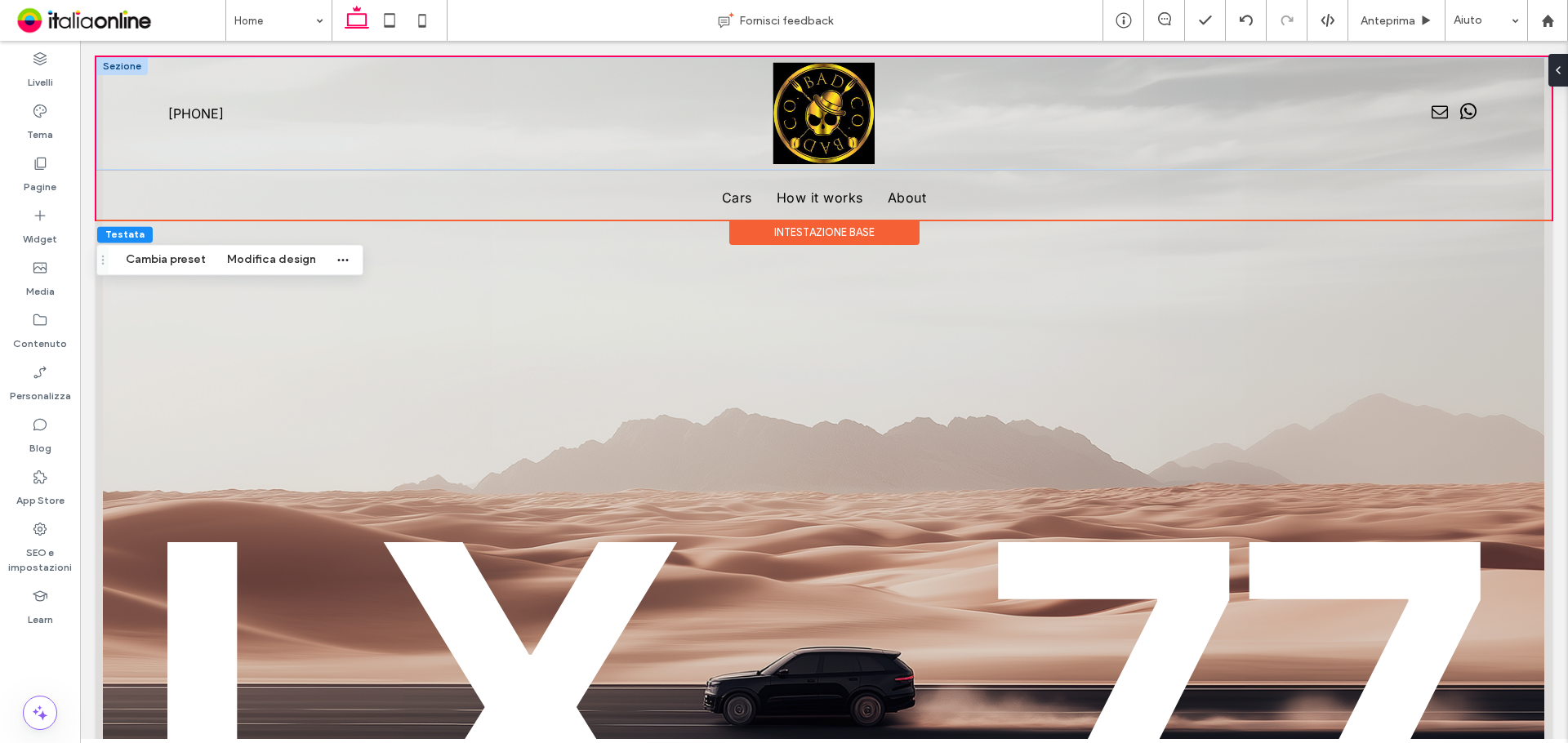click at bounding box center (122, 66) 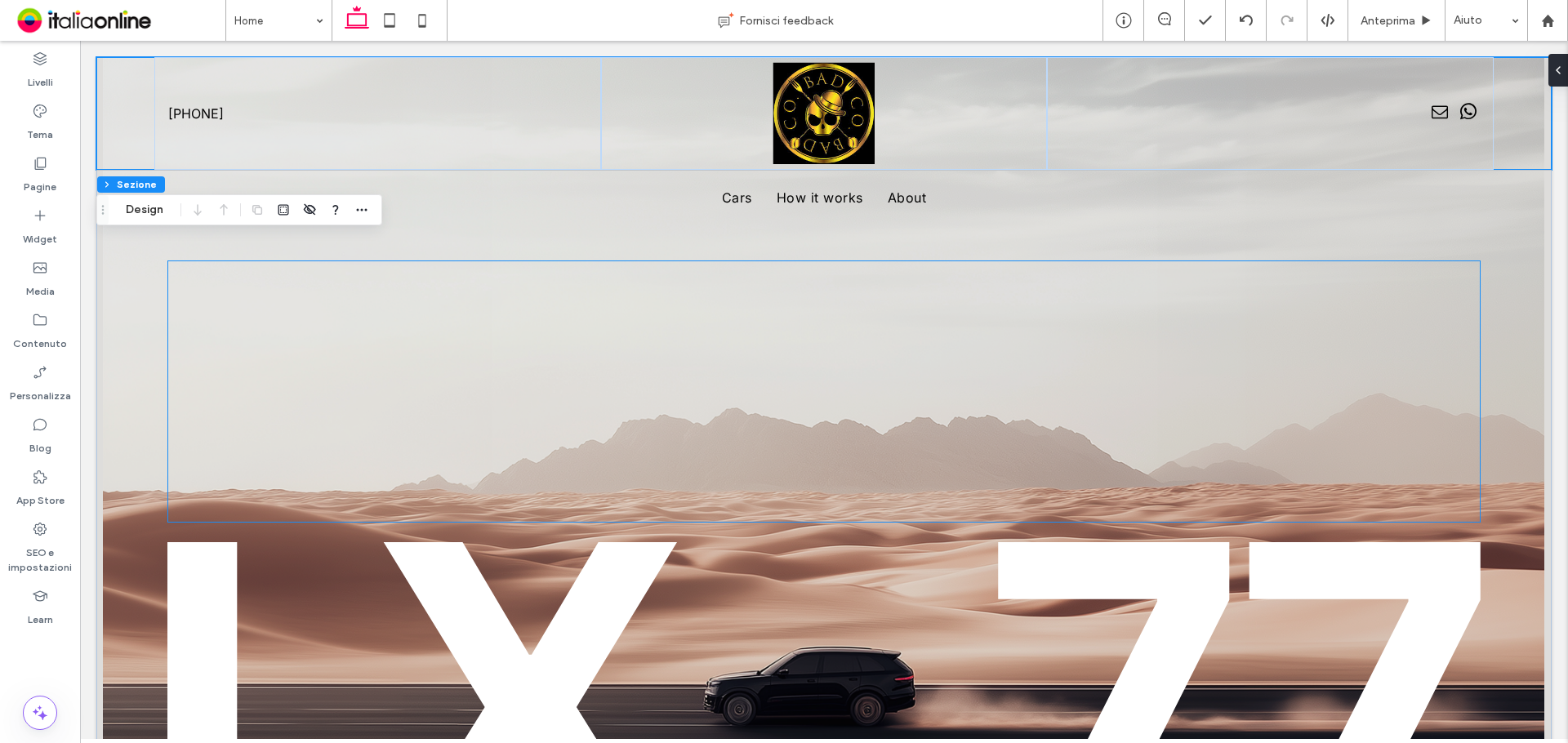 click at bounding box center (823, 391) 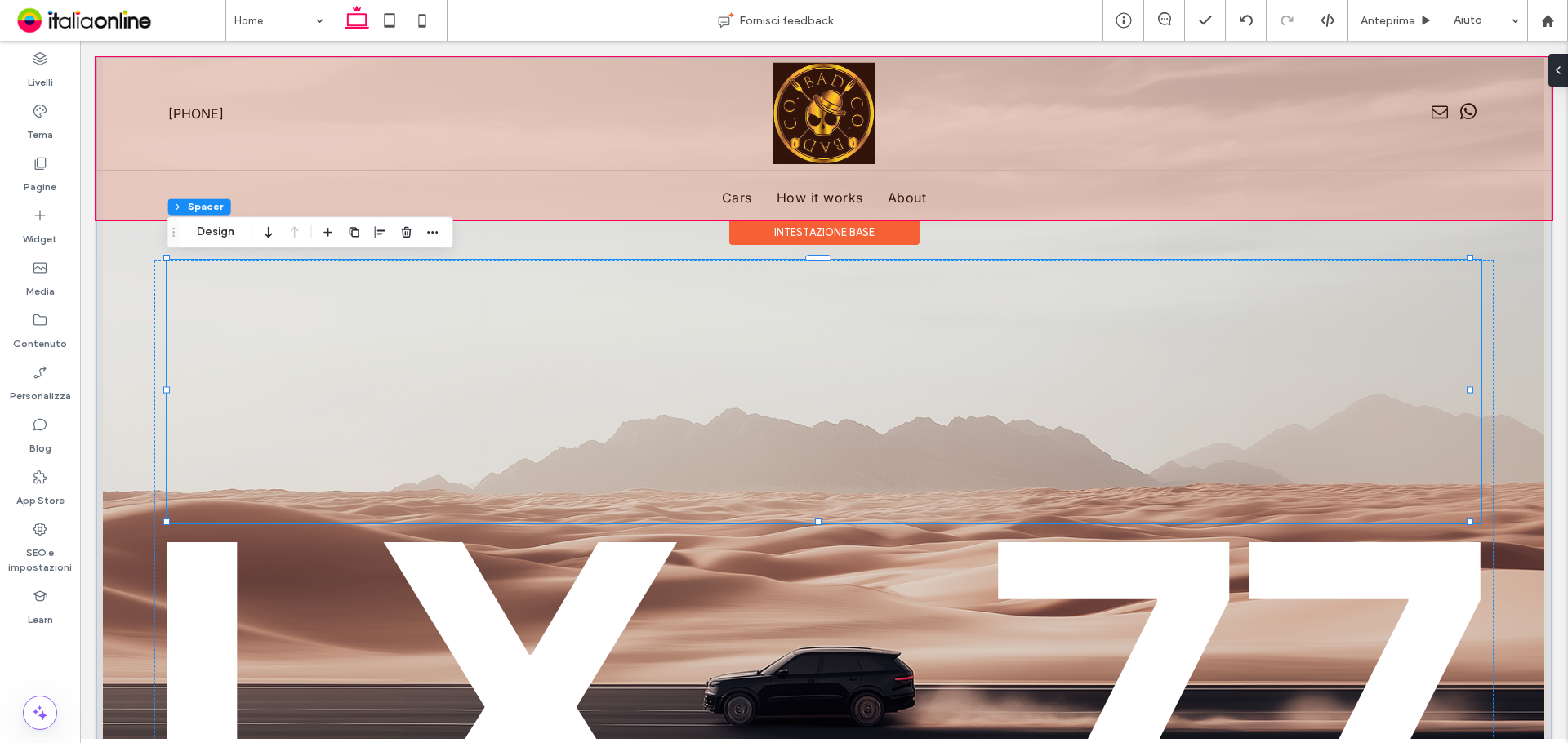click at bounding box center [824, 138] 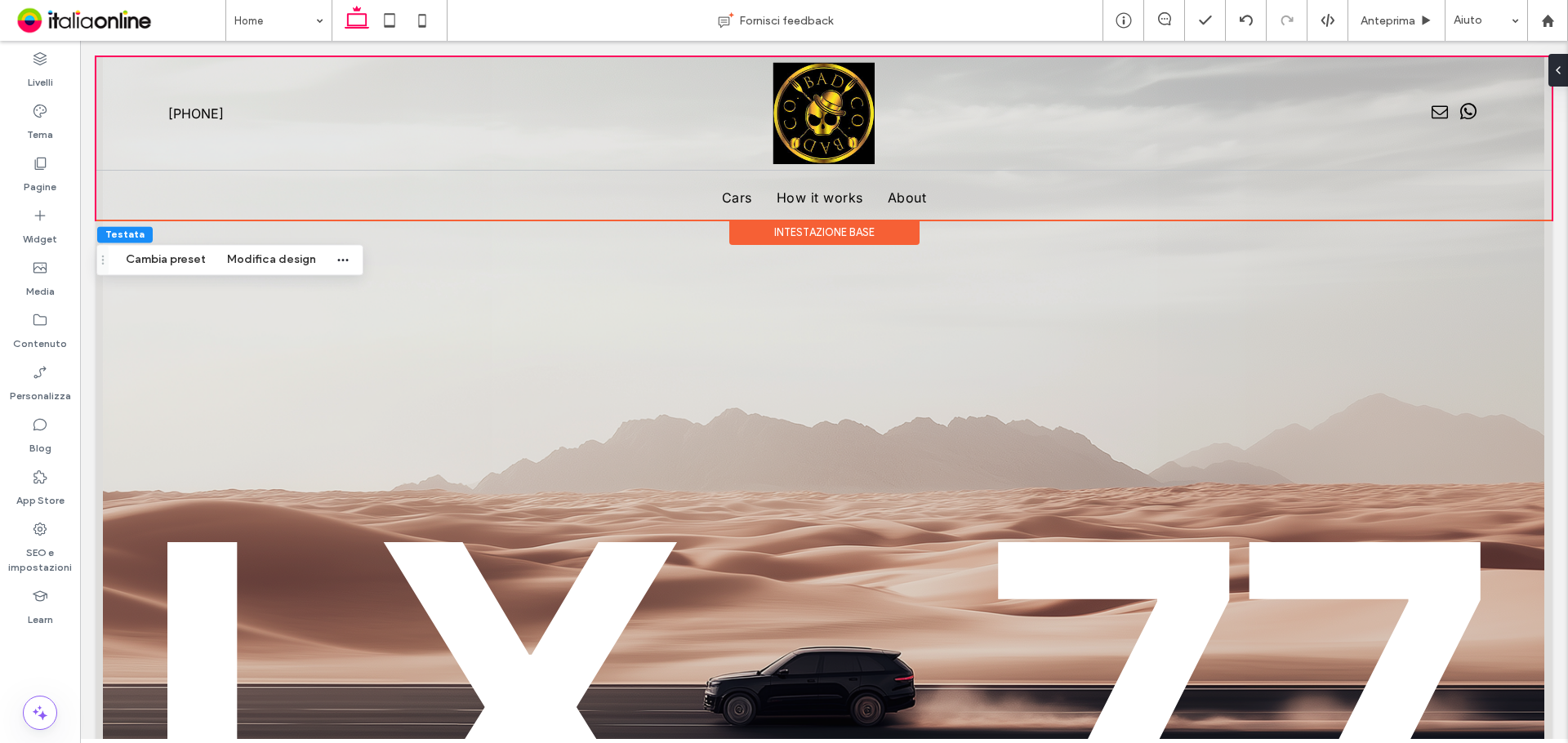 click on "Intestazione base" at bounding box center (824, 232) 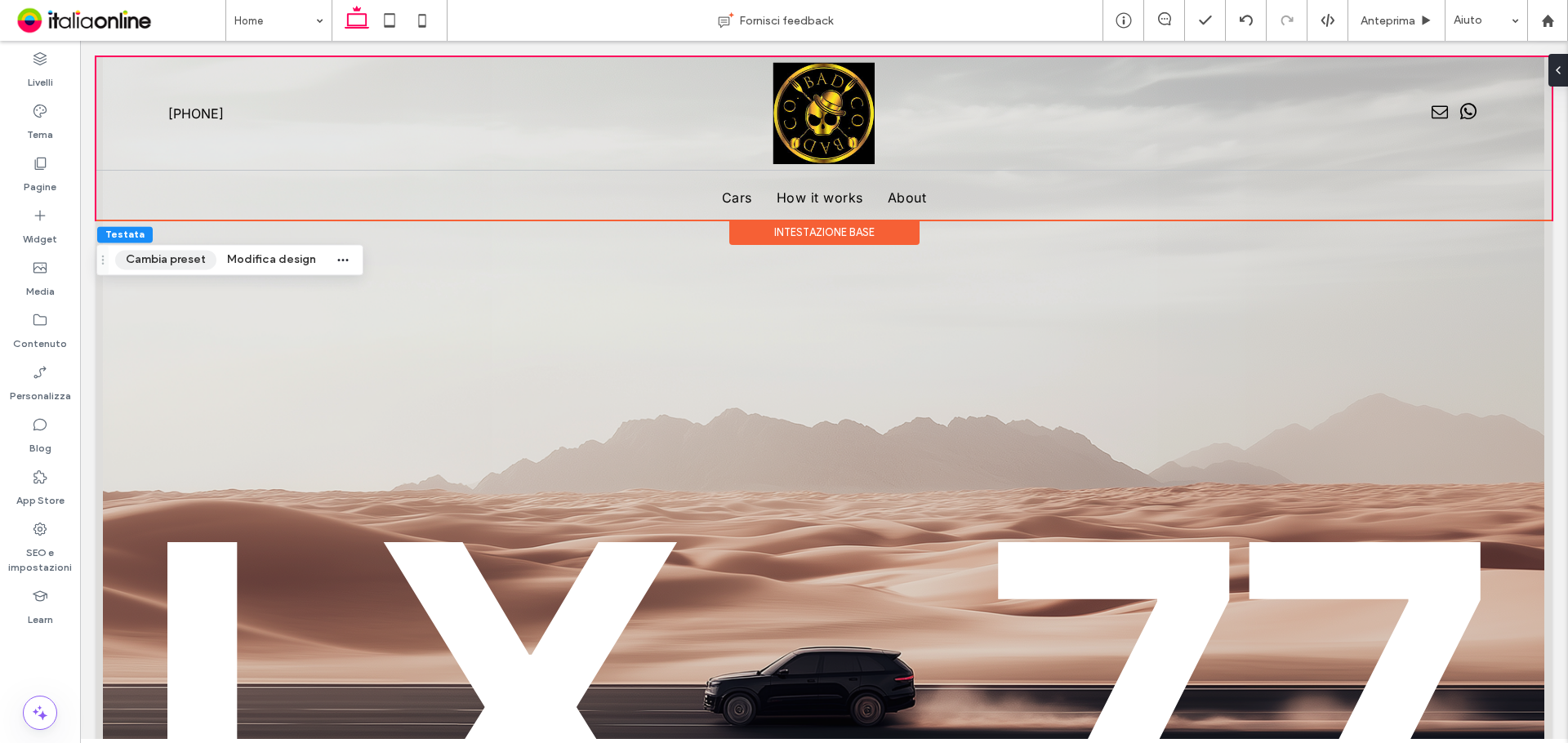 click on "Cambia preset" at bounding box center (166, 260) 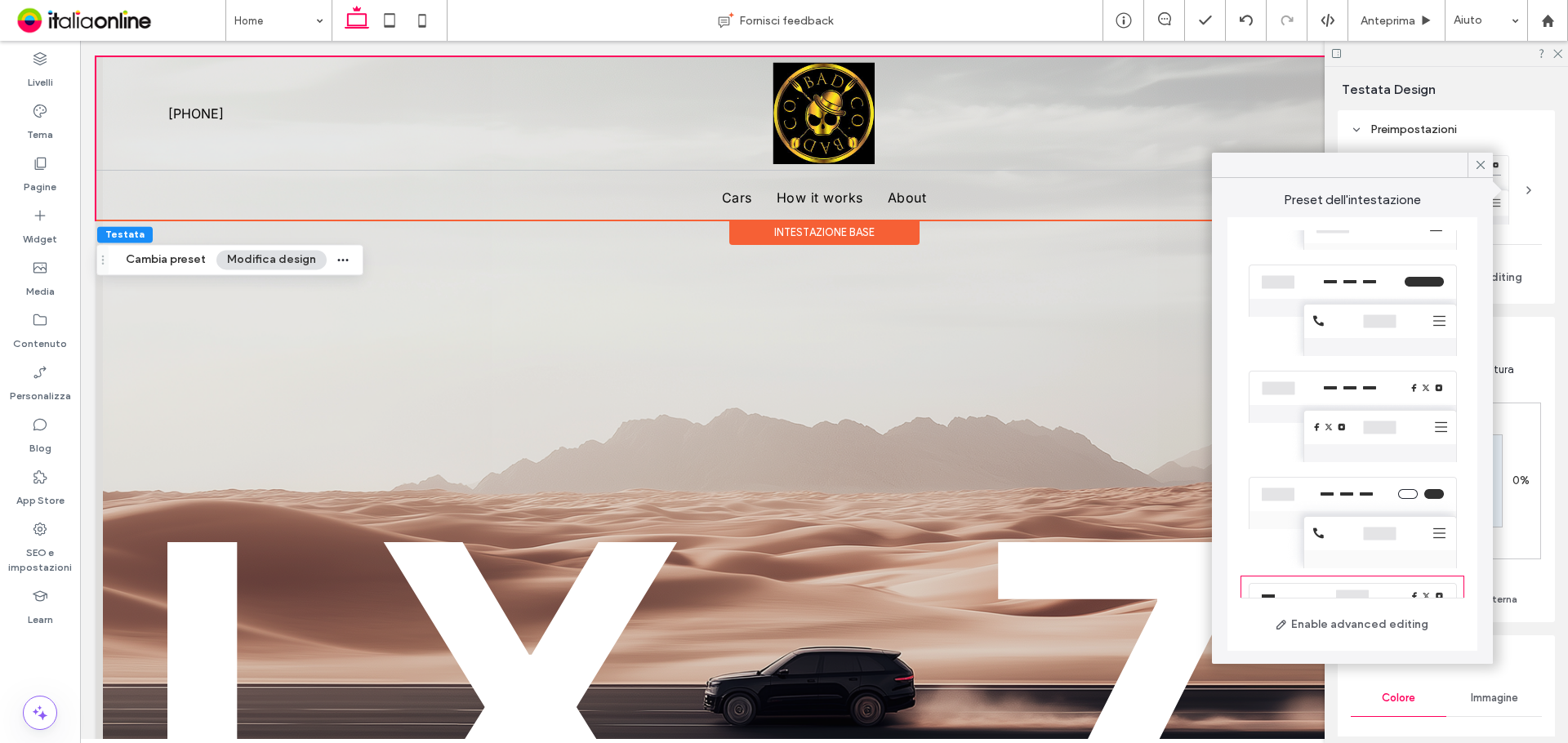 scroll, scrollTop: 373, scrollLeft: 0, axis: vertical 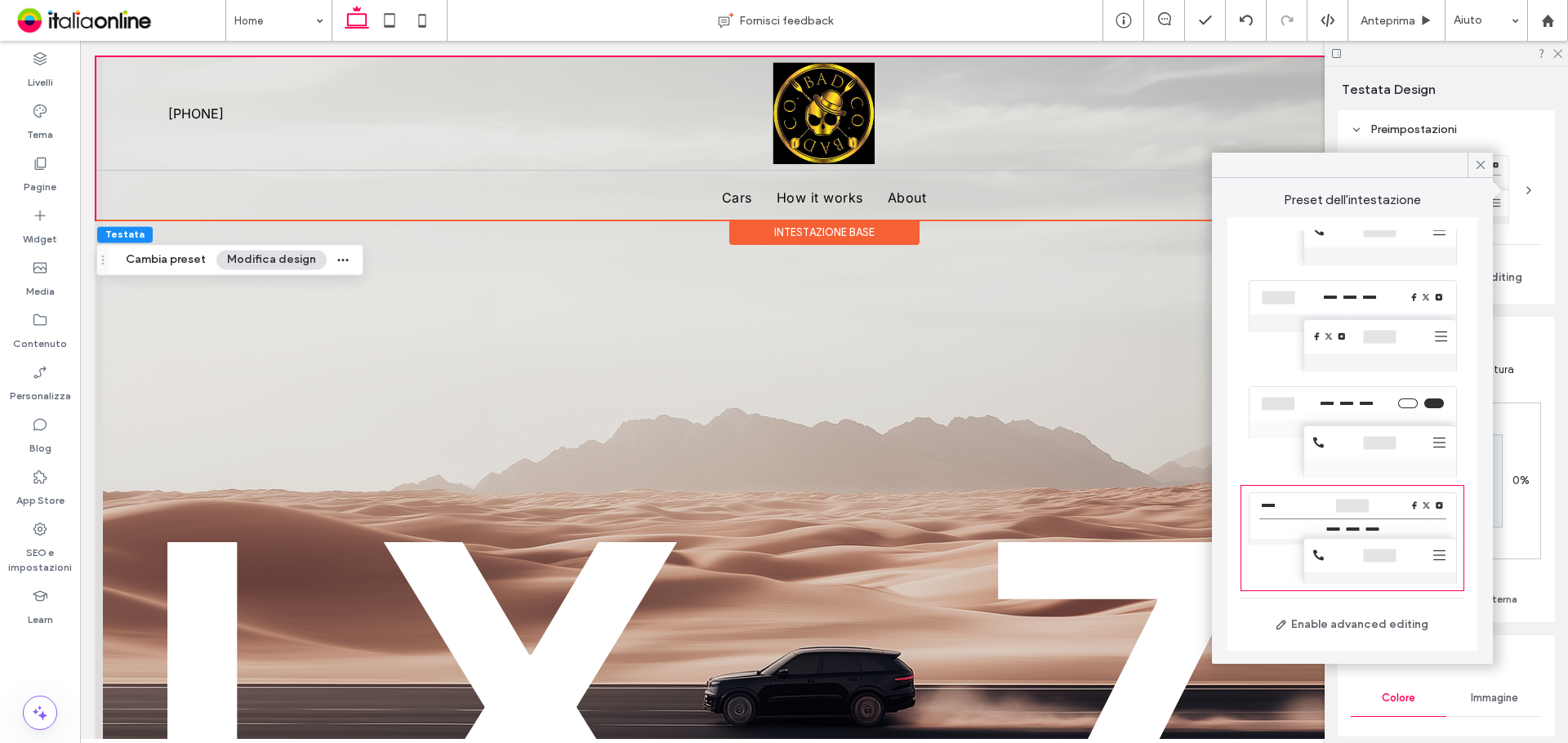 click on "Modifica design" at bounding box center (271, 260) 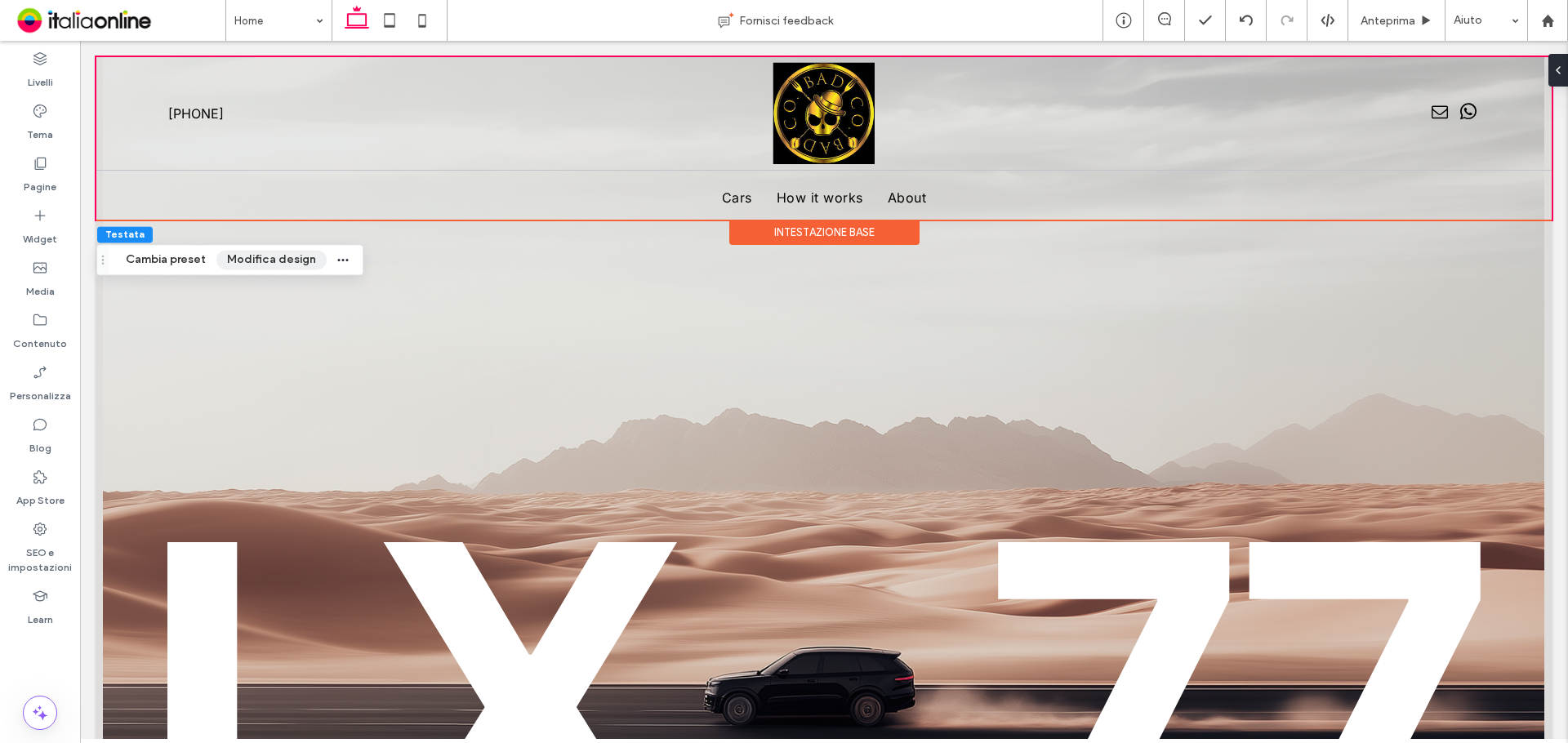 click on "Modifica design" at bounding box center (271, 260) 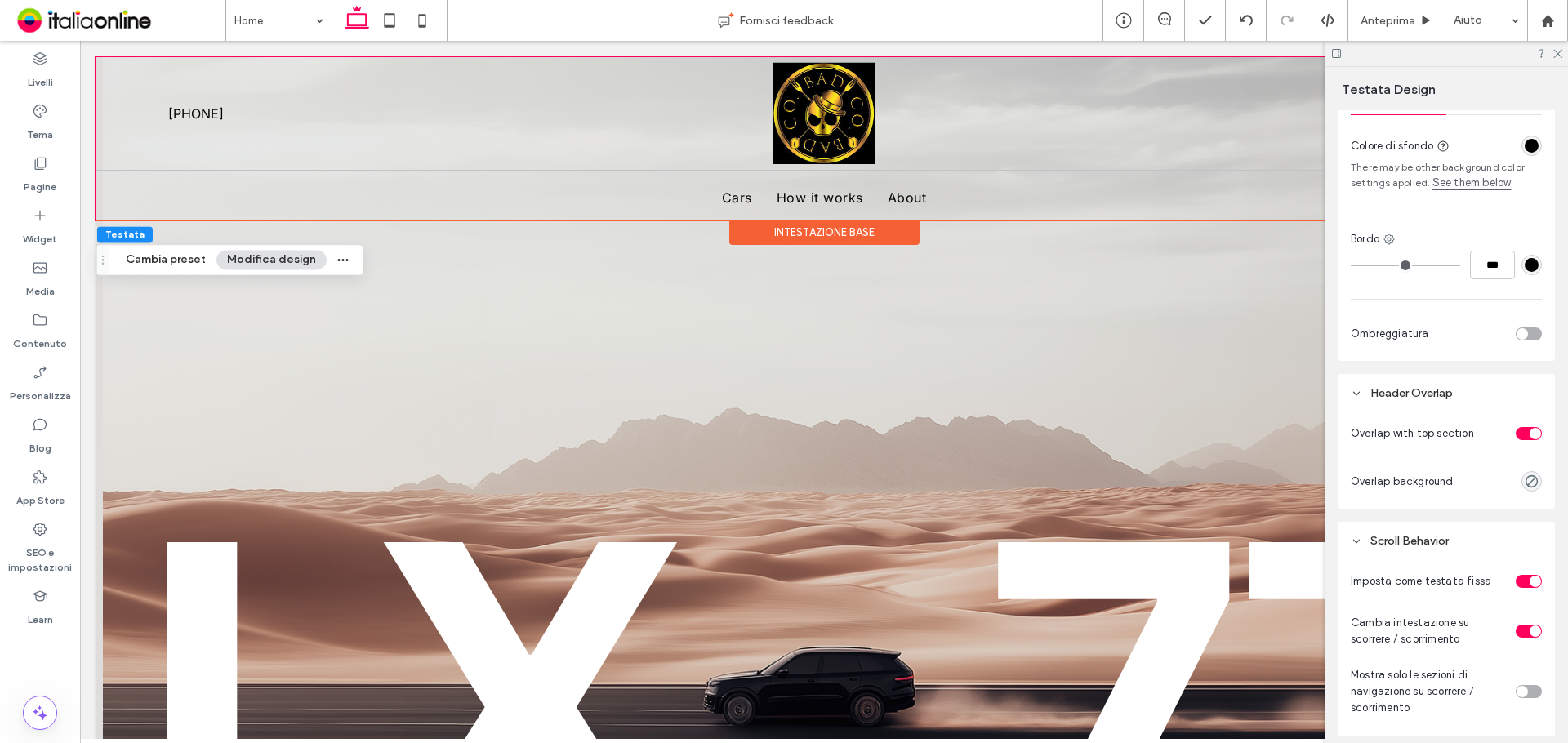 scroll, scrollTop: 572, scrollLeft: 0, axis: vertical 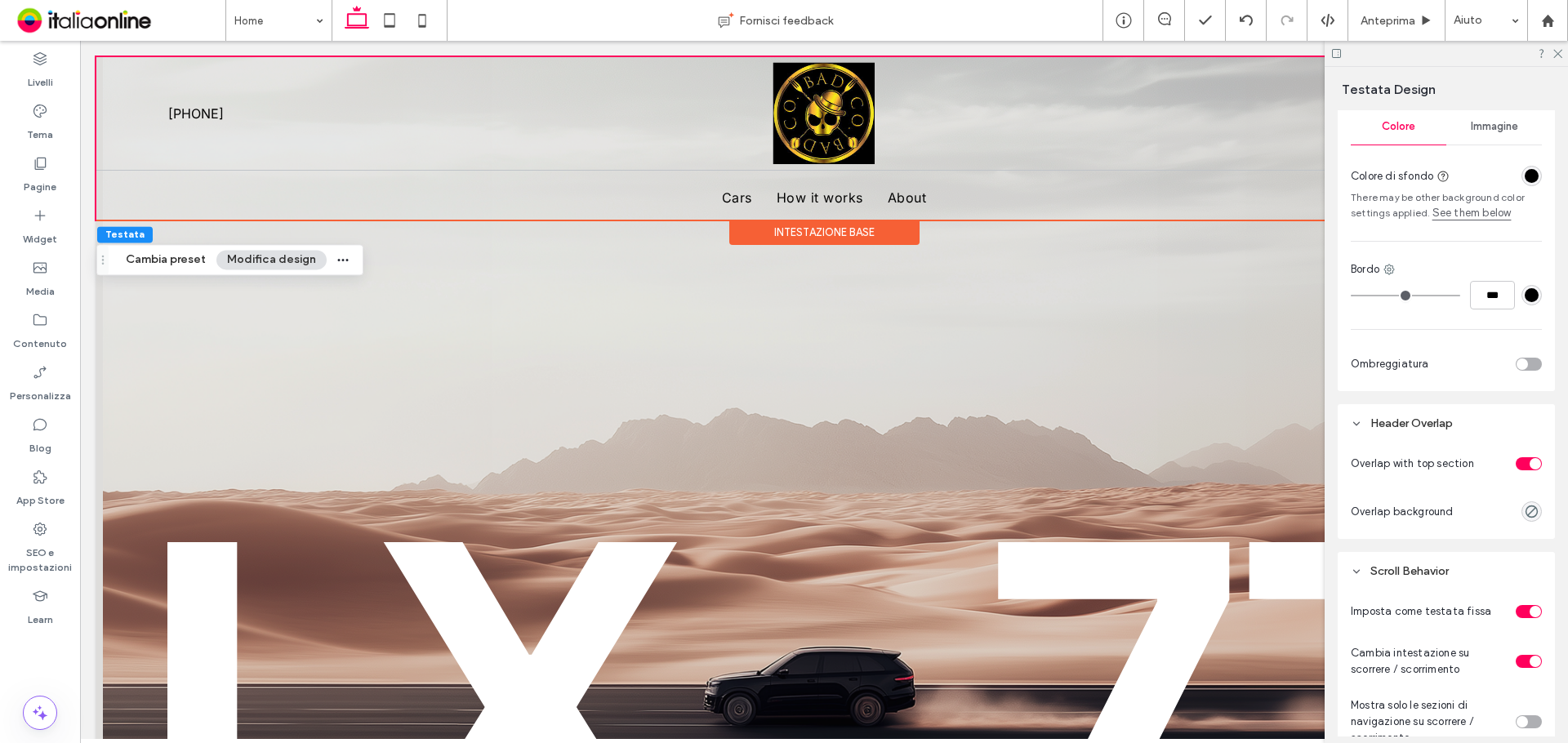 click at bounding box center (1529, 464) 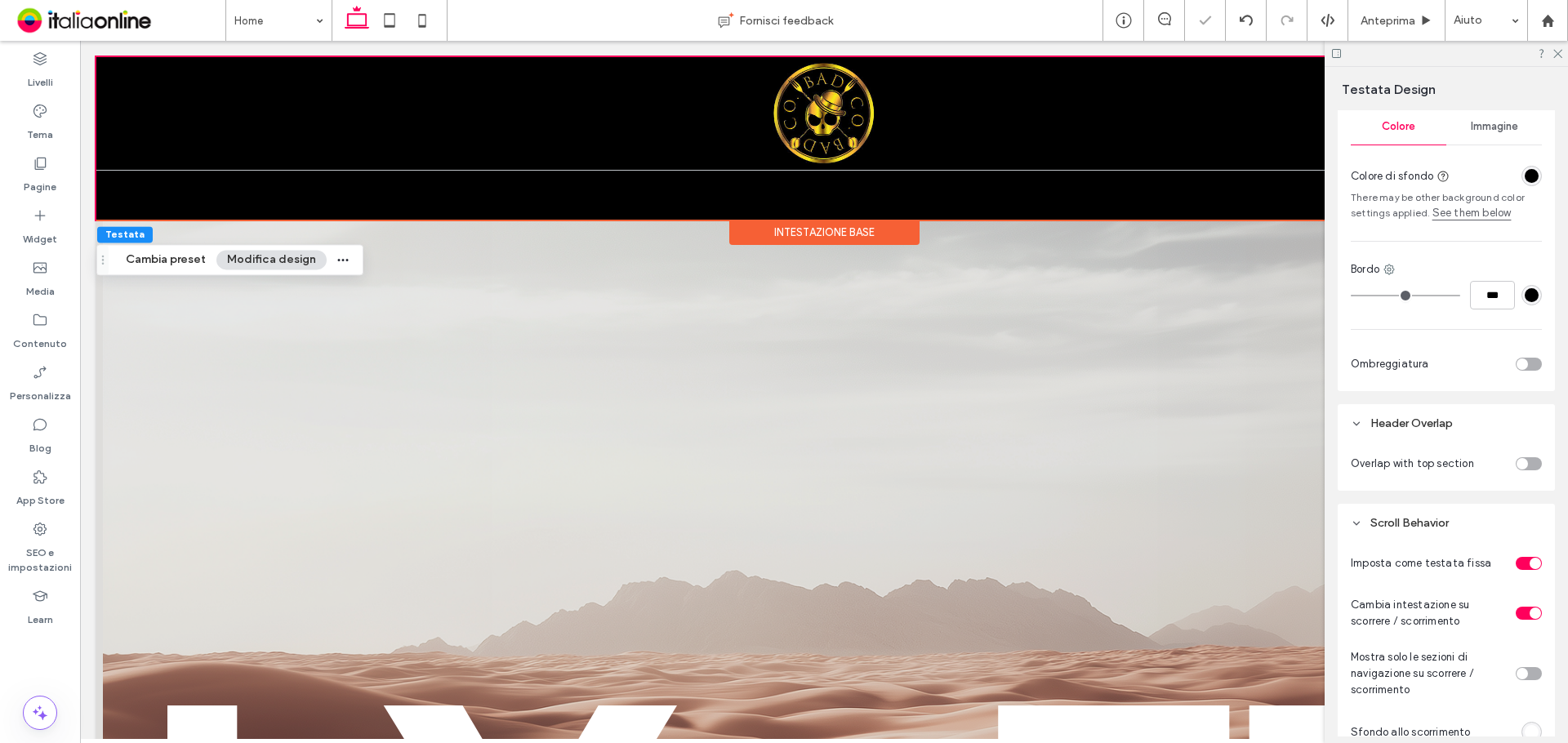 click at bounding box center (1522, 464) 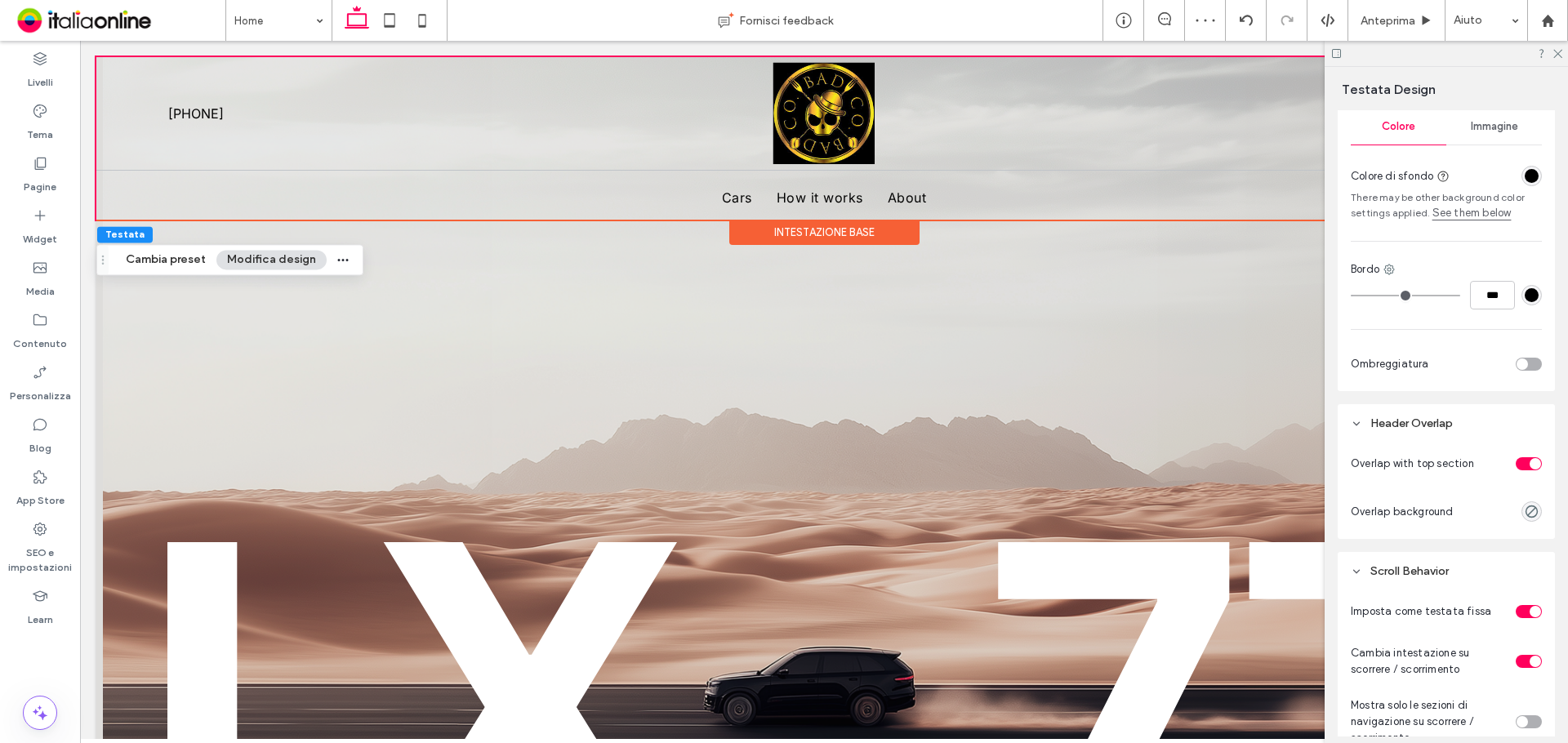 click at bounding box center (1529, 464) 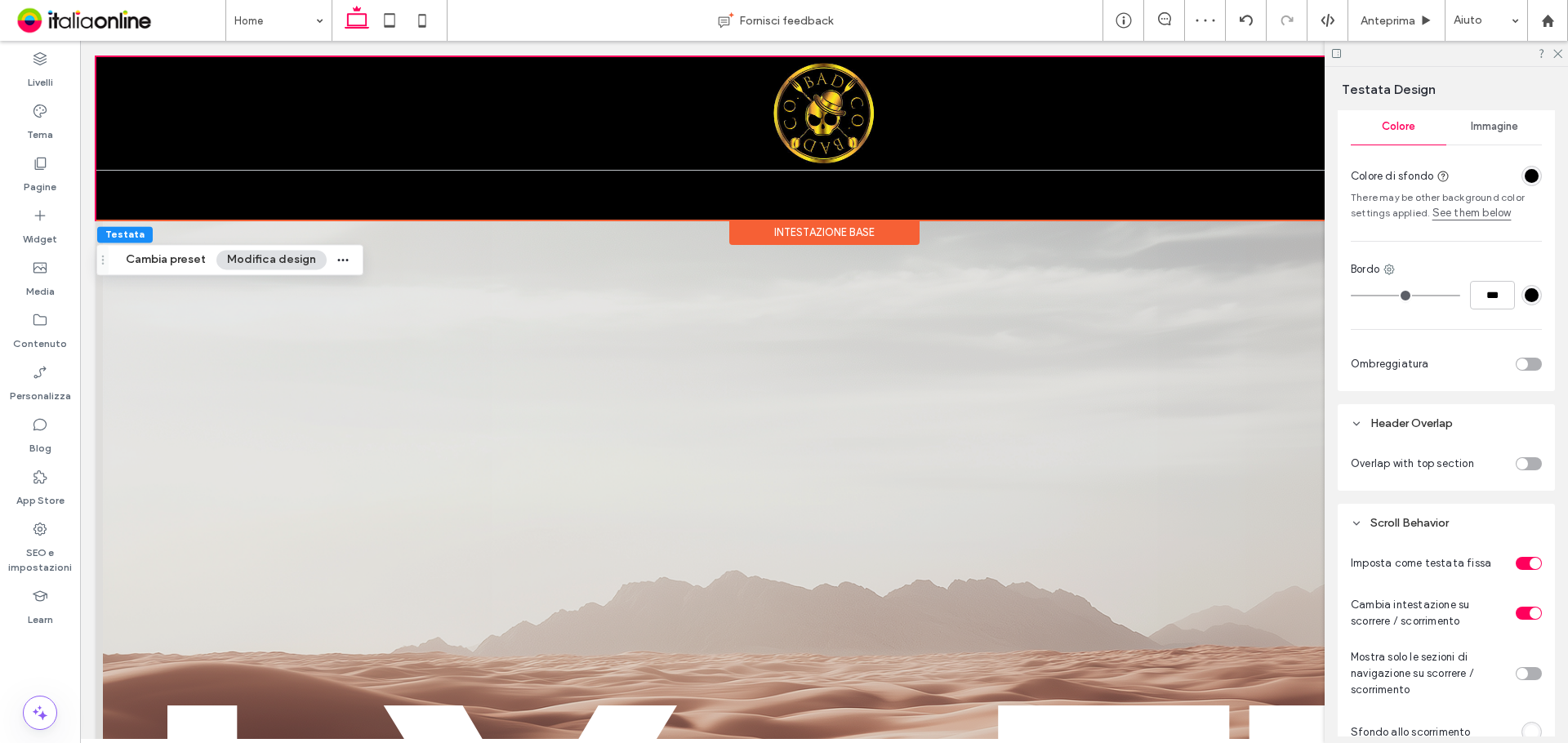 click at bounding box center (1522, 464) 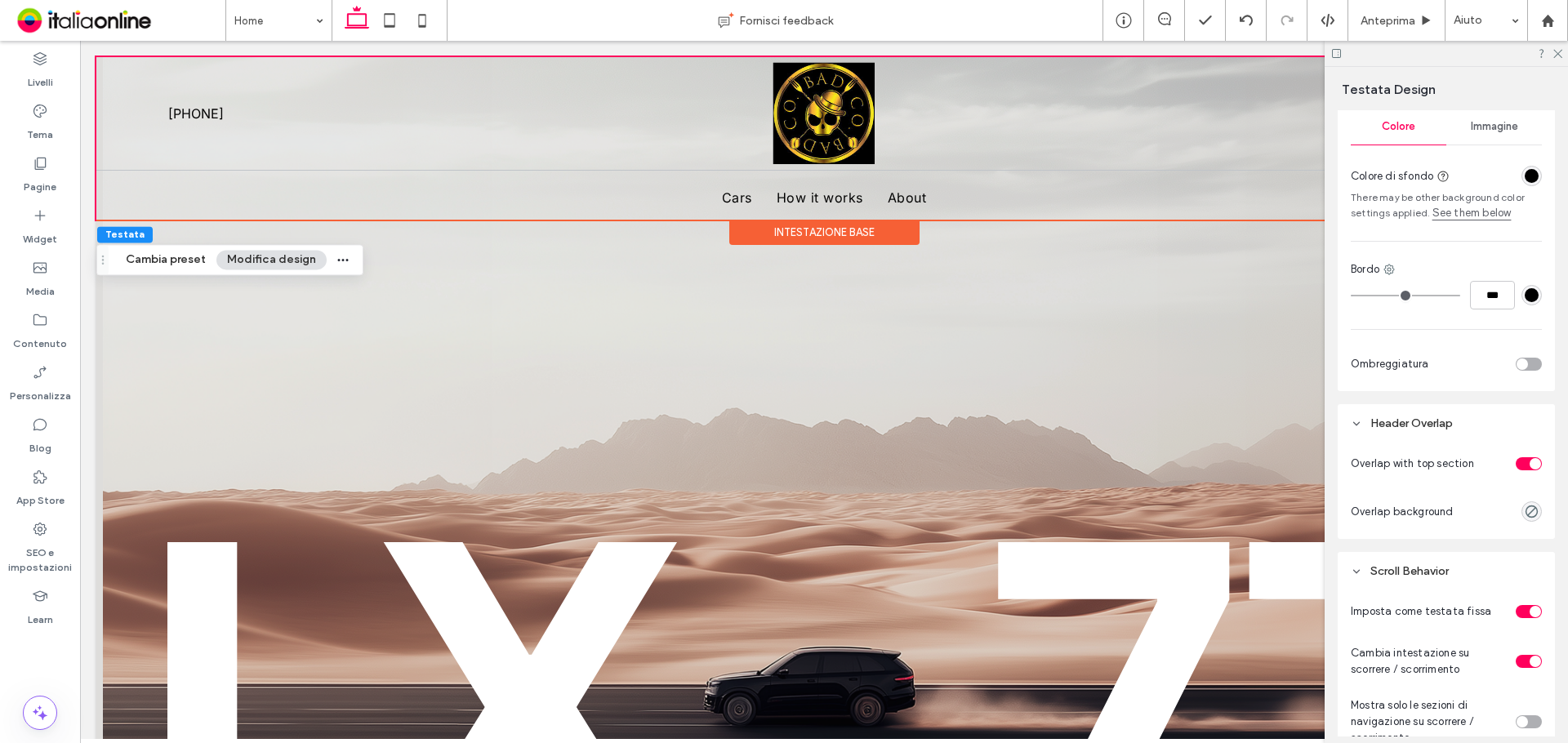 click at bounding box center (1529, 464) 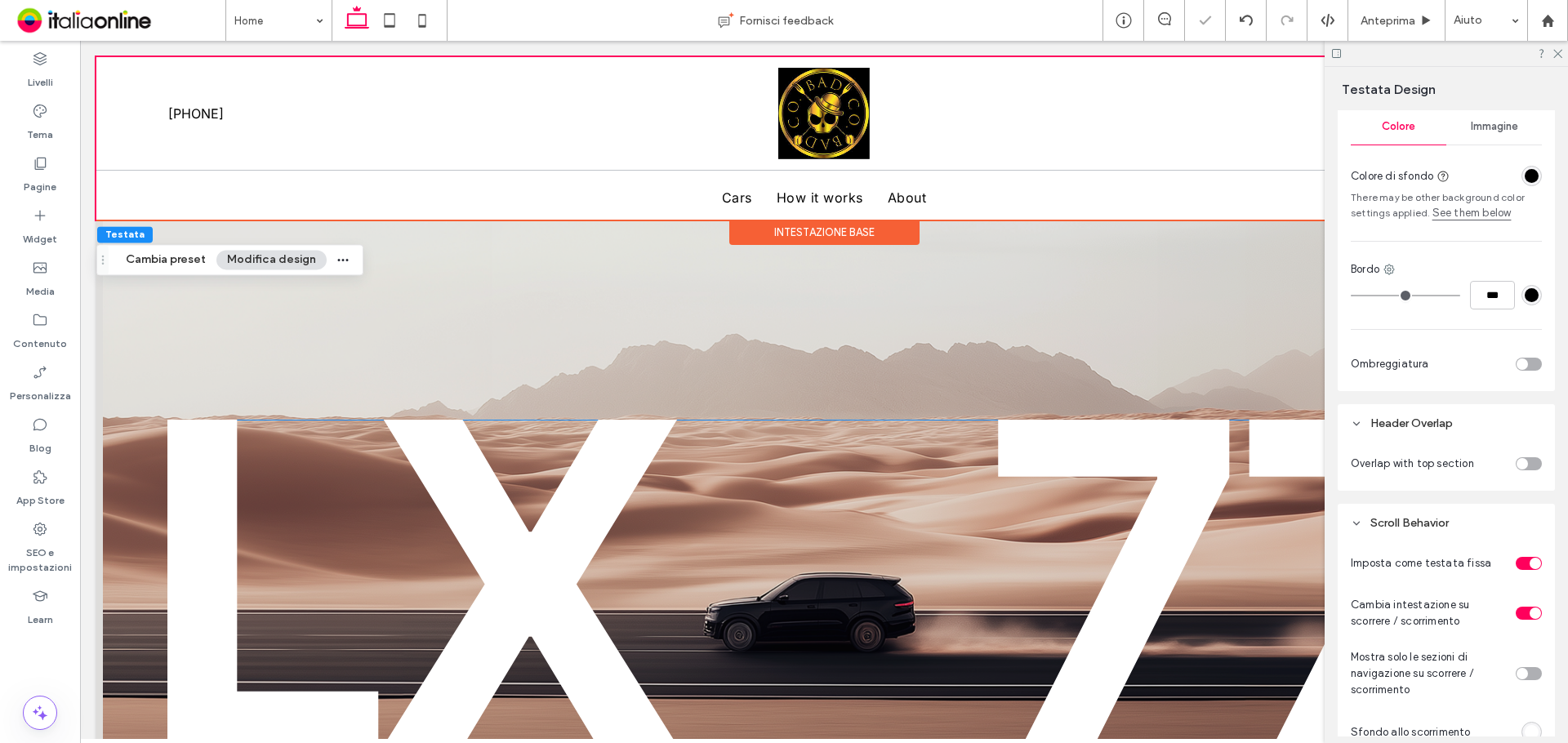 scroll, scrollTop: 245, scrollLeft: 0, axis: vertical 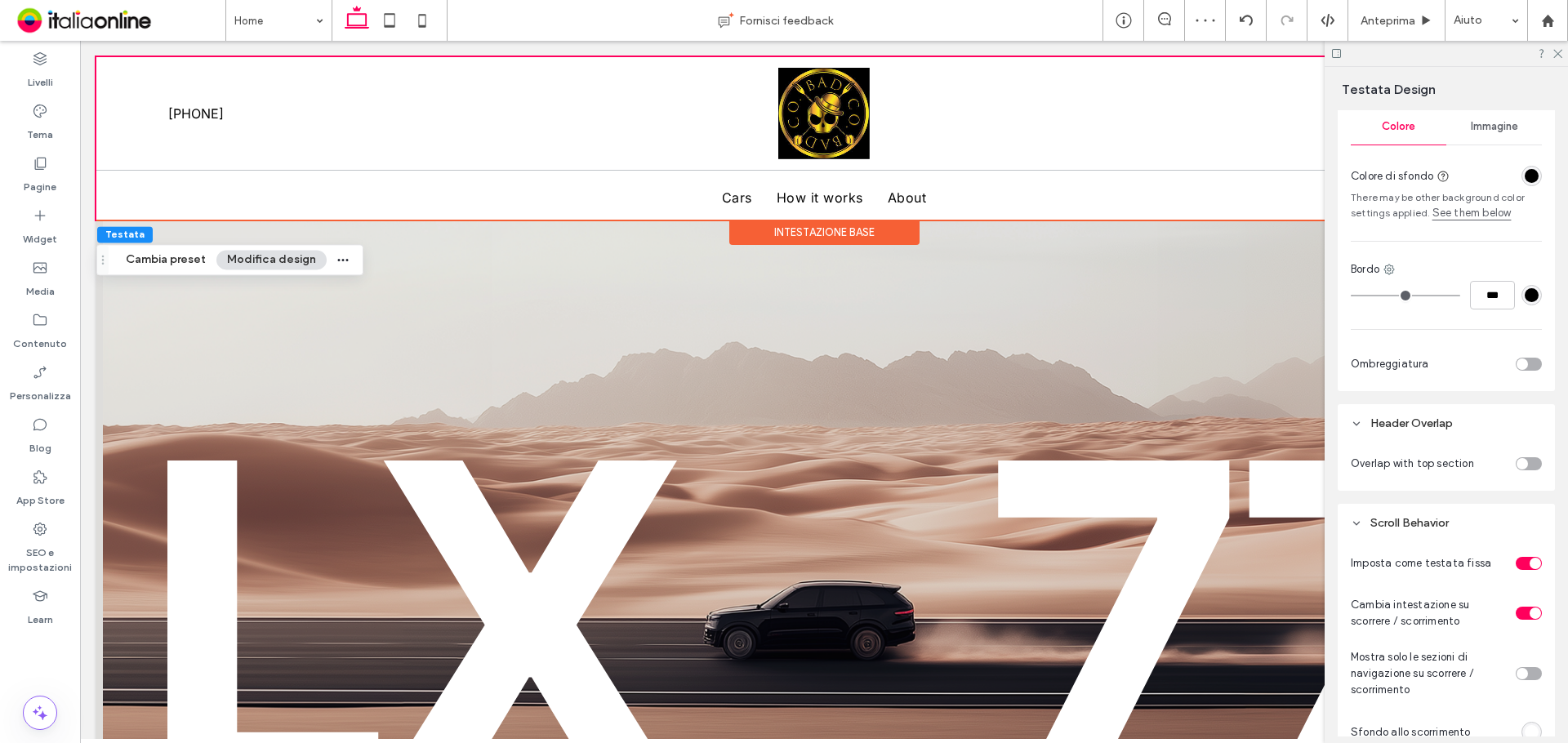 click at bounding box center (1522, 464) 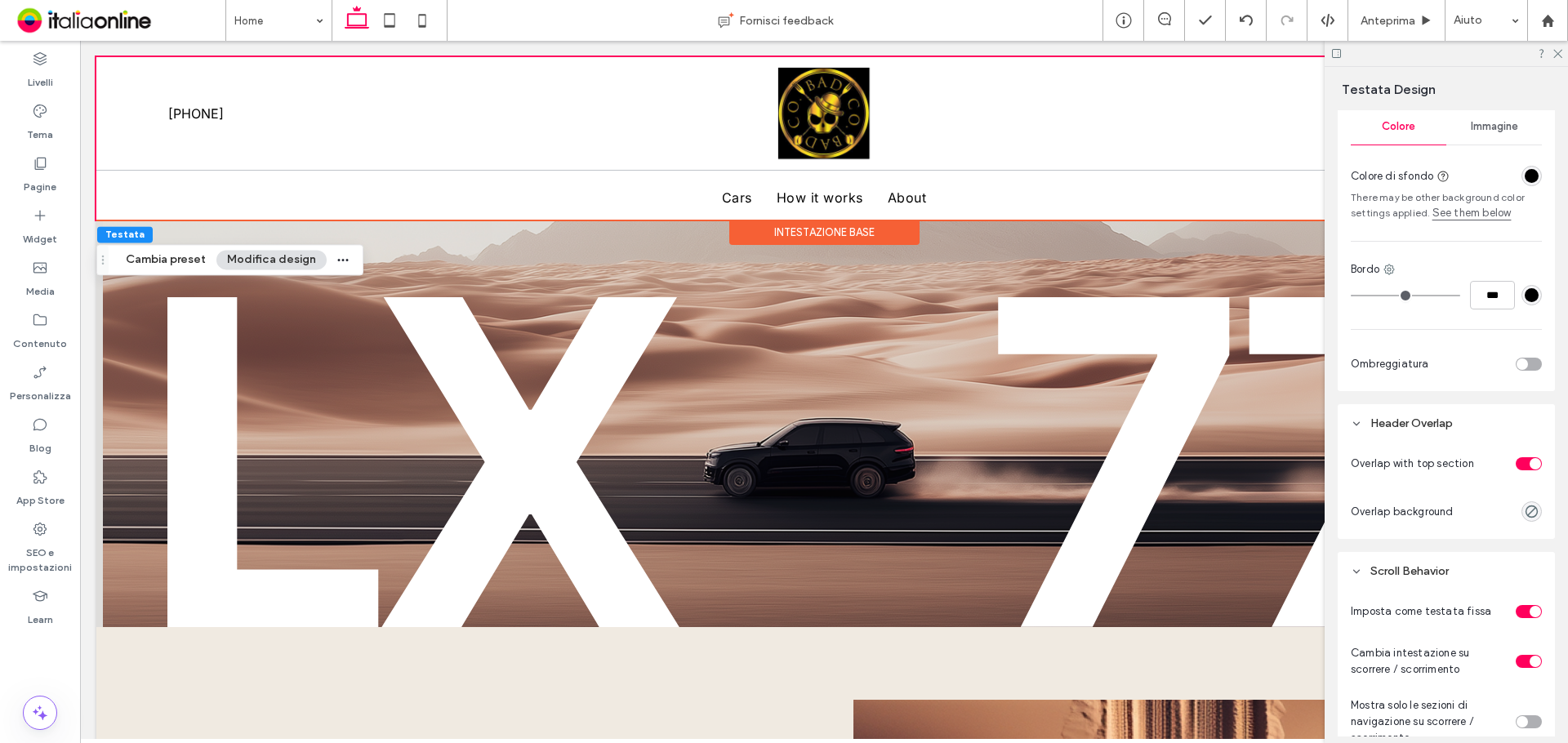 click at bounding box center [1529, 464] 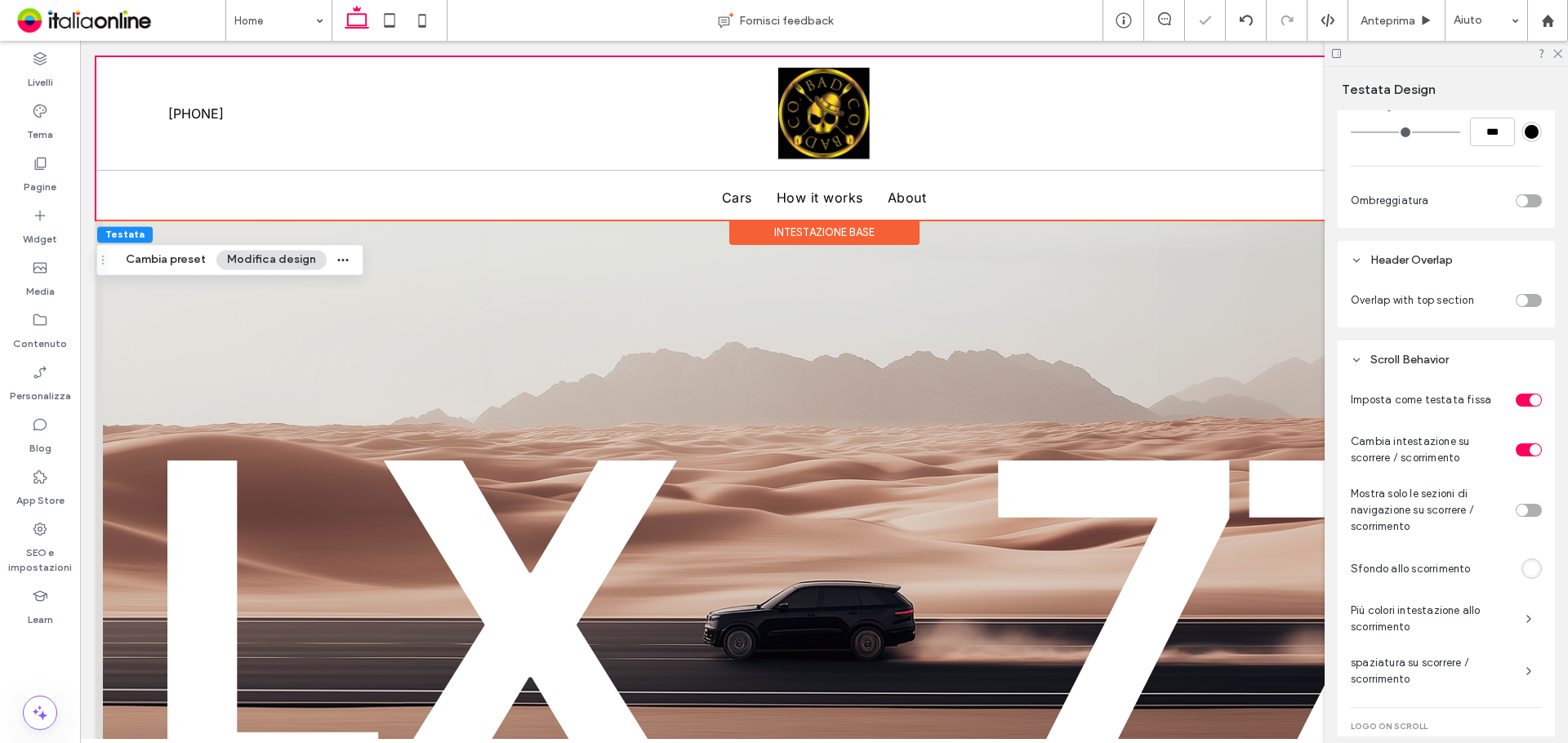 click at bounding box center [1529, 400] 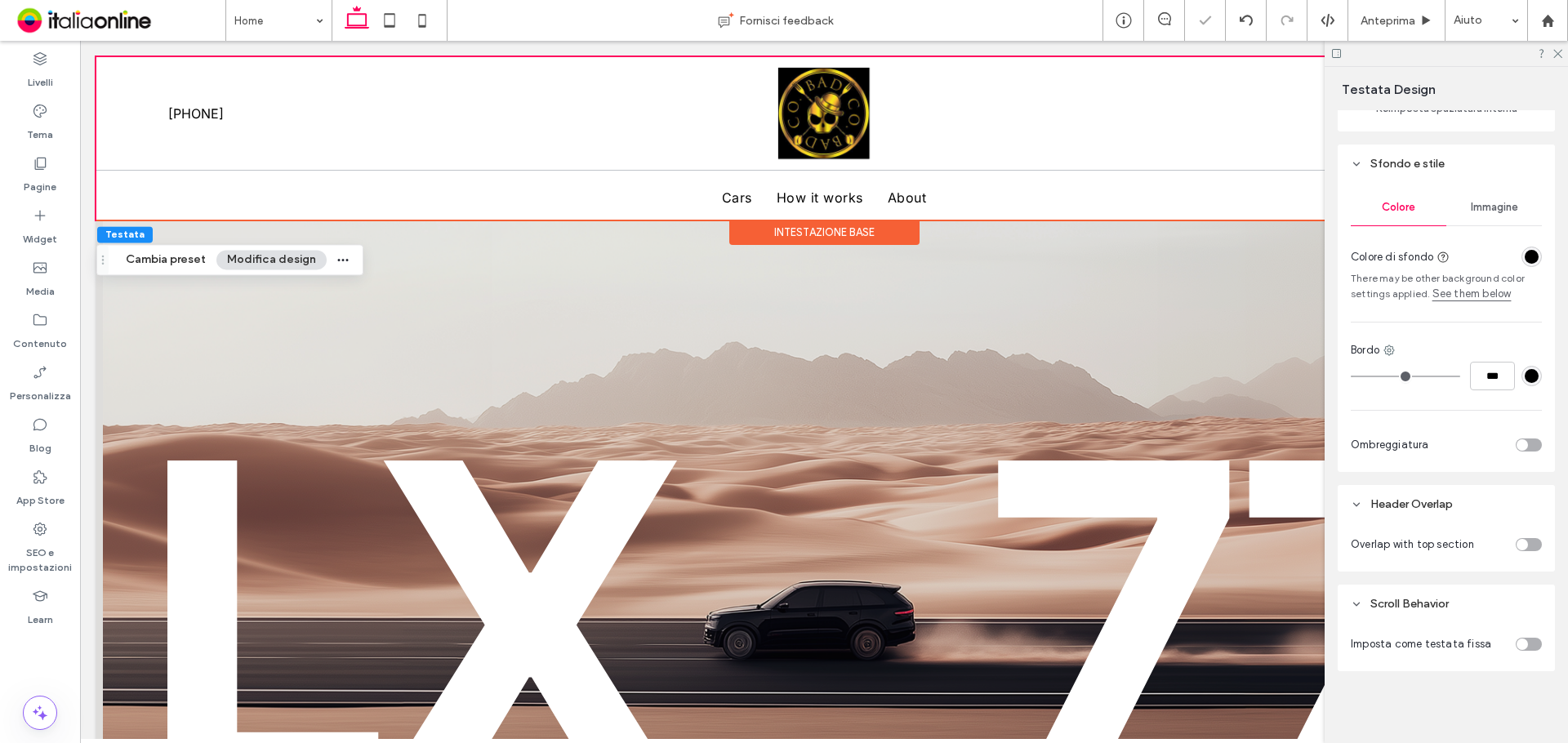 scroll, scrollTop: 491, scrollLeft: 0, axis: vertical 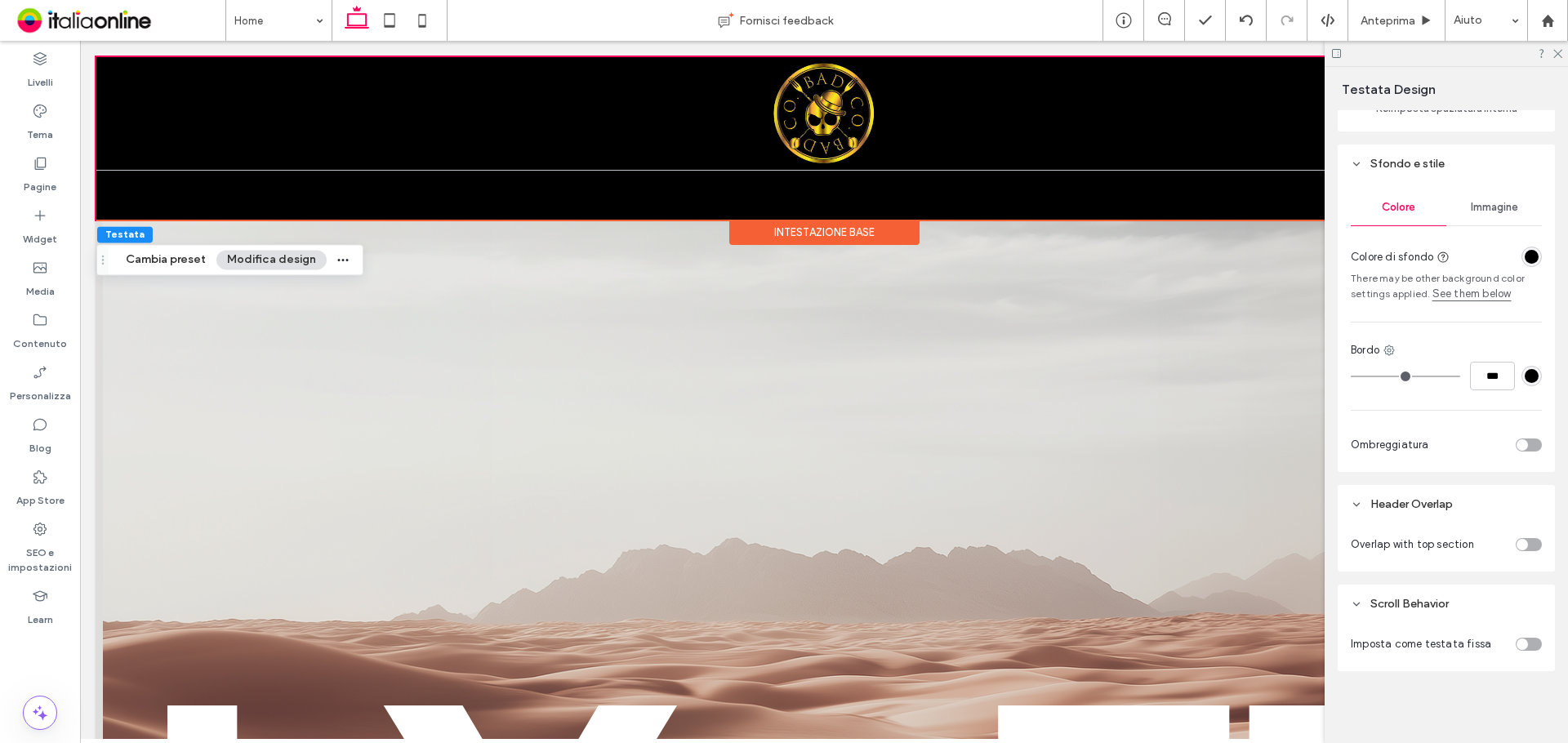 click at bounding box center [1529, 644] 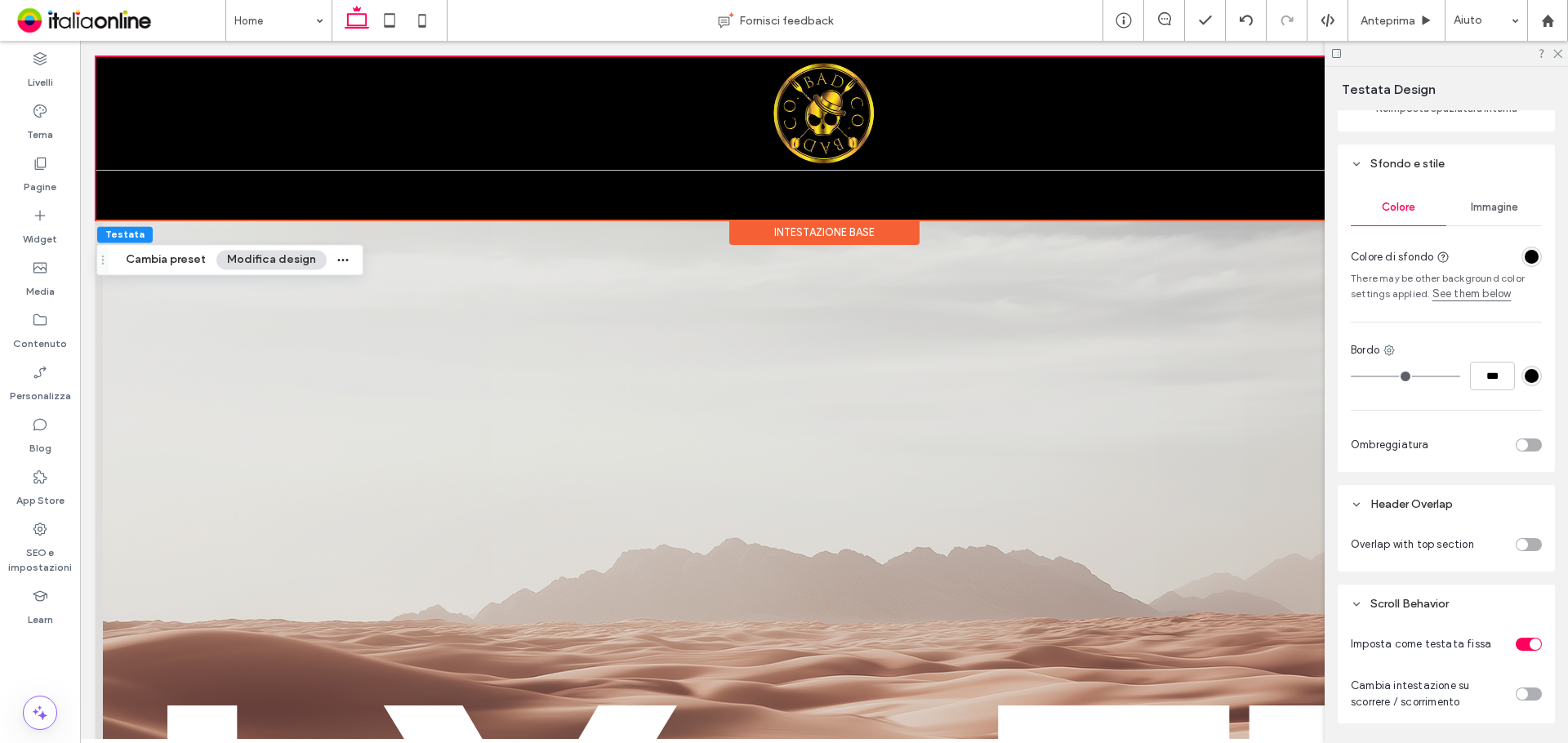 scroll, scrollTop: 543, scrollLeft: 0, axis: vertical 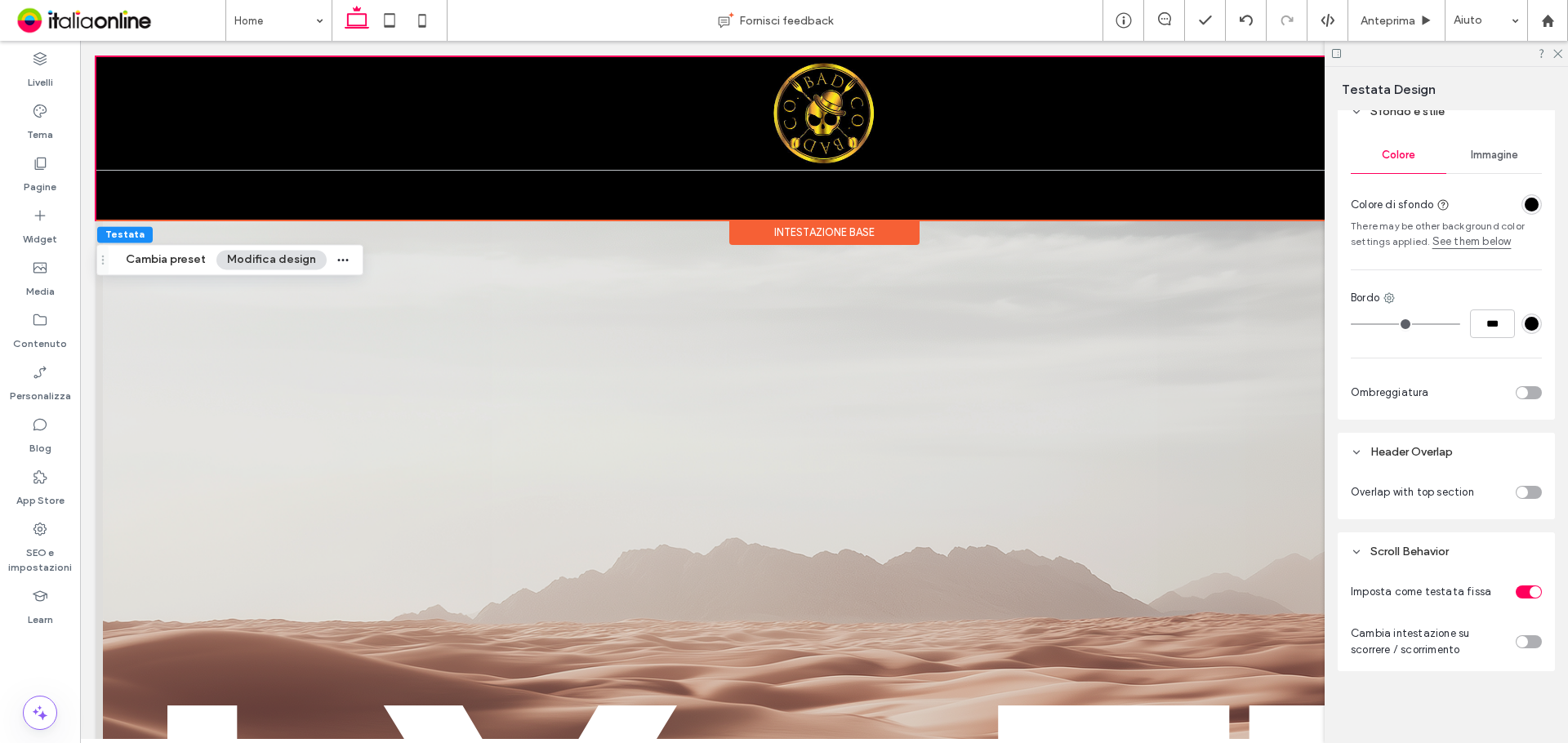 click at bounding box center (1529, 642) 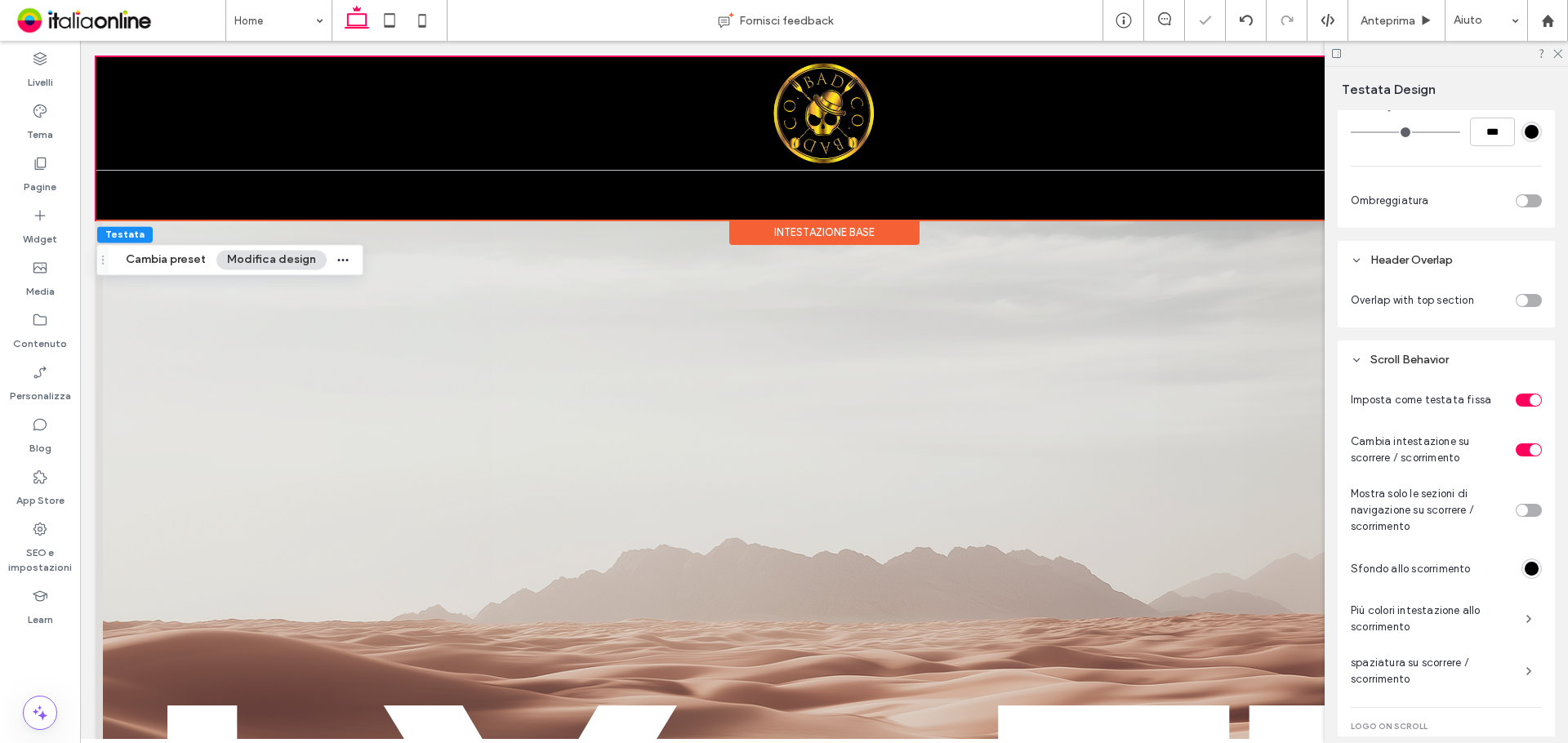 click at bounding box center [1529, 450] 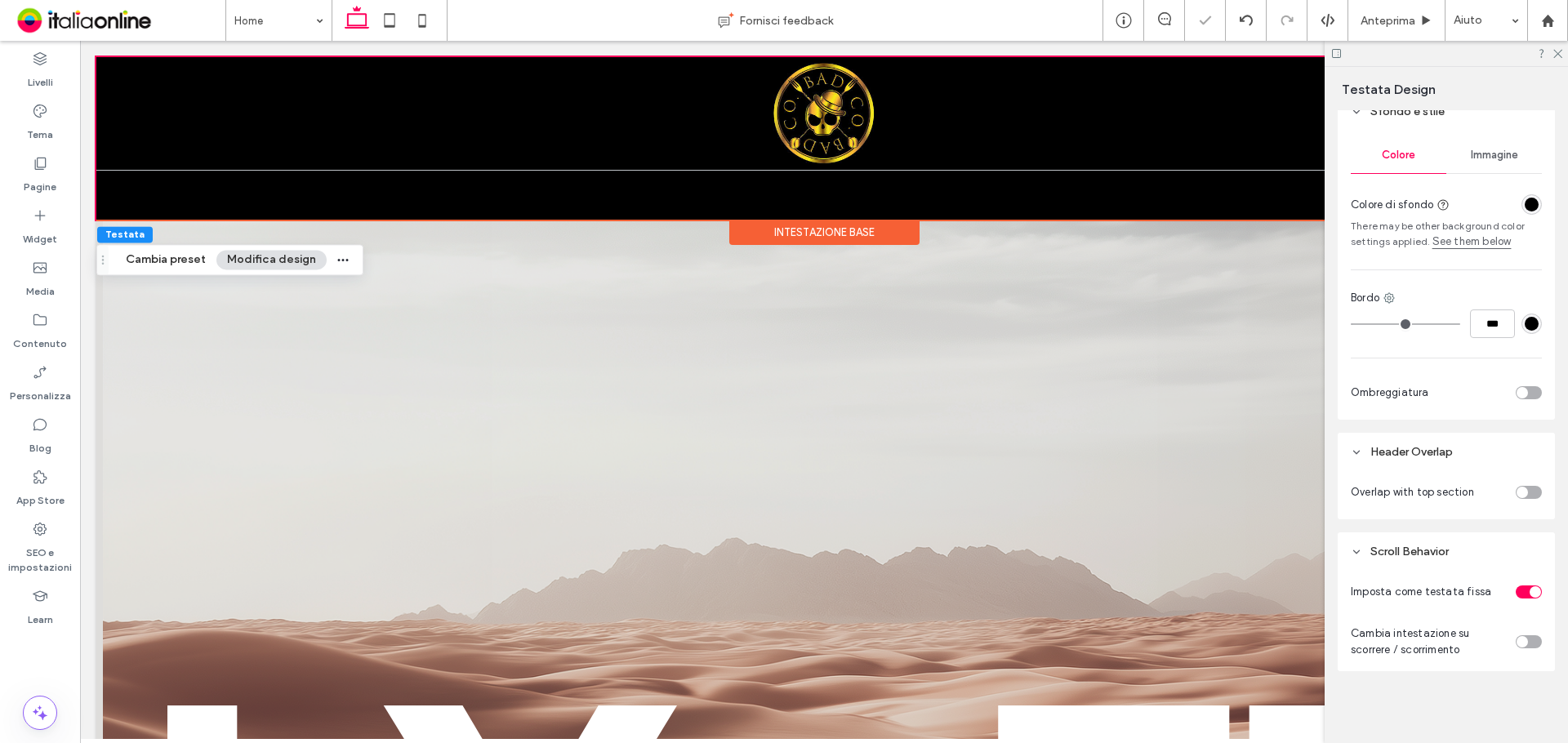 scroll, scrollTop: 543, scrollLeft: 0, axis: vertical 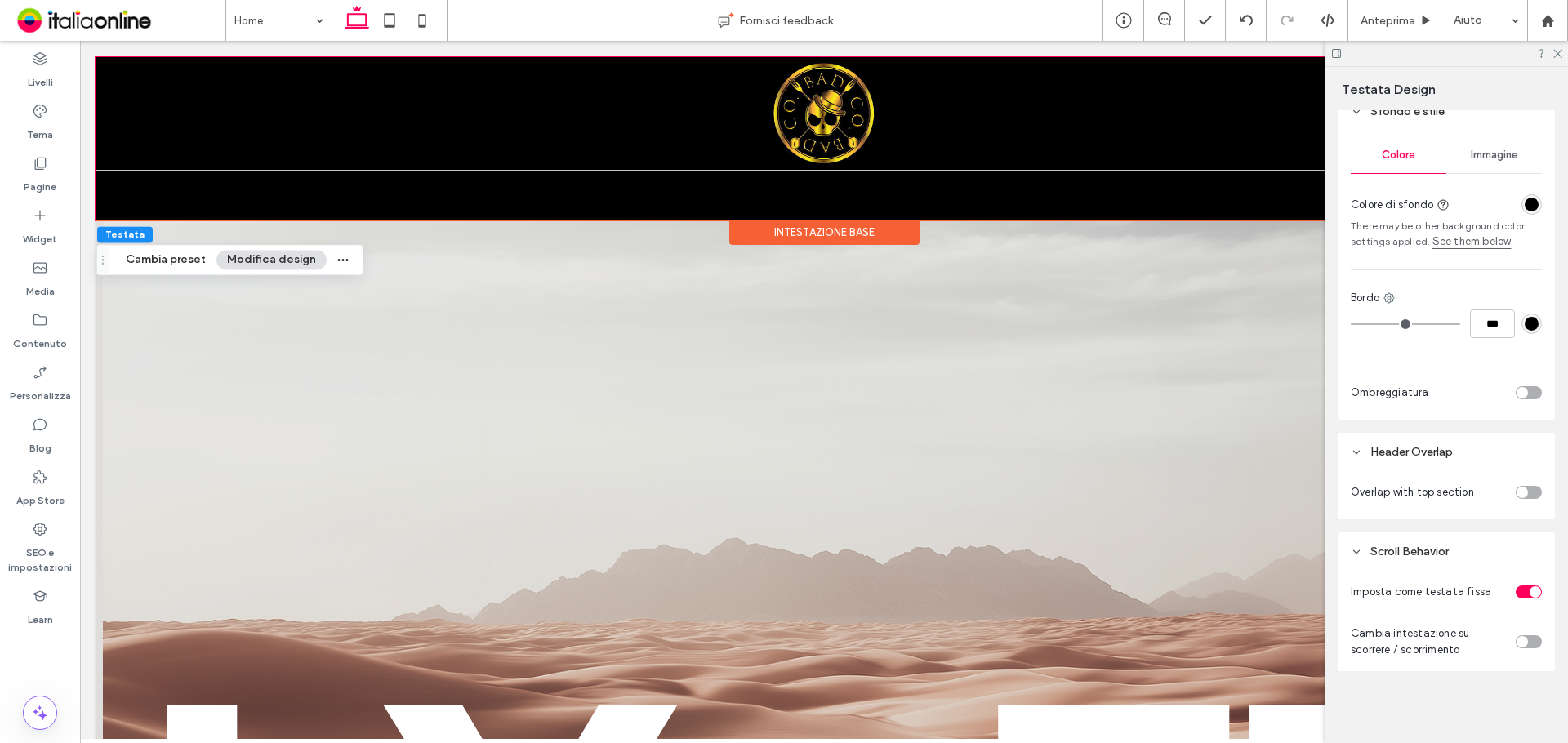 click at bounding box center [1531, 204] 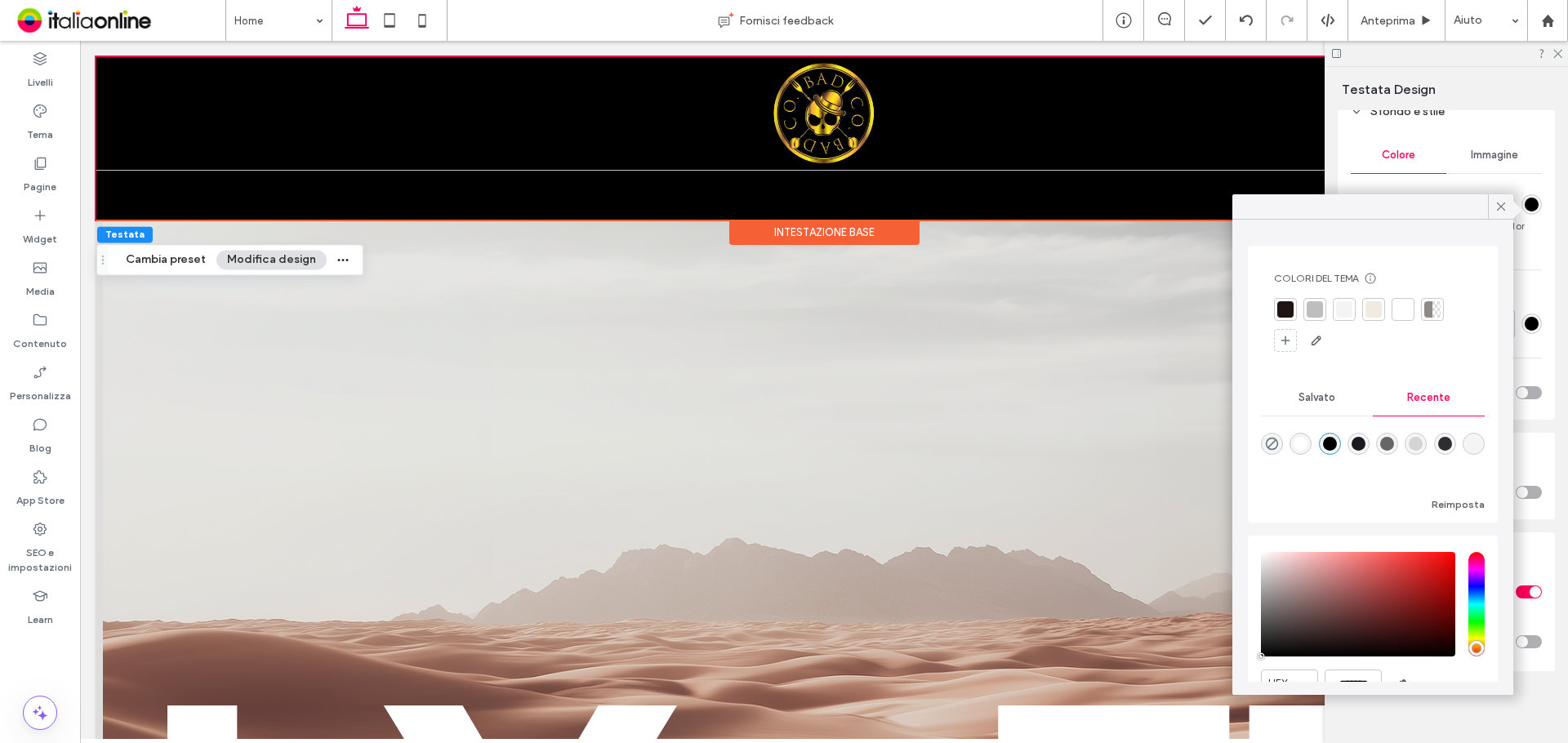 click at bounding box center [1344, 309] 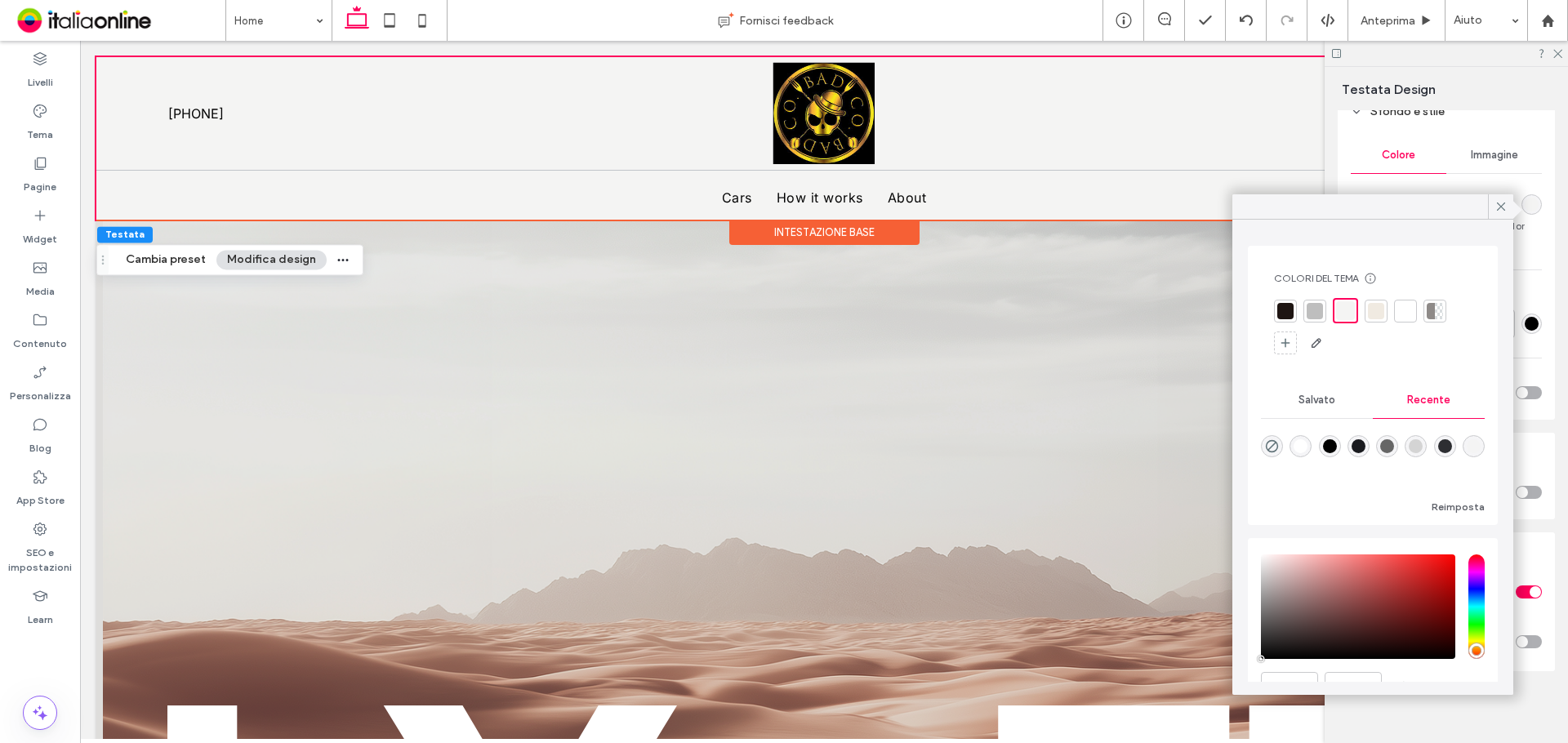click at bounding box center (1315, 311) 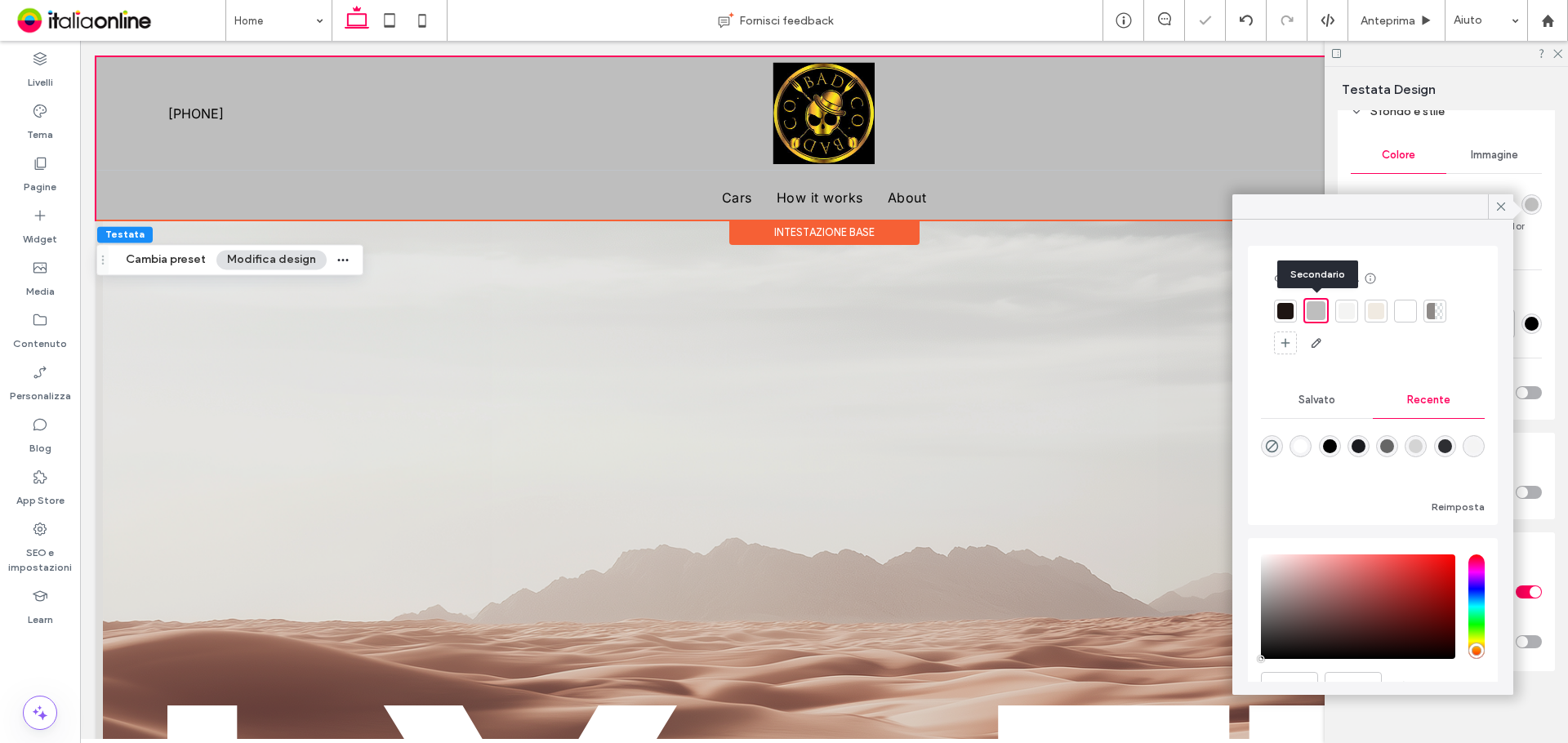 click at bounding box center (1285, 311) 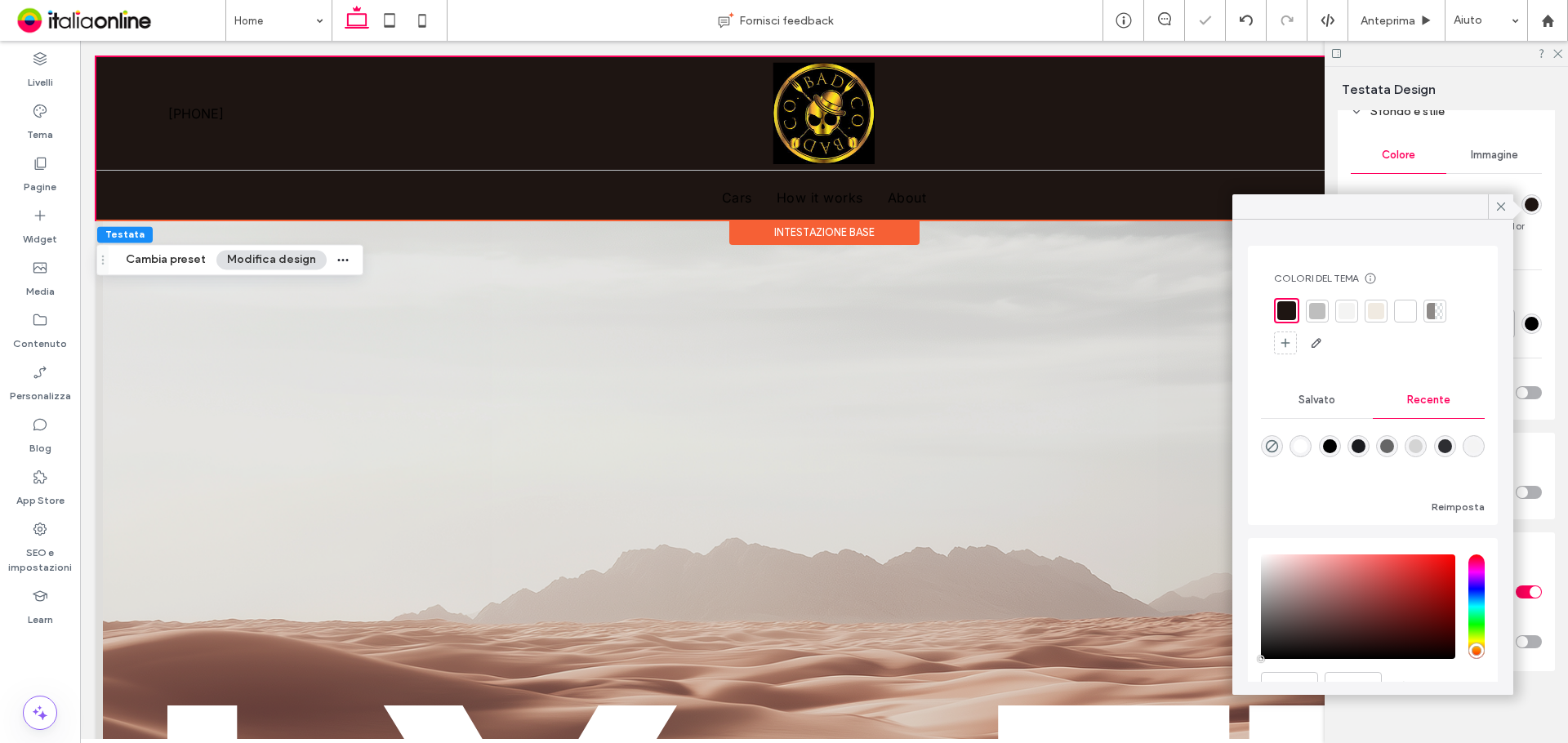 click on "Colore Immagine Colore di sfondo There may be other background color settings applied.   See them below Bordo *** Ombreggiatura" at bounding box center (1446, 275) 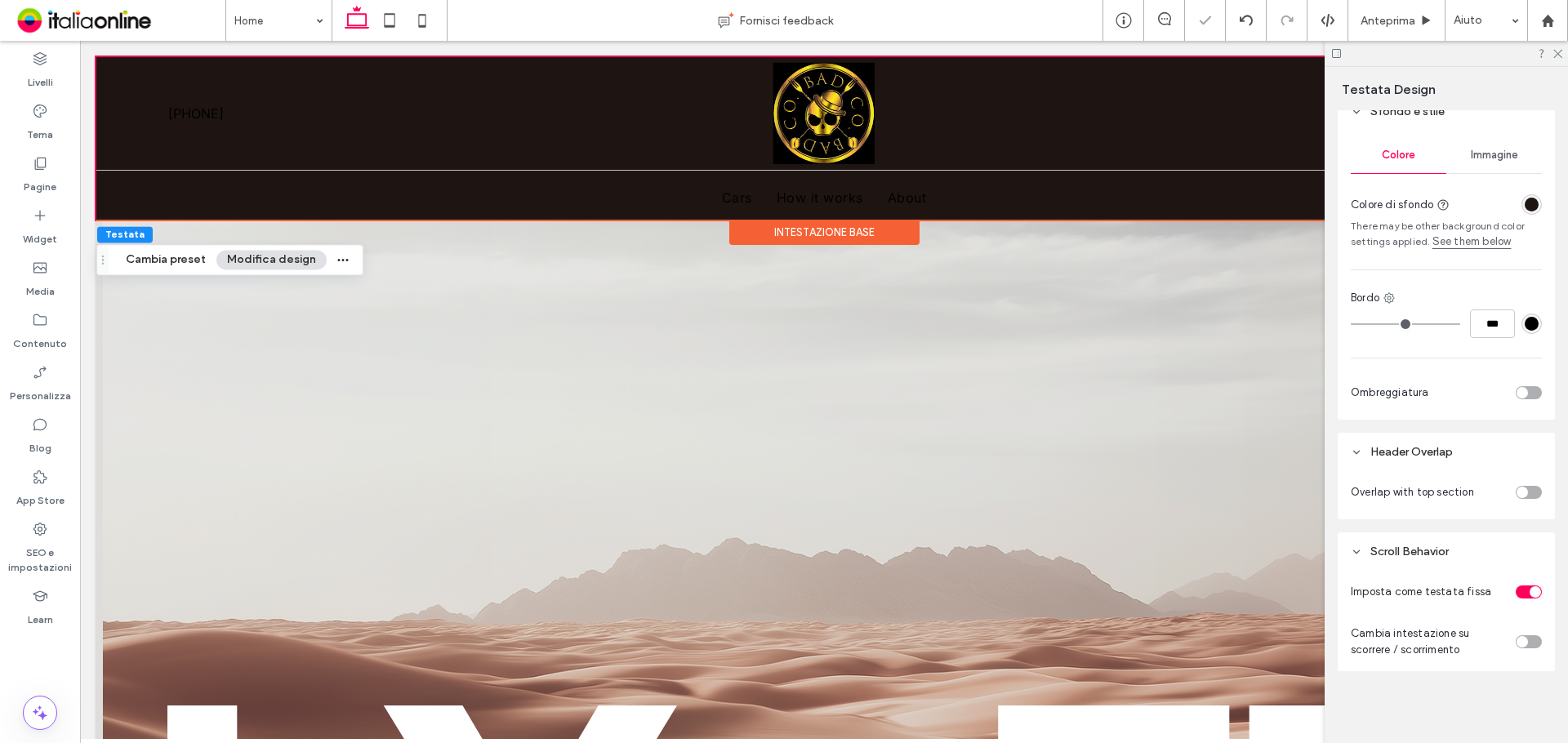 click at bounding box center [1529, 492] 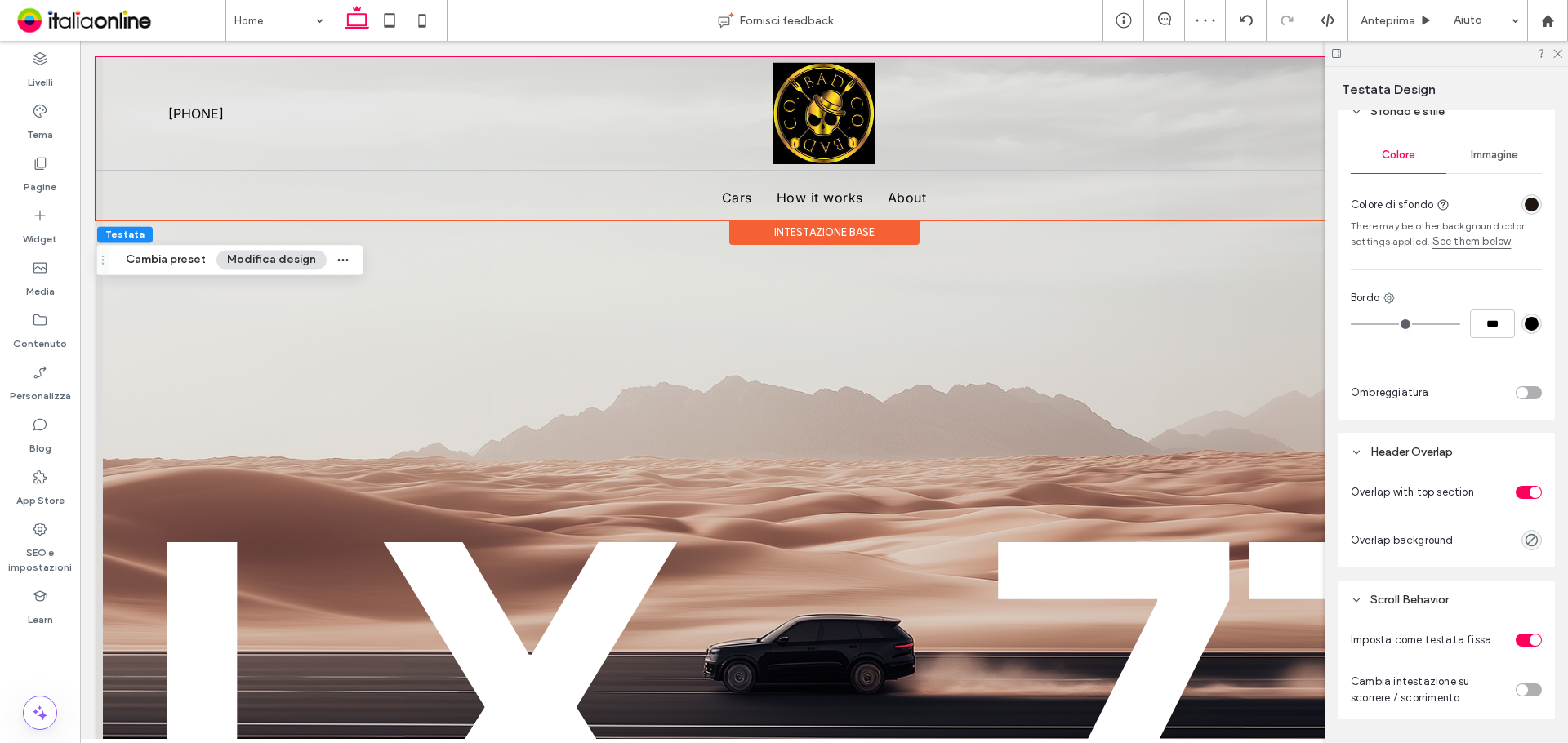 scroll, scrollTop: 591, scrollLeft: 0, axis: vertical 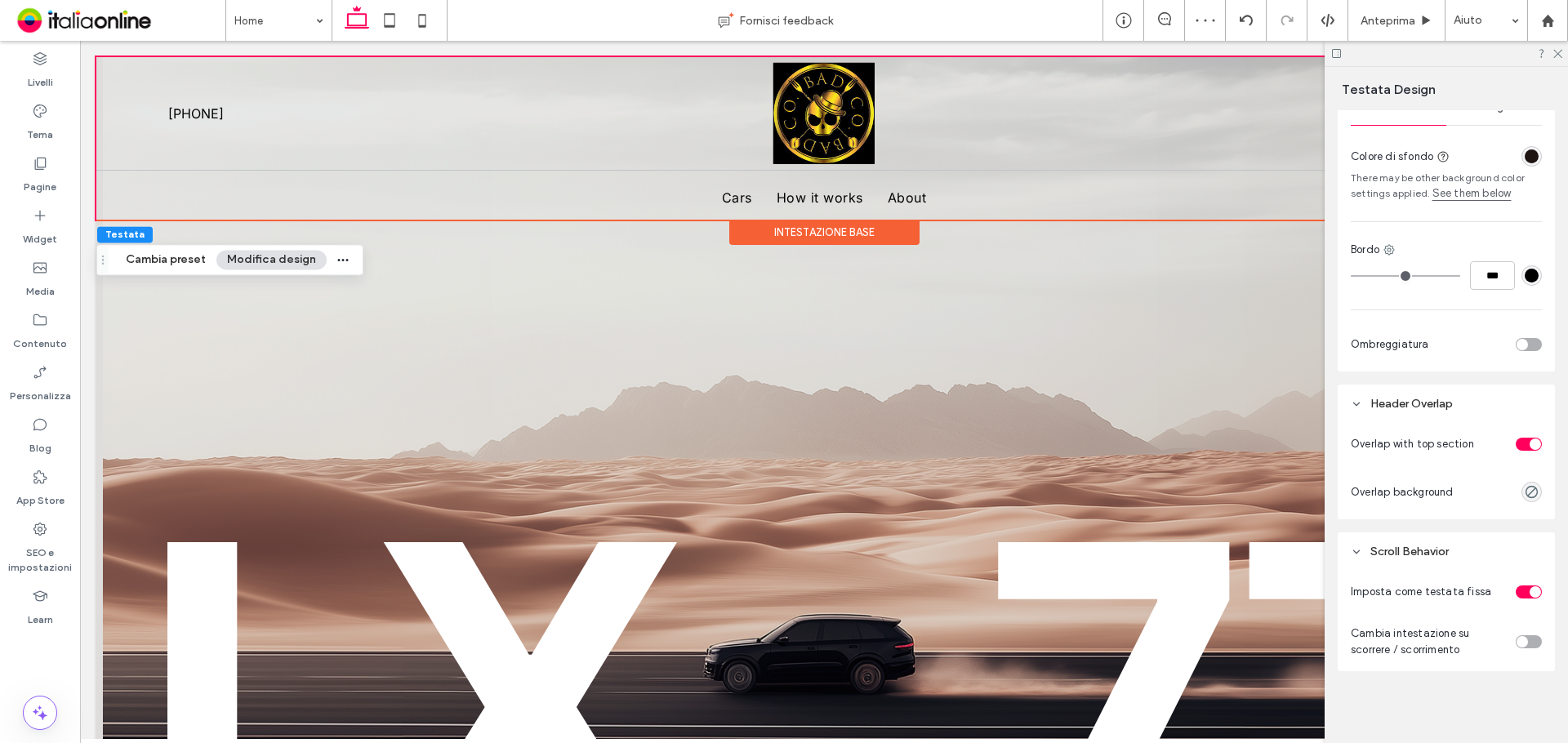 click at bounding box center (1535, 444) 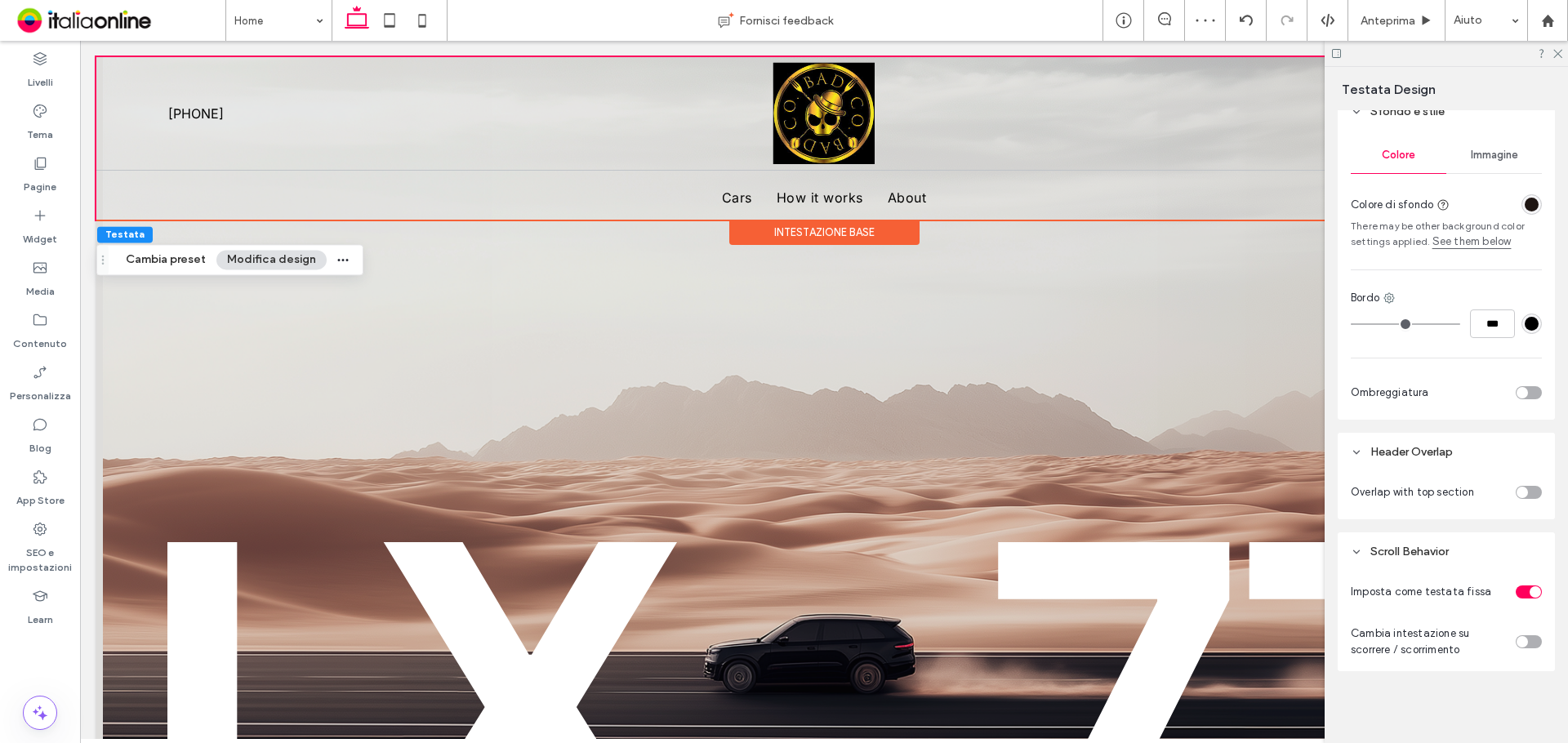 scroll, scrollTop: 543, scrollLeft: 0, axis: vertical 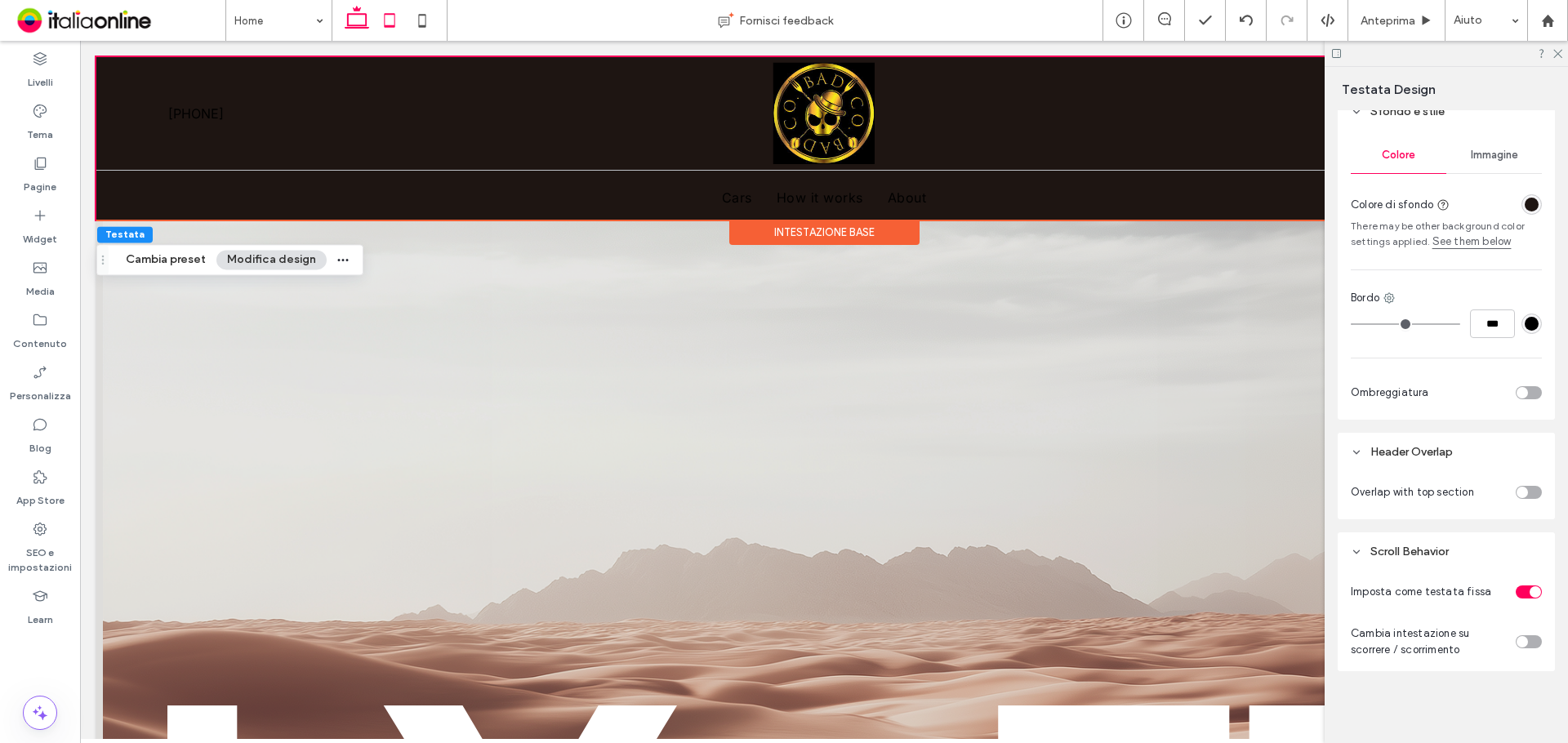 click 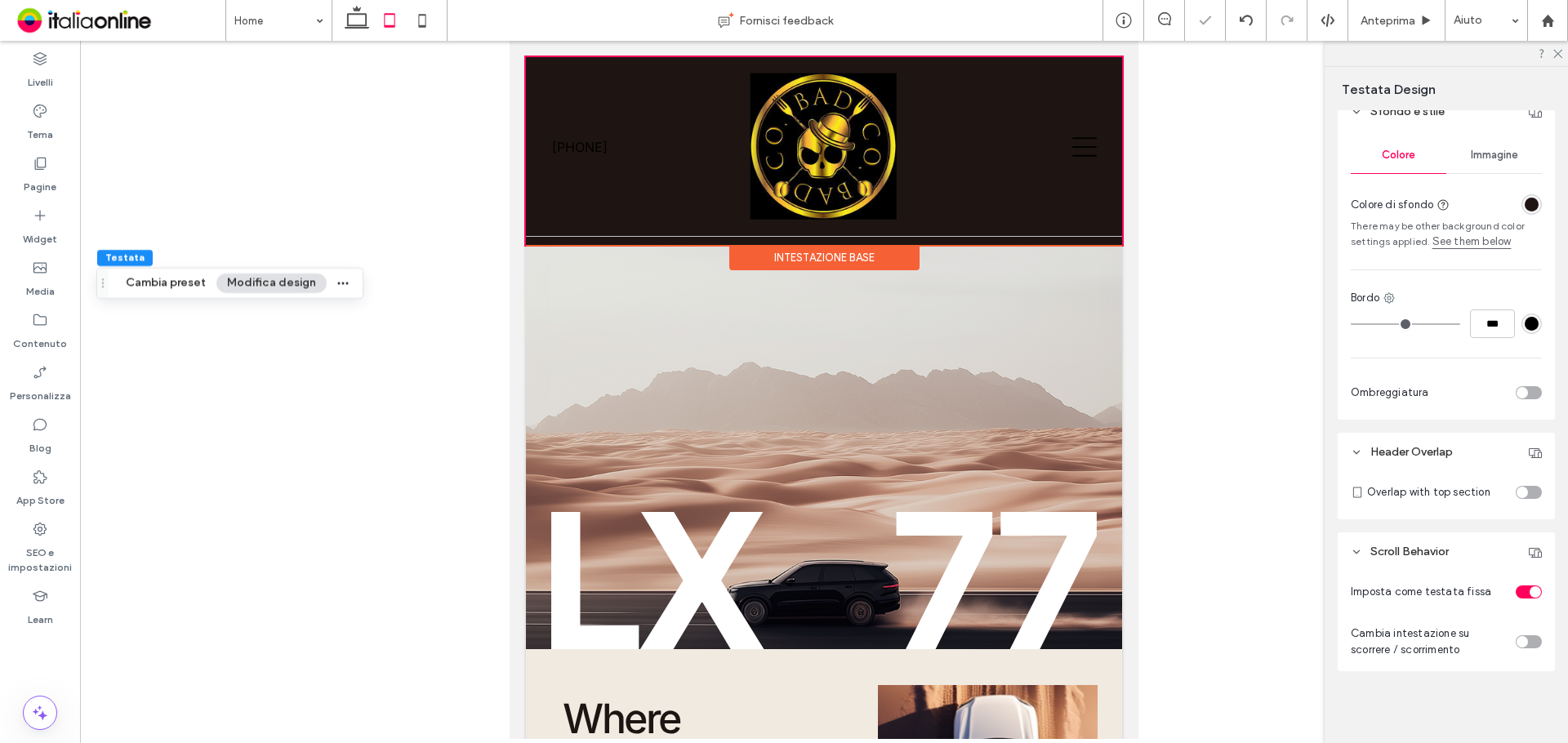 type on "**" 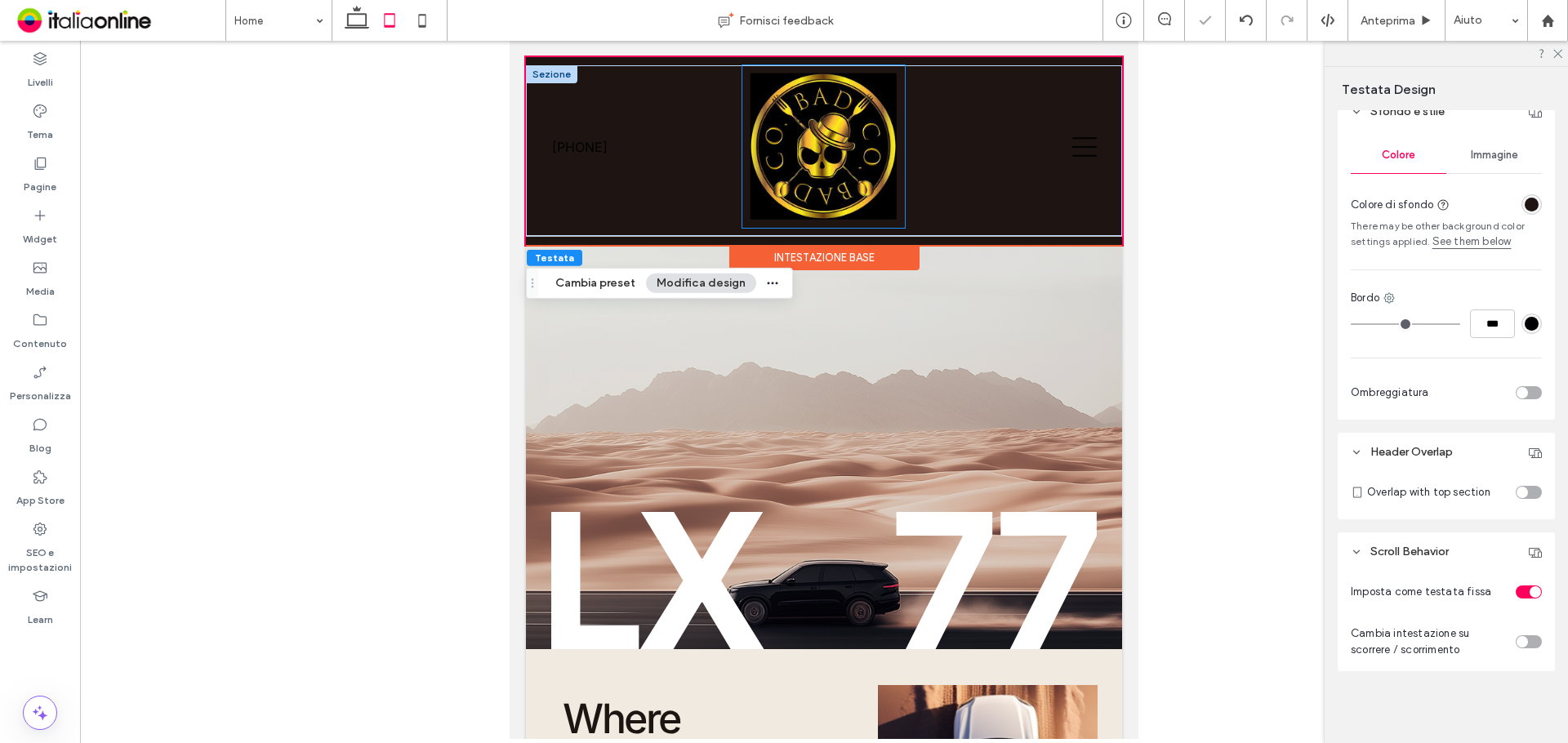 click at bounding box center (823, 146) 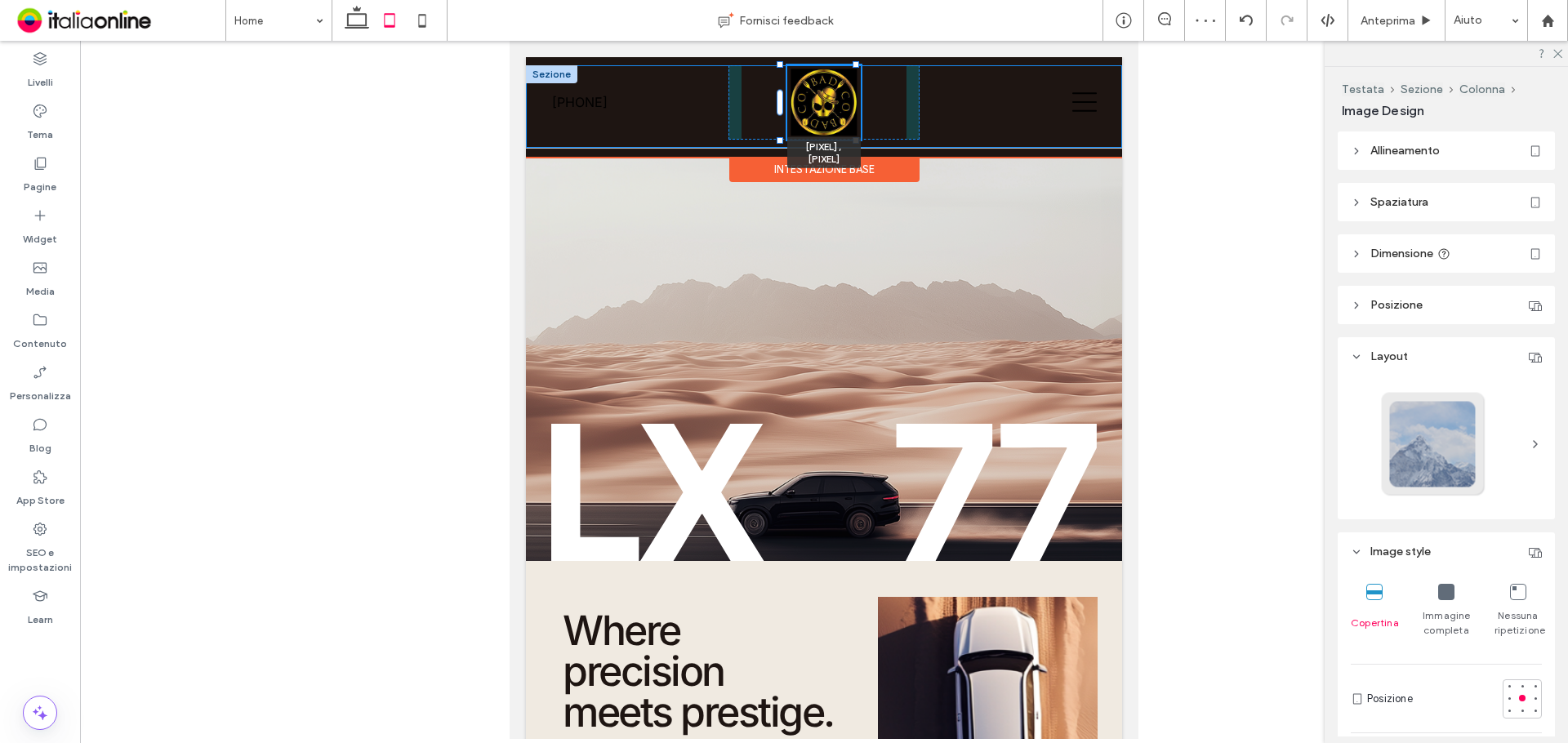 drag, startPoint x: 898, startPoint y: 225, endPoint x: 871, endPoint y: 165, distance: 65.79514 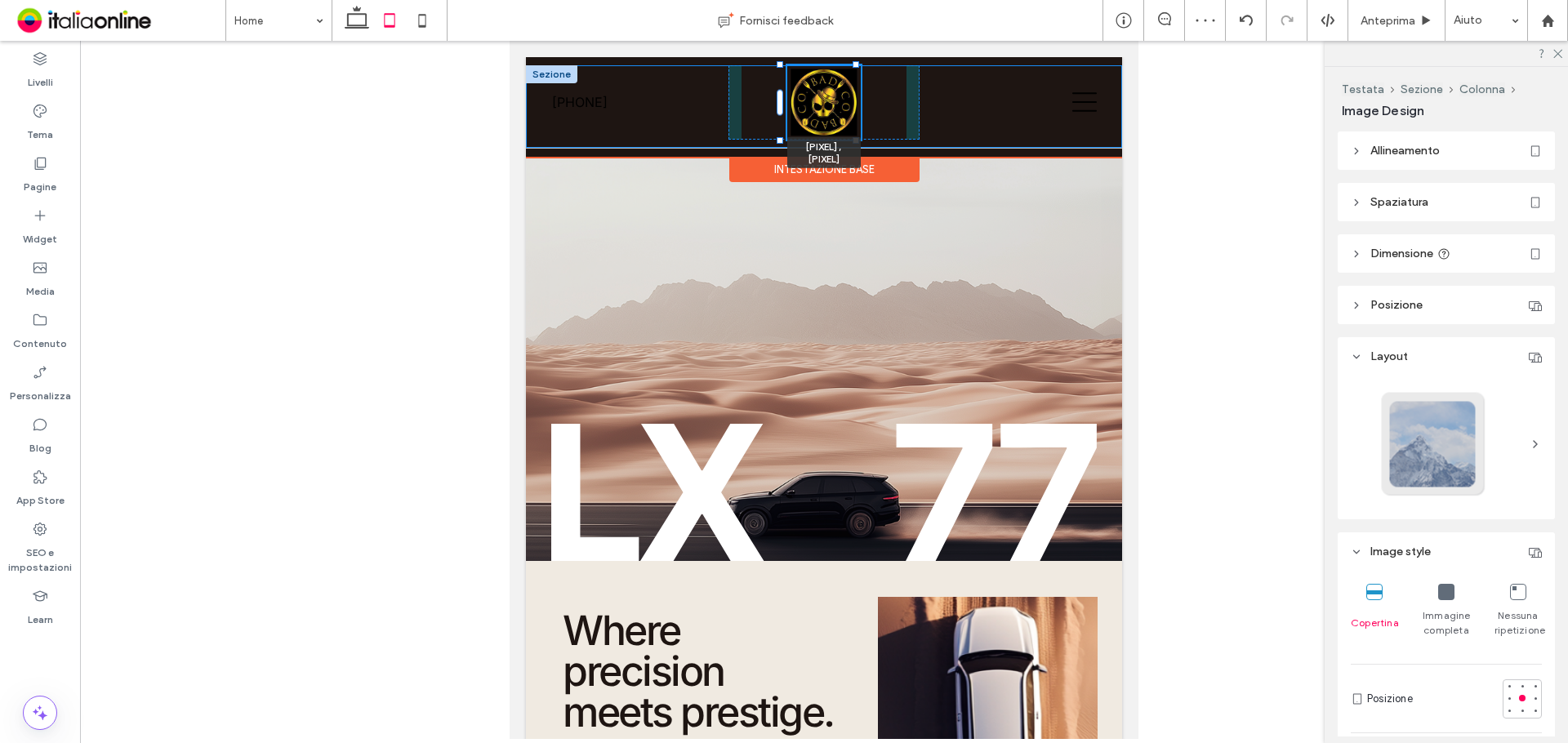 click on "[PIXEL] , [PIXEL]
[PHONE]
Sezione
Cars
How it works
About
Sezione
Intestazione base" at bounding box center [824, 107] 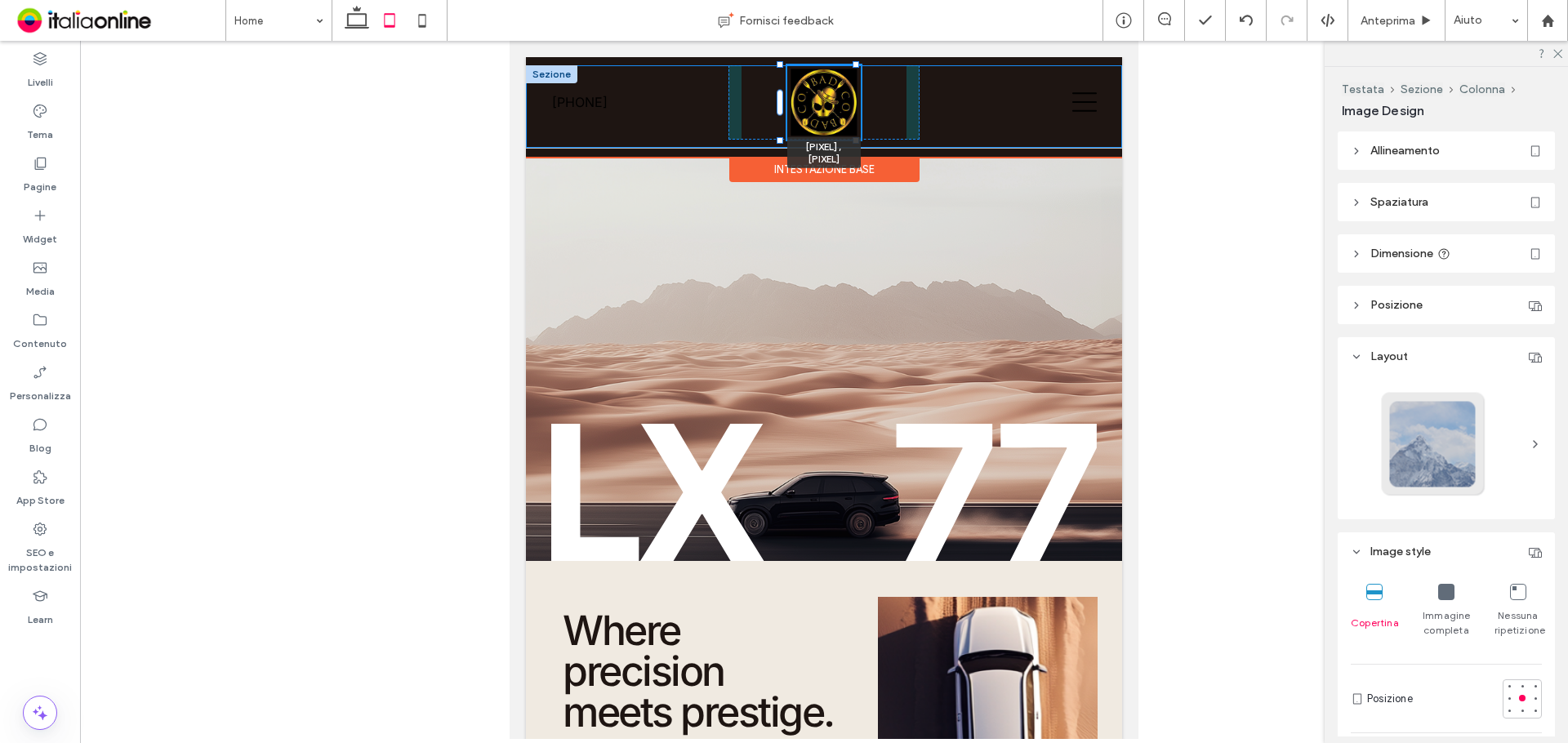 type on "**" 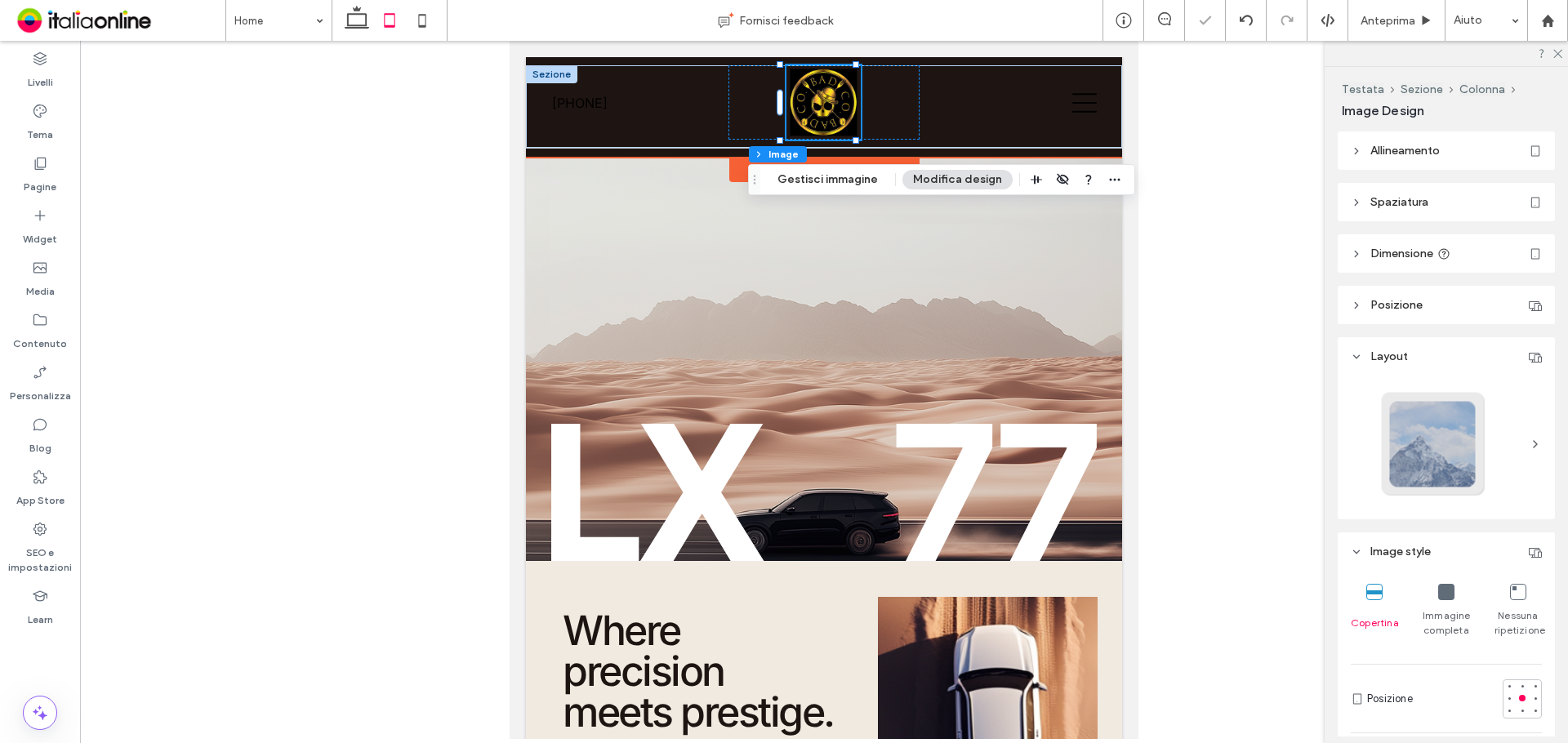 click on "[PIXEL] , [PIXEL]
[PHONE]
Sezione
Cars
How it works
About
Sezione
Intestazione base" at bounding box center (824, 107) 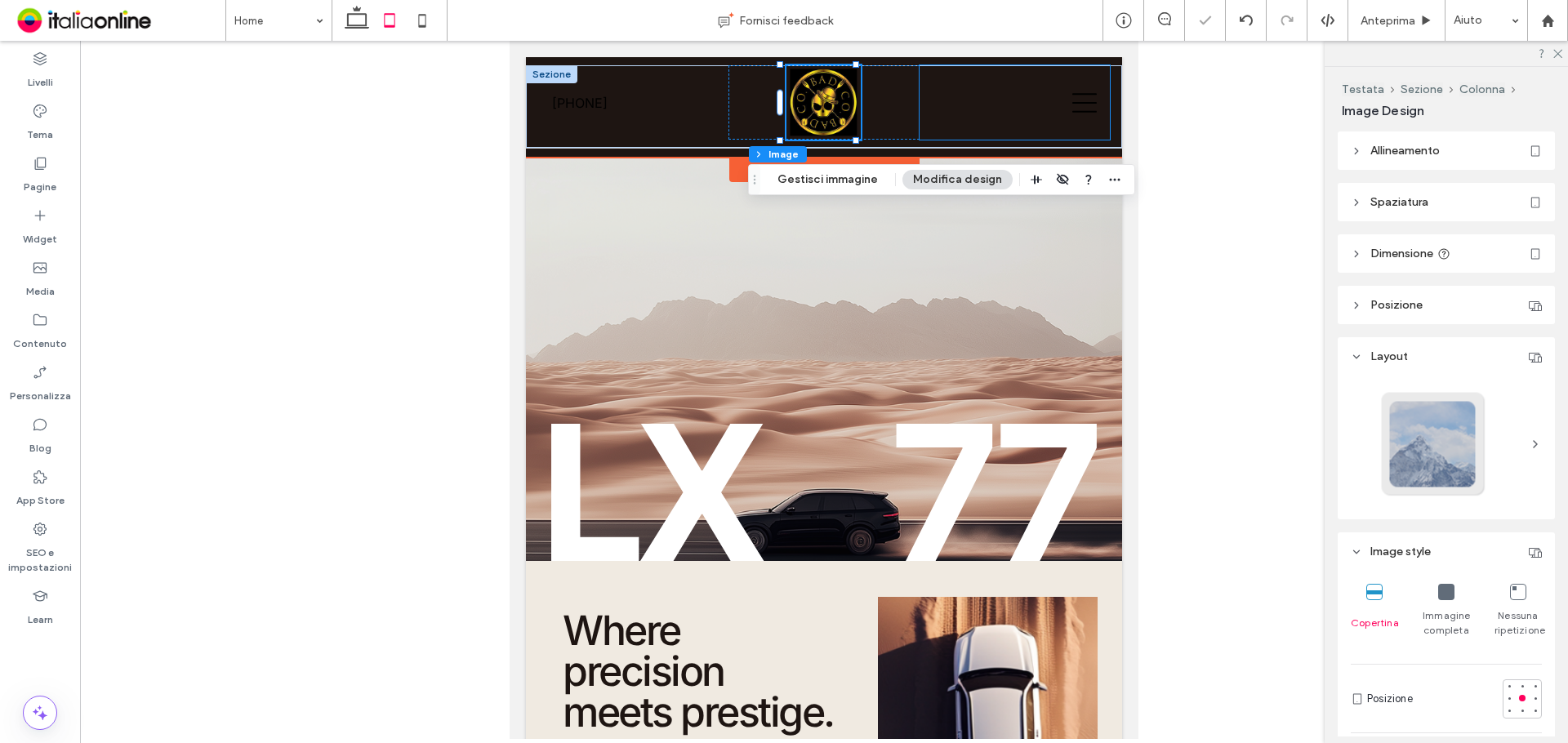 click at bounding box center (1015, 102) 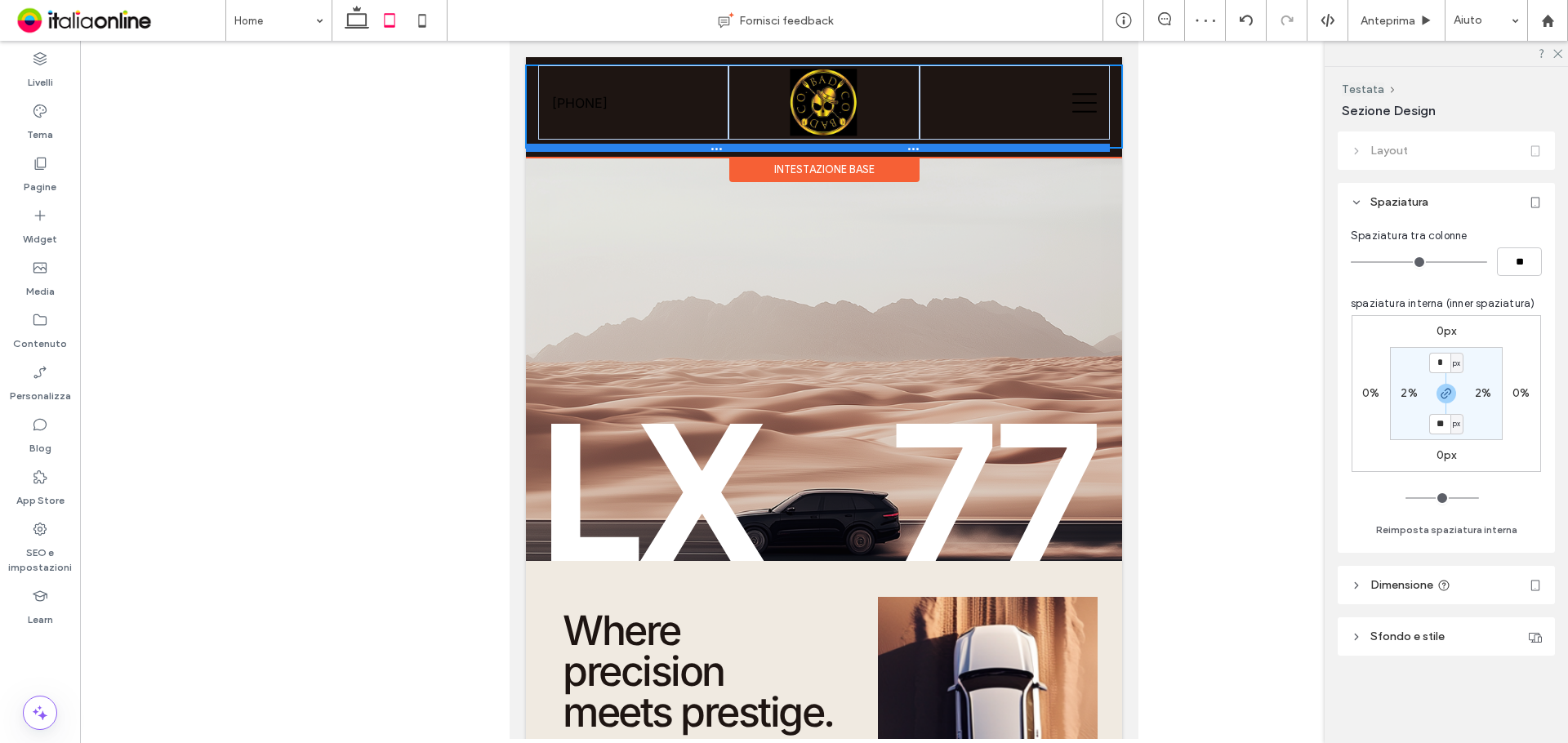 click at bounding box center [817, 148] 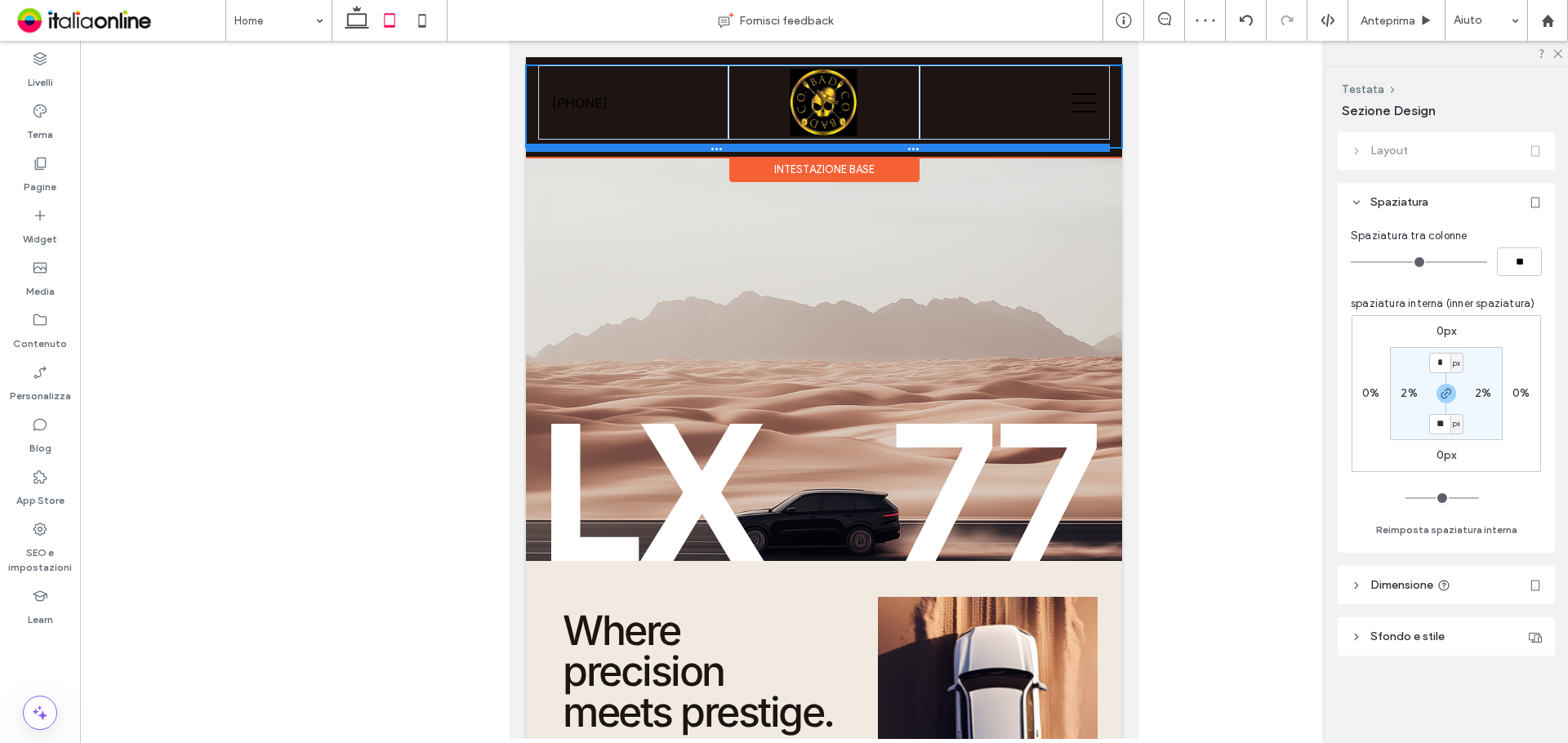 type on "***" 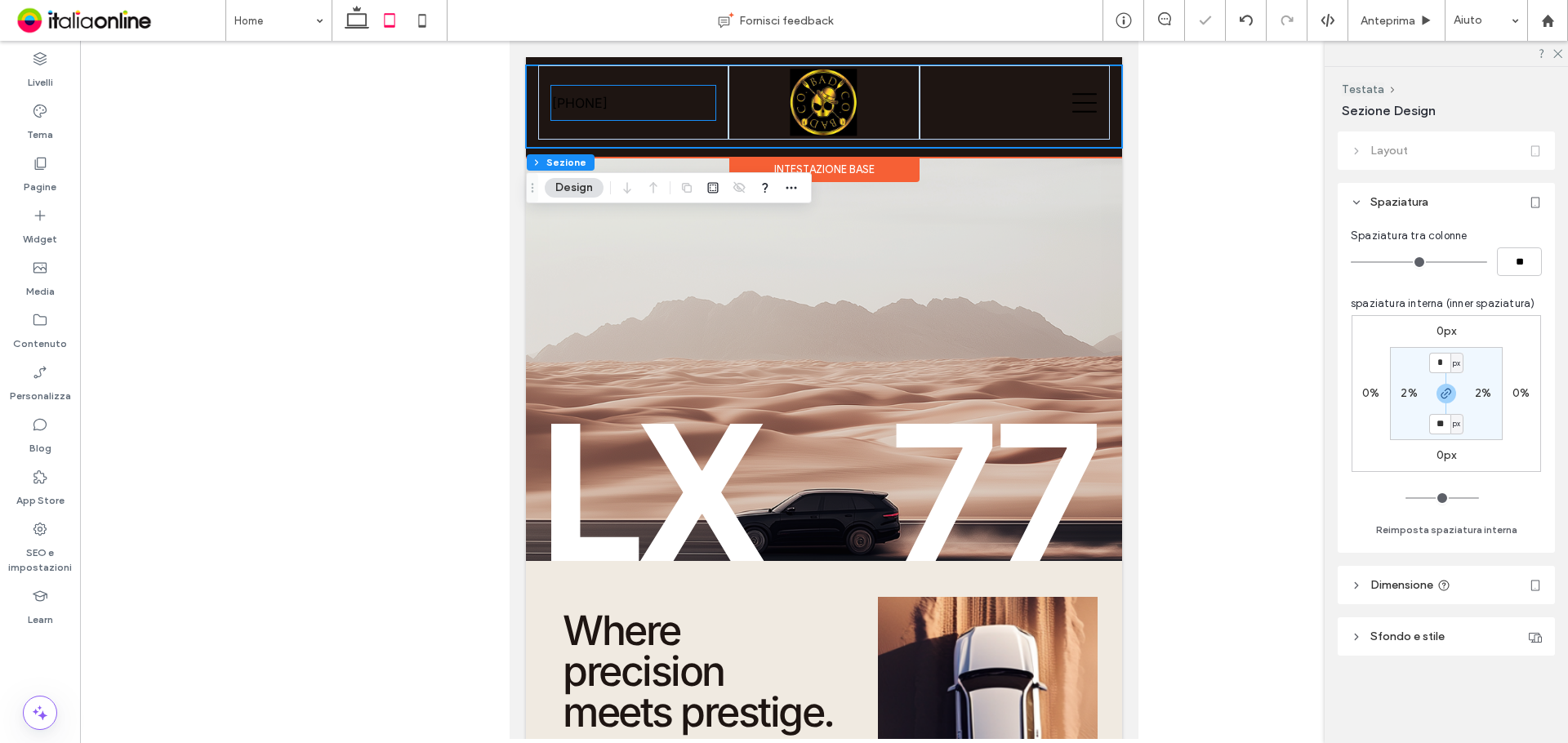 click on "[PHONE]" at bounding box center [580, 103] 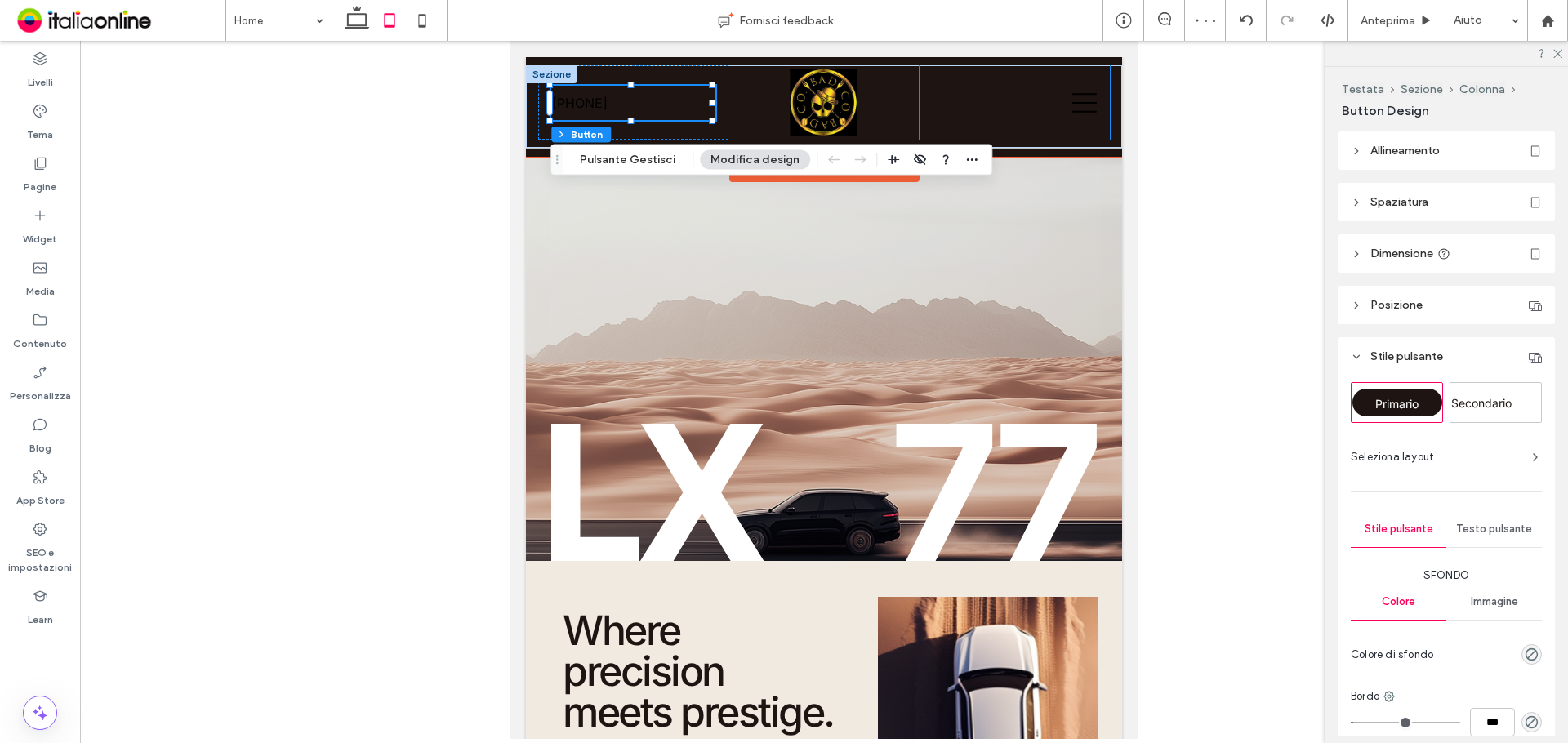 click at bounding box center [1015, 102] 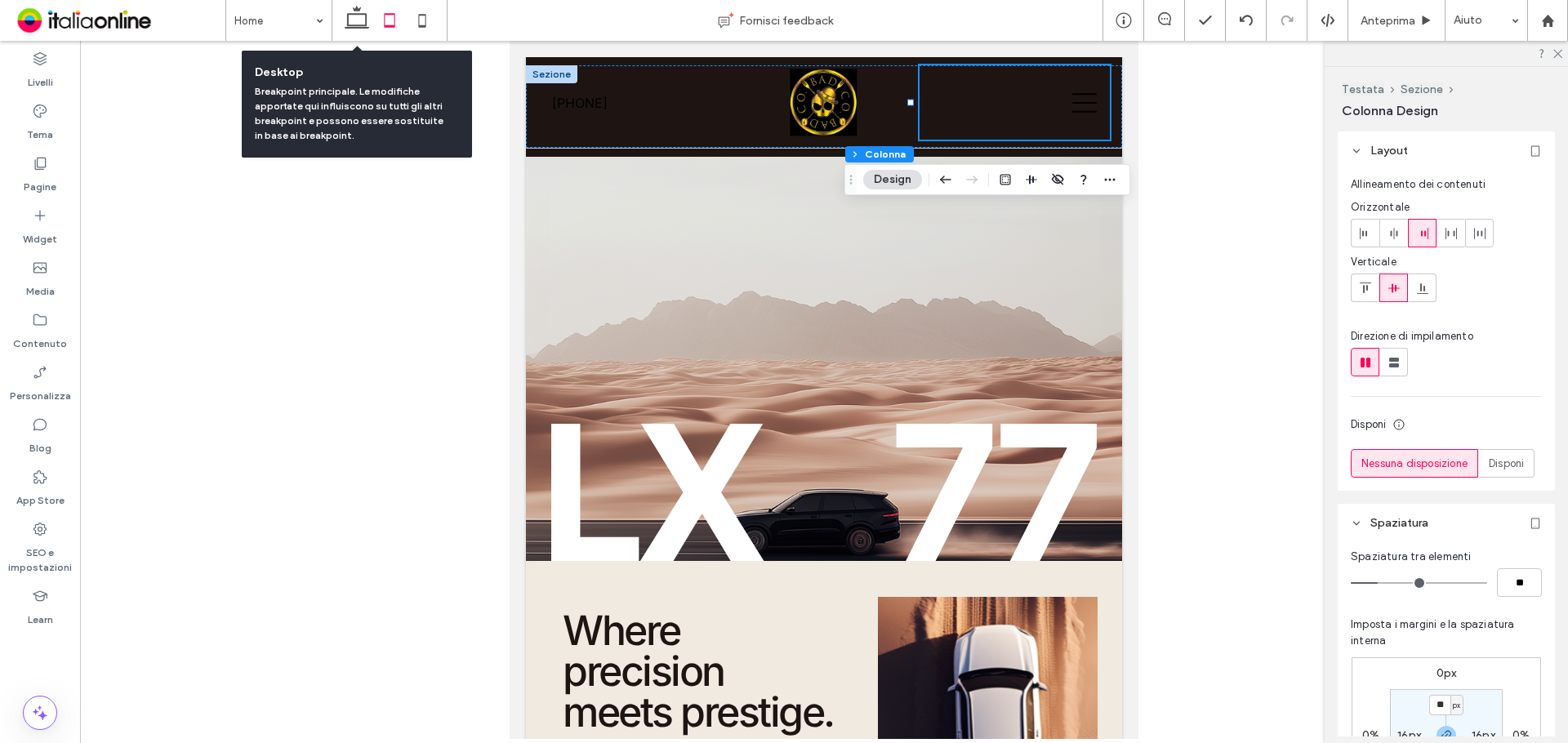 drag, startPoint x: 364, startPoint y: 15, endPoint x: 393, endPoint y: 16, distance: 29.017236 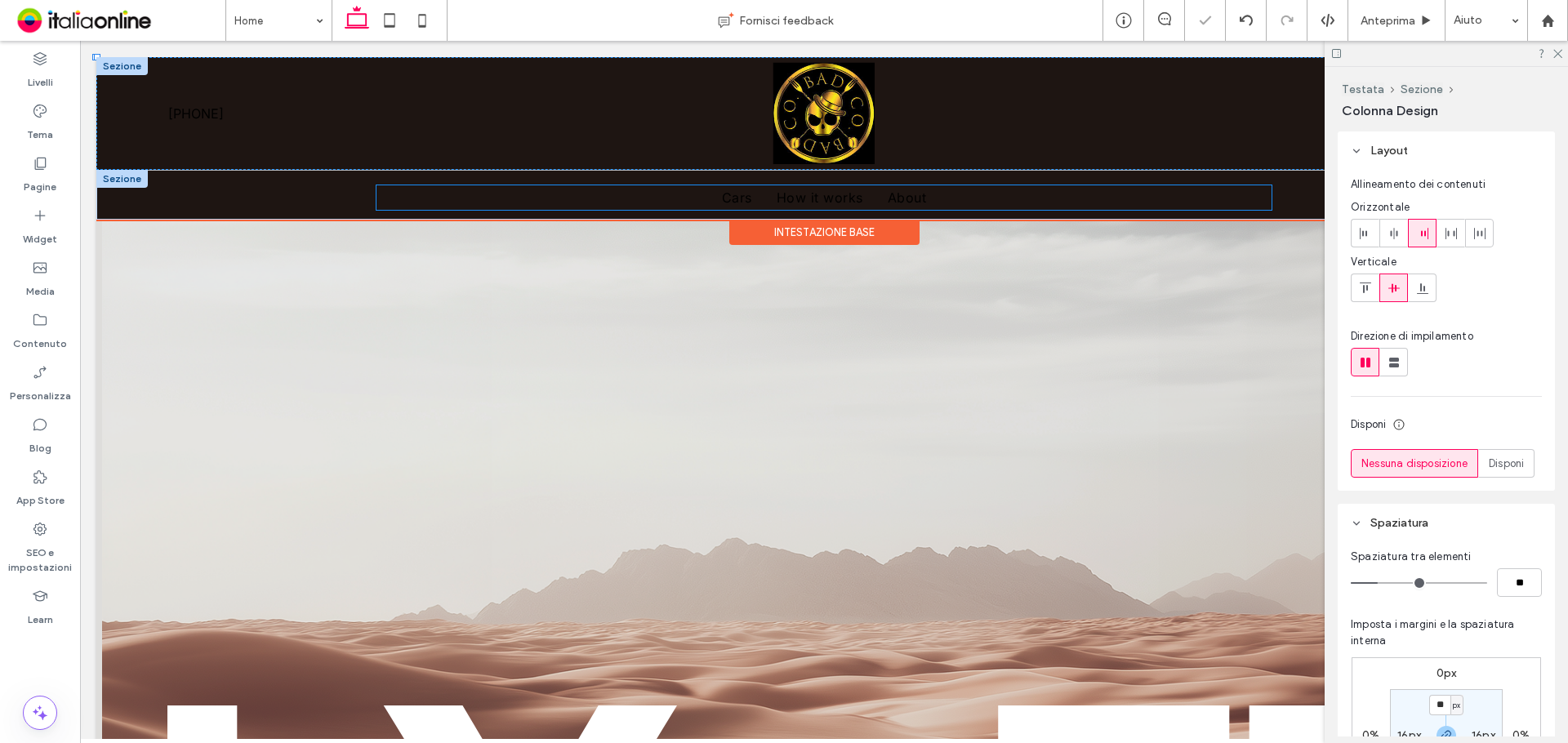 click on "Cars
How it works
About" at bounding box center (824, 198) 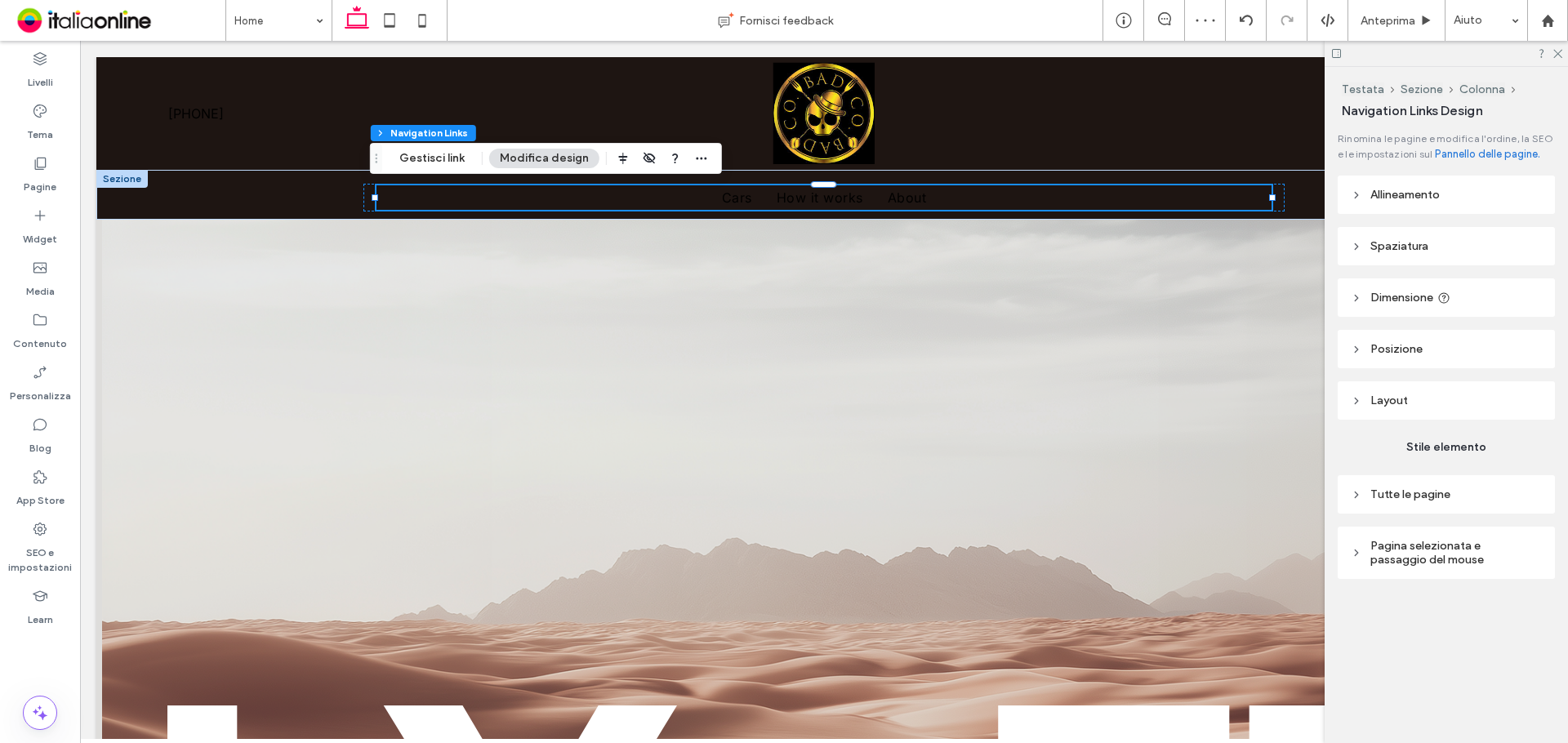 click on "Modifica design" at bounding box center (544, 158) 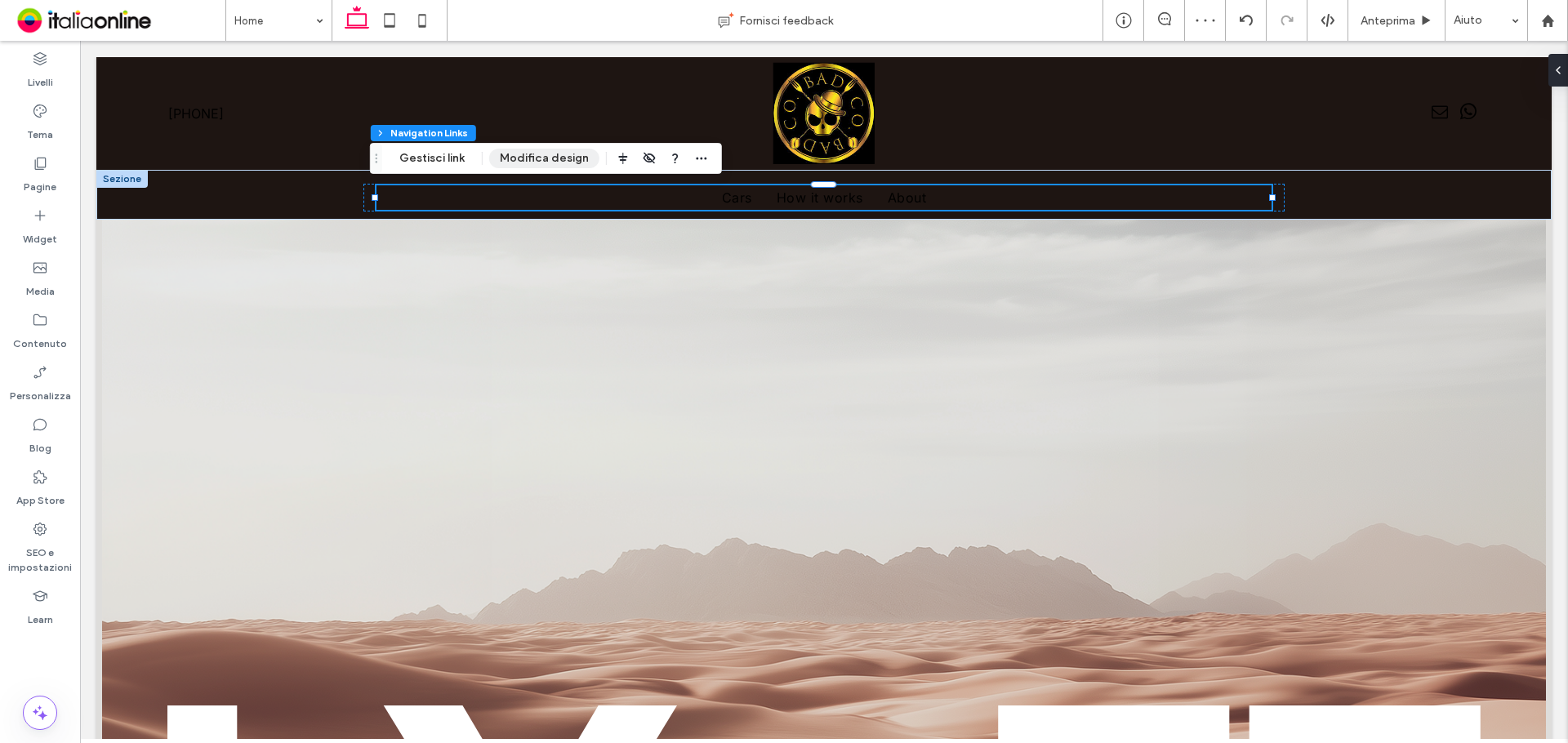 click on "Modifica design" at bounding box center (544, 158) 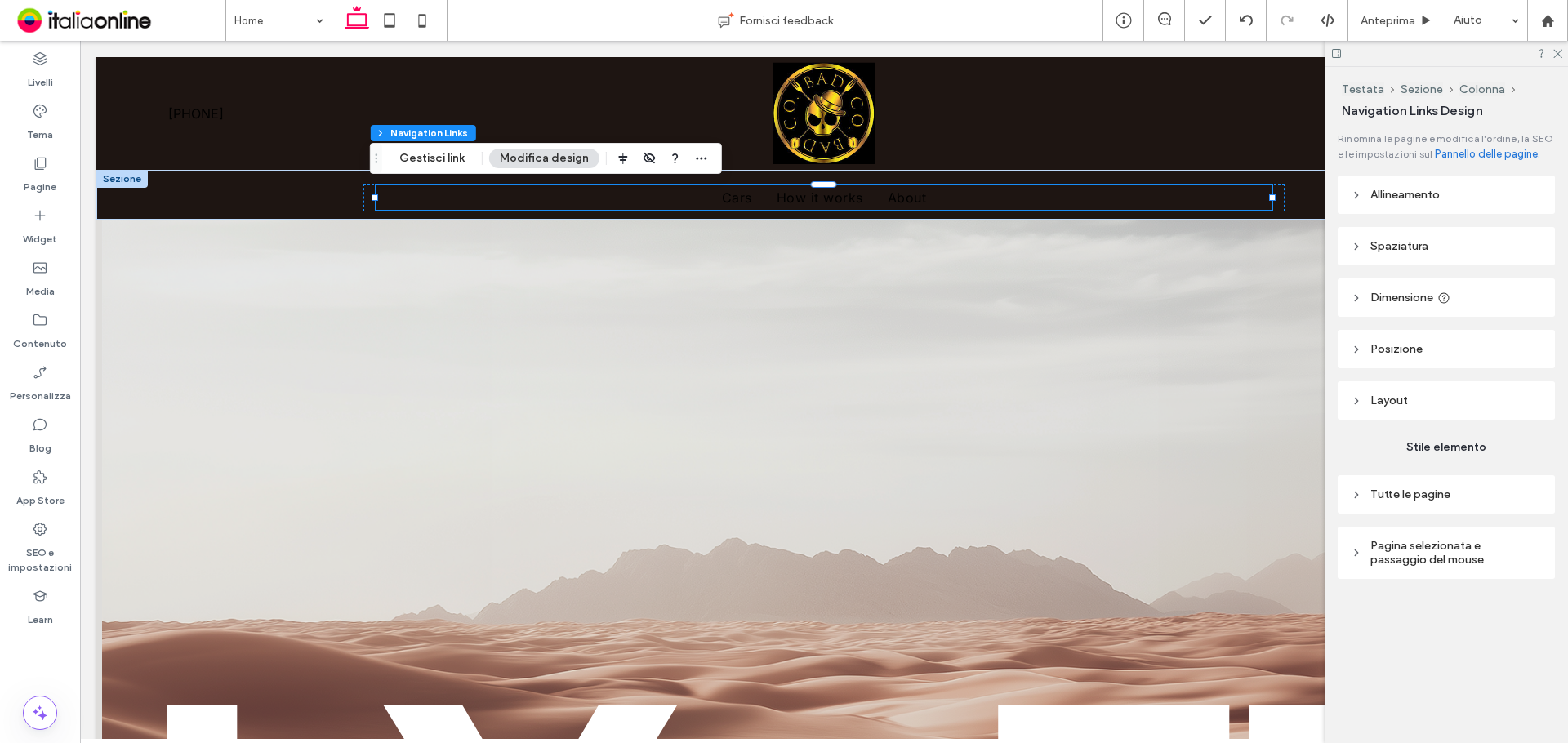 click on "Tutte le pagine" at bounding box center (1446, 494) 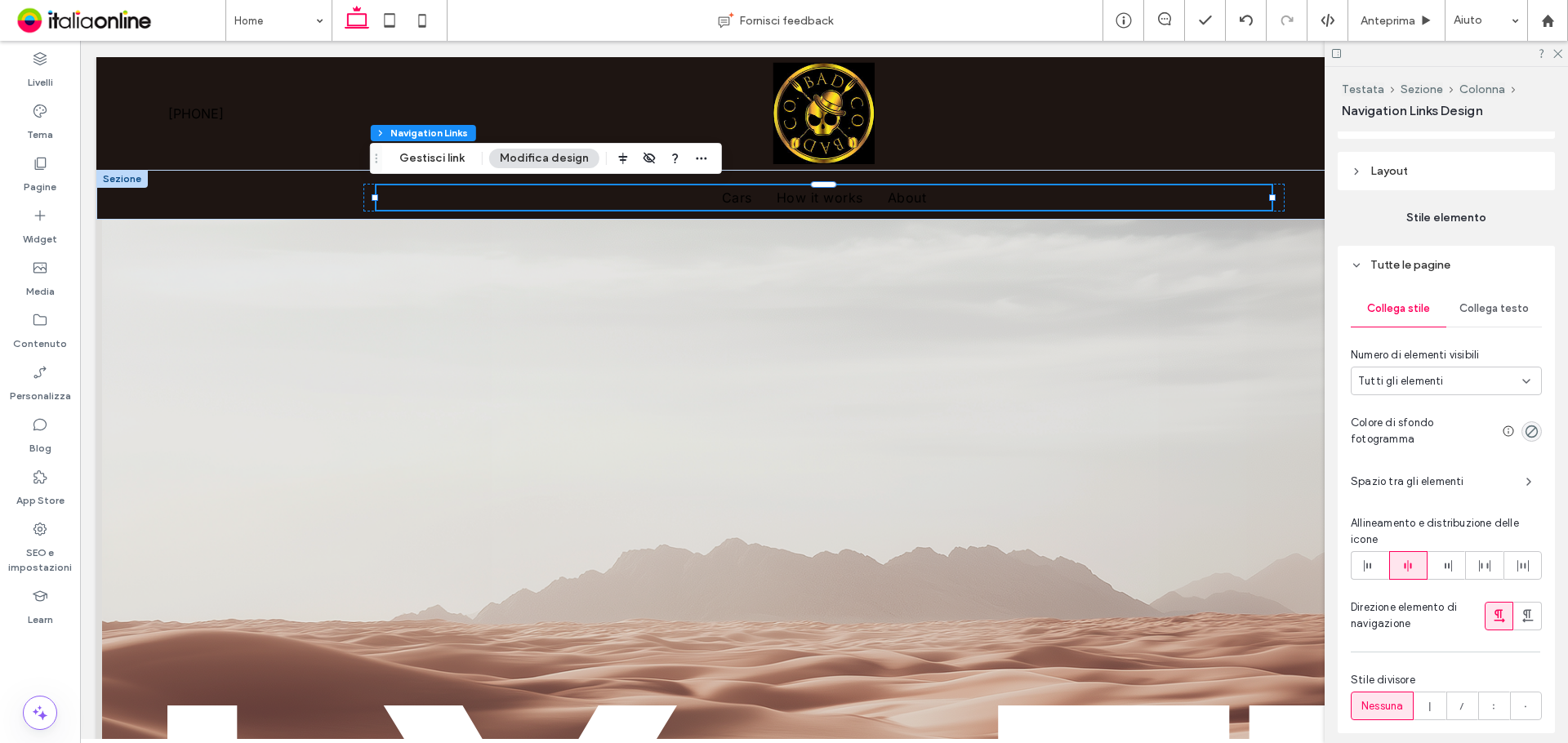 scroll, scrollTop: 245, scrollLeft: 0, axis: vertical 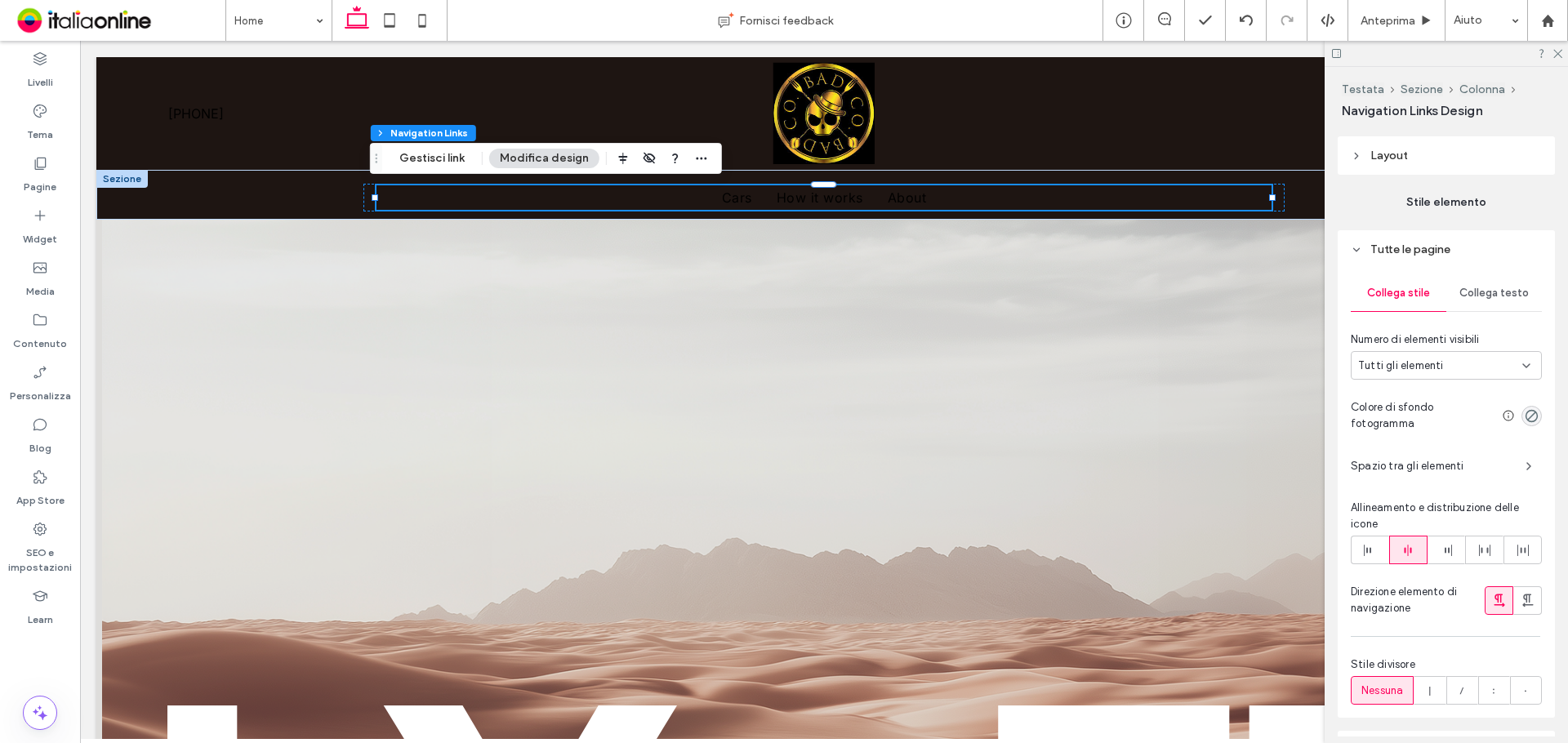 click on "Collega testo" at bounding box center (1494, 293) 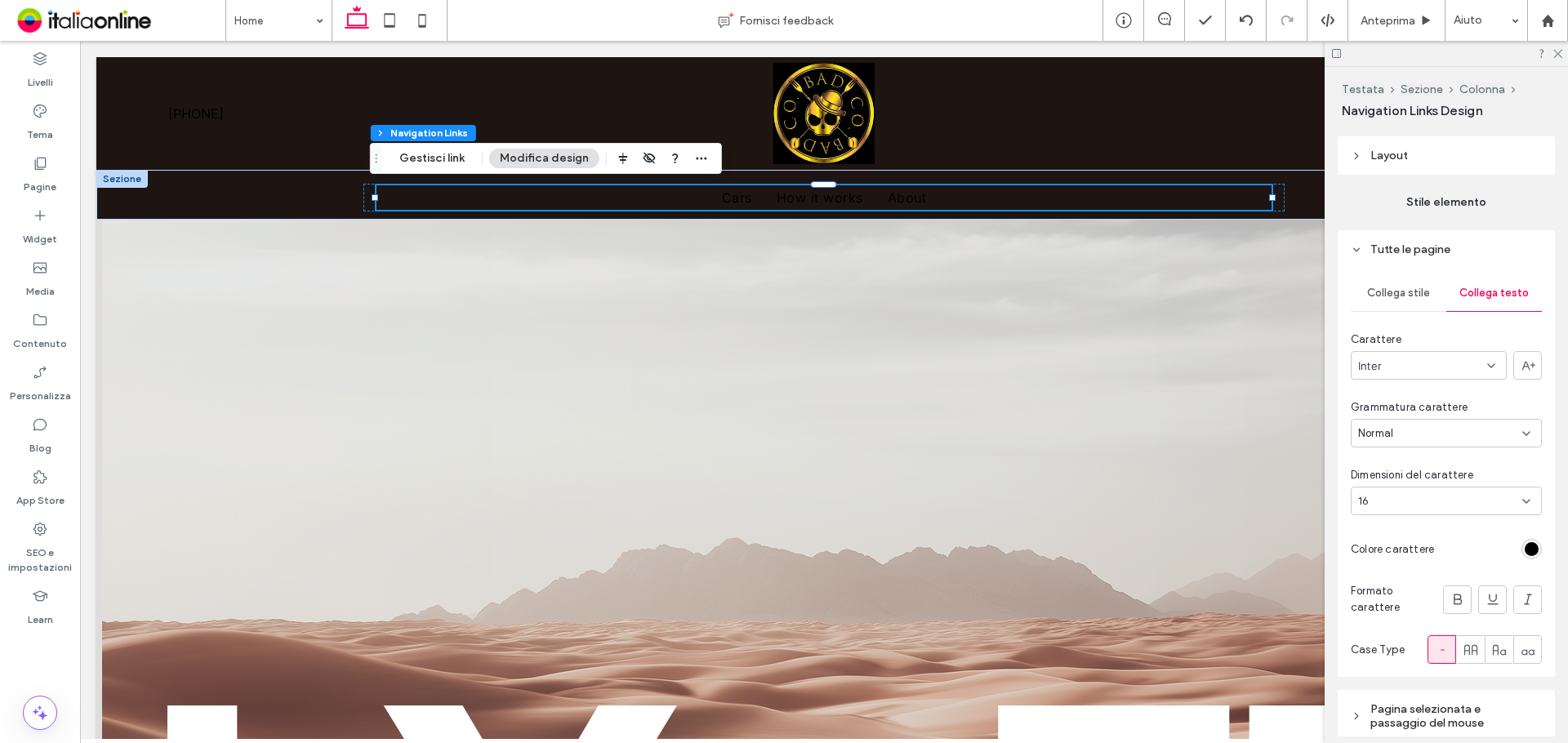 click at bounding box center (1531, 549) 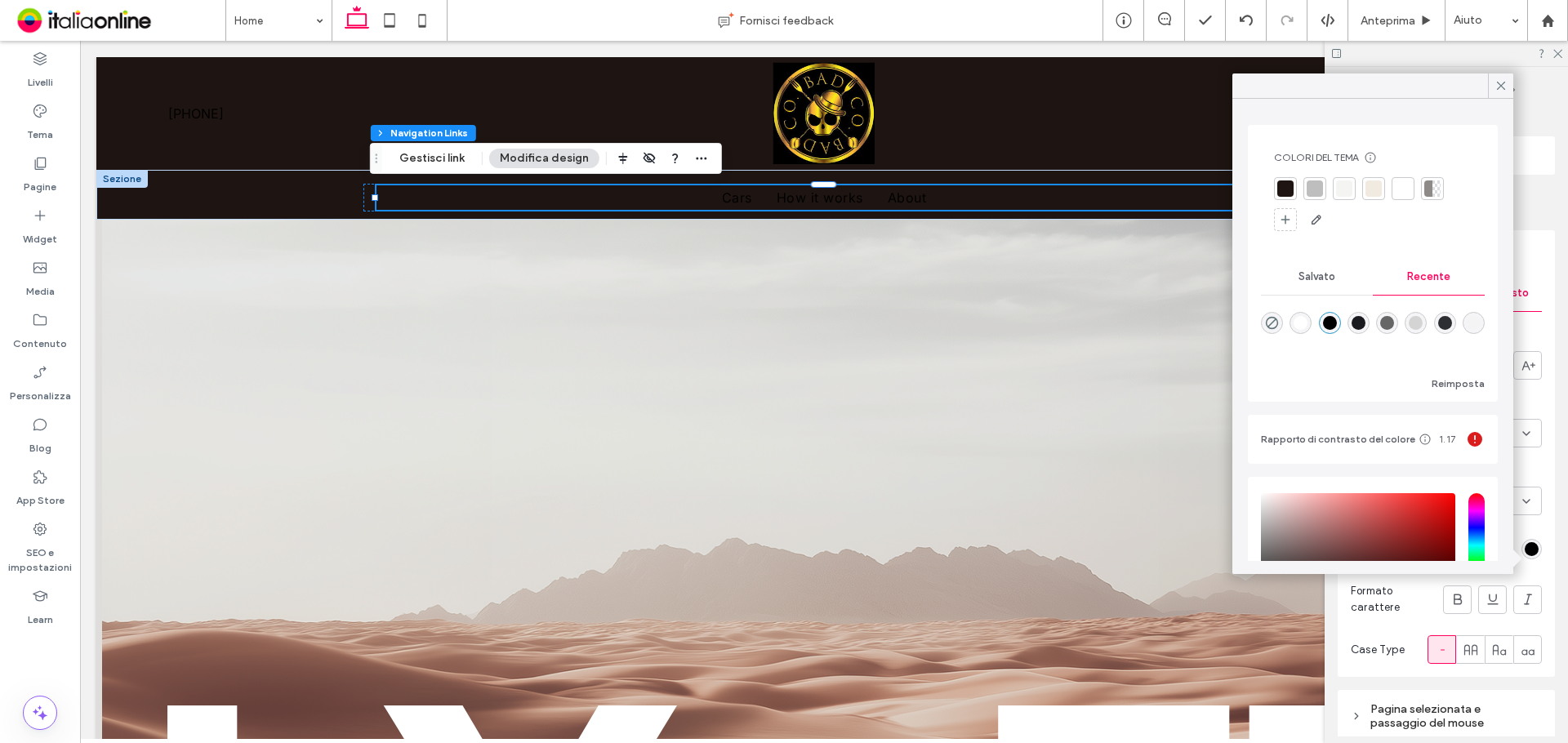 click at bounding box center [1300, 323] 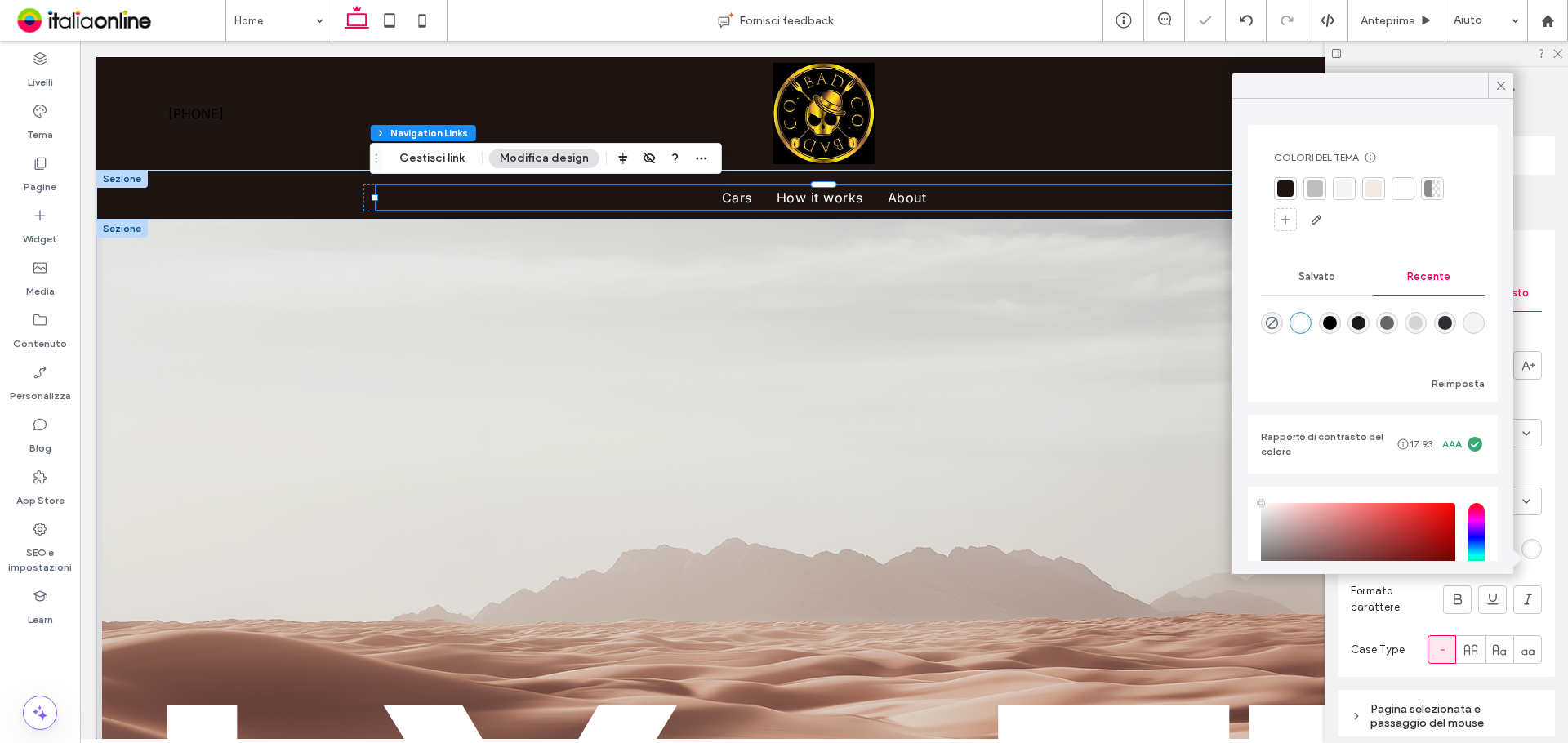 click on "Drive into luxury. Elevate every mile with unmatched vehicles for unforgettable journeys." at bounding box center [824, 627] 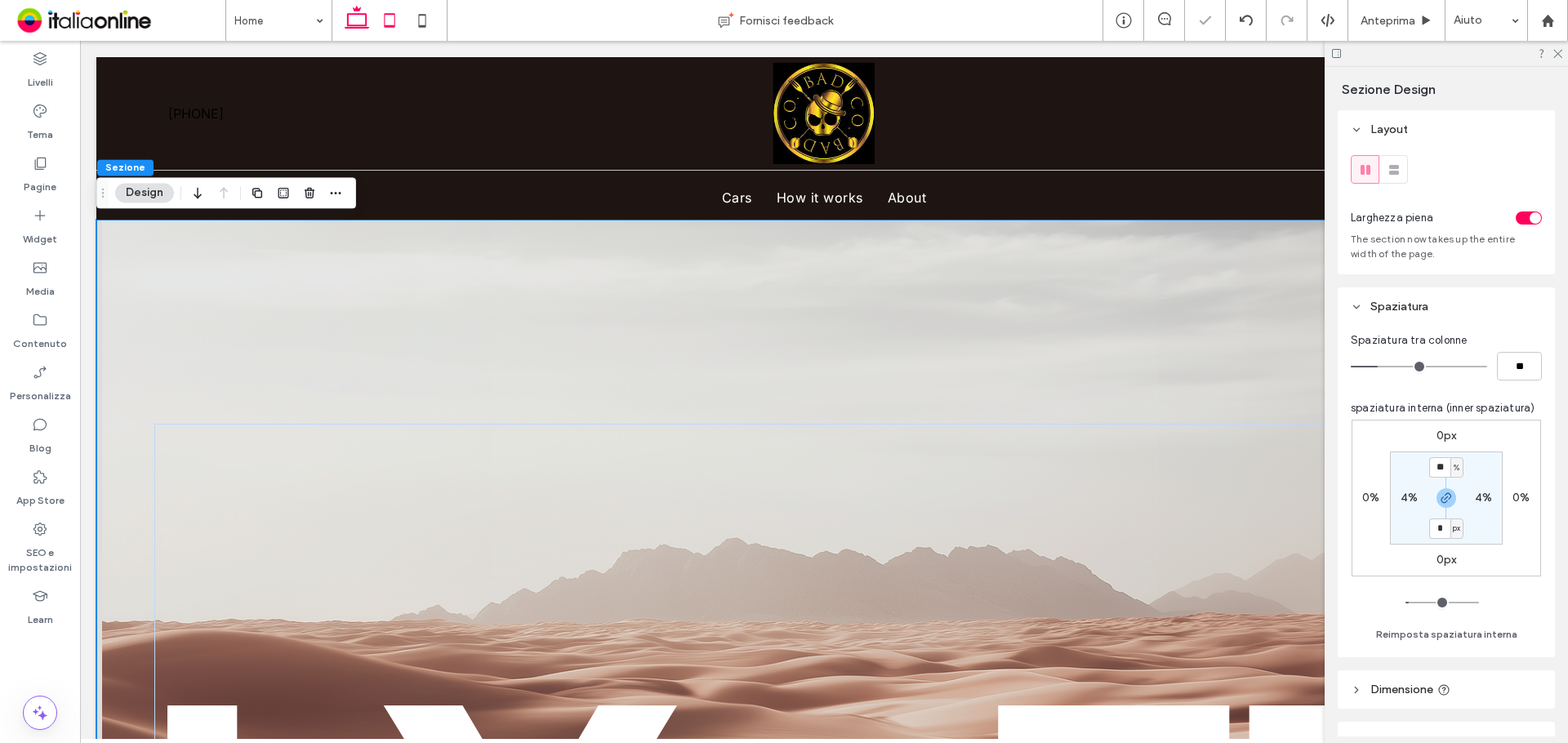 click 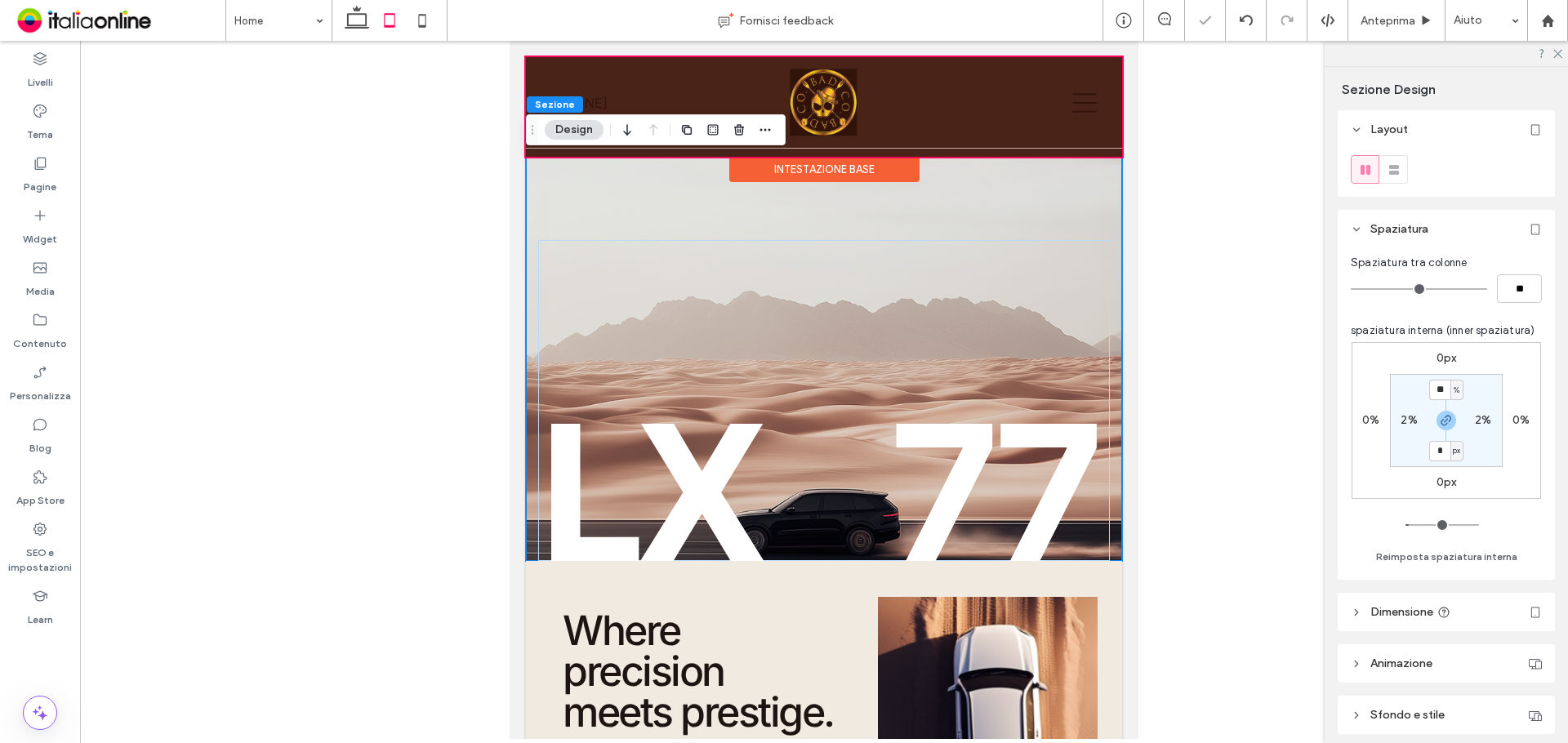 click at bounding box center (824, 107) 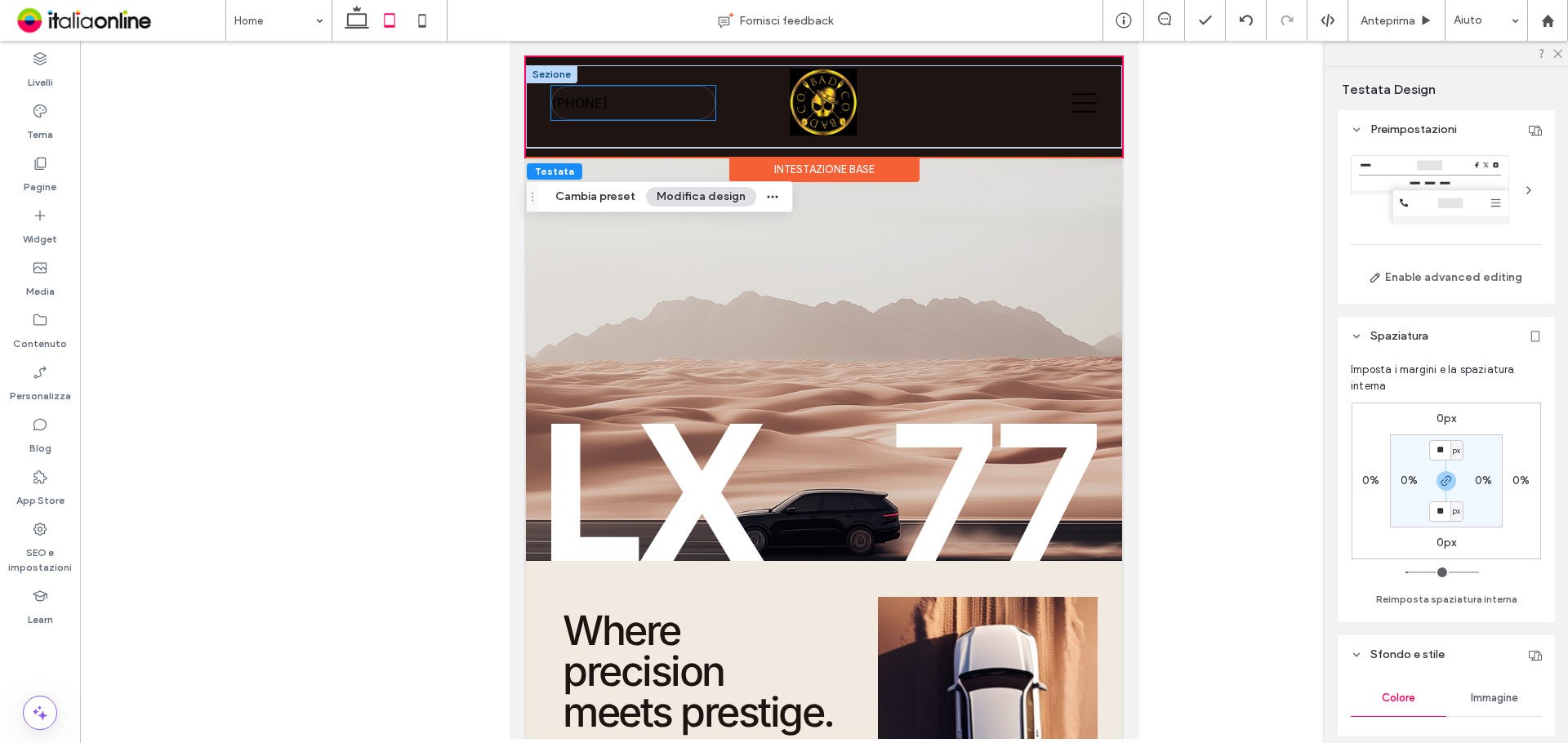 click on "[PHONE]" at bounding box center [580, 103] 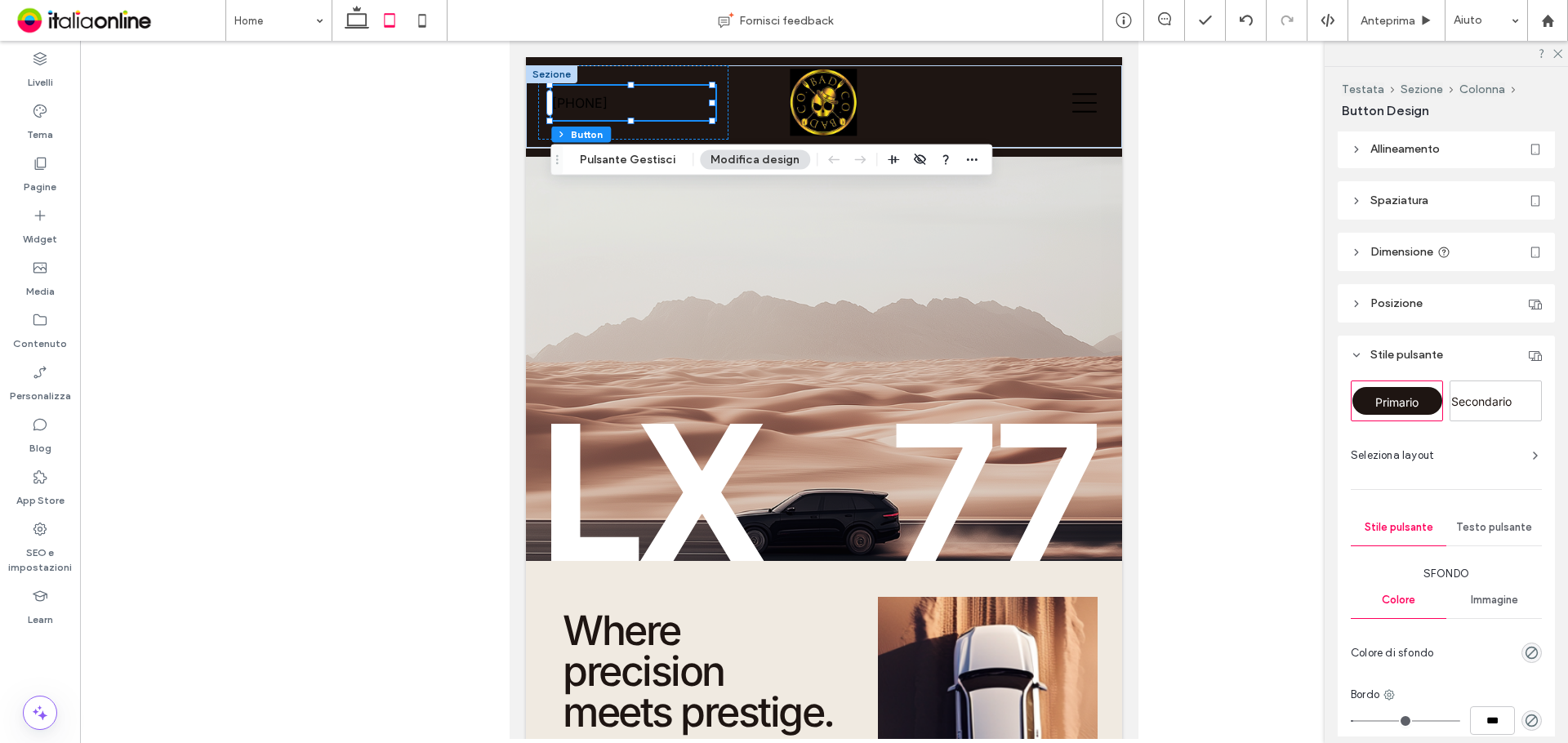 scroll, scrollTop: 0, scrollLeft: 0, axis: both 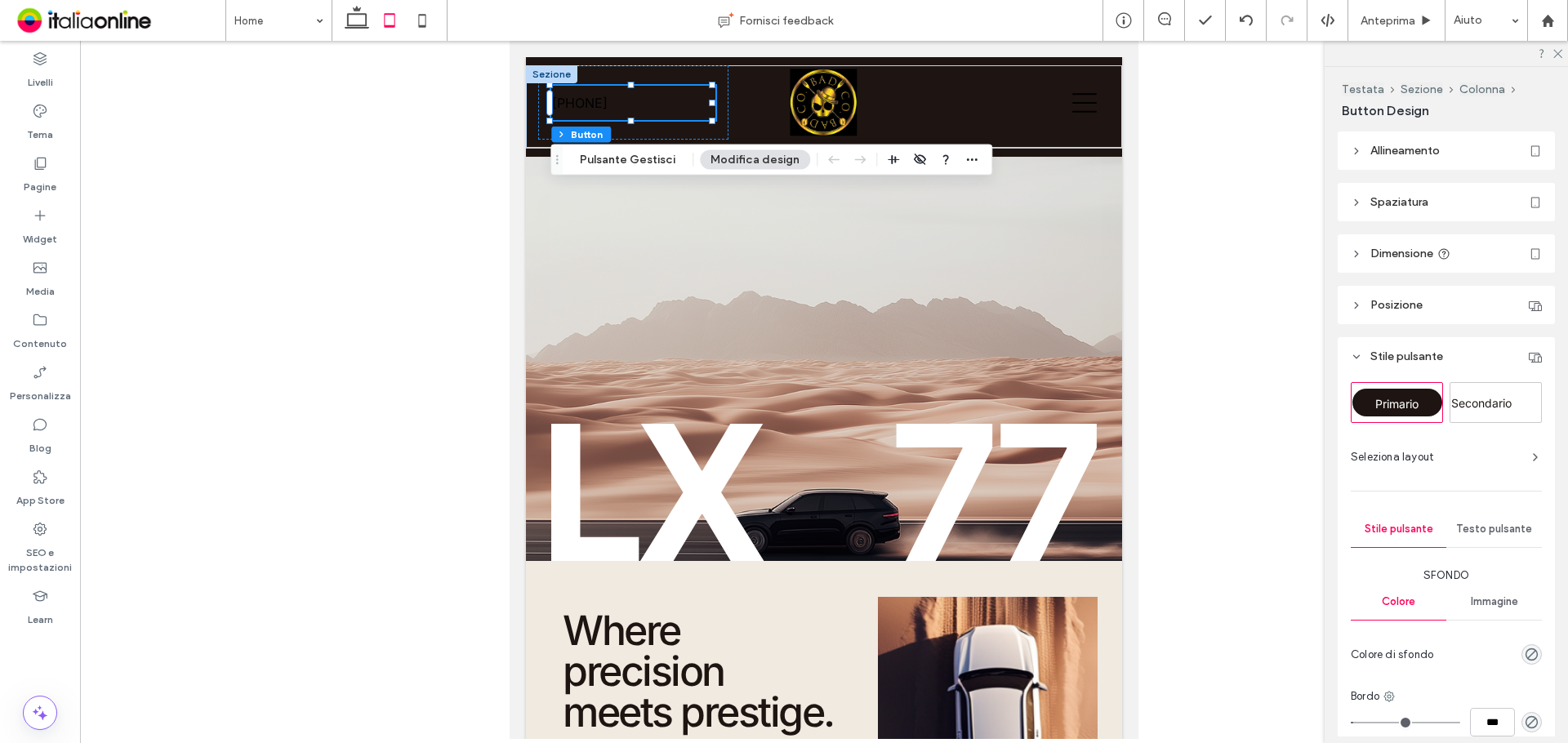 click on "Testo pulsante" at bounding box center (1494, 529) 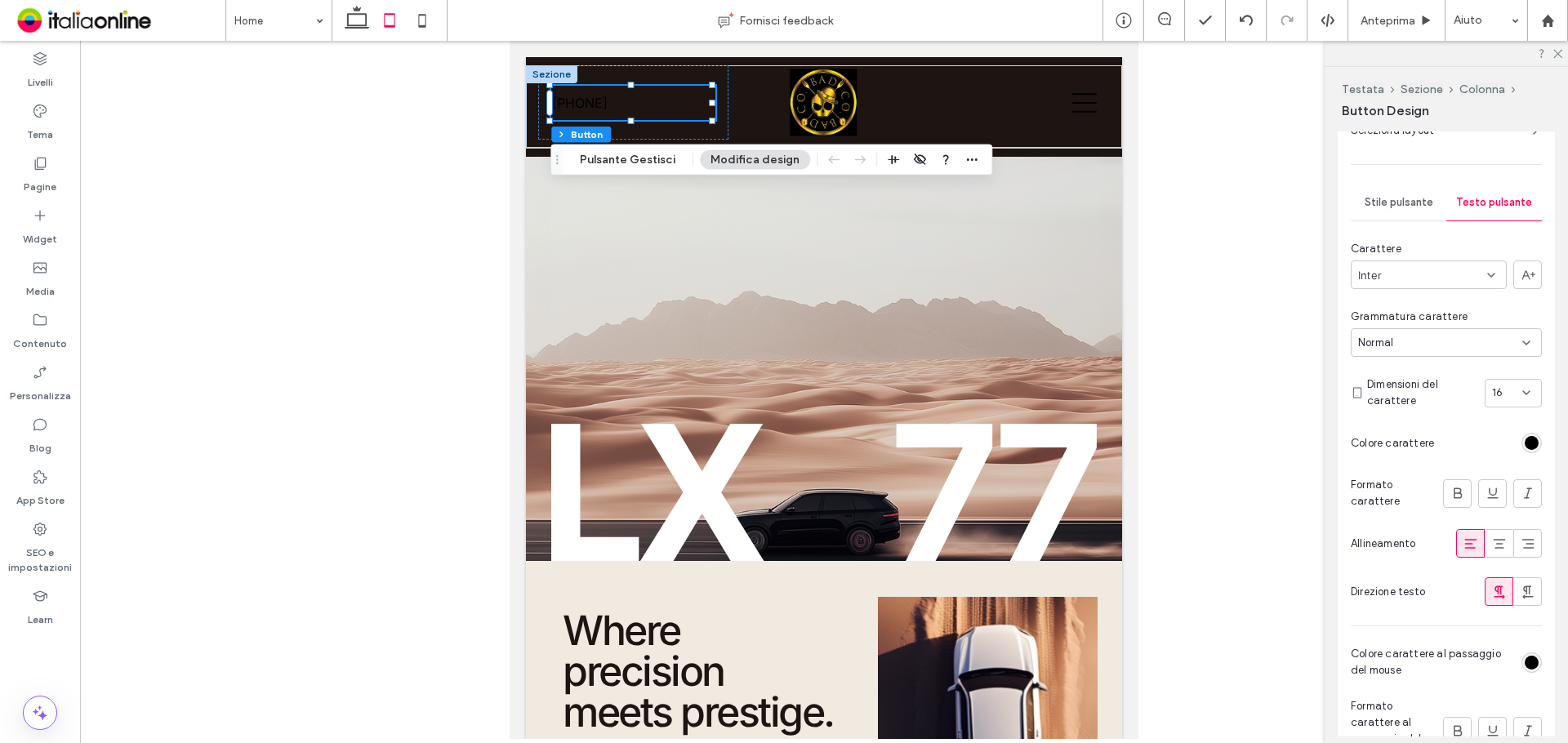 scroll, scrollTop: 408, scrollLeft: 0, axis: vertical 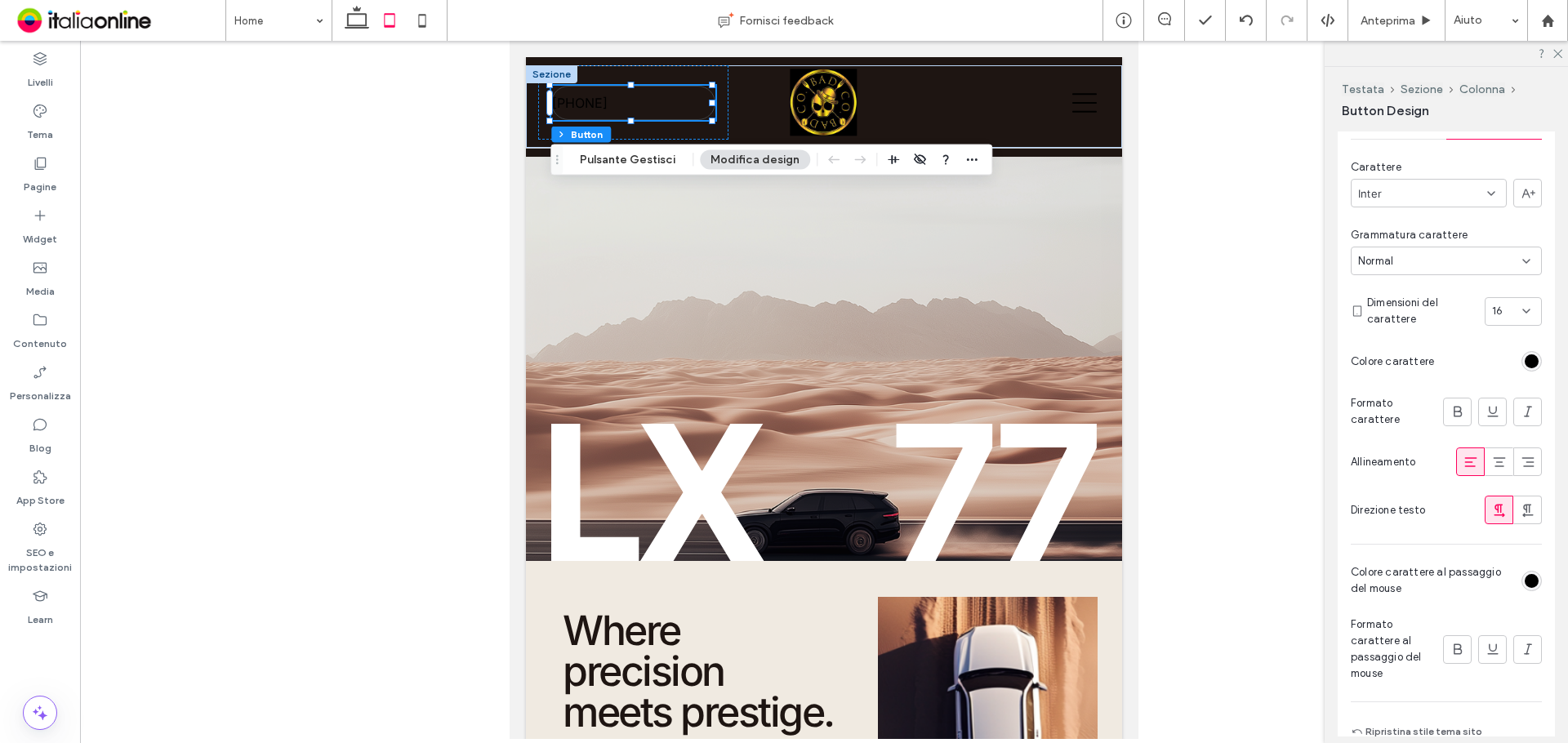 click at bounding box center [1531, 581] 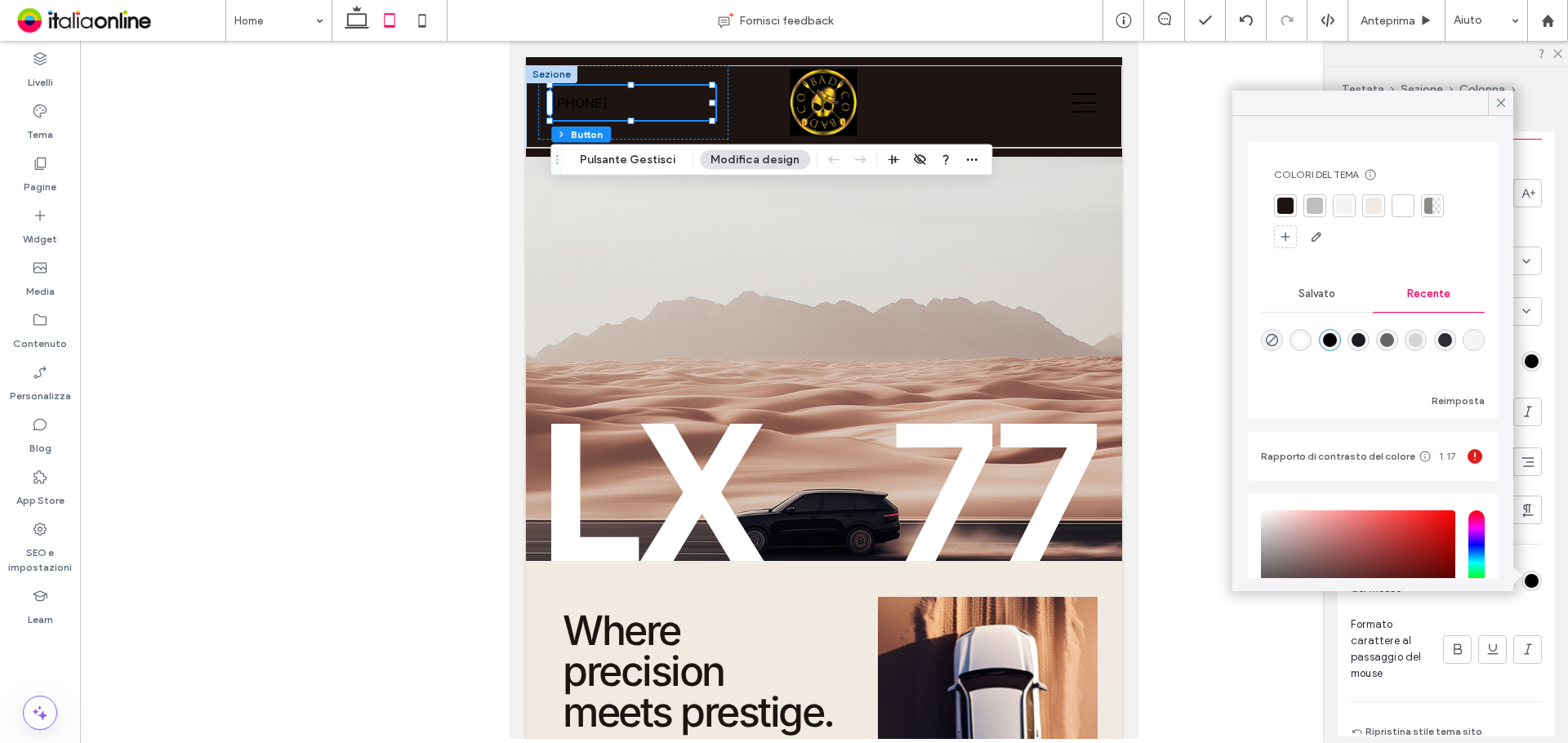 click on "Primario Secondario Seleziona layout Stile pulsante Testo pulsante Carattere Inter Grammatura carattere Normal Dimensioni del carattere 16 Colore carattere Formato carattere Allineamento Direzione testo Colore carattere al passaggio del mouse Formato carattere al passaggio del mouse Ripristina stile tema sito" at bounding box center [1446, 361] 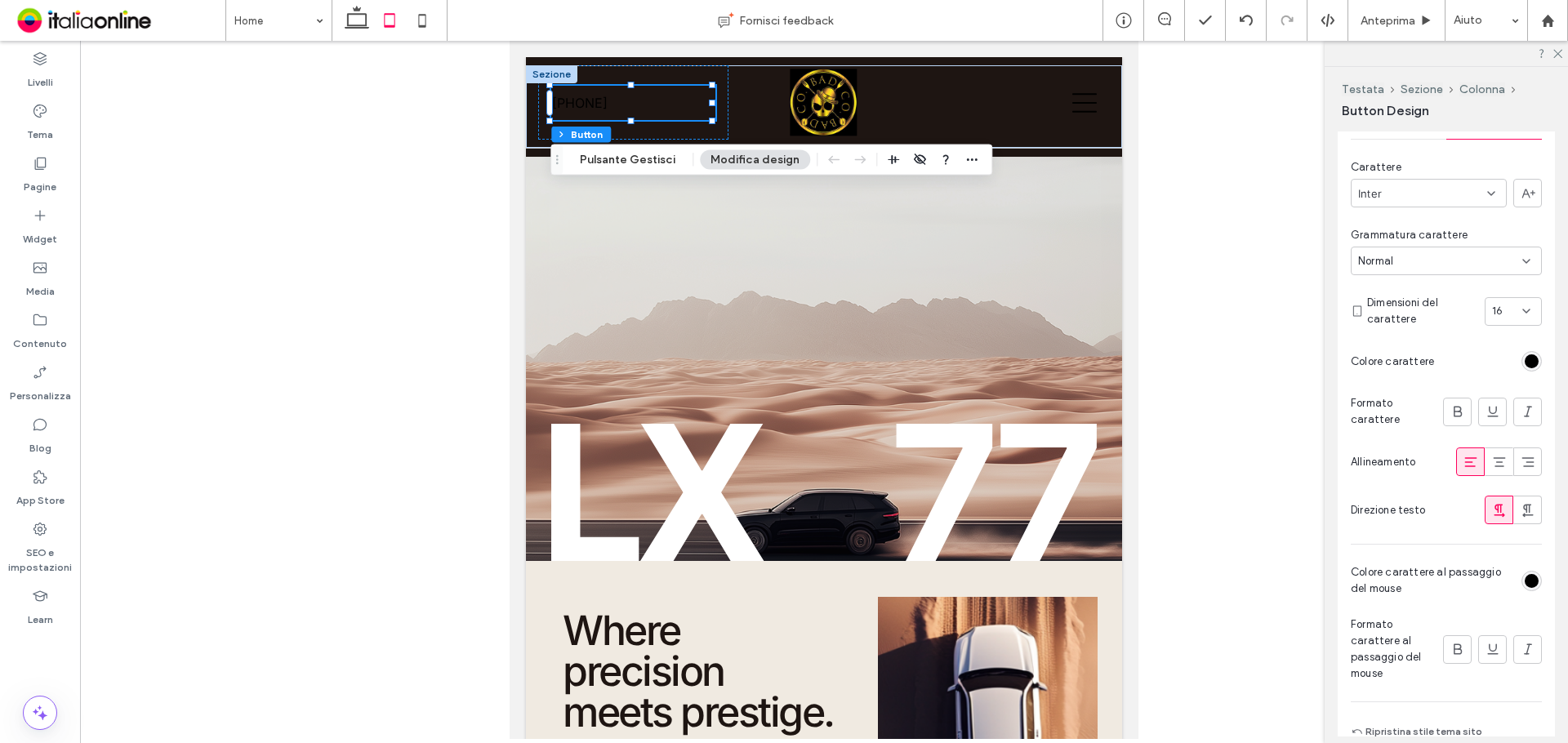 click at bounding box center (1531, 361) 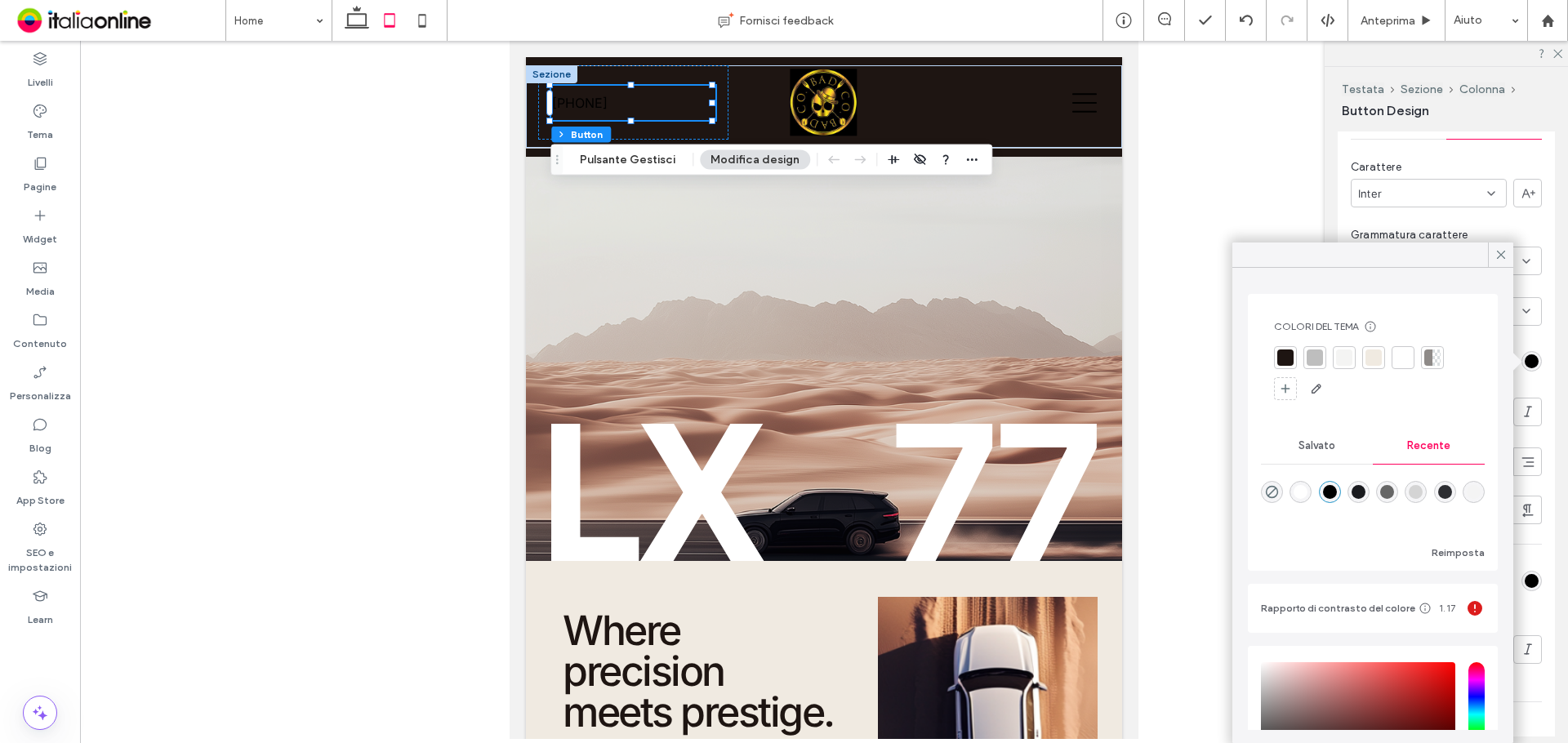 click at bounding box center [1403, 358] 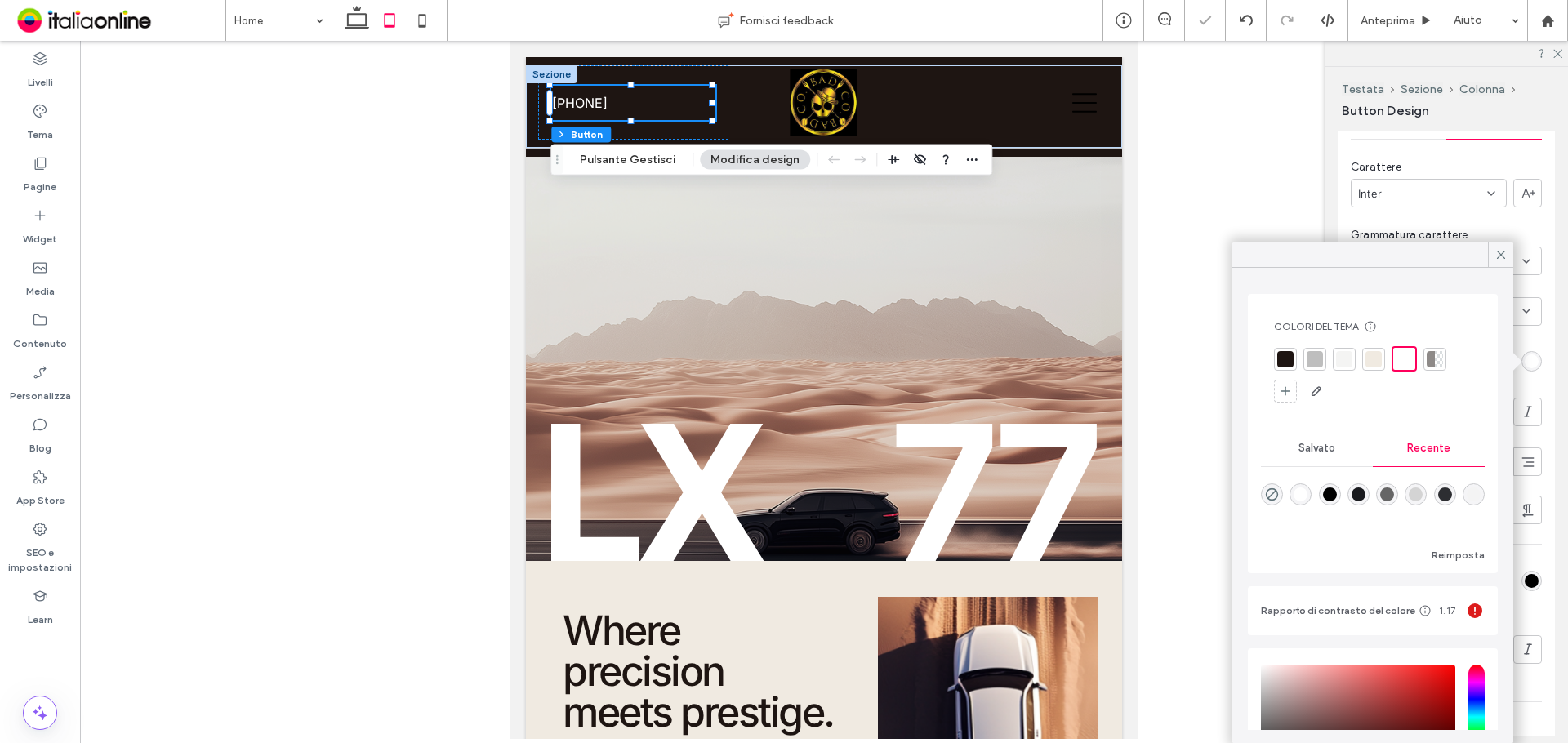 click on "Carattere Inter Grammatura carattere Normal Dimensioni del carattere 16 Colore carattere Formato carattere Allineamento Direzione testo" at bounding box center (1446, 341) 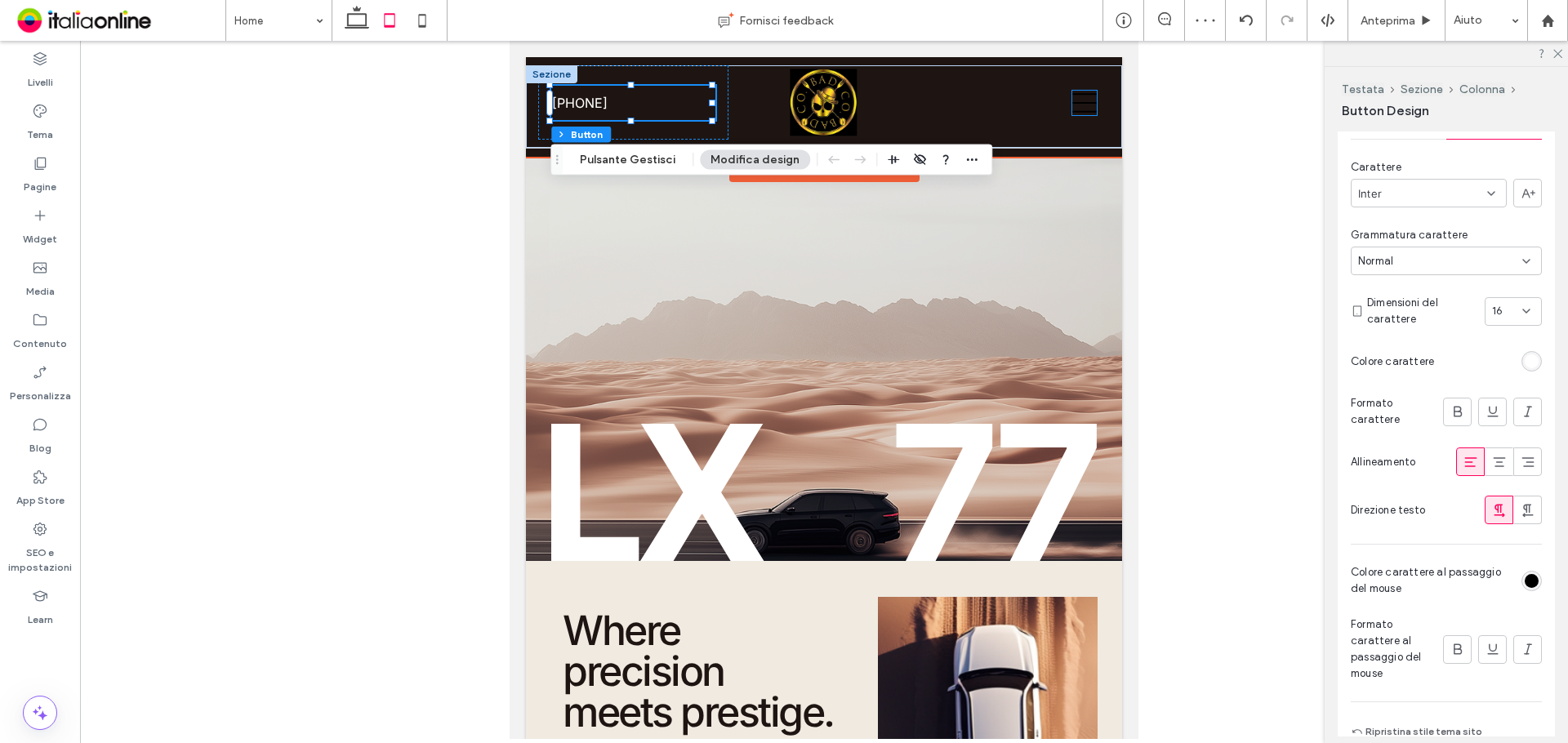 click 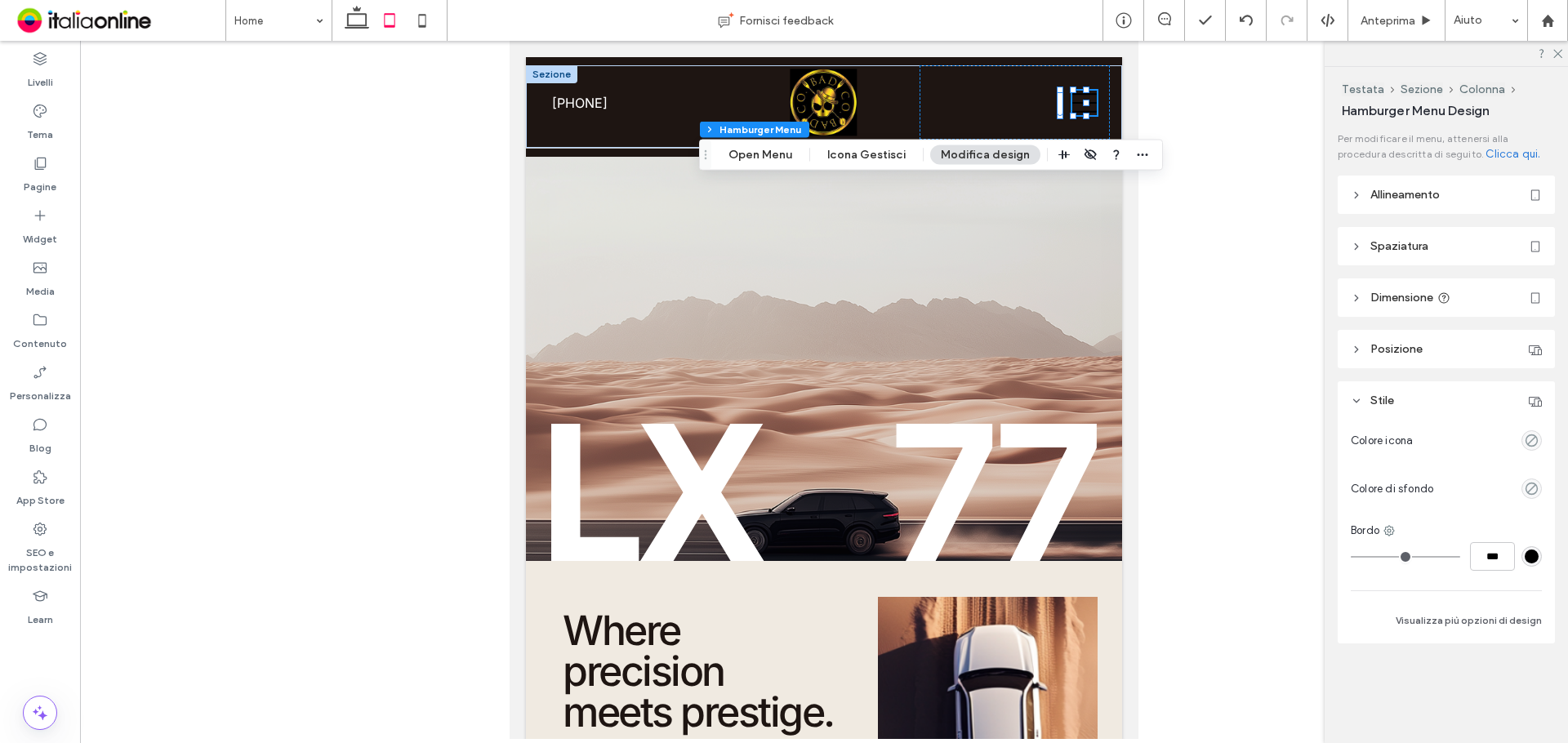 click on "Modifica design" at bounding box center [985, 155] 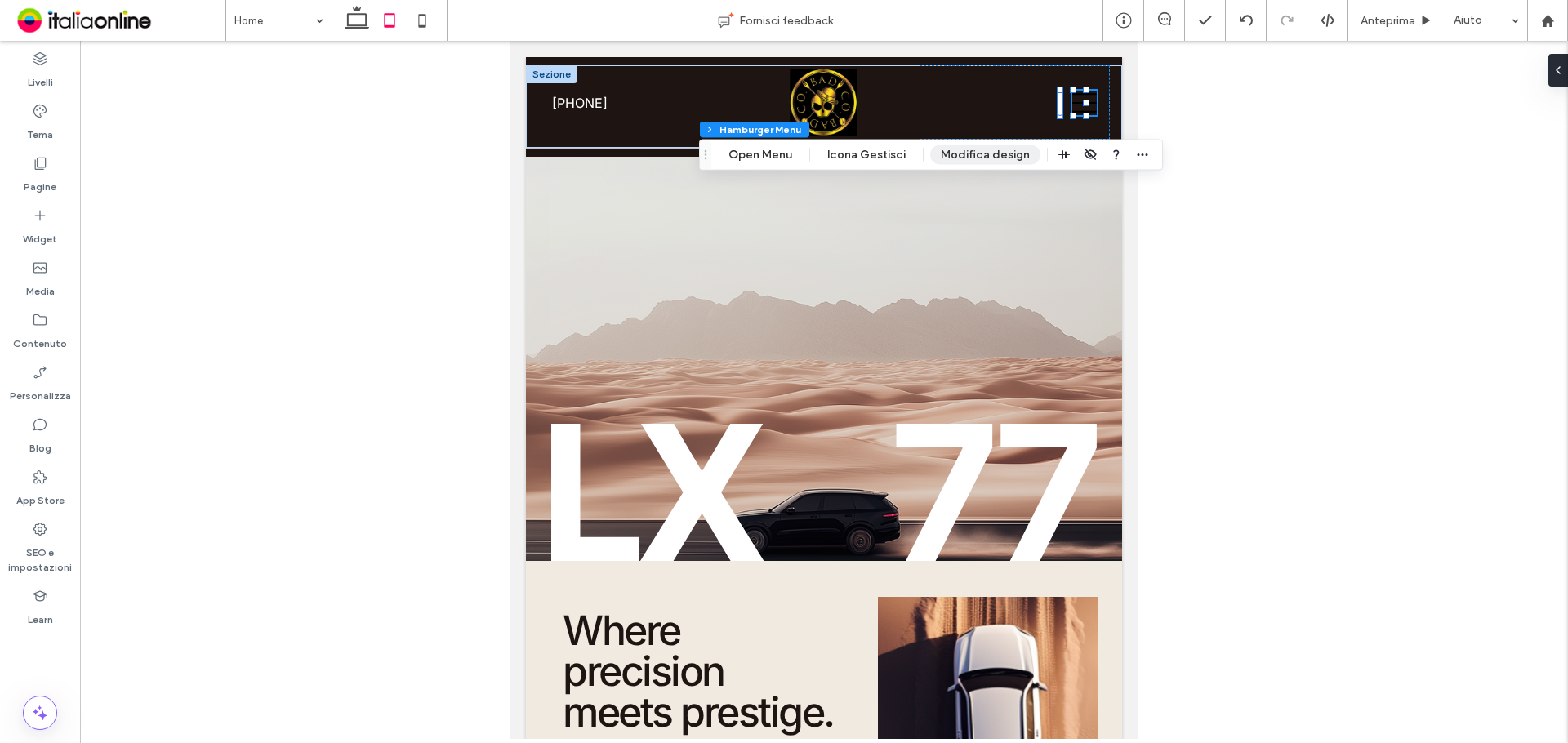 click on "Modifica design" at bounding box center [985, 155] 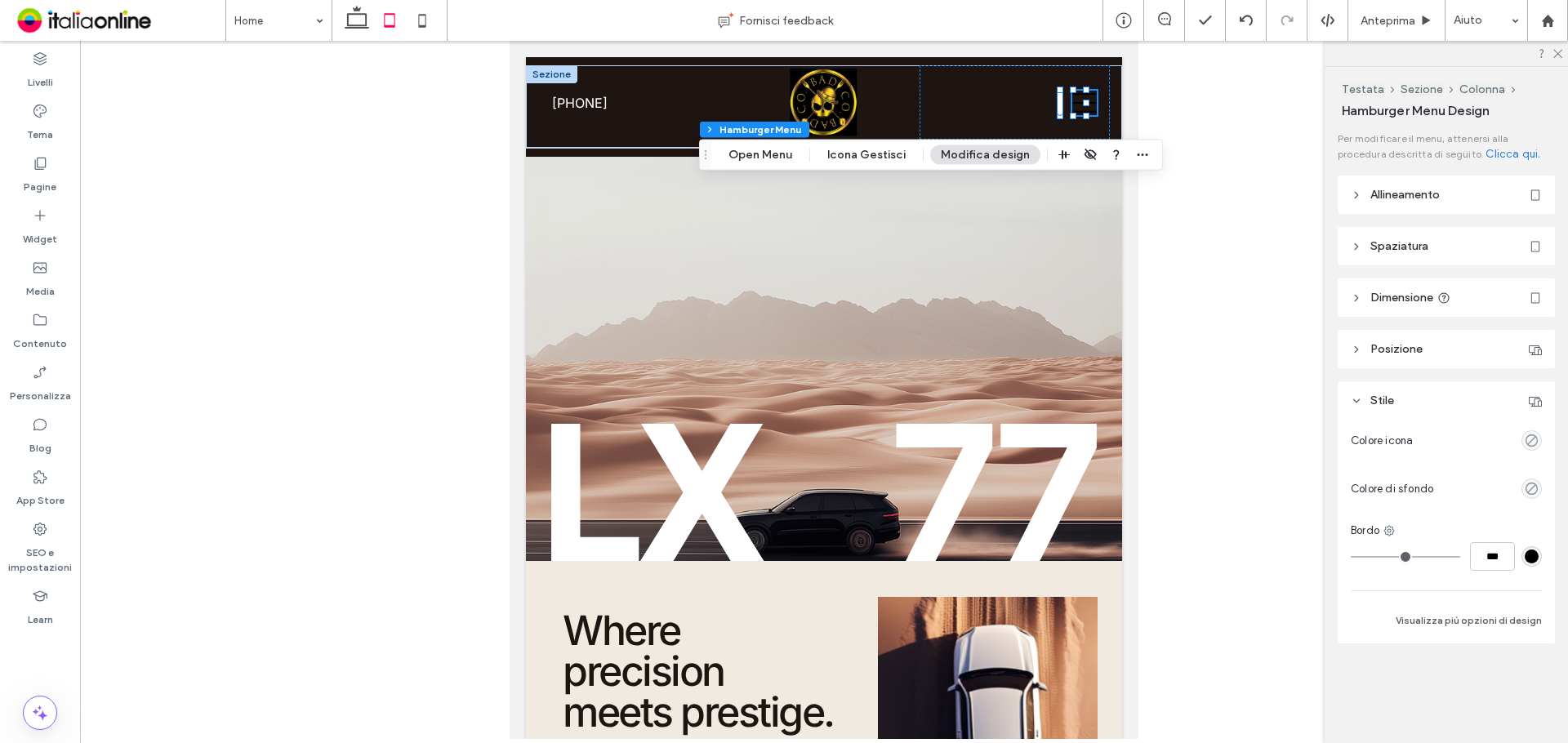 click on "Allineamento" at bounding box center (1405, 194) 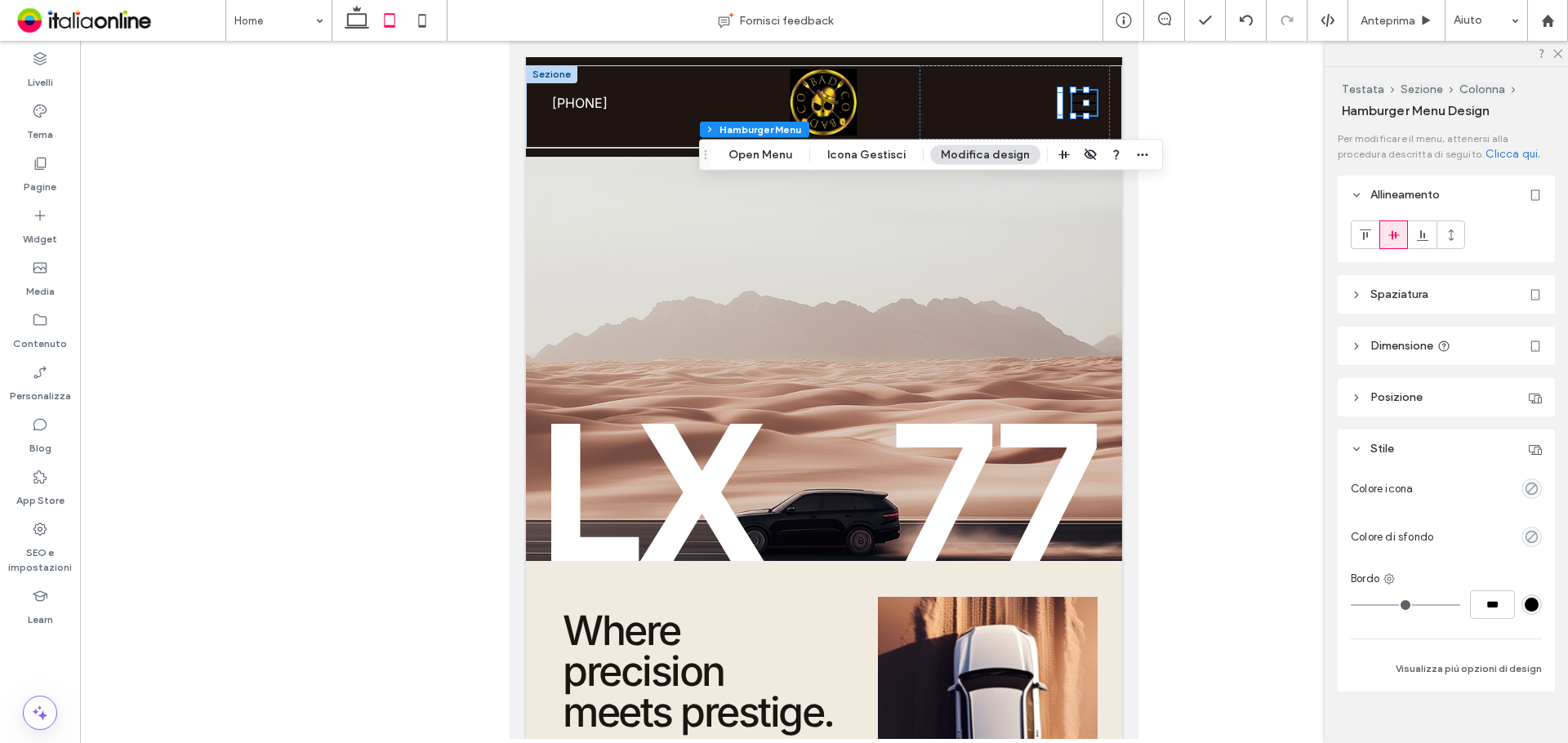 click on "Spaziatura" at bounding box center (1446, 294) 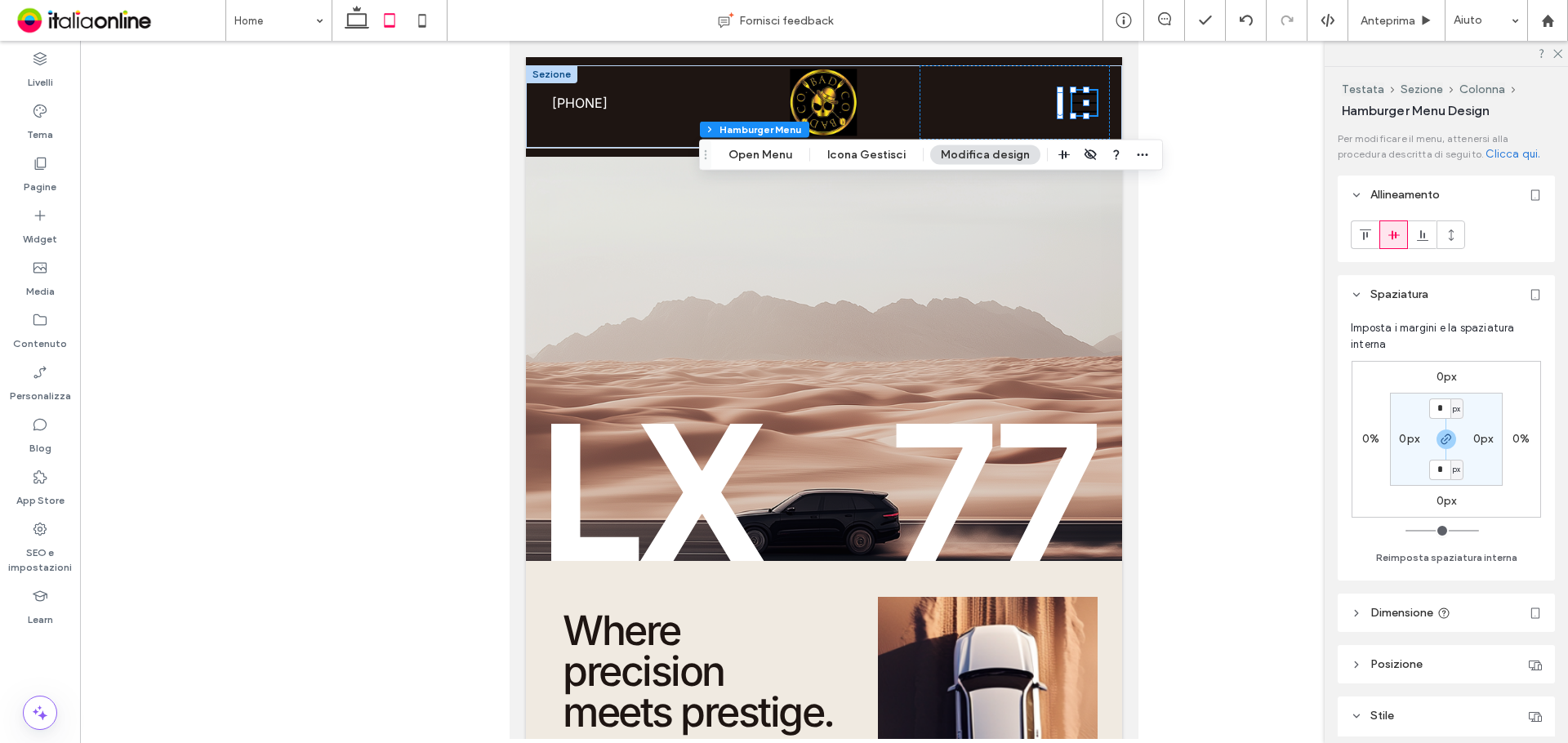 click on "Spaziatura" at bounding box center [1446, 294] 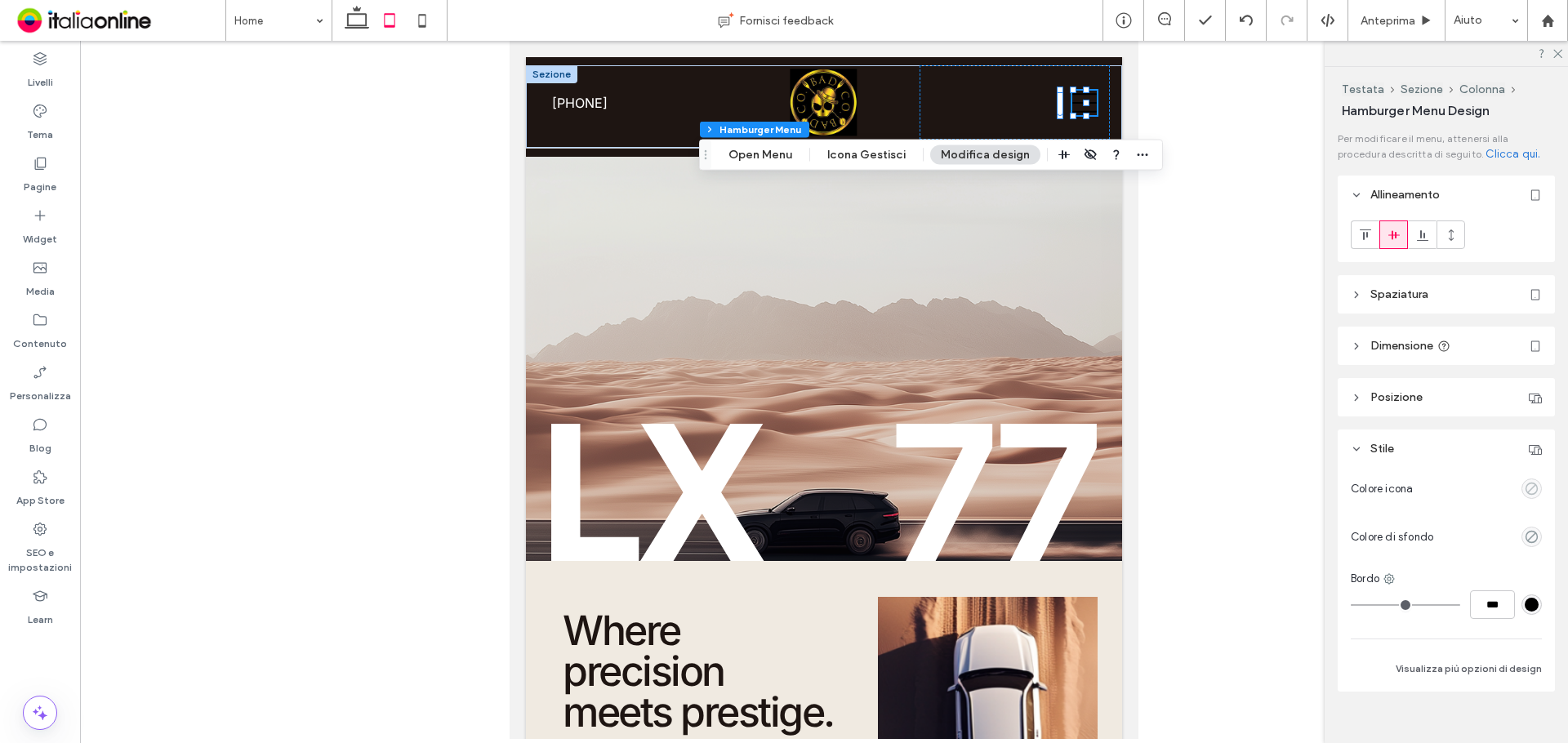 click 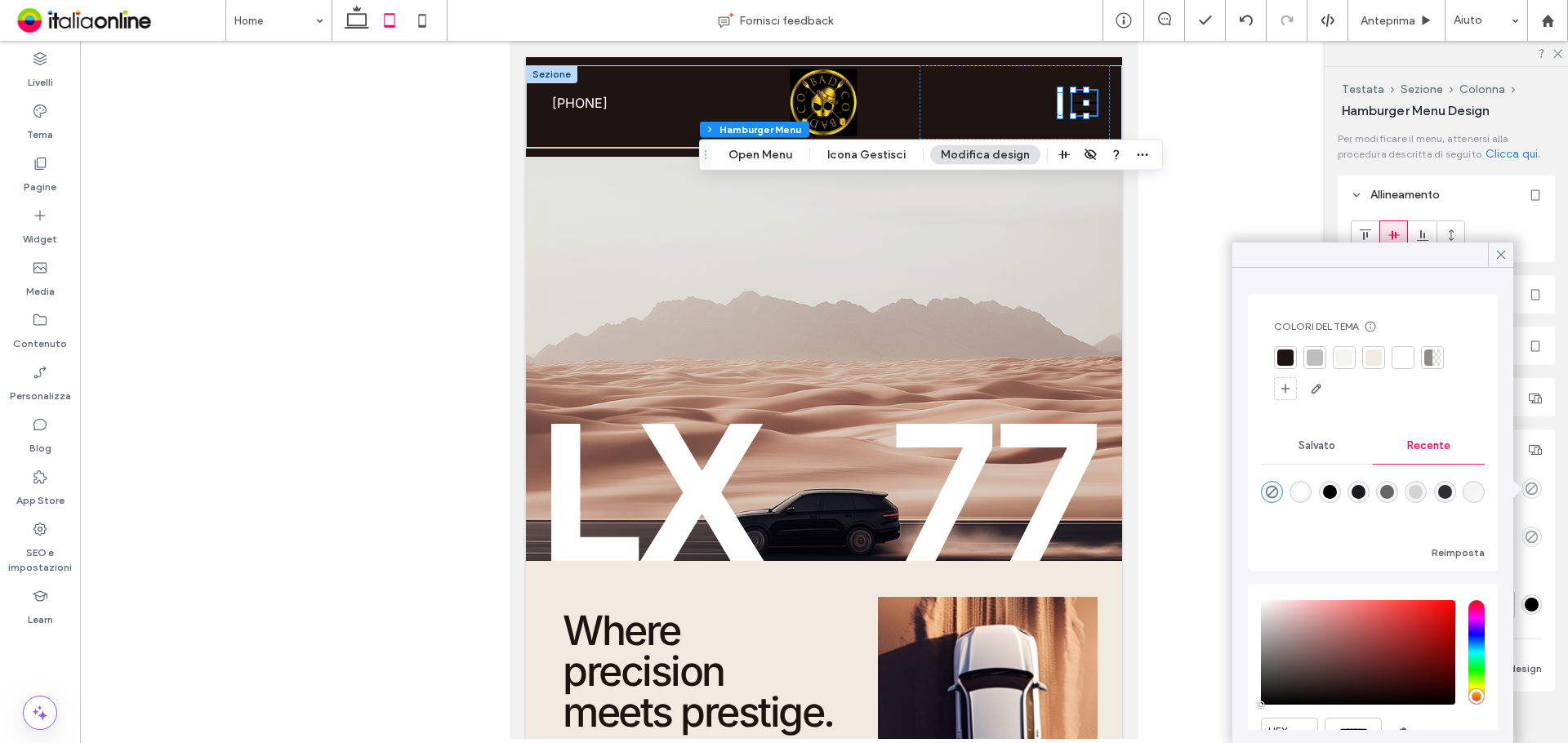 click at bounding box center [1300, 492] 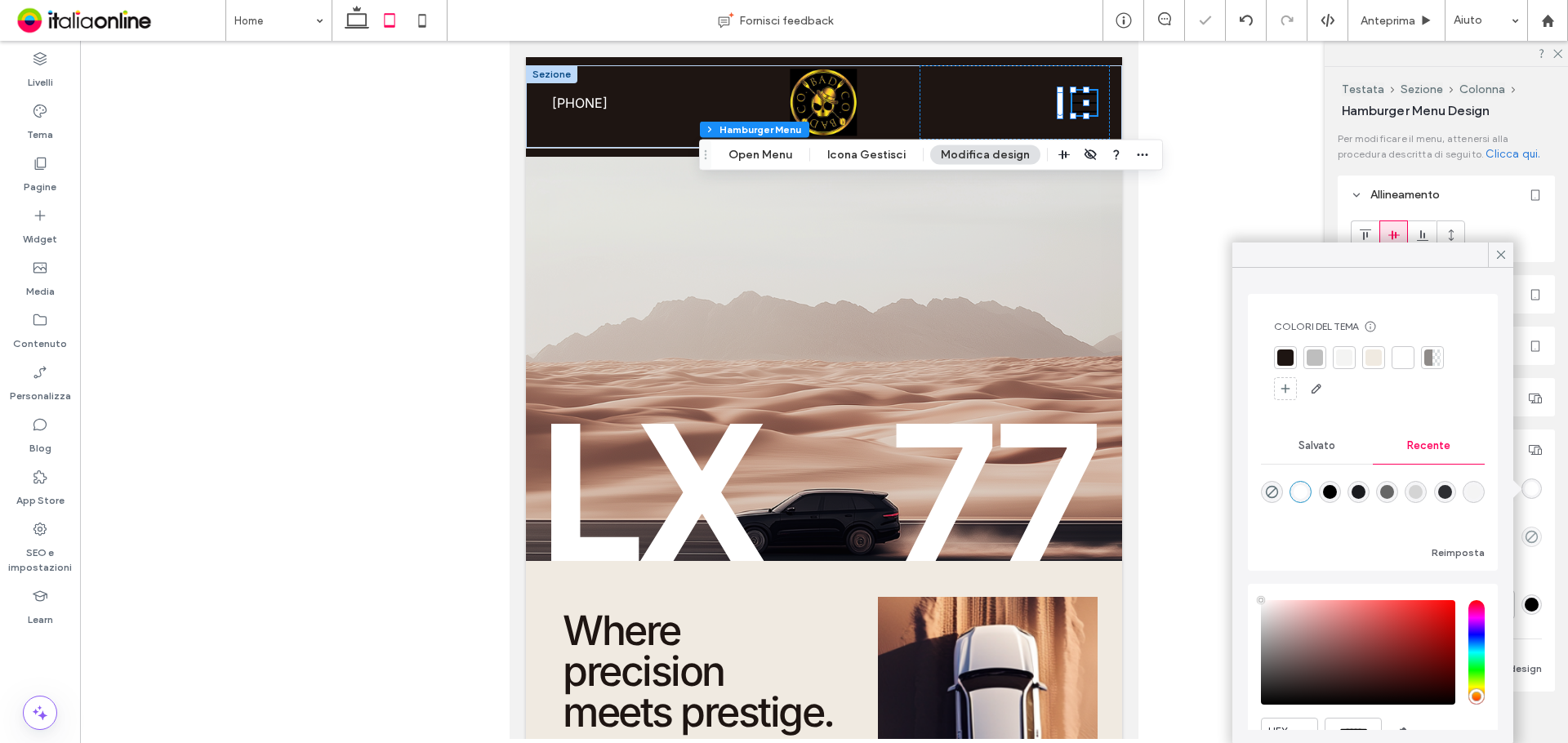 type on "*******" 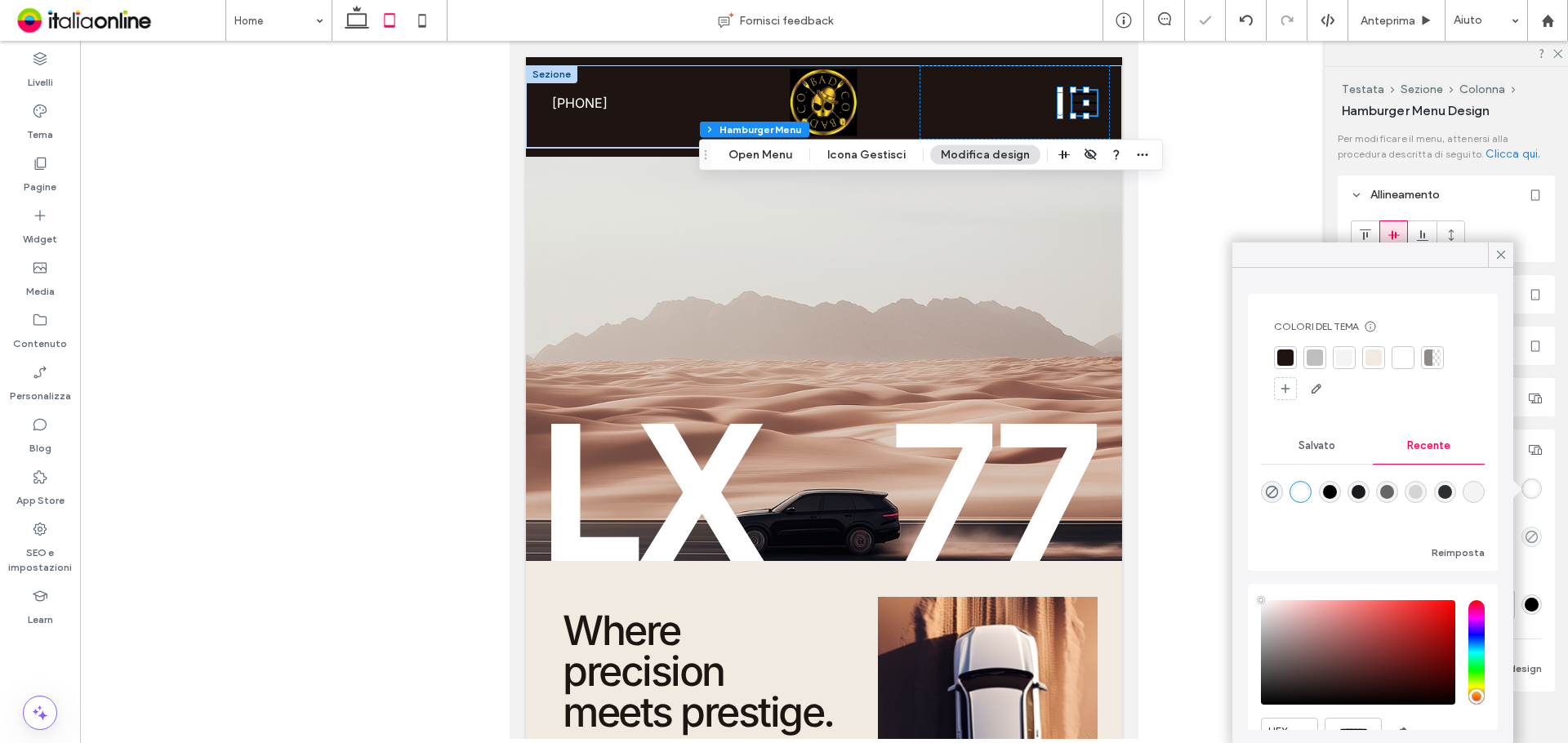 type on "***" 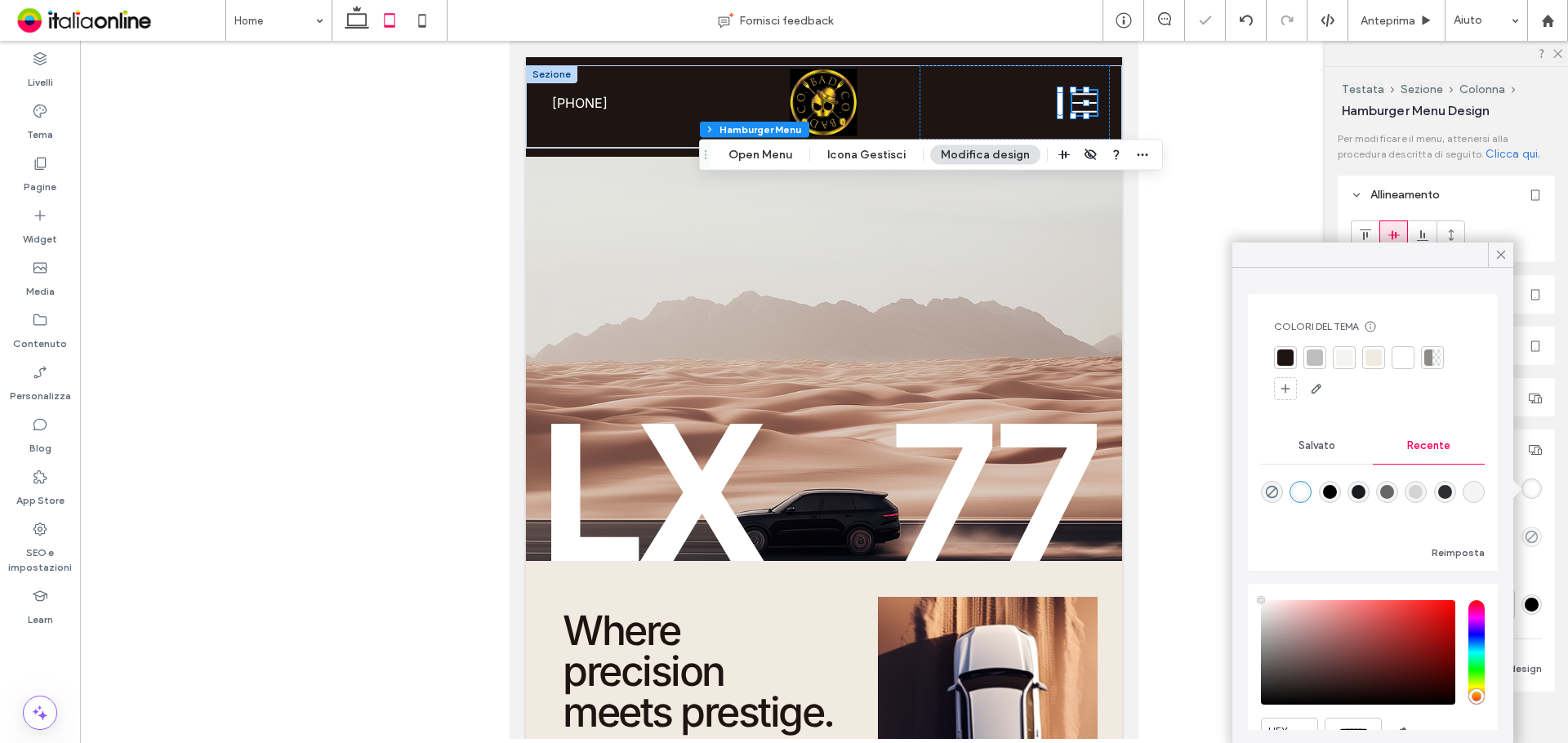 click at bounding box center [824, 389] 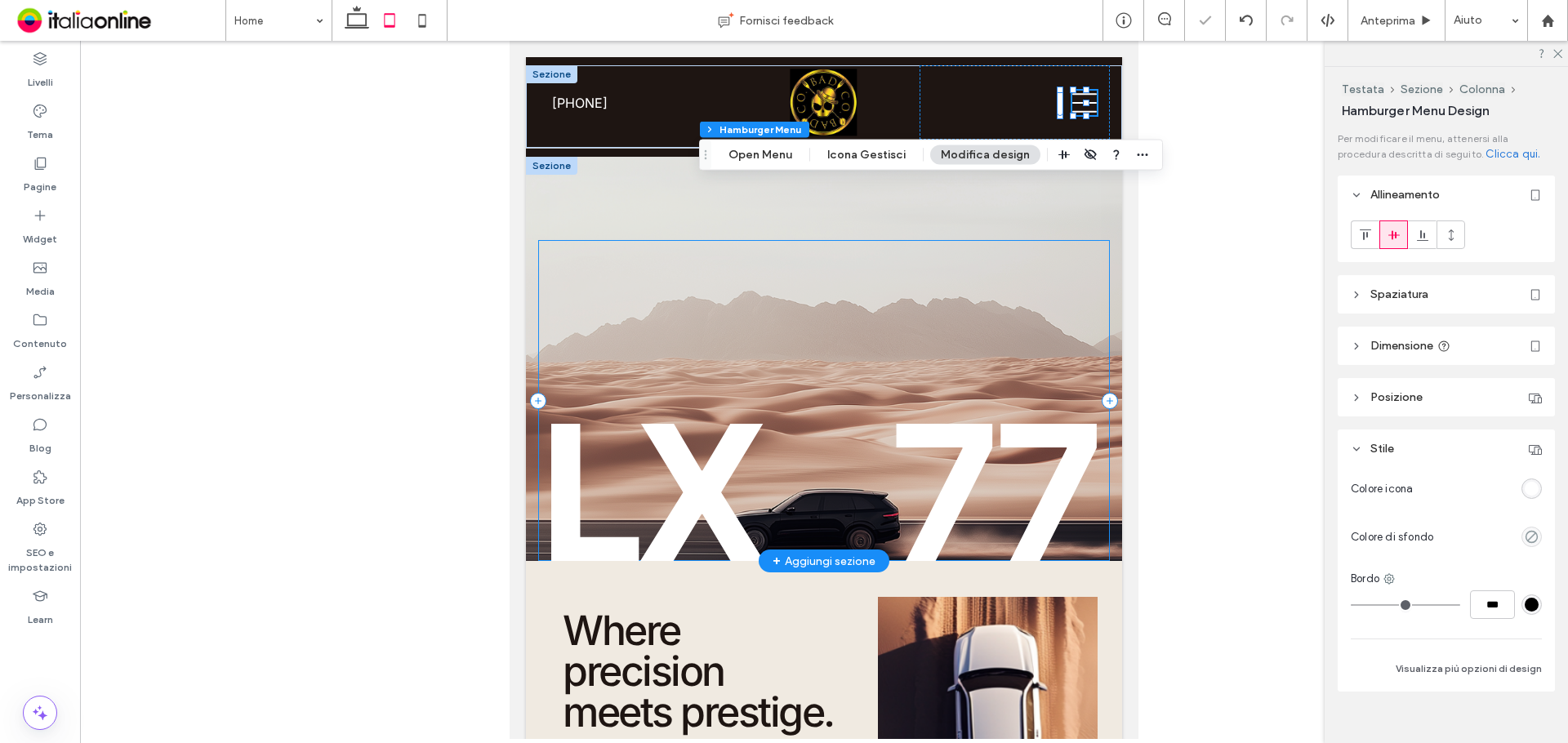 click on "Drive into luxury. Elevate every mile with unmatched vehicles for unforgettable journeys." at bounding box center (824, 400) 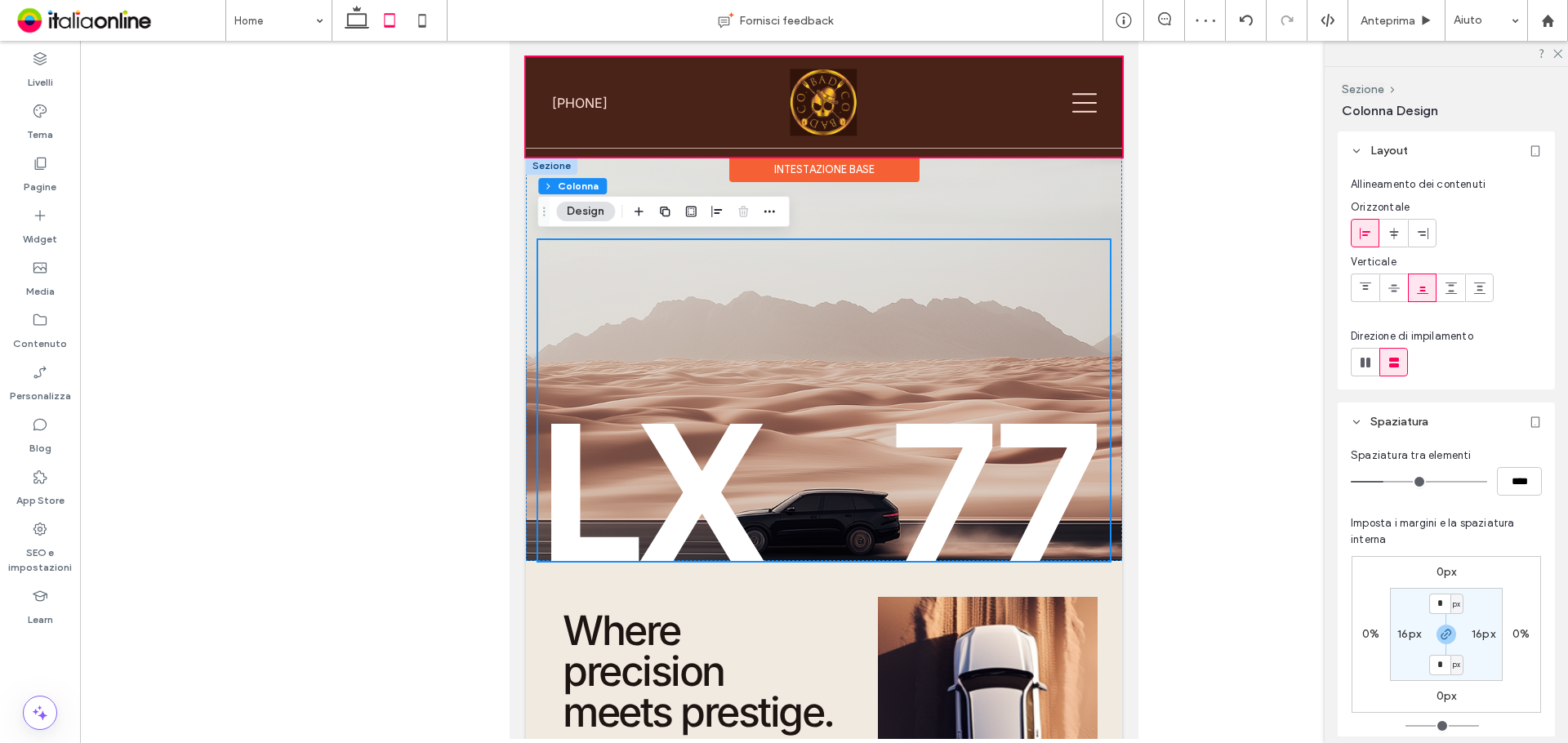 click at bounding box center (824, 107) 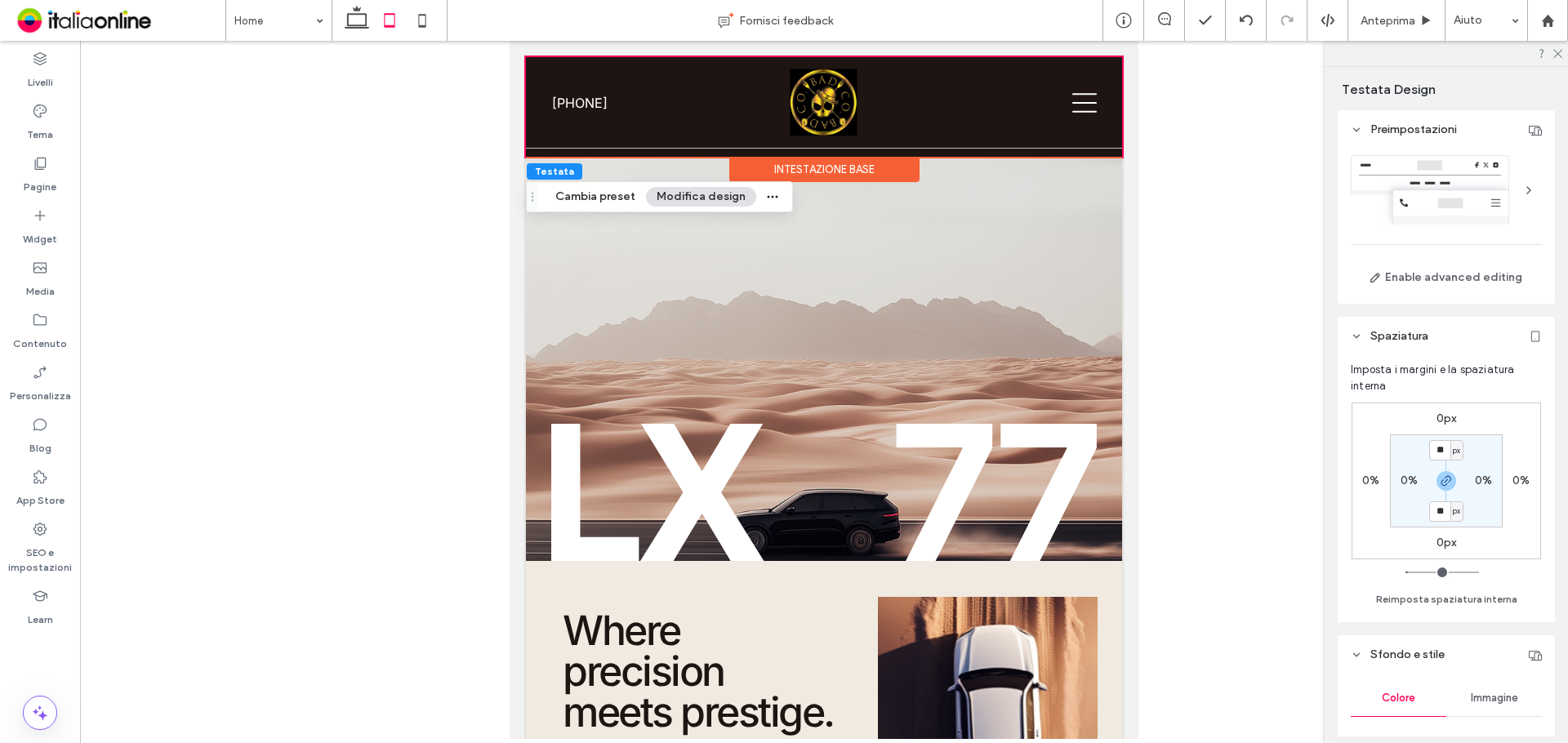 click at bounding box center [824, 389] 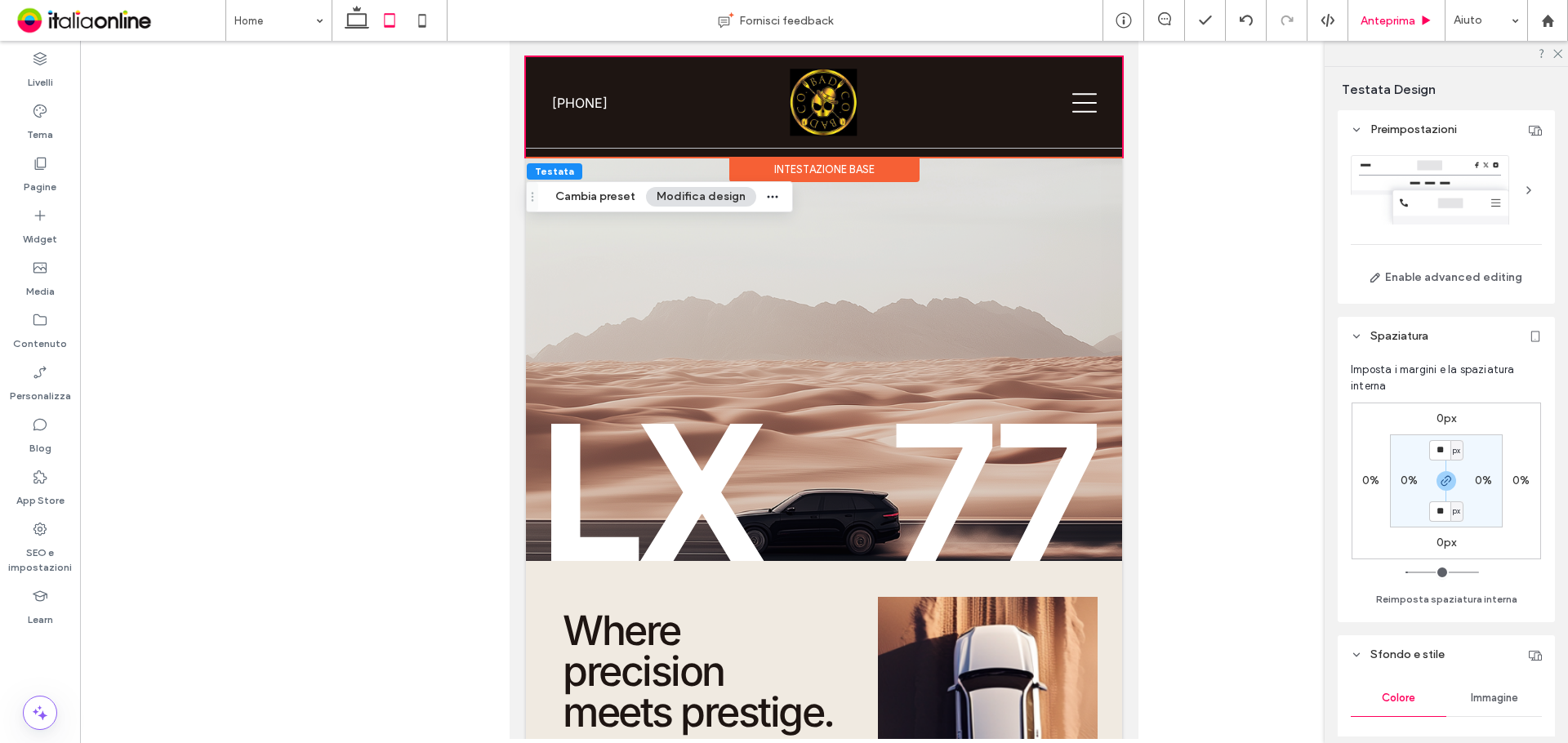 click on "Anteprima" at bounding box center (1396, 20) 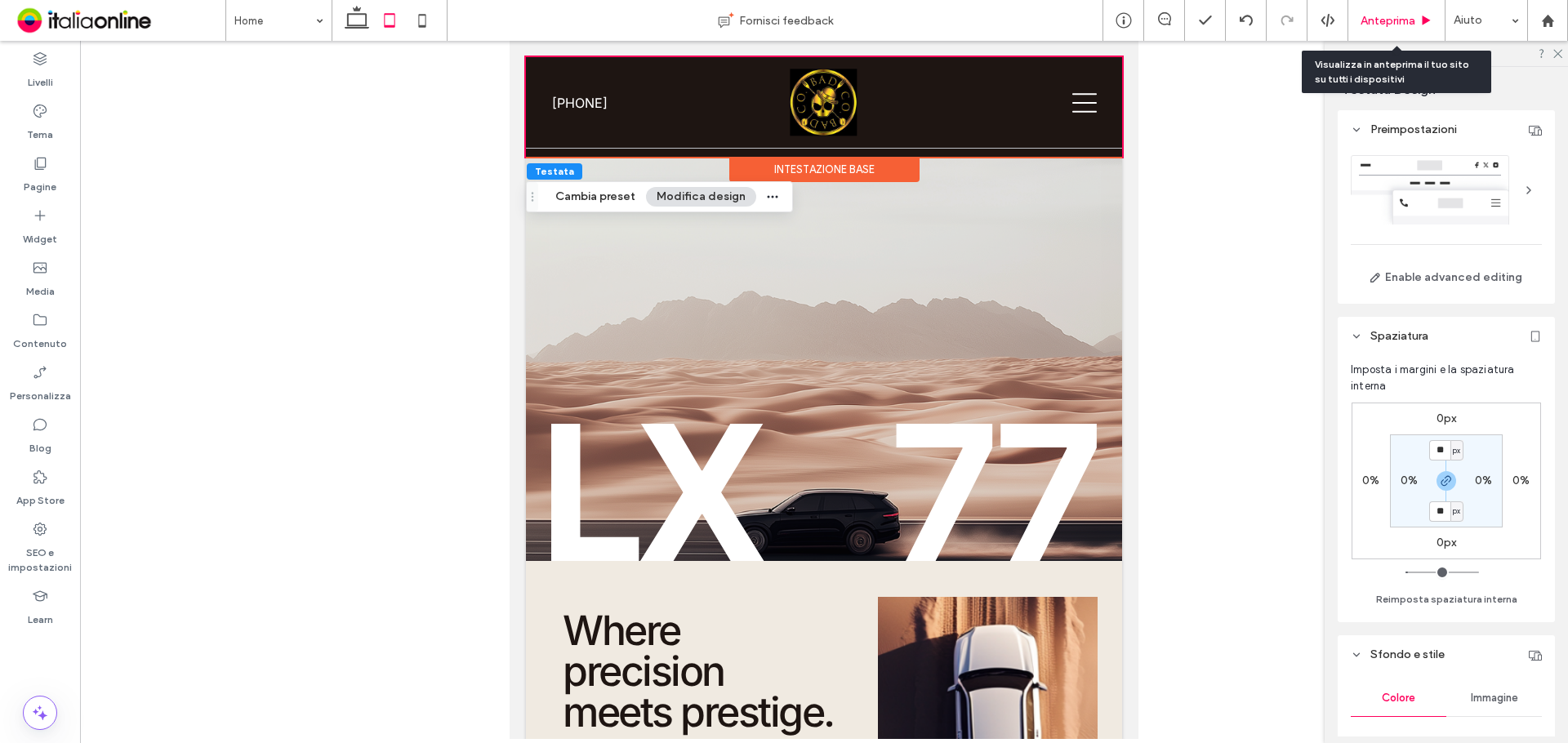 click on "Anteprima" at bounding box center [1388, 20] 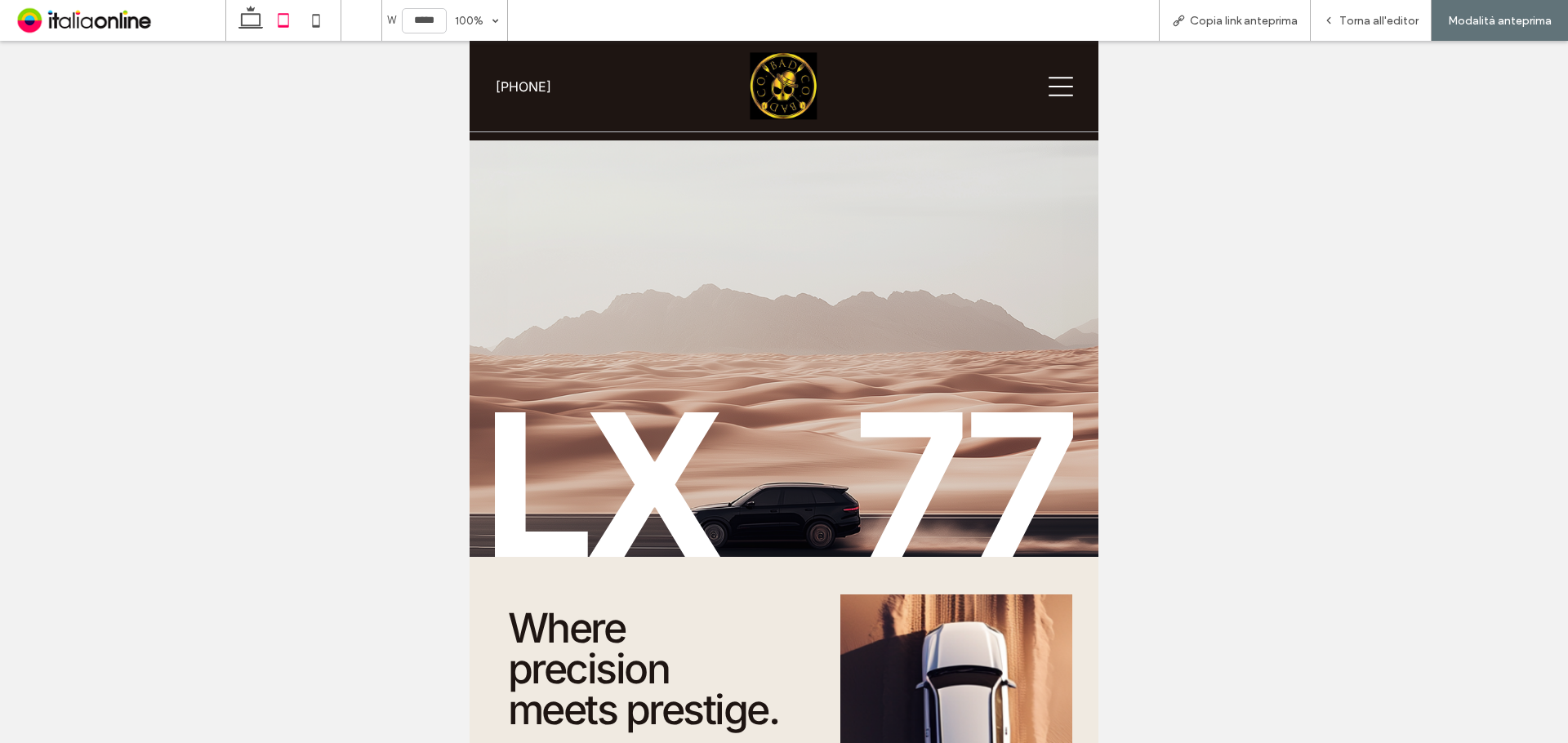 click 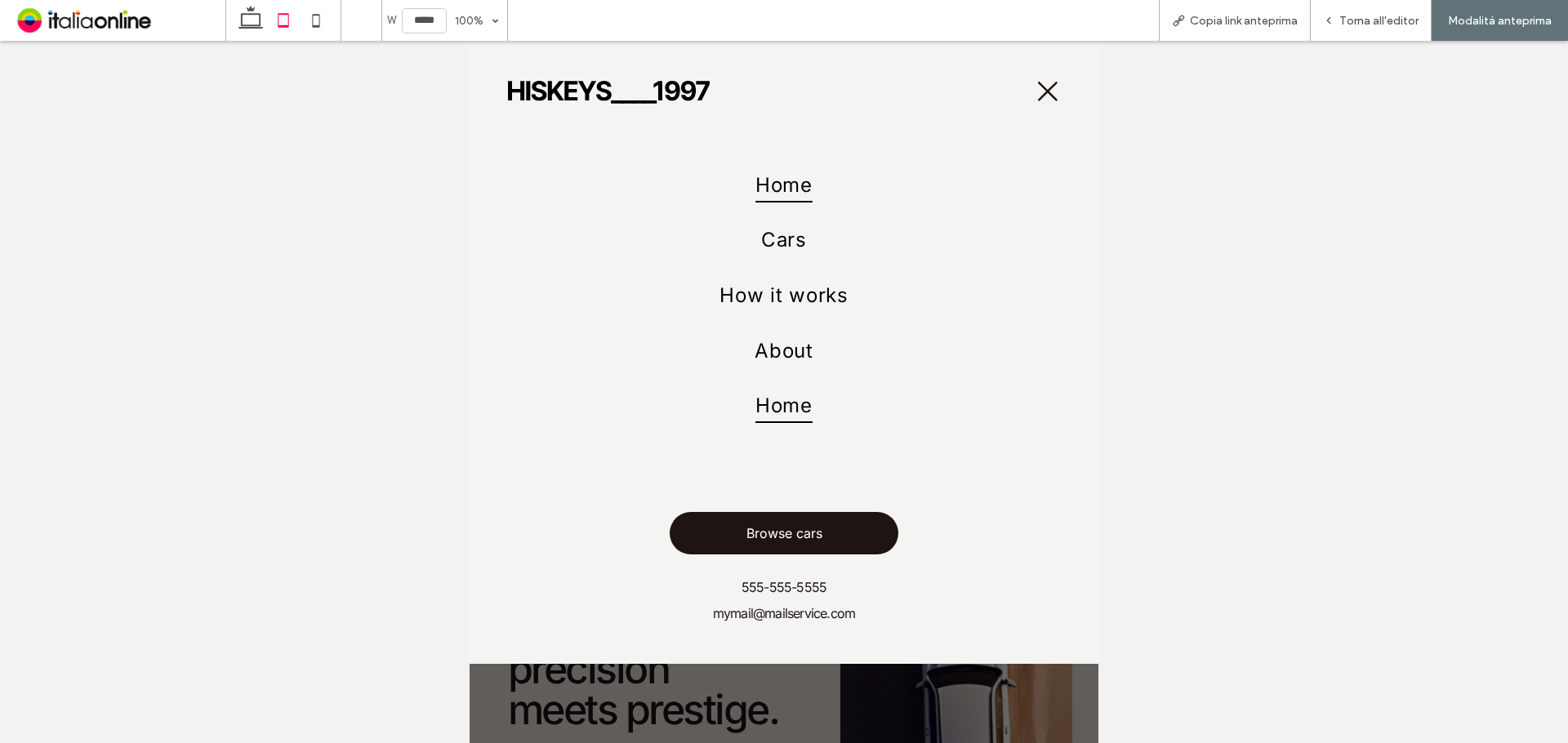 click 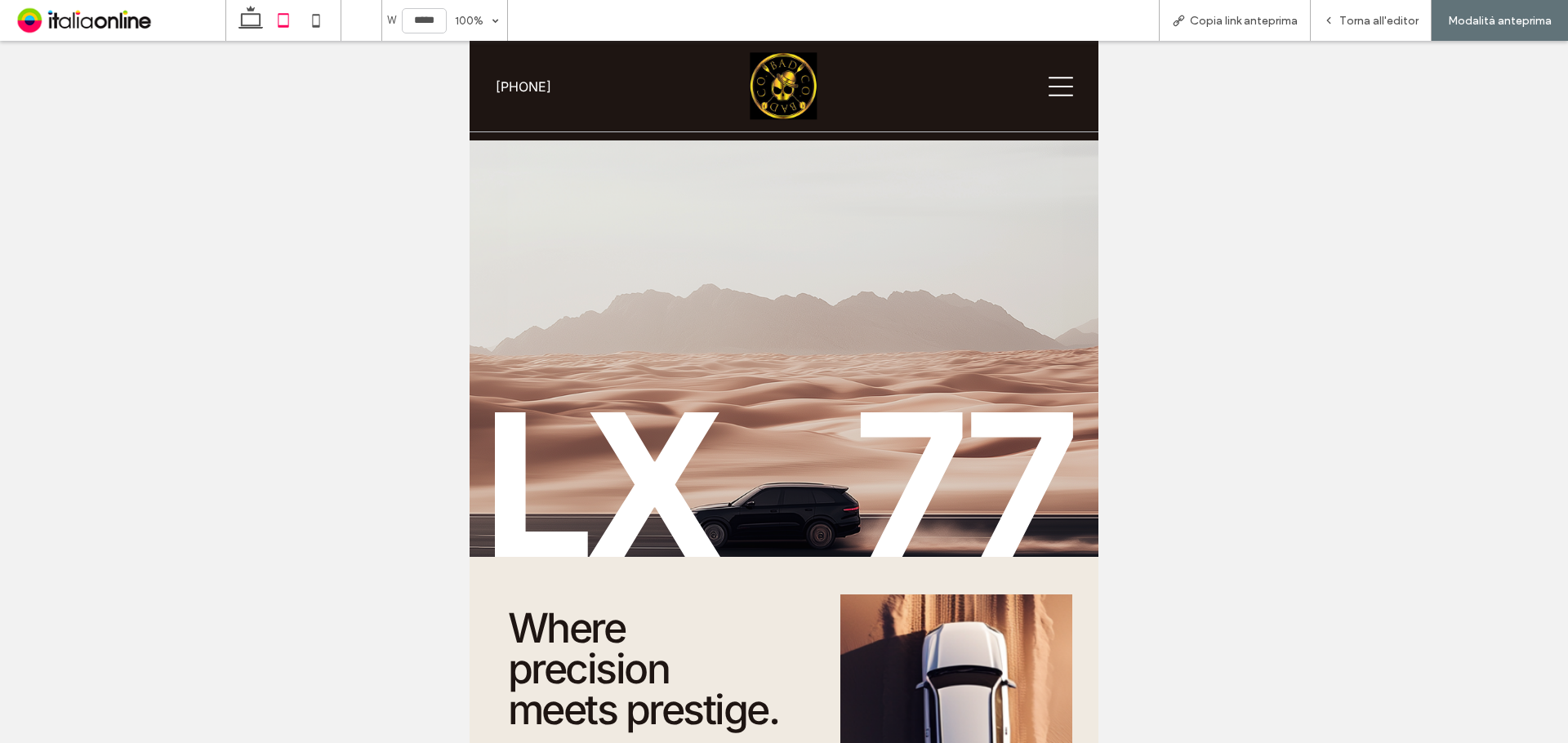 click 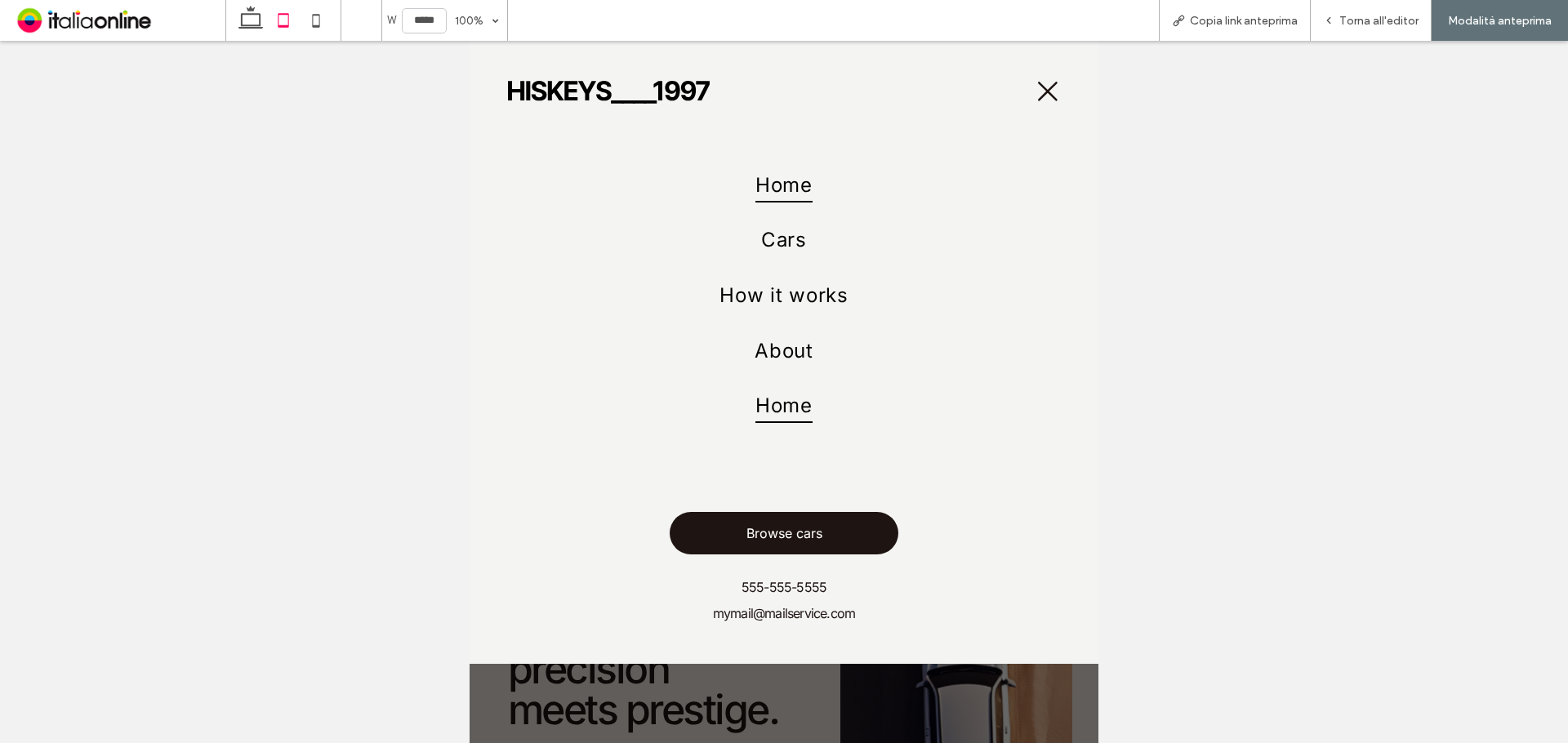 click 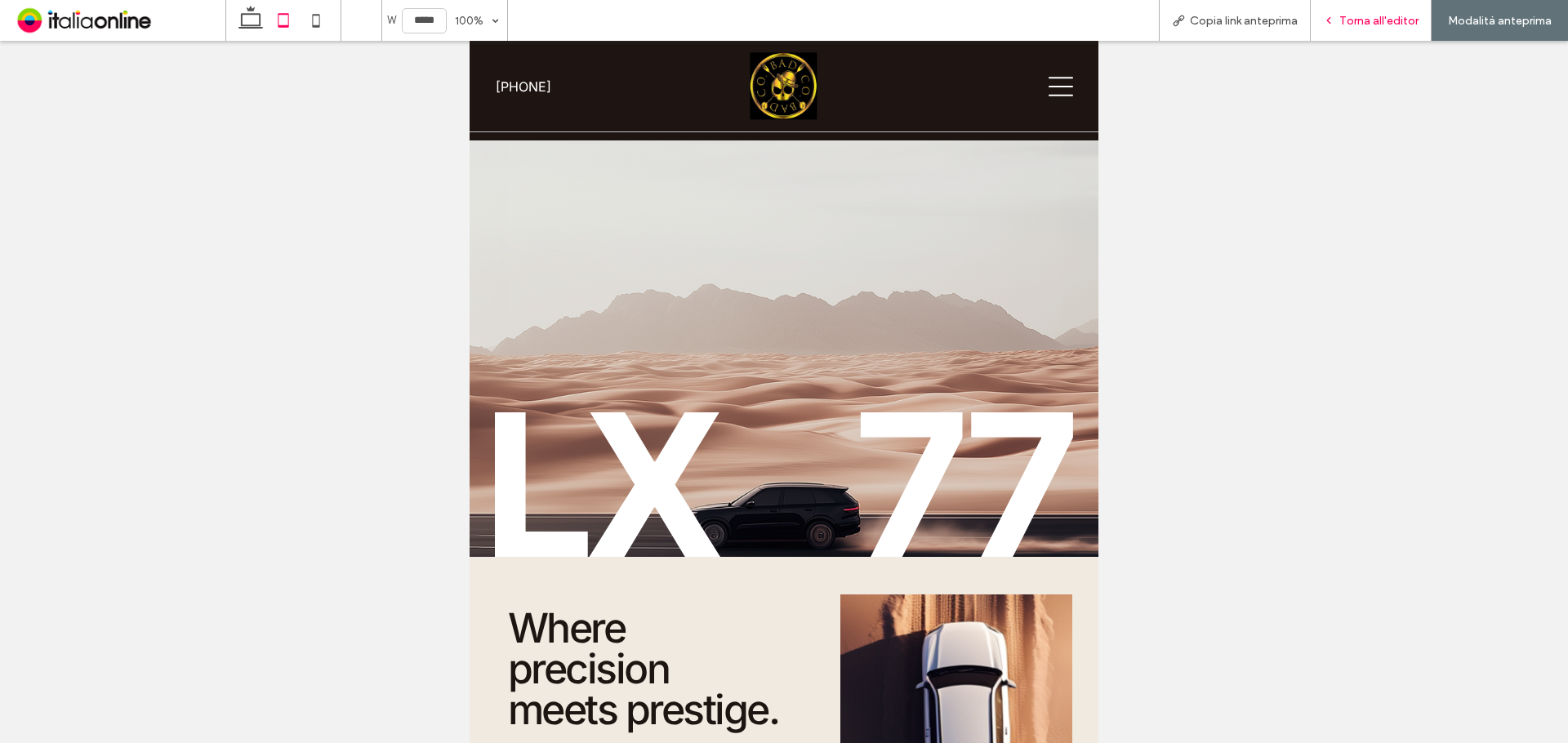 click on "Torna all'editor" at bounding box center [1379, 20] 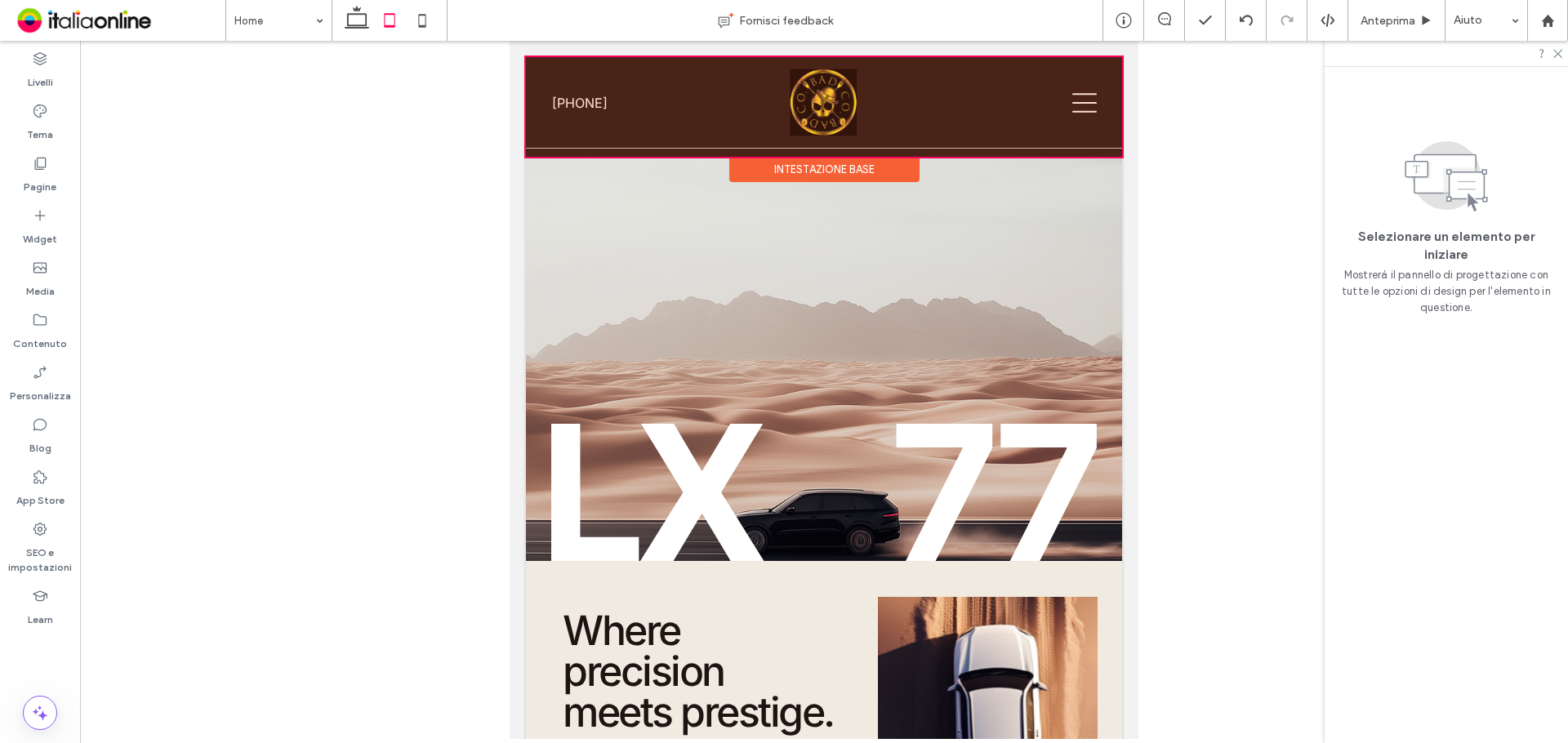 click at bounding box center (824, 107) 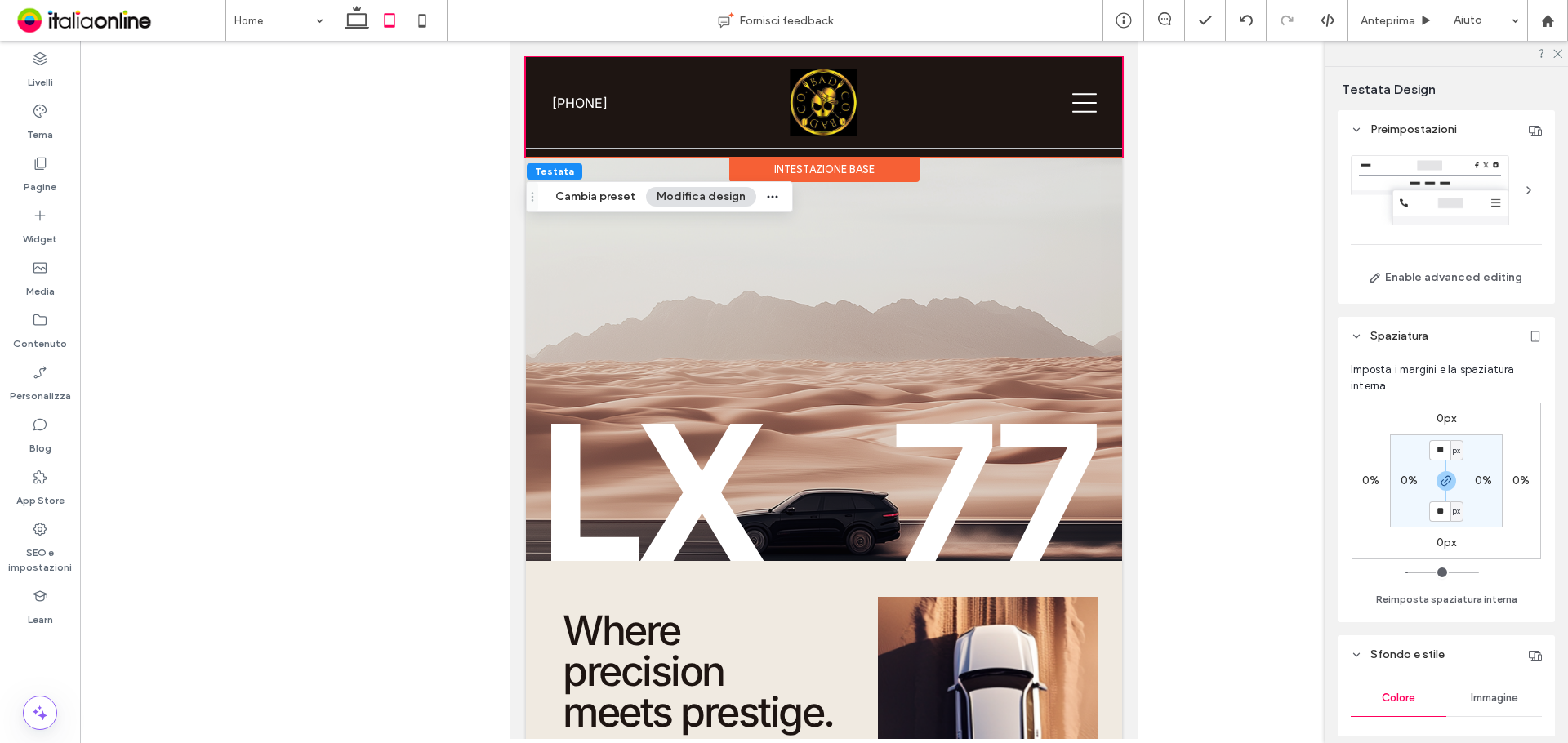 click at bounding box center (1529, 190) 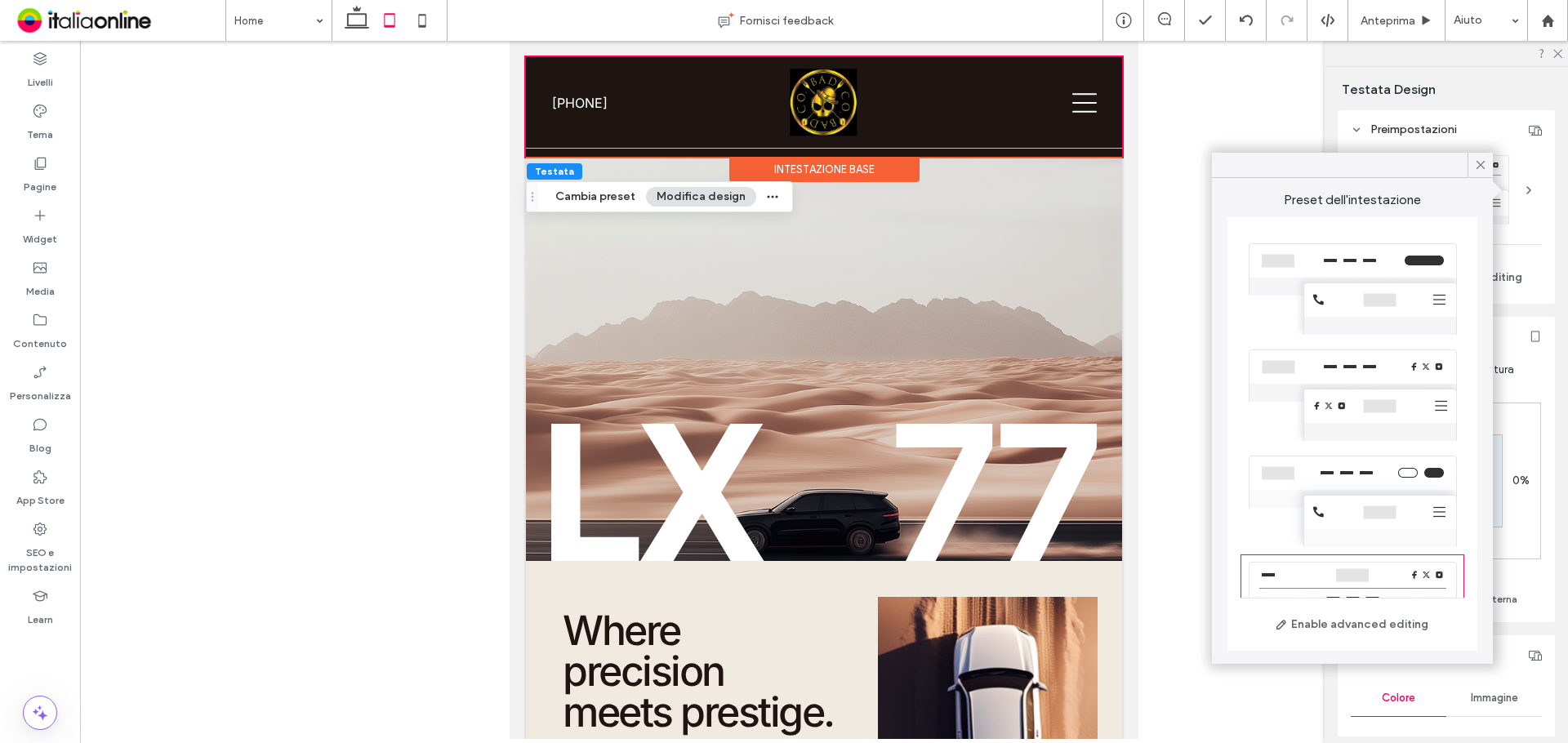 scroll, scrollTop: 373, scrollLeft: 0, axis: vertical 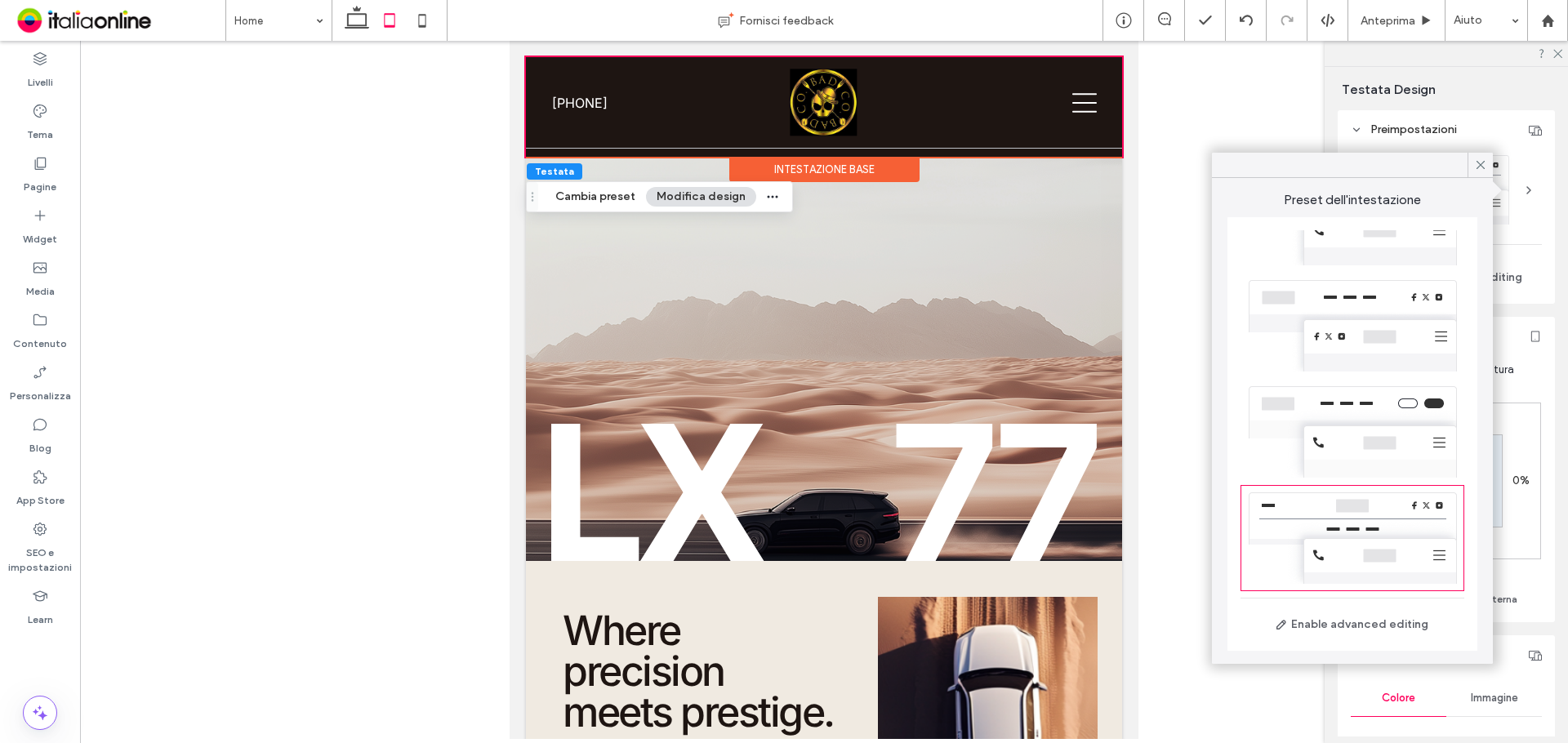 click on "Enable advanced editing" at bounding box center [1446, 223] 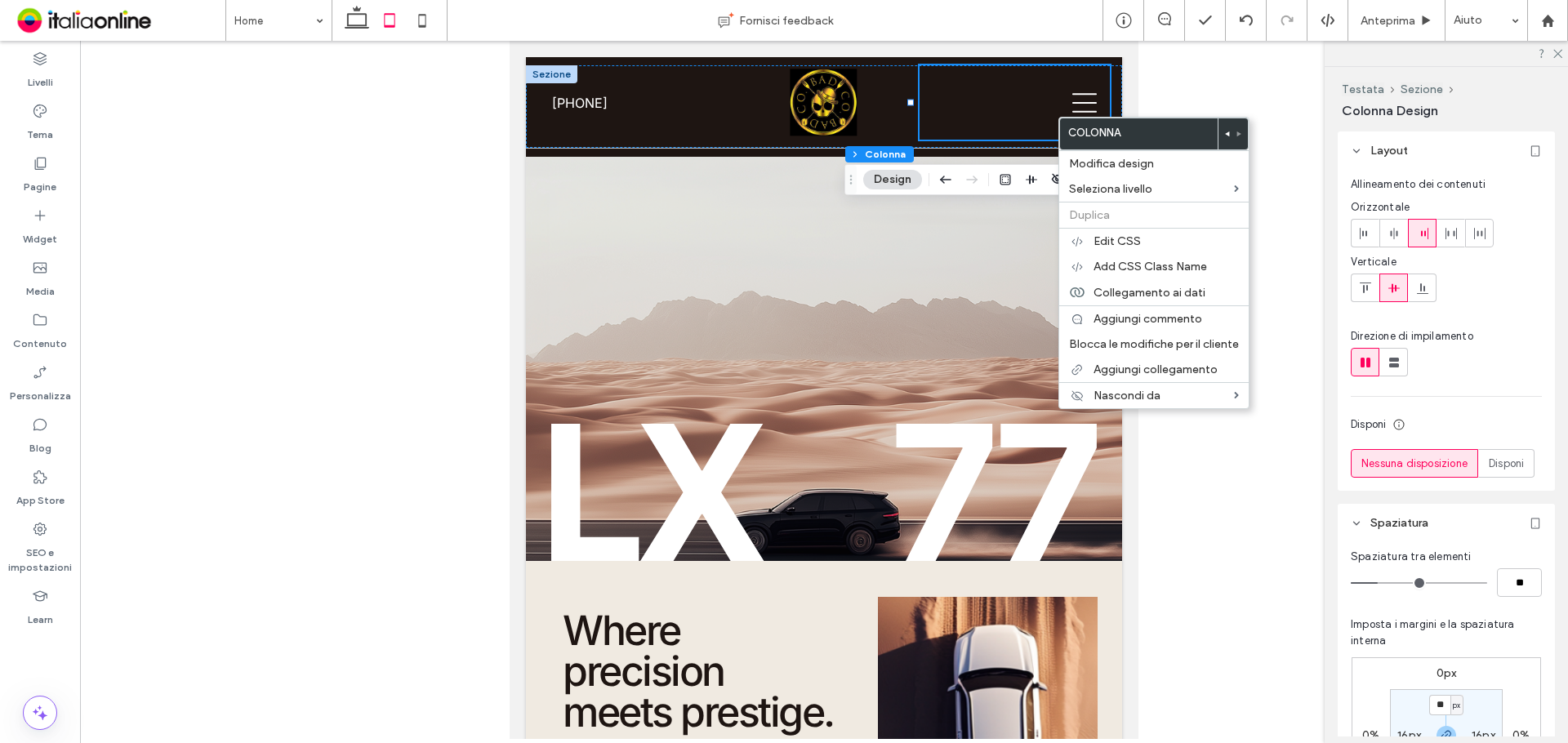 click at bounding box center (1232, 134) 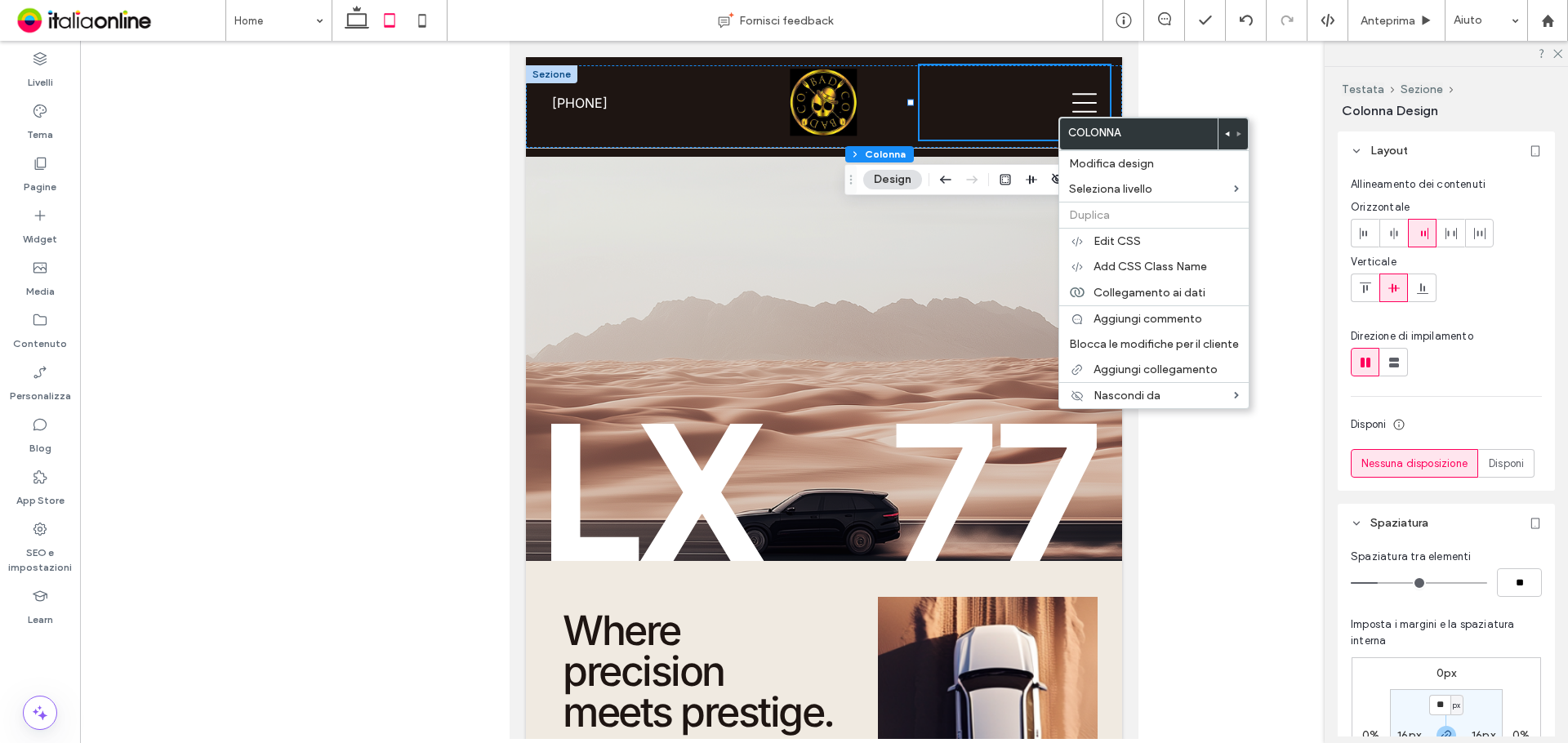 click 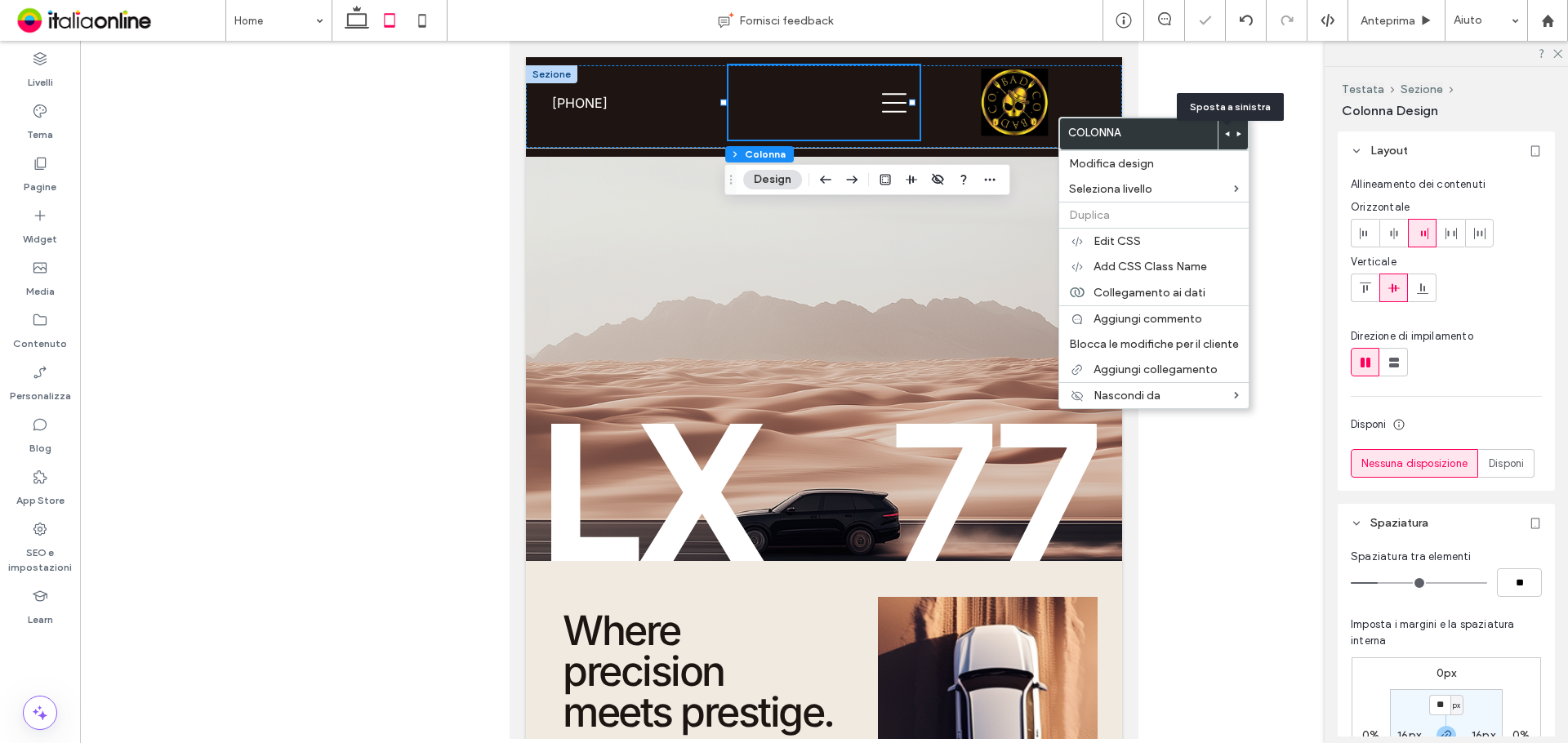 click 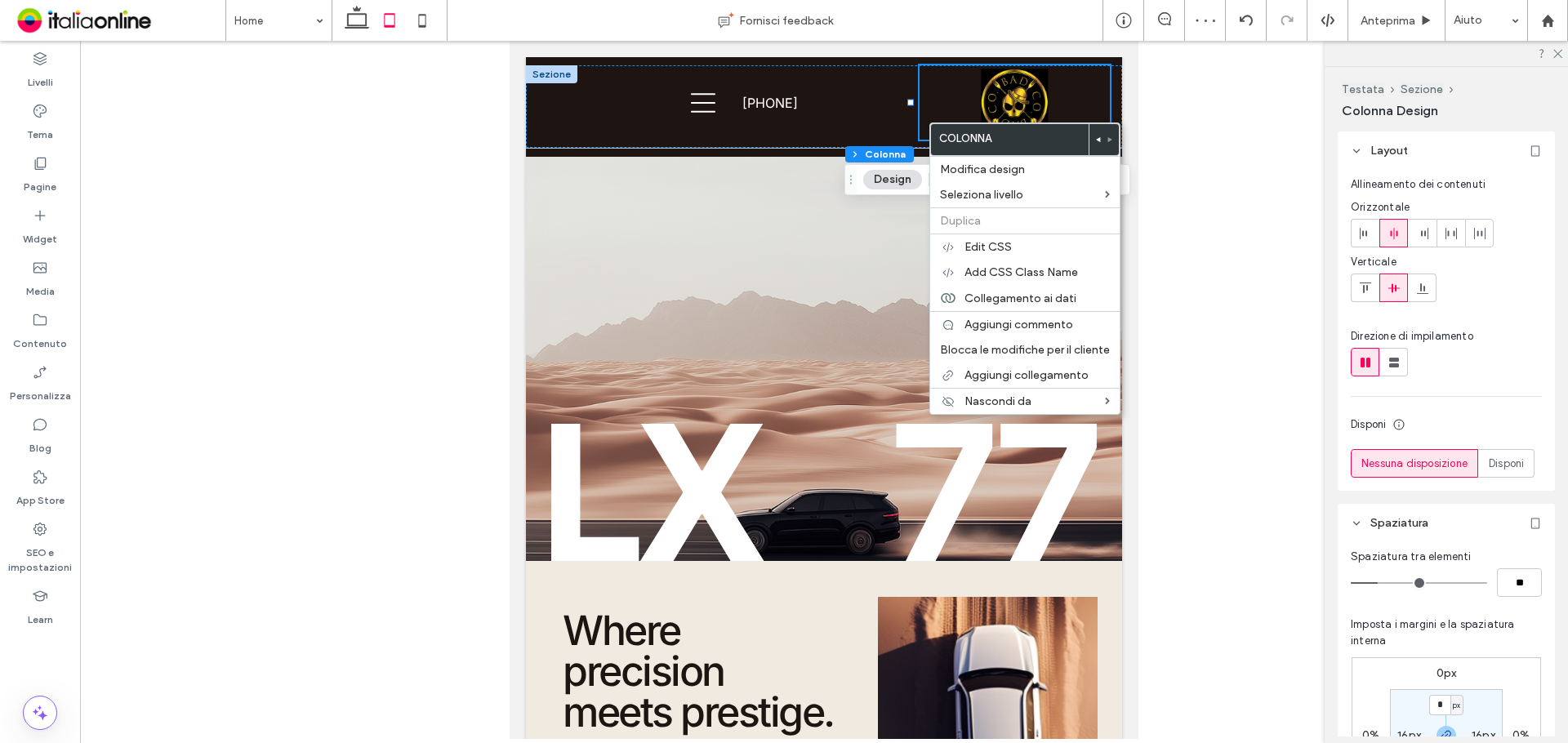 click 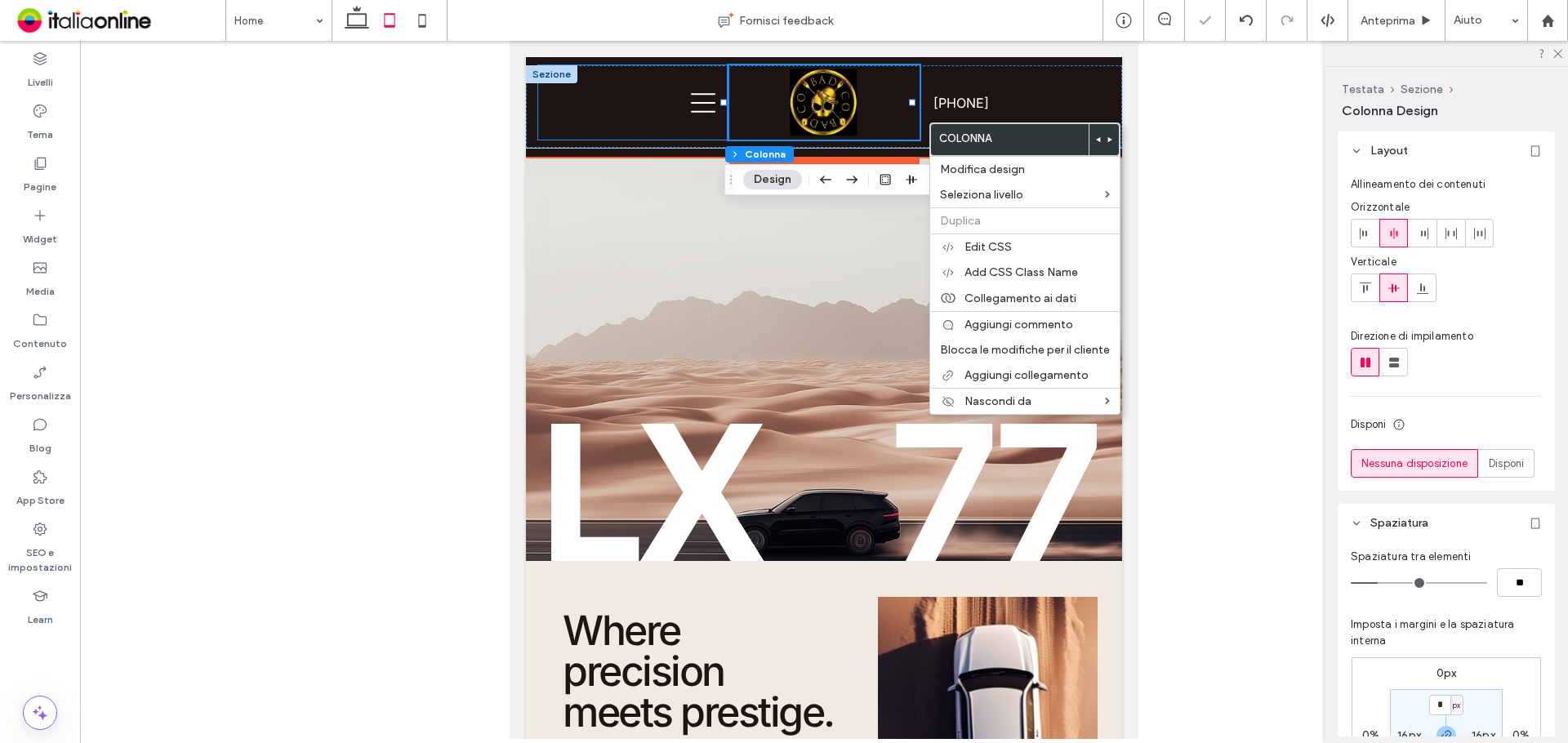 click at bounding box center (634, 102) 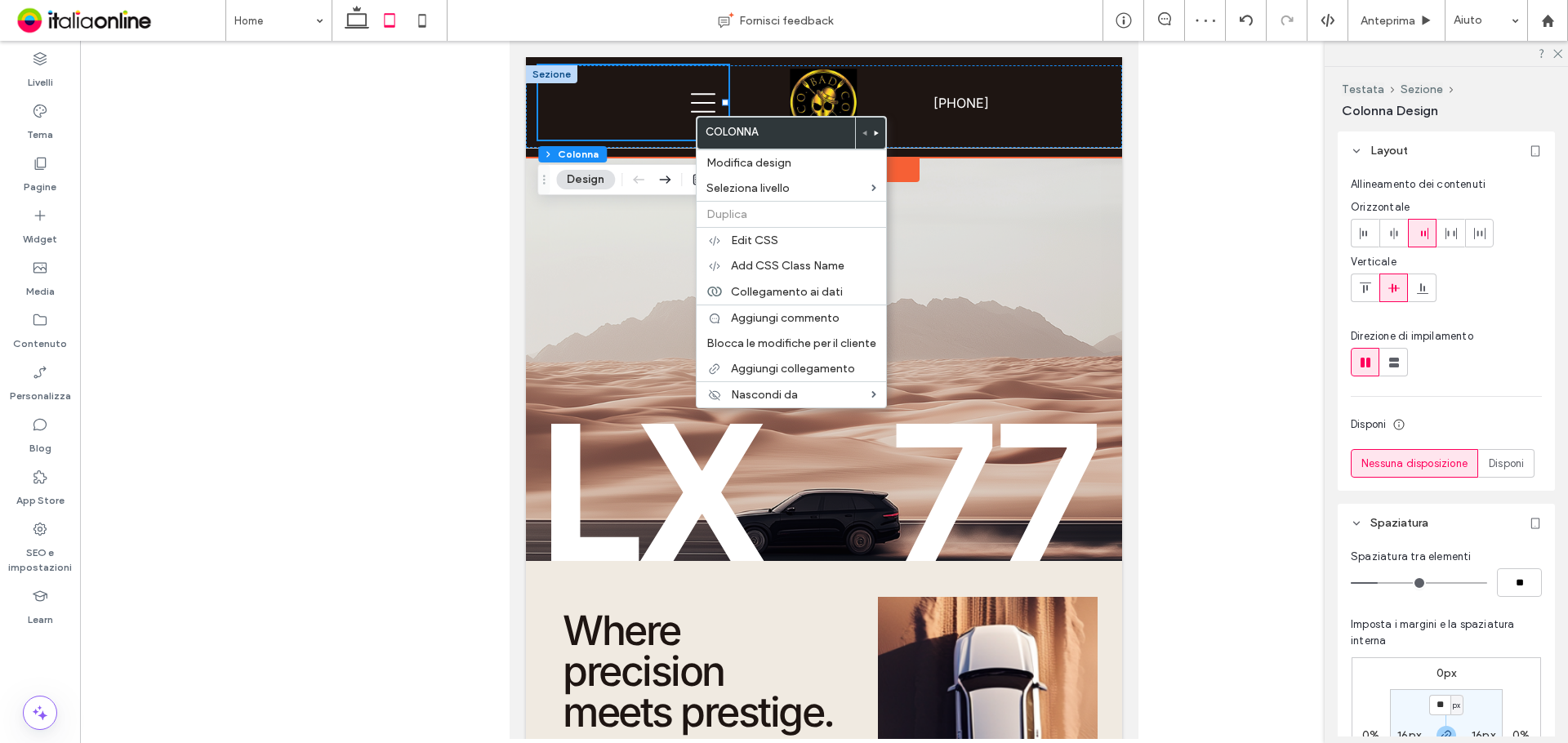 click at bounding box center [634, 102] 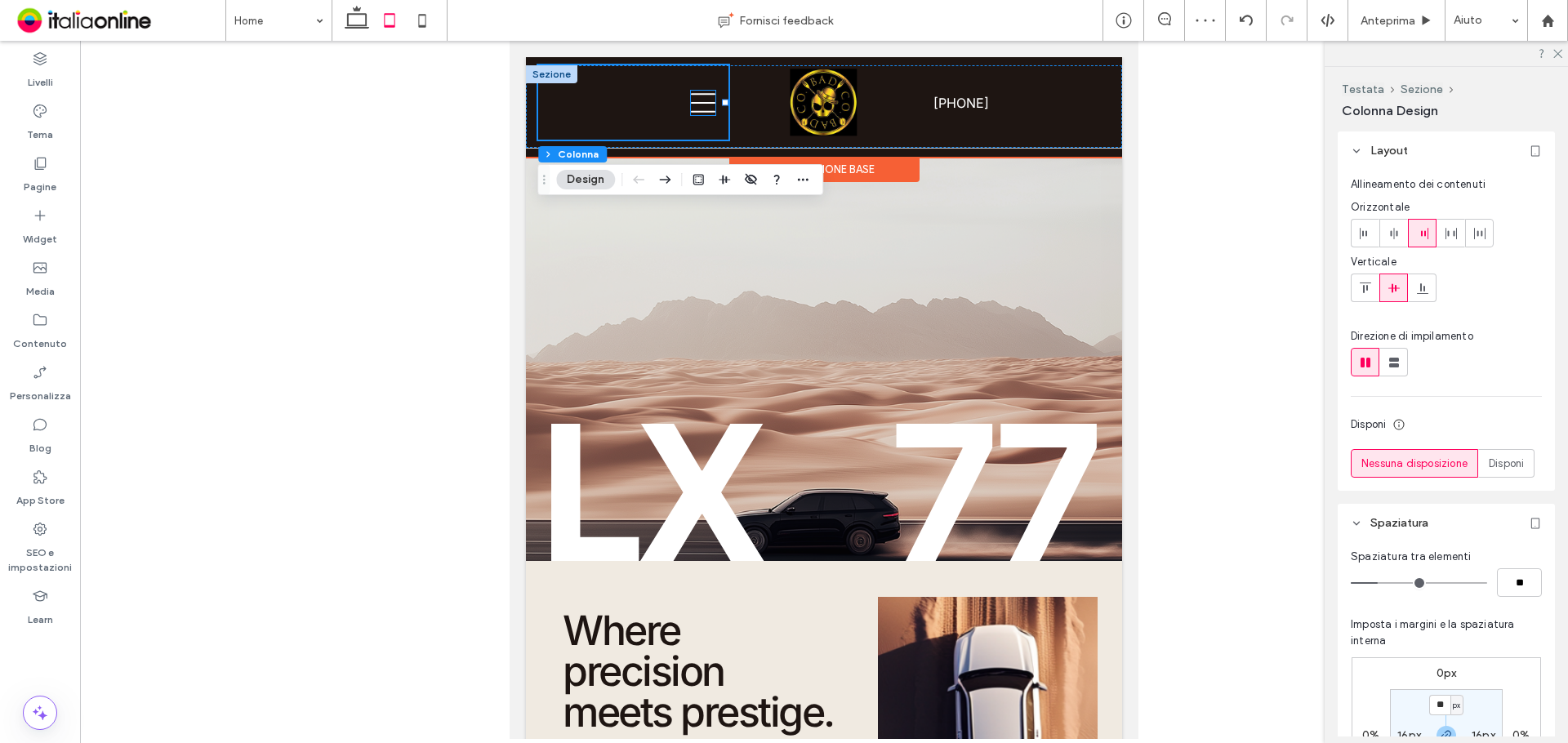 drag, startPoint x: 688, startPoint y: 112, endPoint x: 697, endPoint y: 109, distance: 9.486833 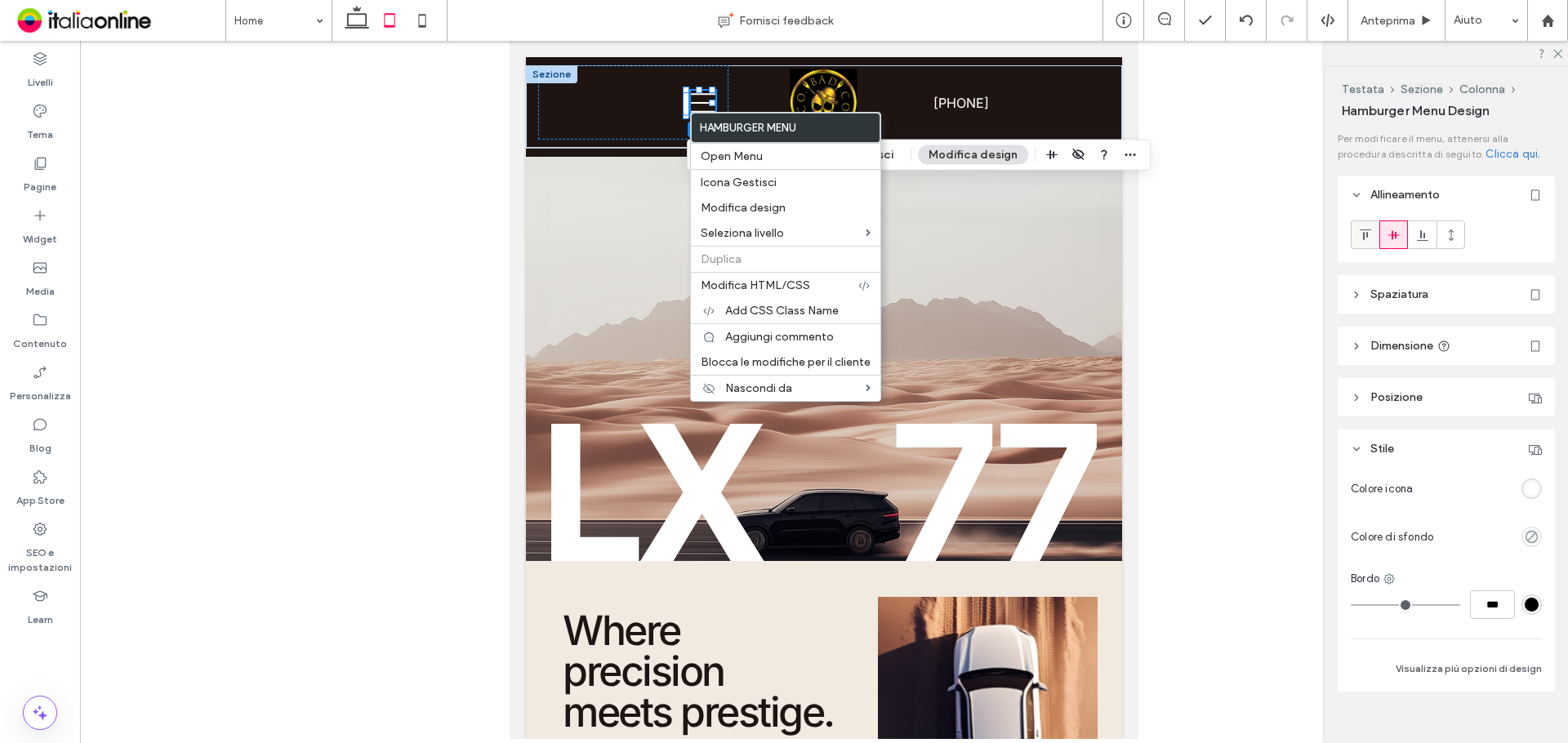click 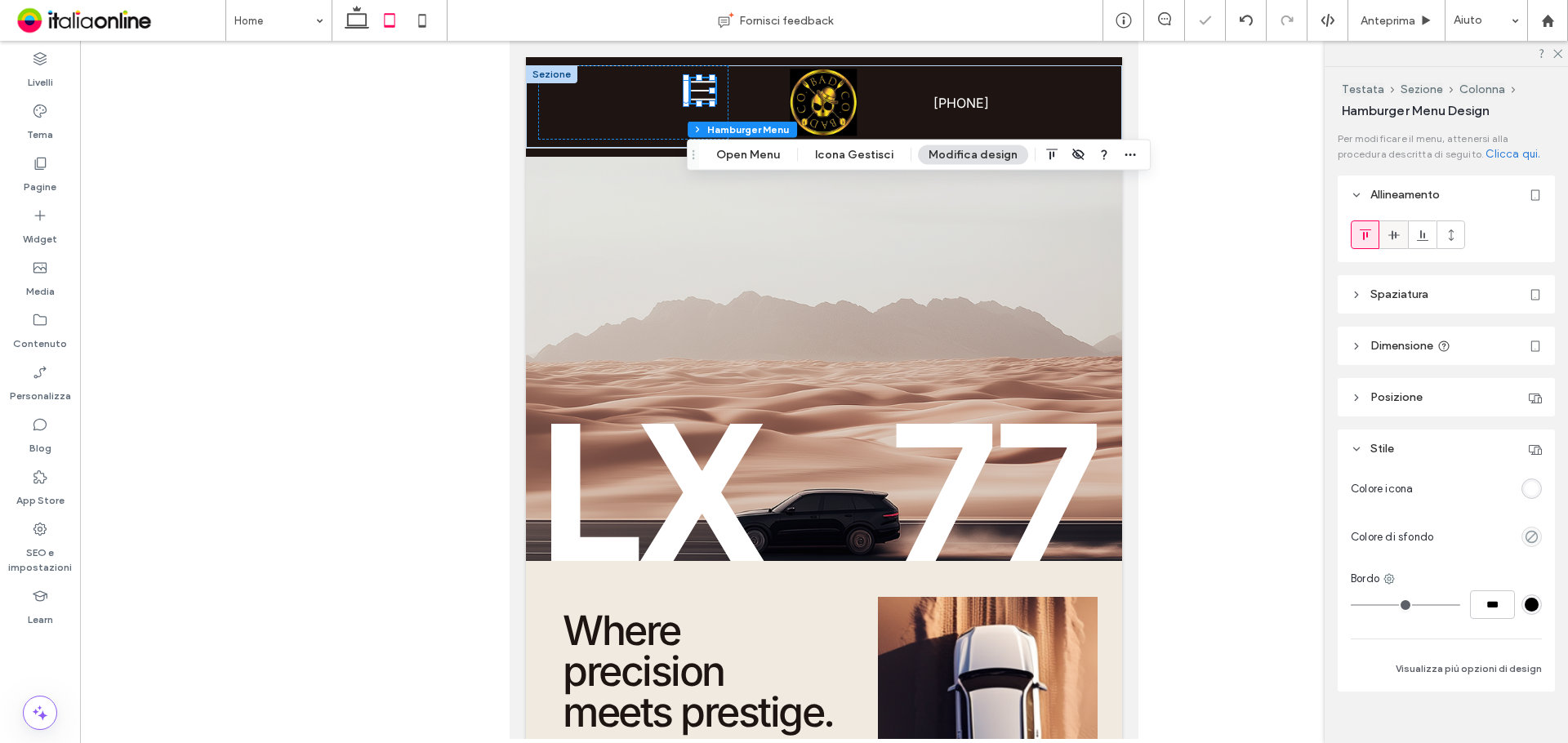 click 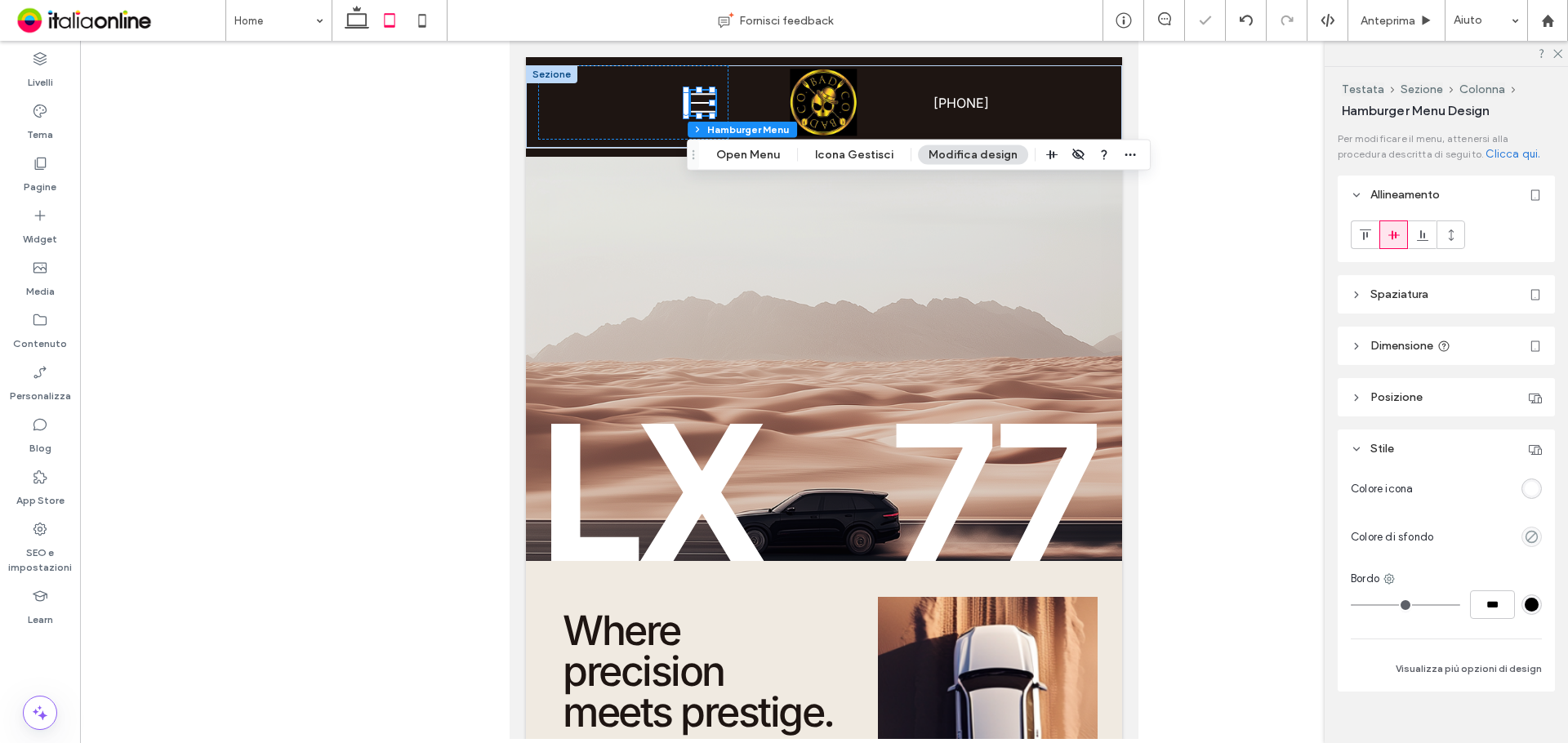 click on "Modifica design" at bounding box center [973, 155] 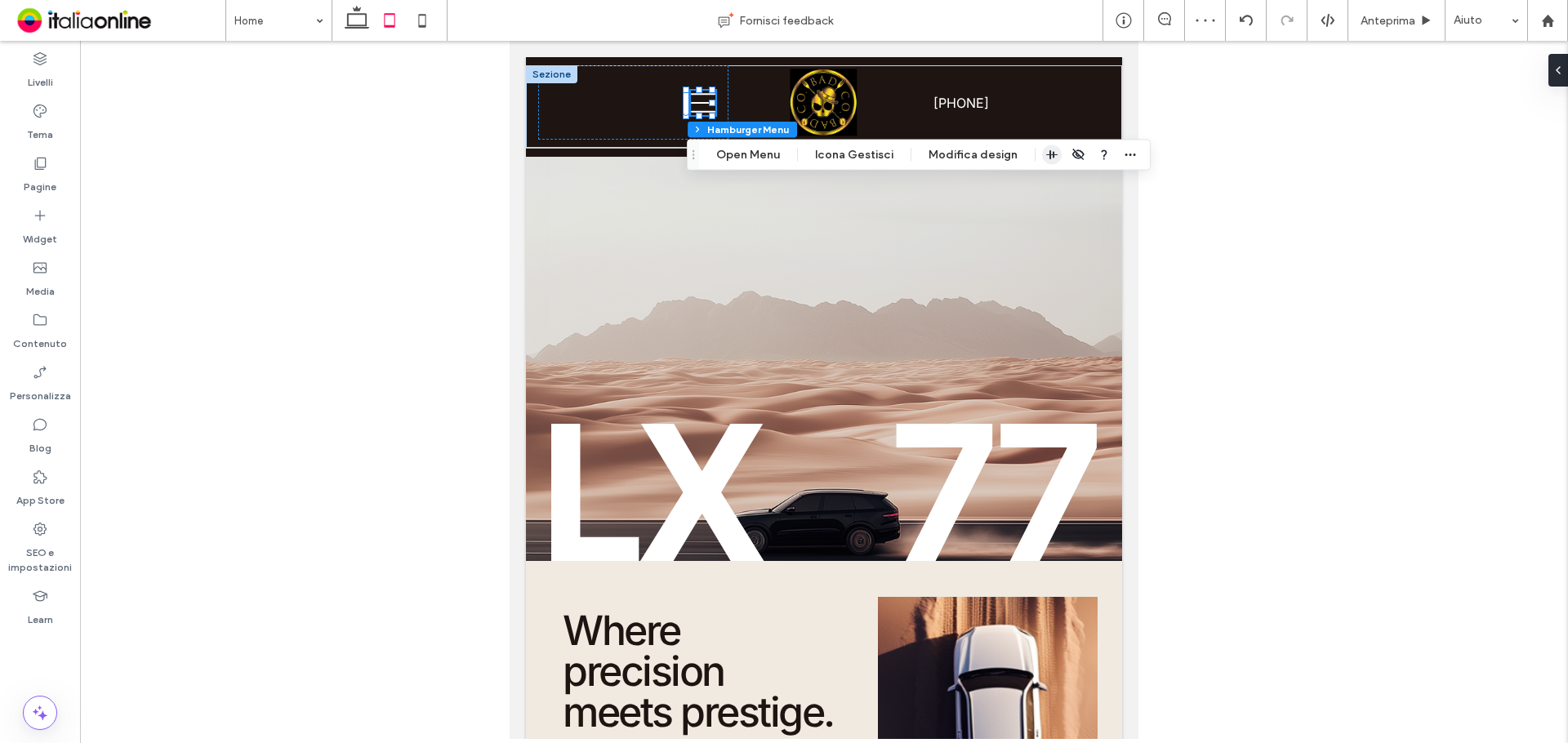 click at bounding box center [1052, 155] 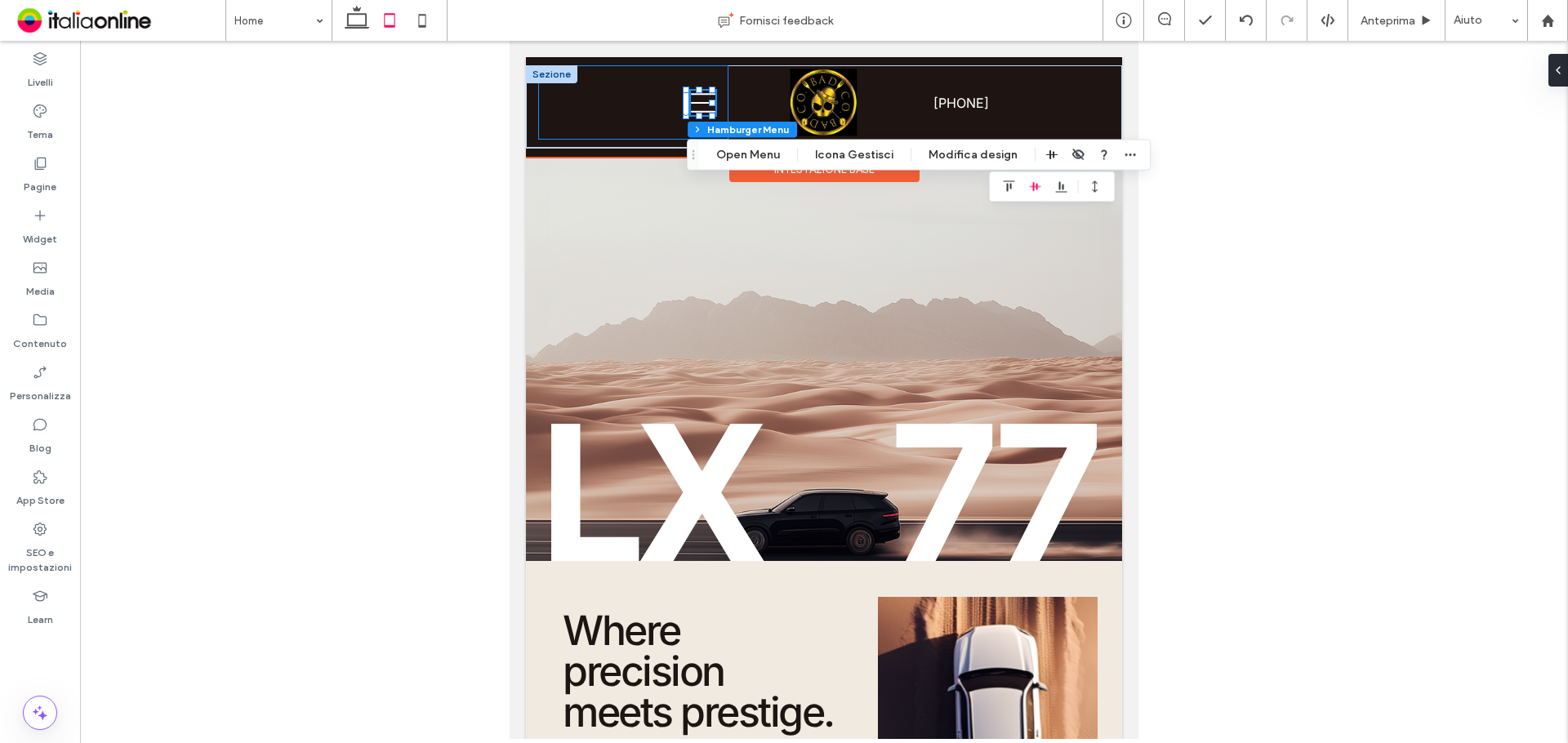 click at bounding box center (634, 102) 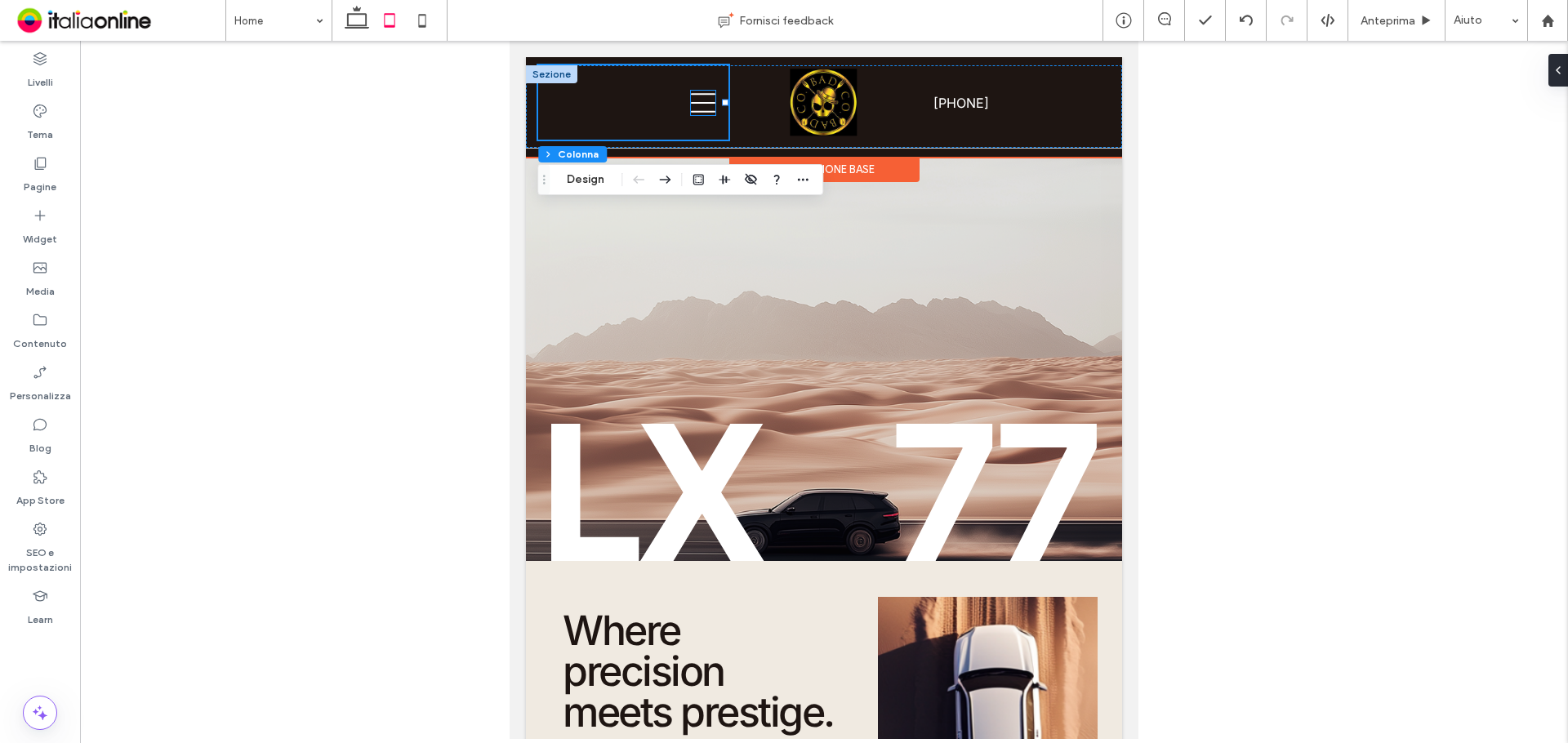 click 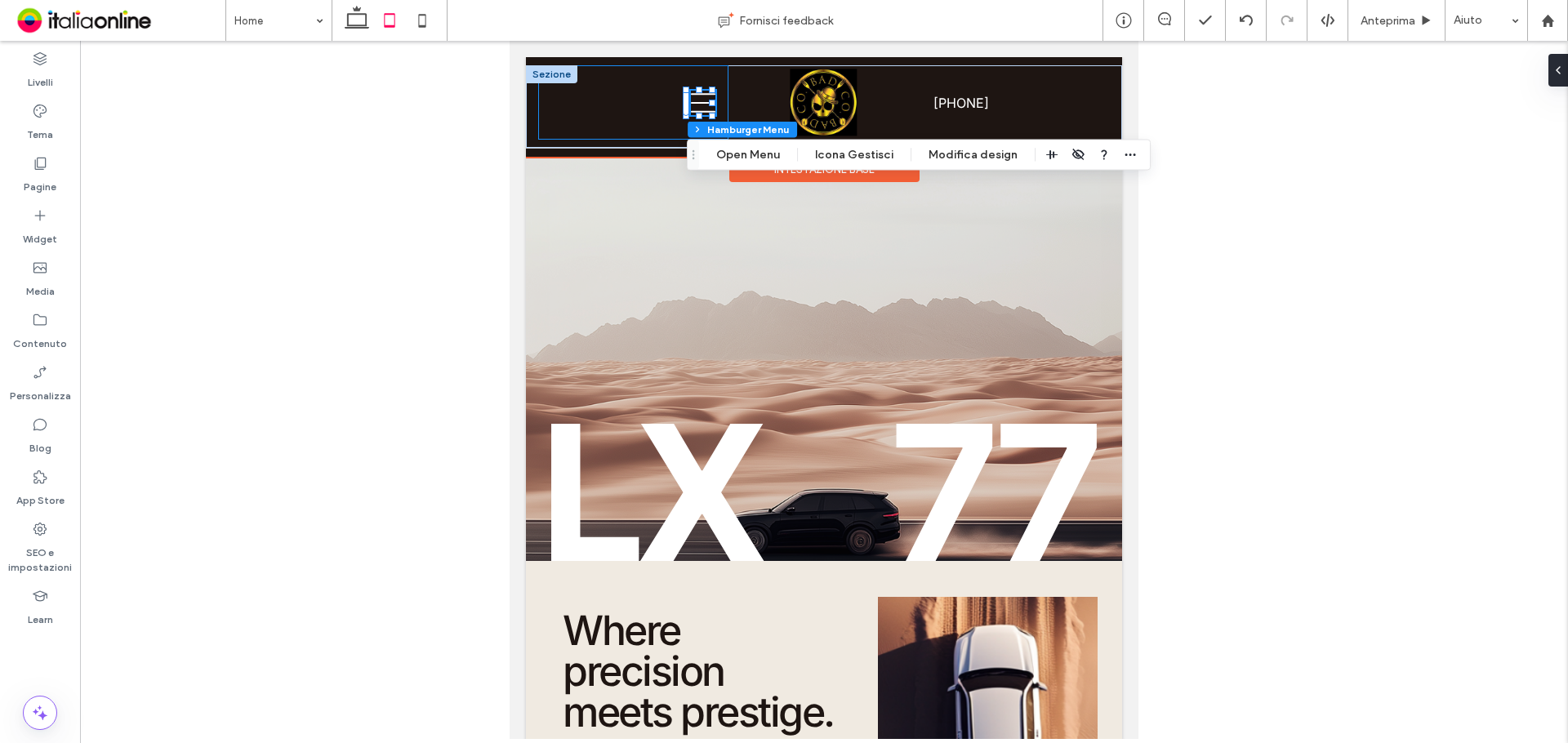 drag, startPoint x: 695, startPoint y: 105, endPoint x: 611, endPoint y: 109, distance: 84.095184 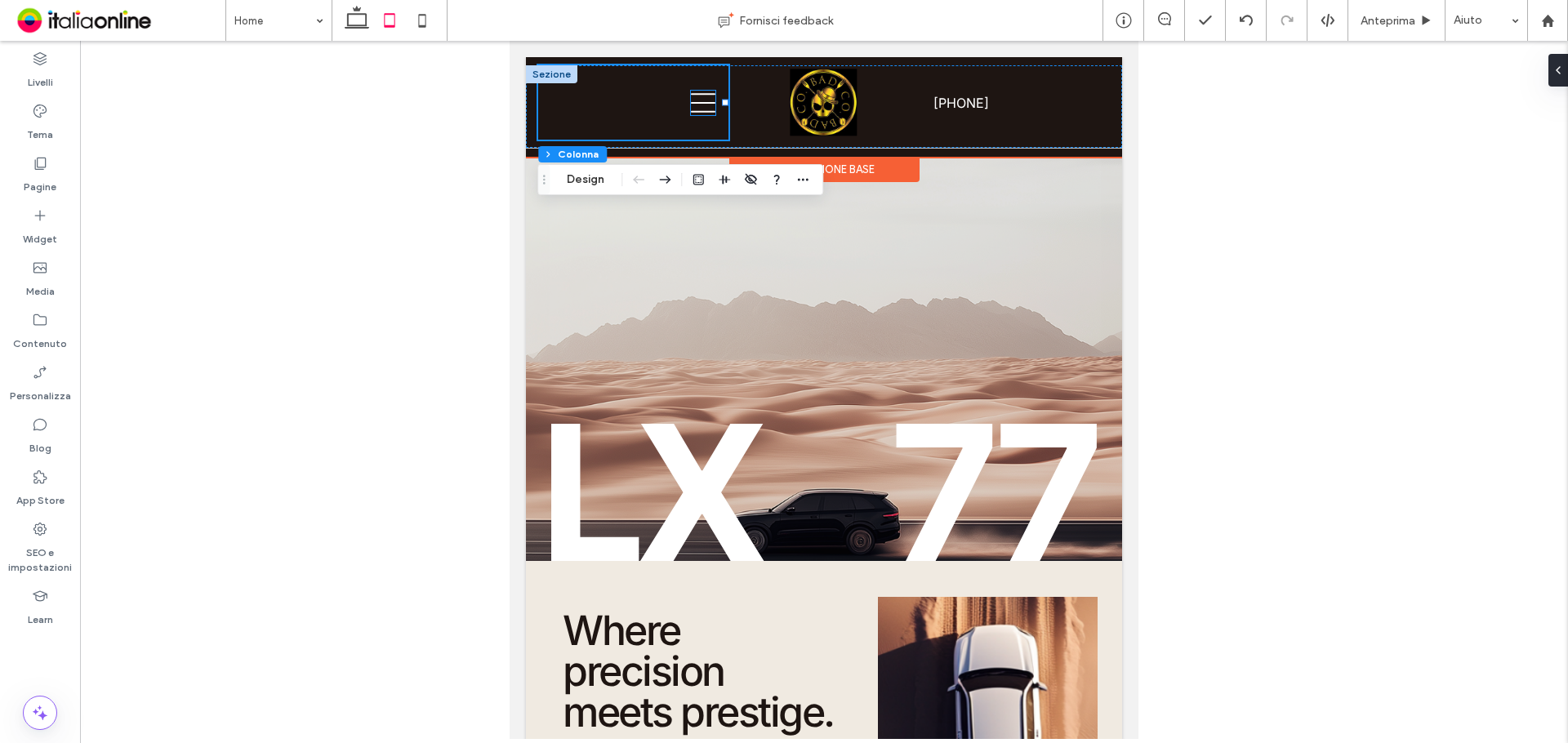 click 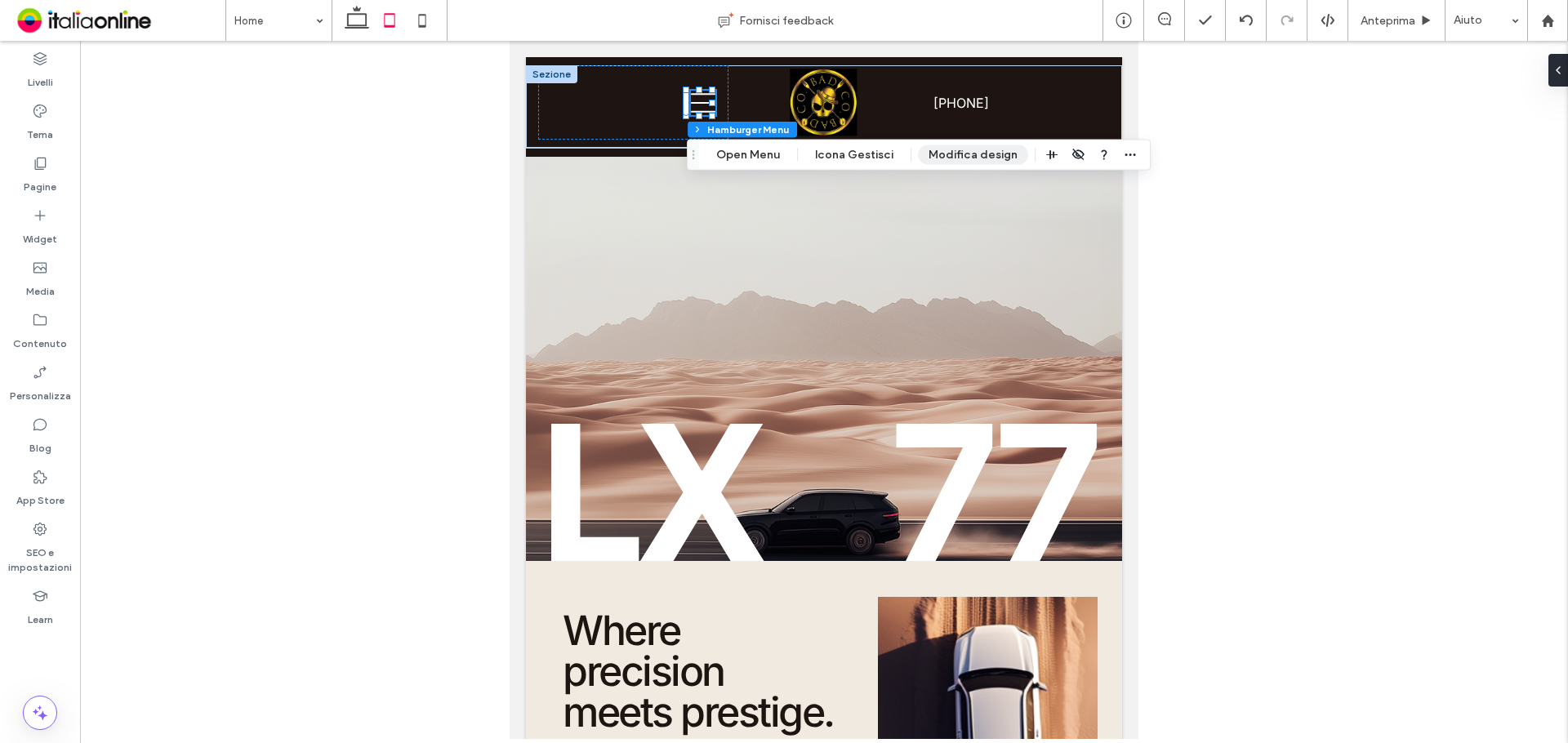 click on "Modifica design" at bounding box center (973, 155) 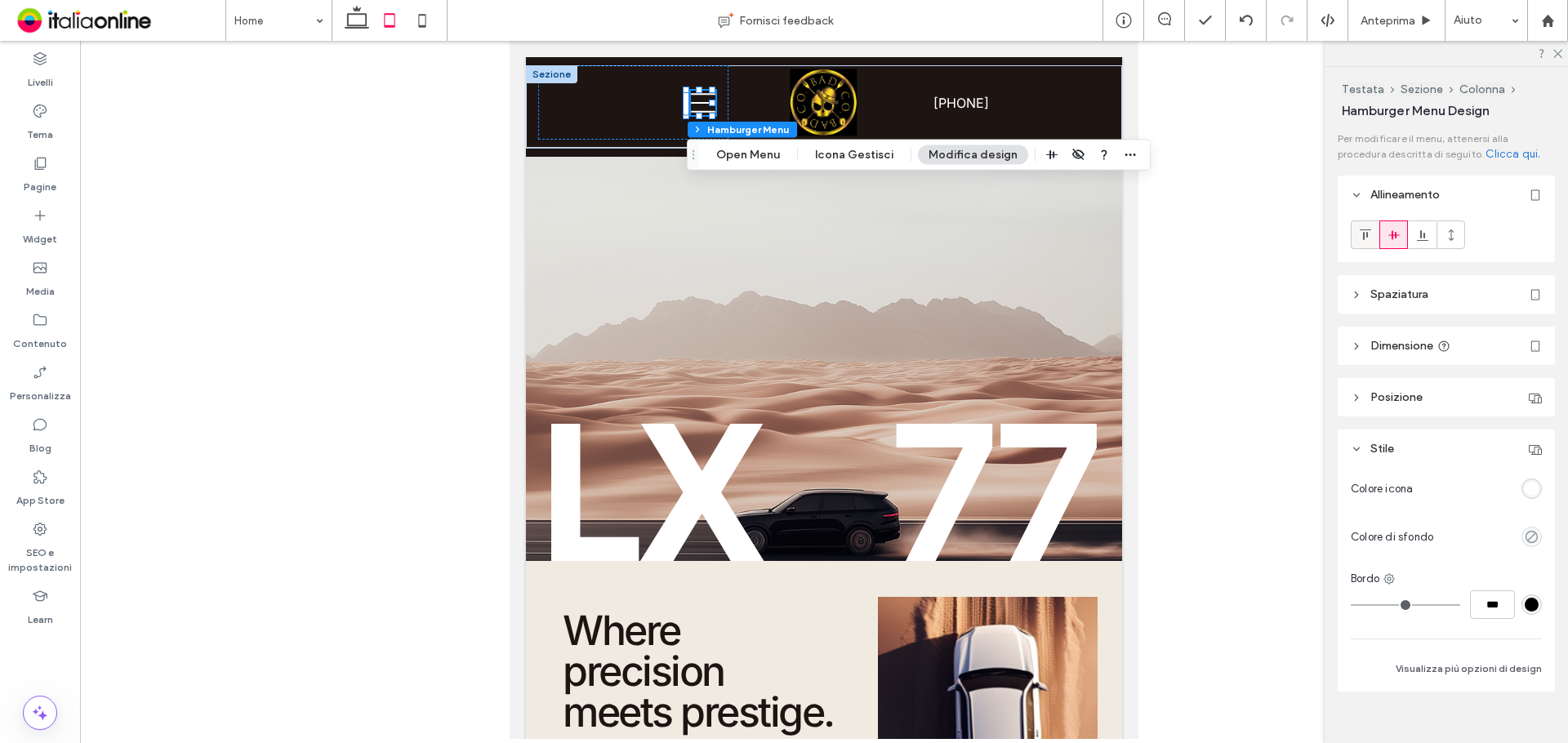 click 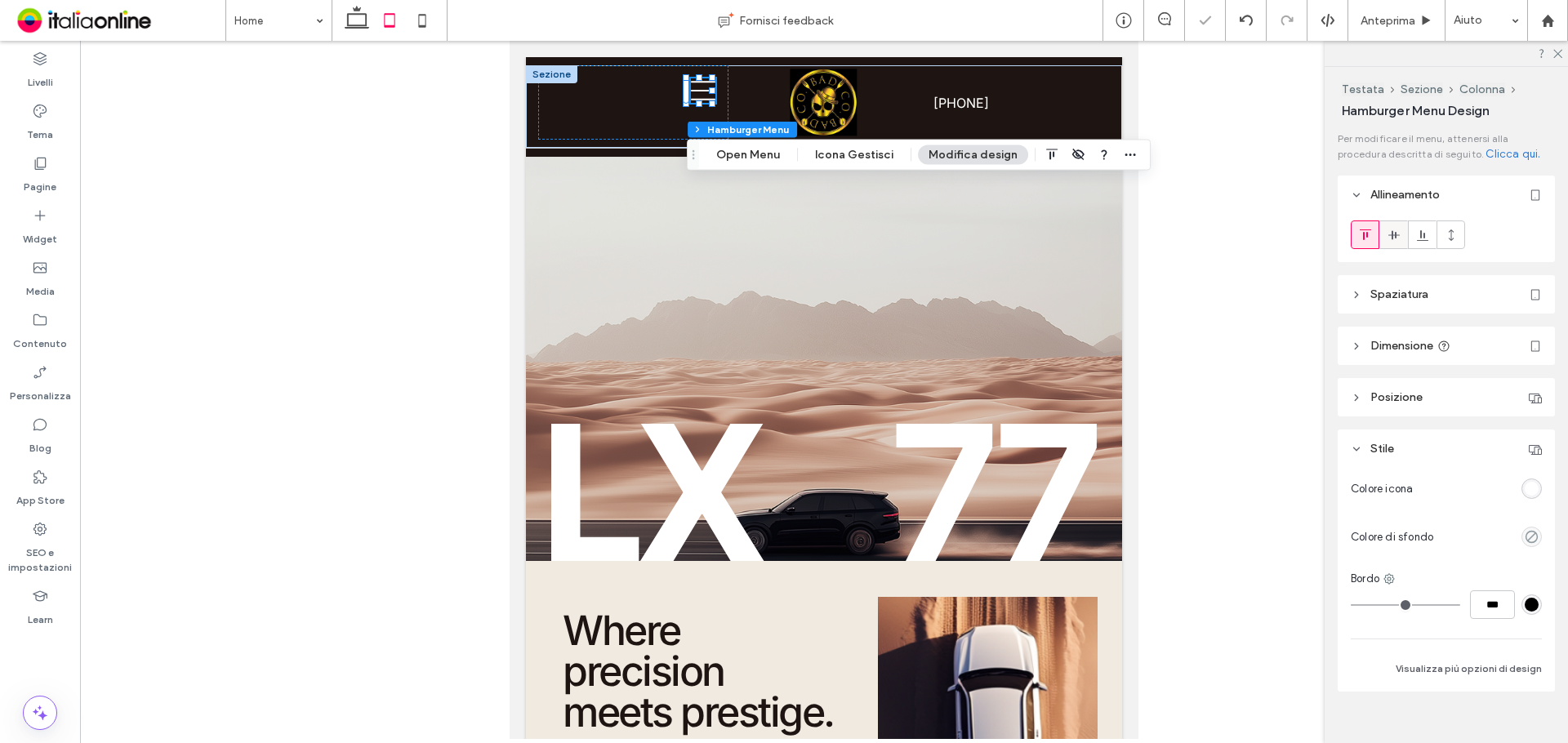 click 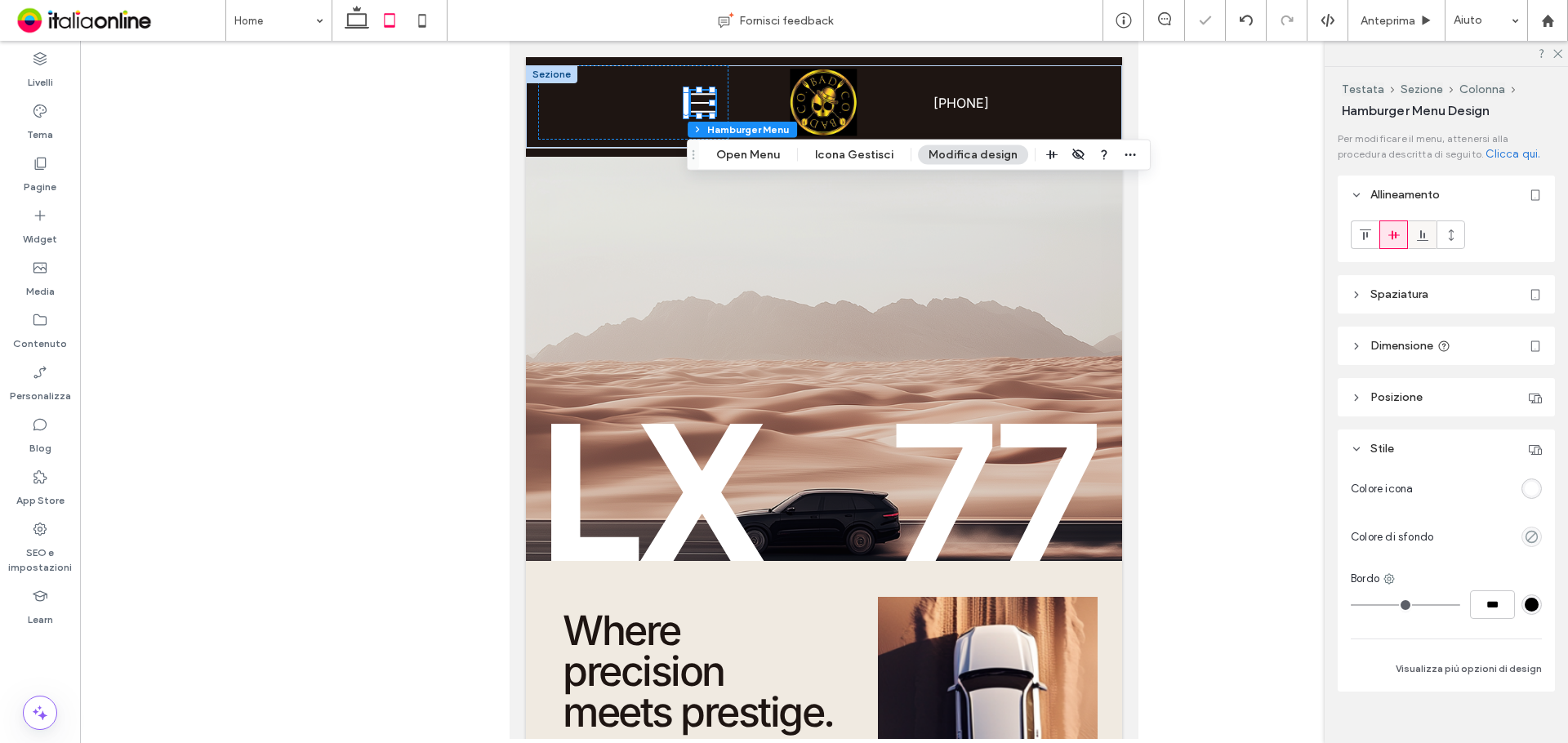 click 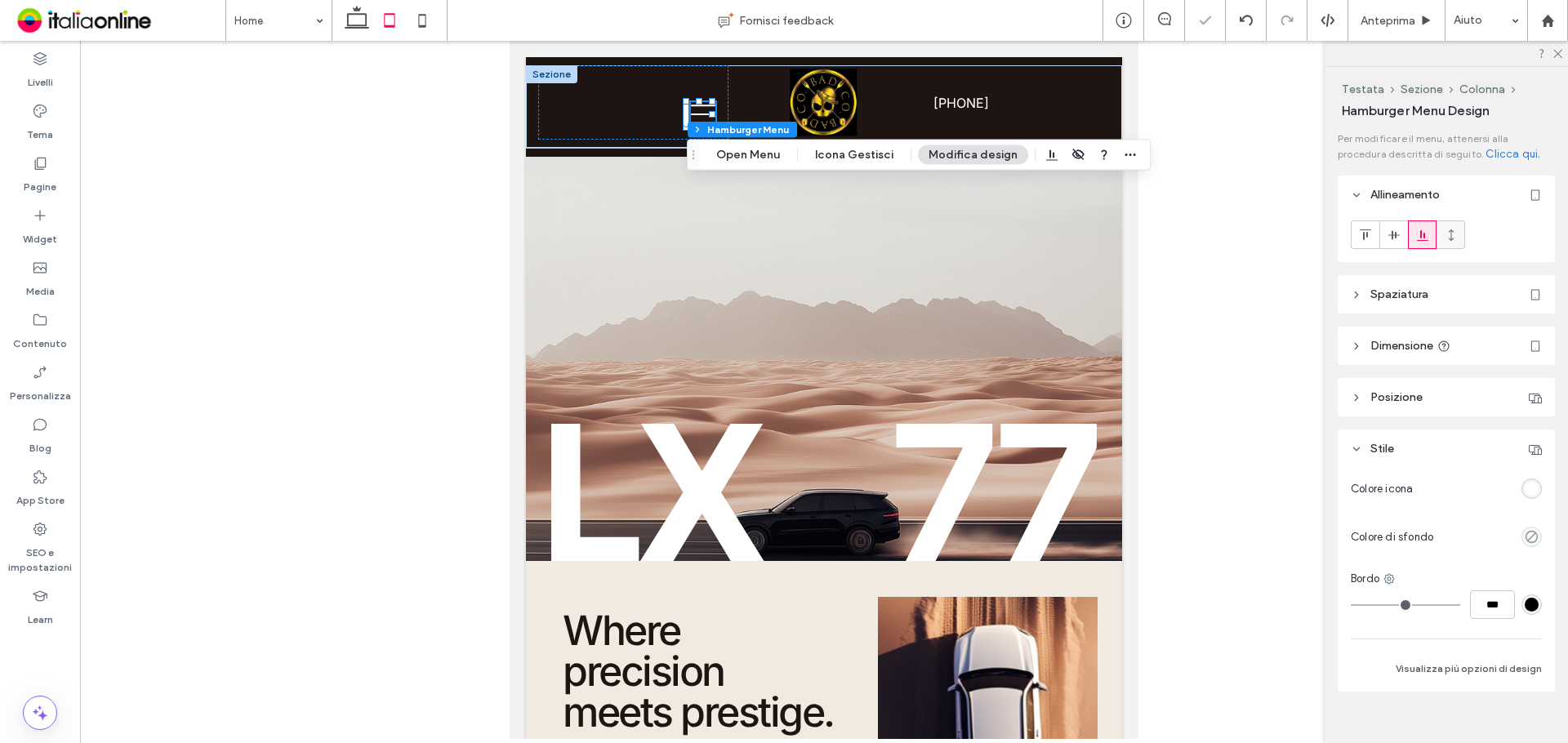 click 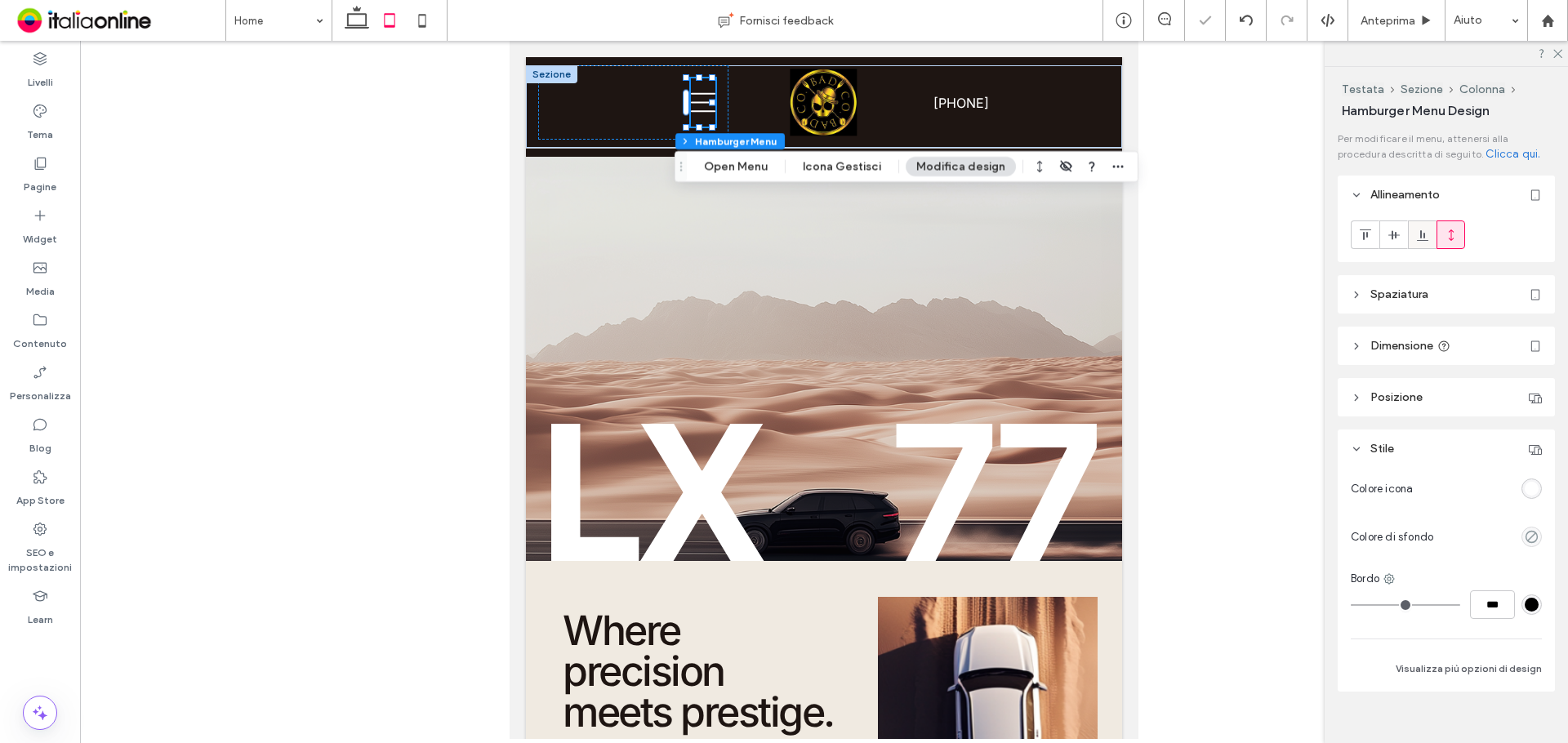 click 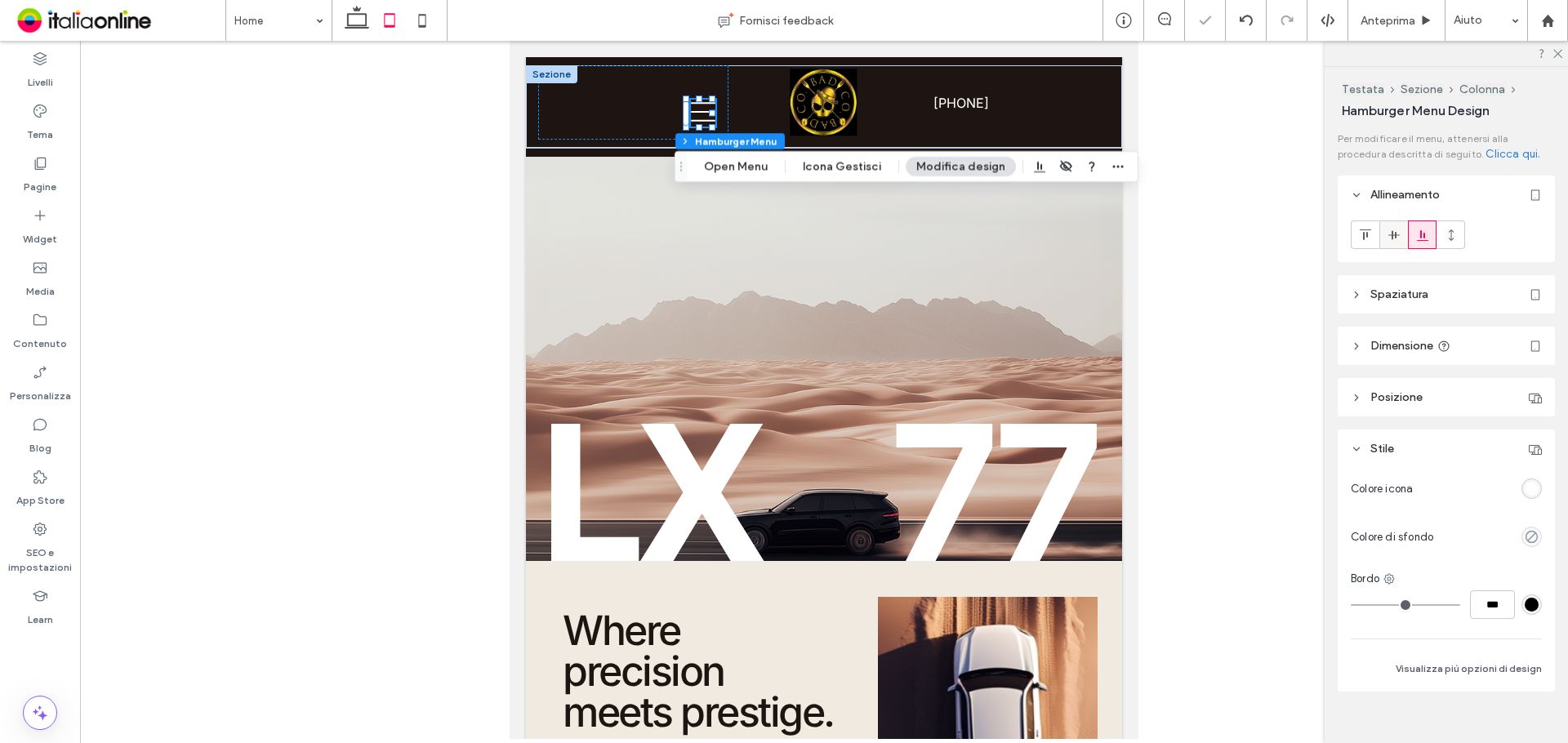 click at bounding box center (1393, 234) 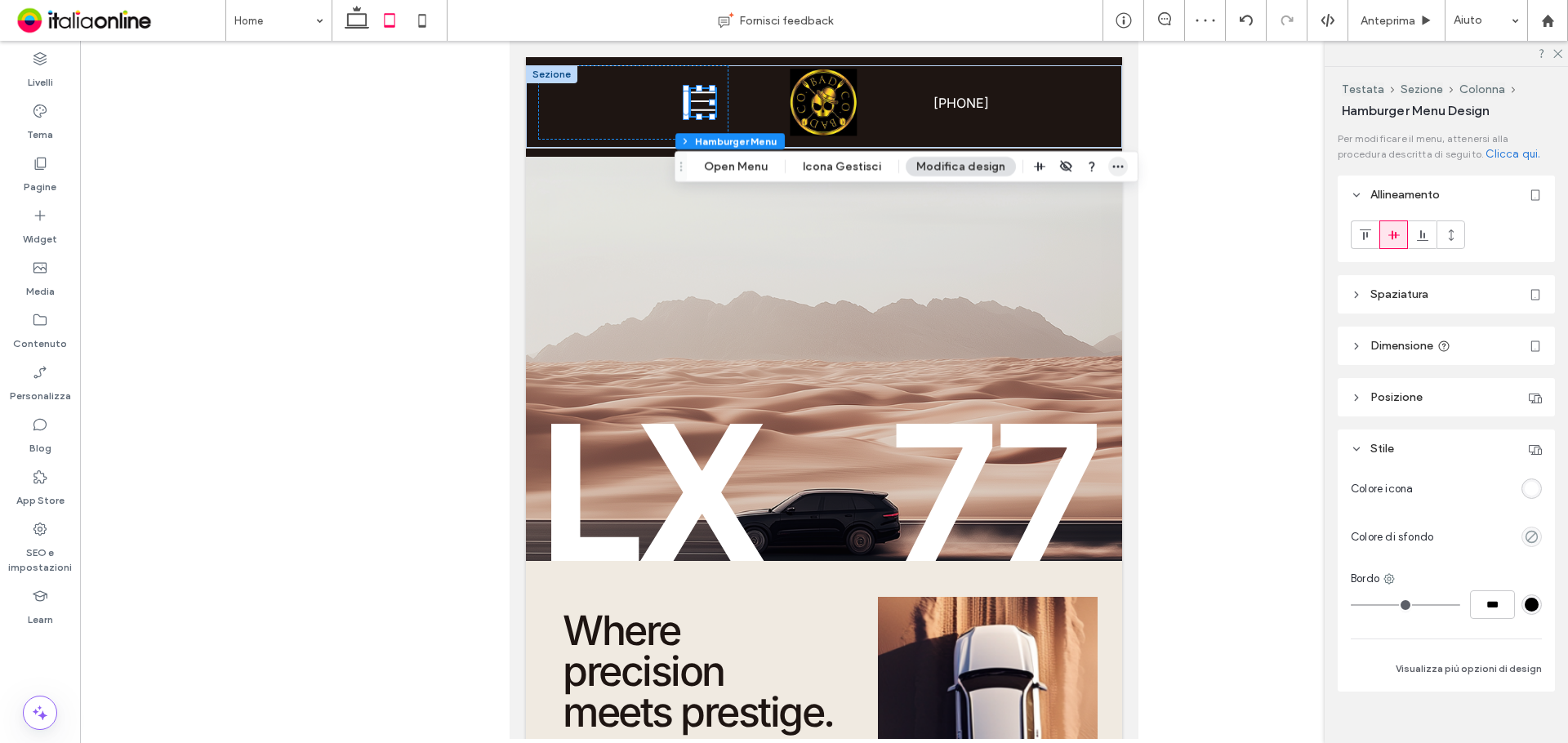 click 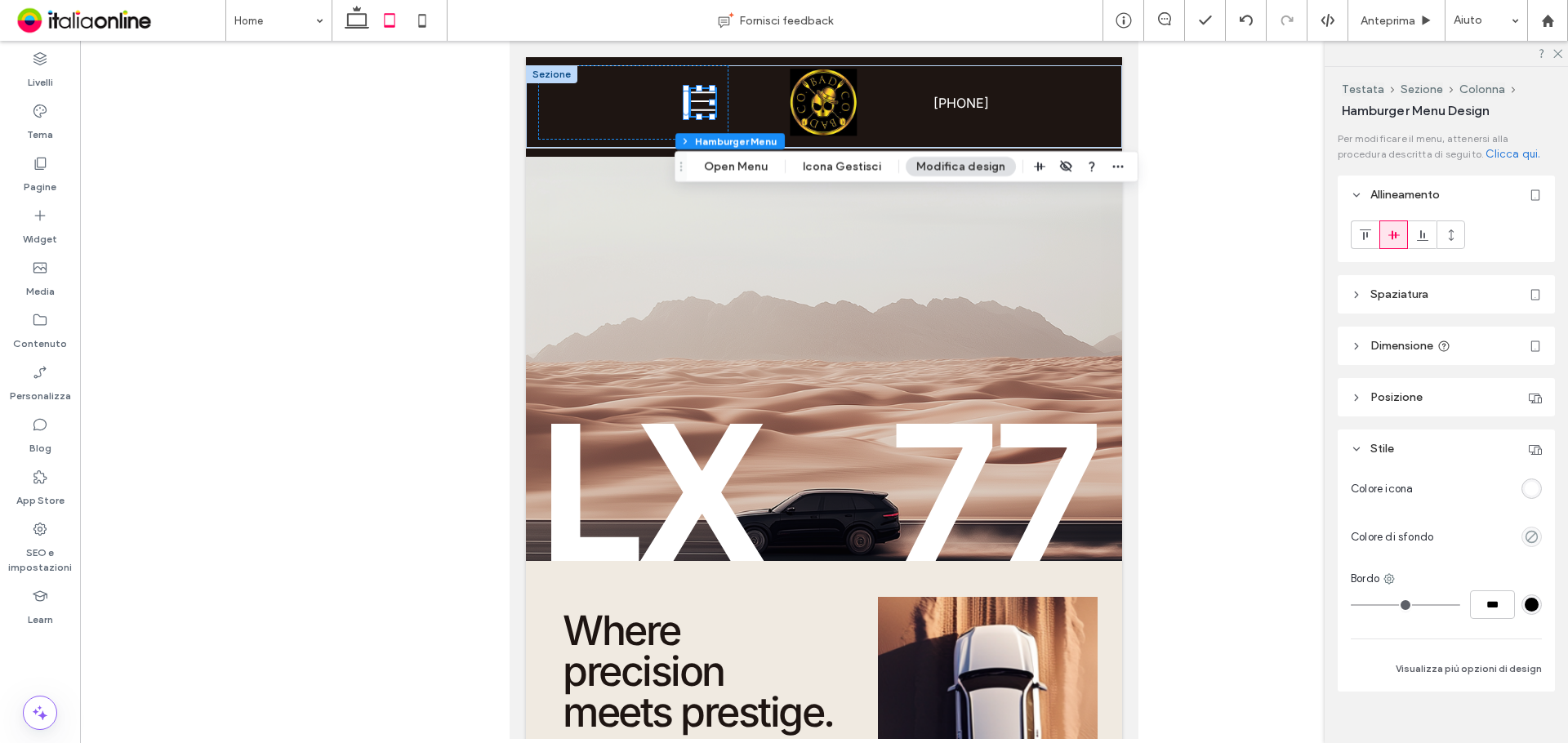 click at bounding box center [1446, 238] 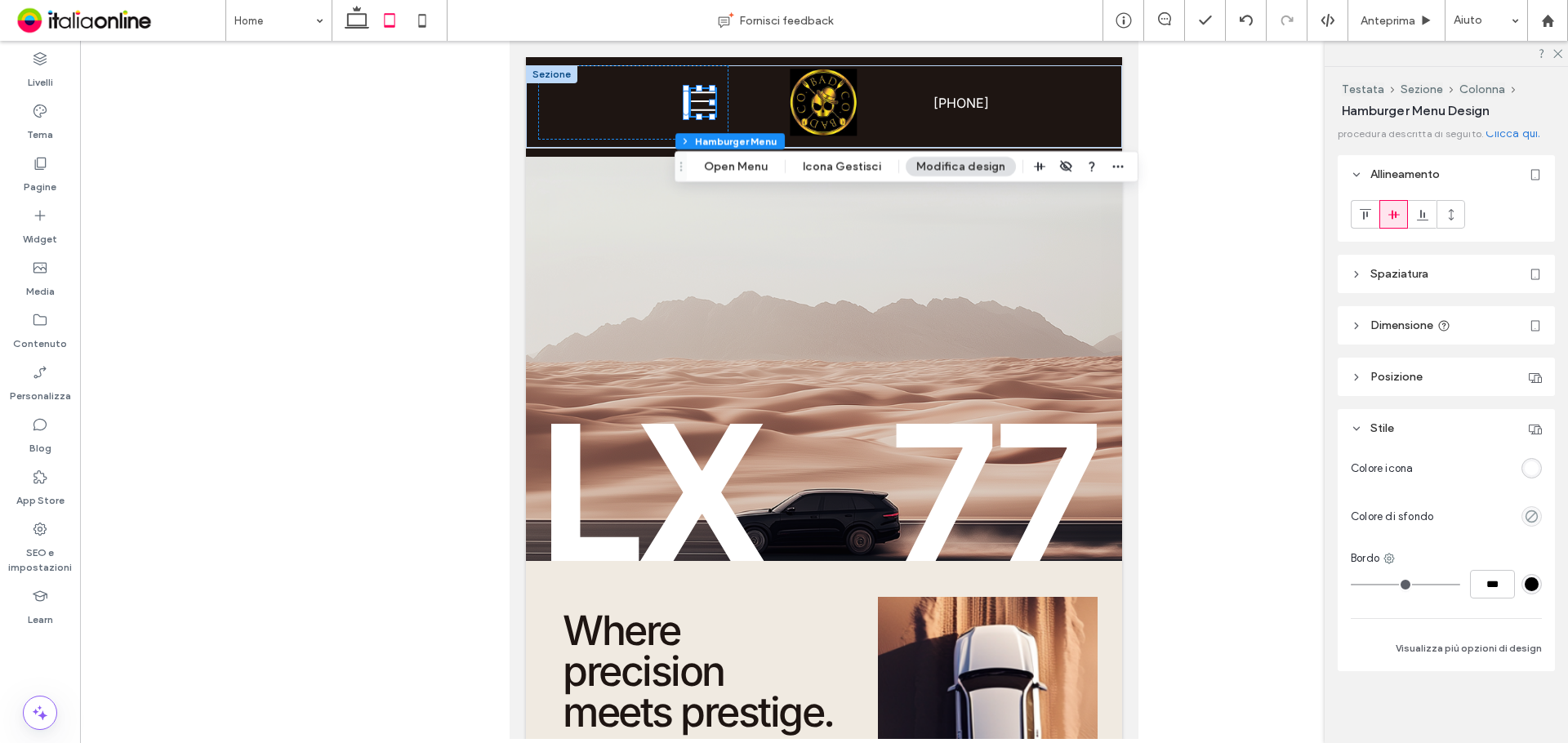 scroll, scrollTop: 0, scrollLeft: 0, axis: both 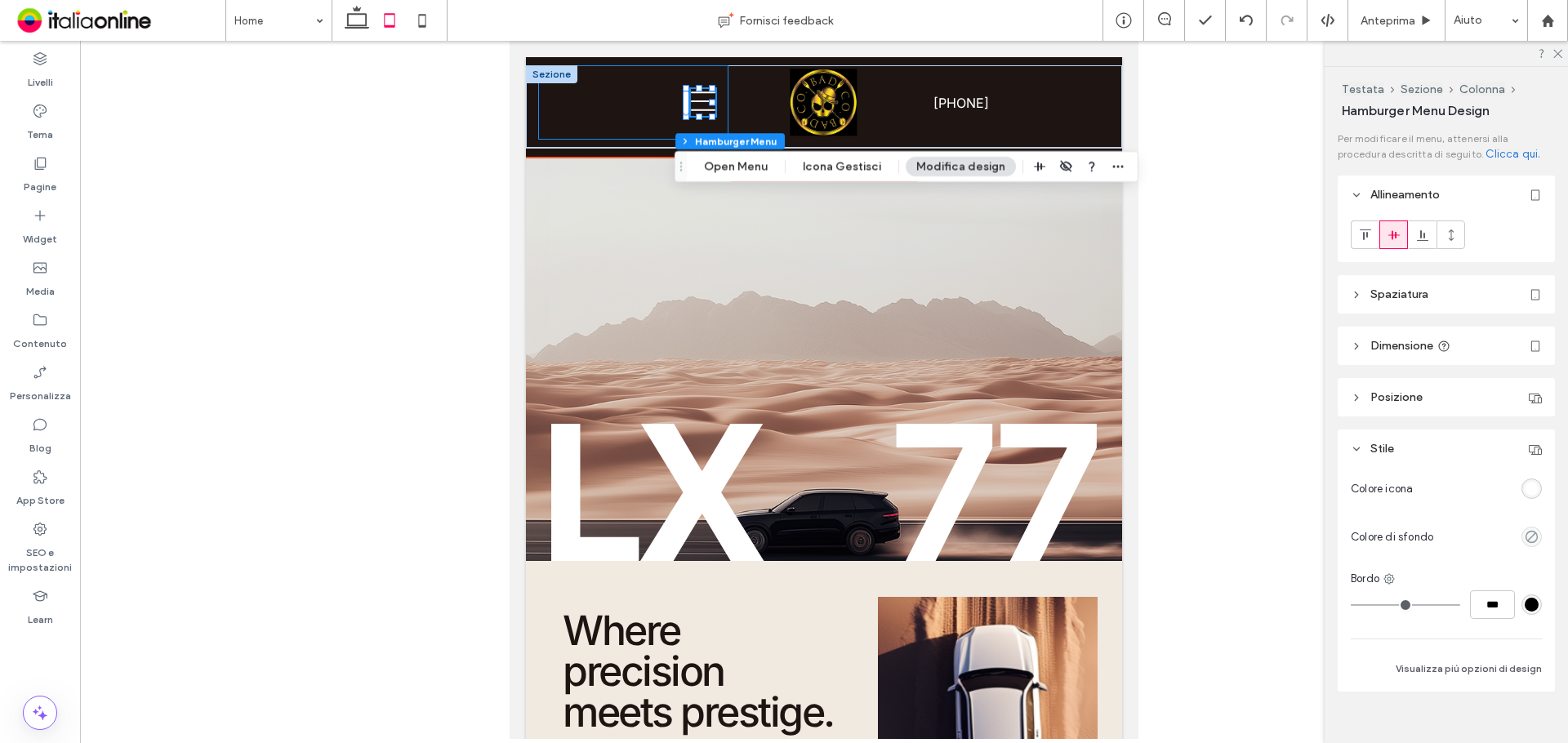 click at bounding box center (634, 102) 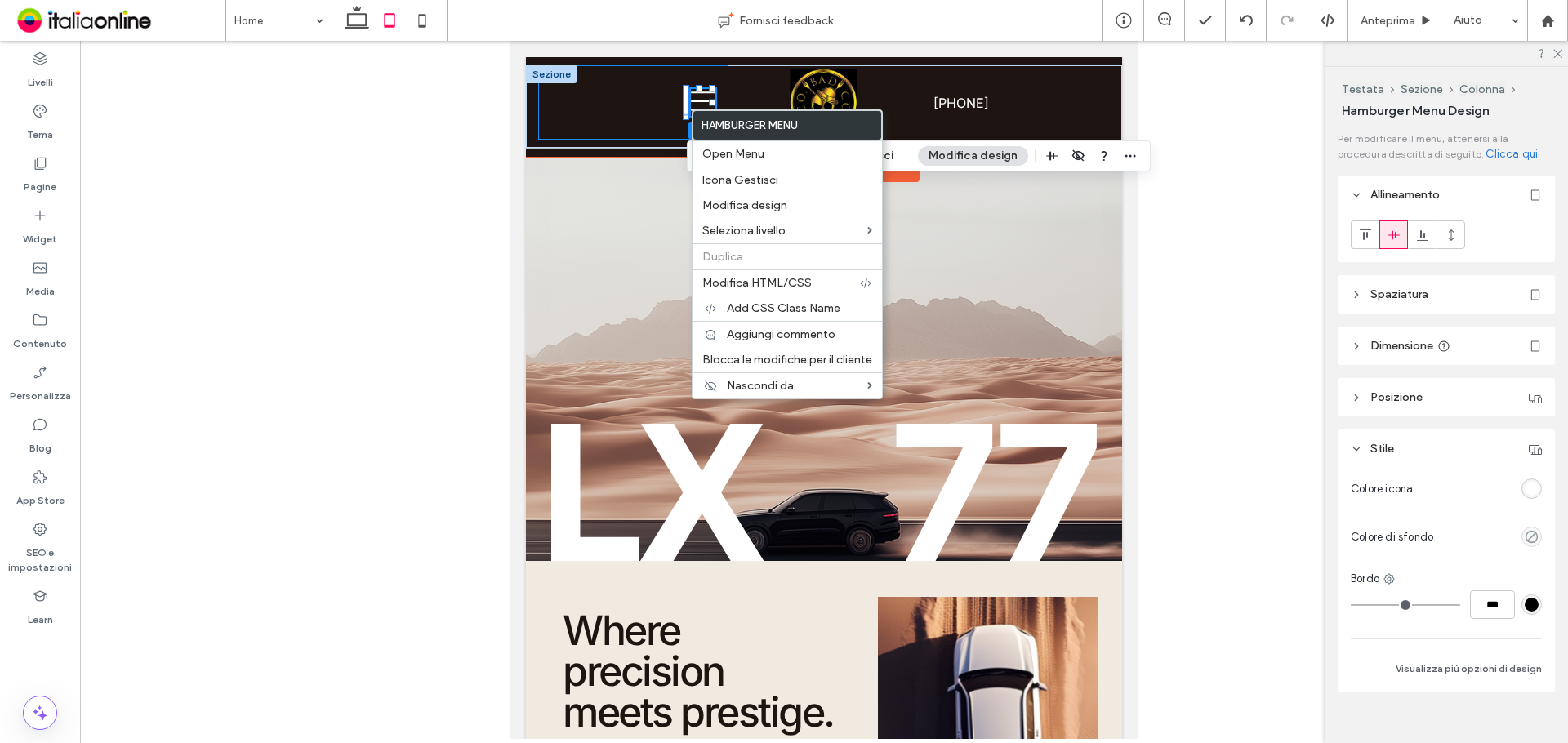 click at bounding box center (634, 102) 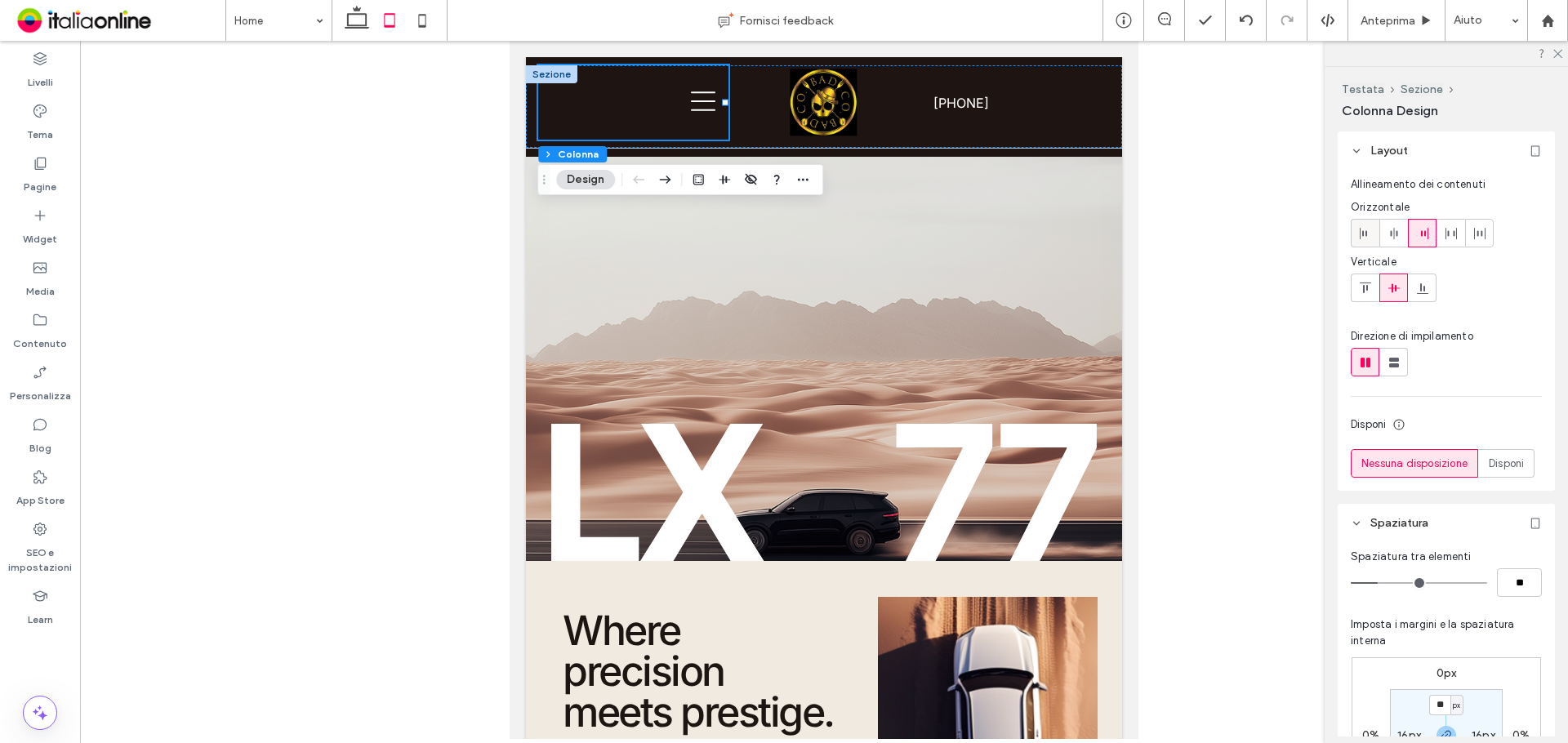click at bounding box center (1365, 233) 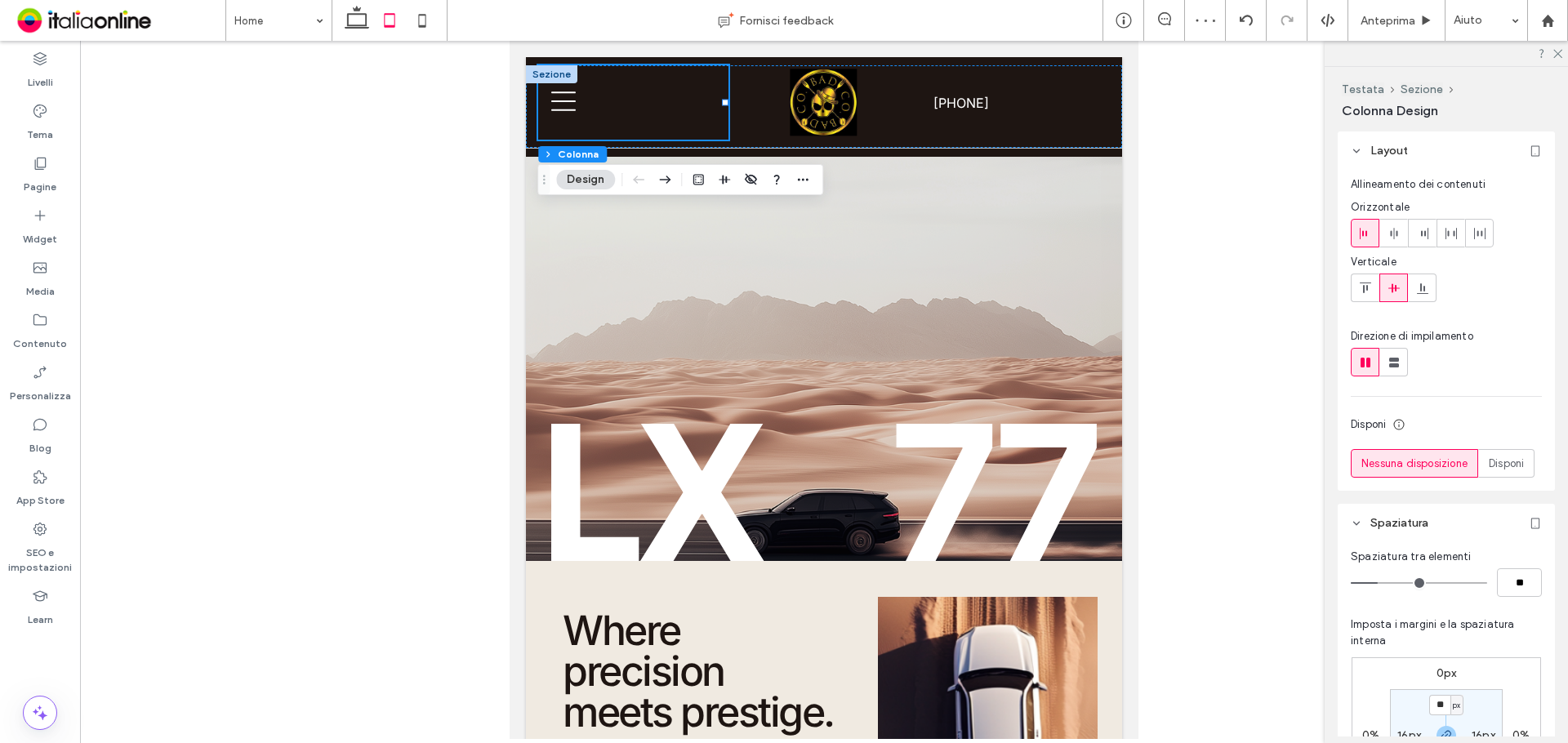 click at bounding box center [1446, 287] 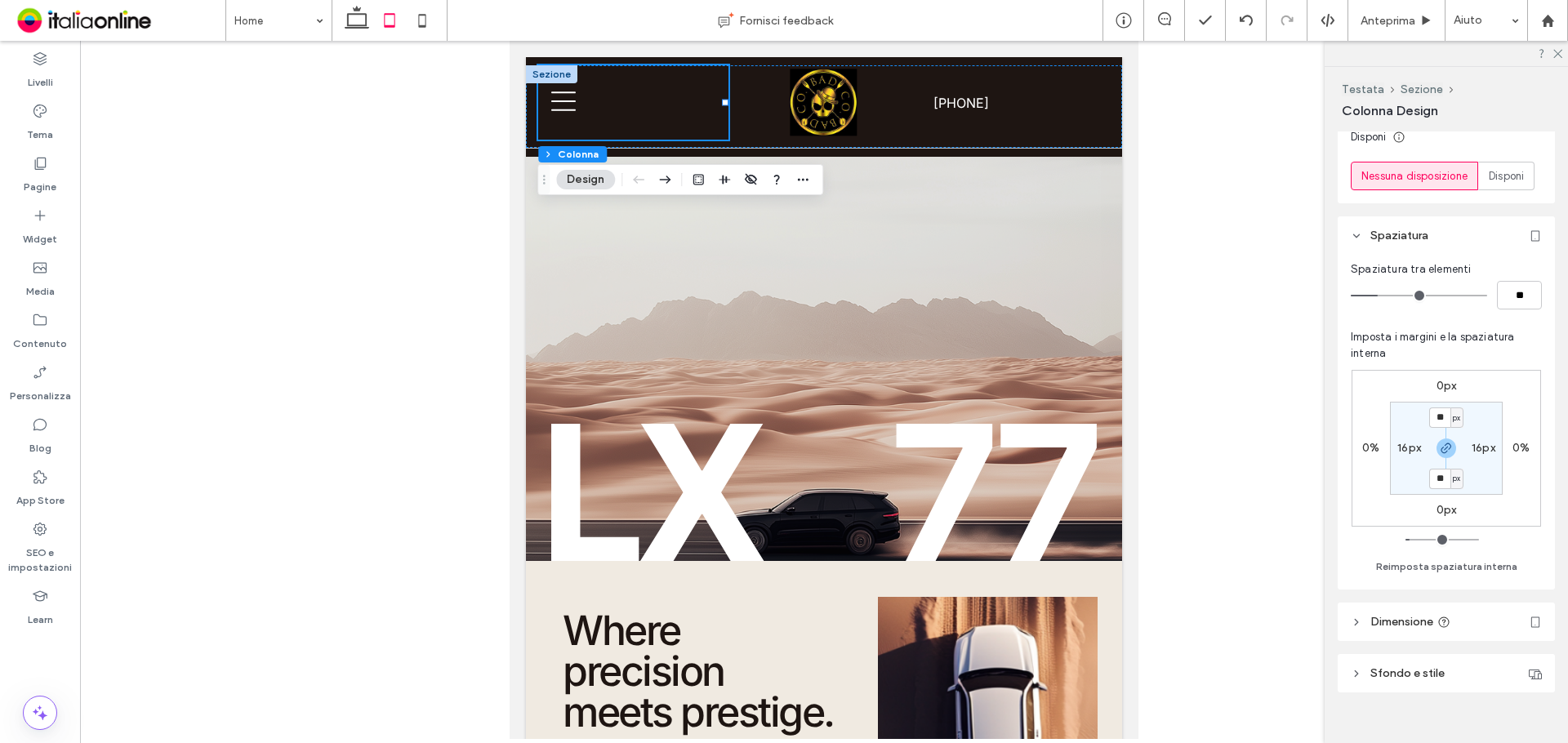 scroll, scrollTop: 309, scrollLeft: 0, axis: vertical 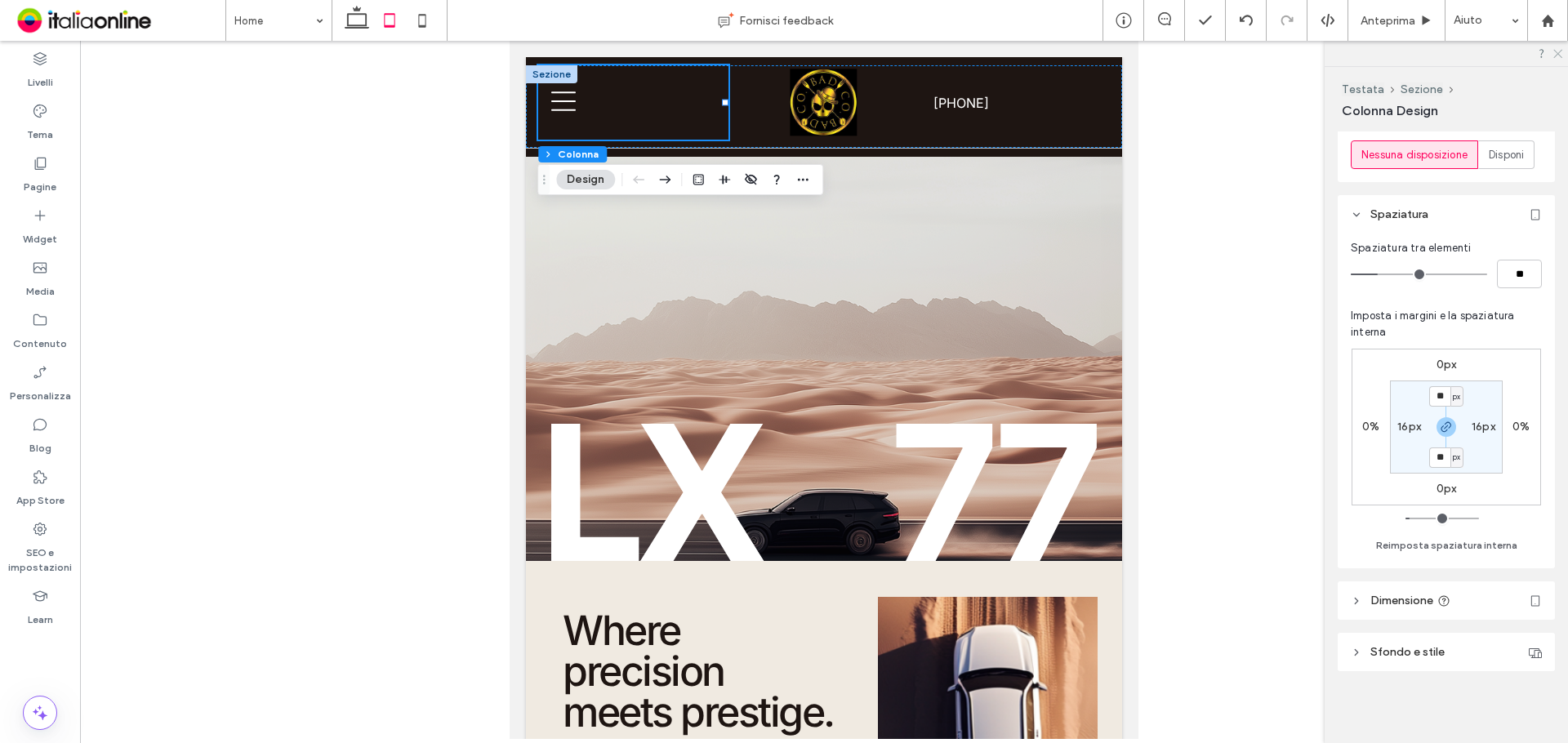 click 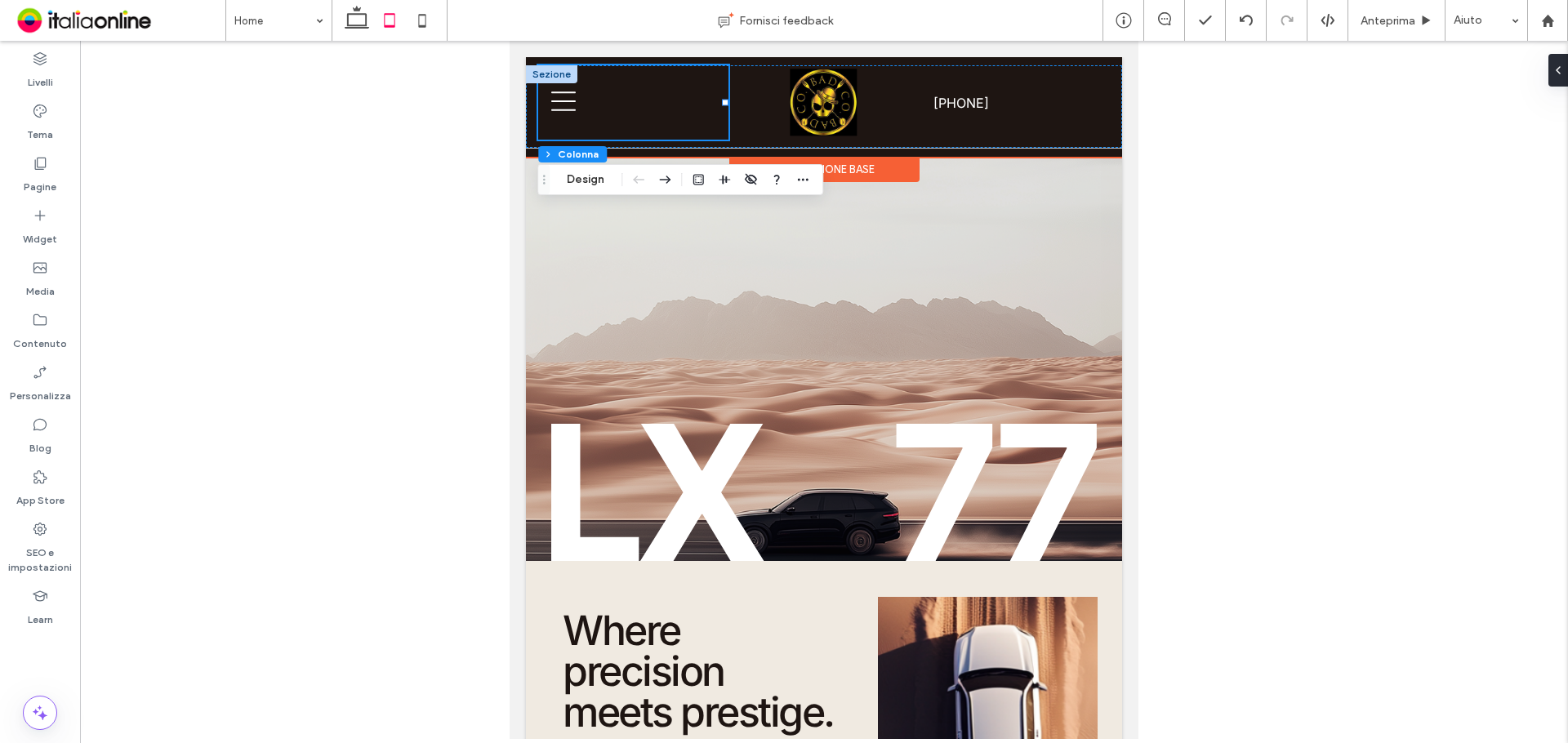 click at bounding box center (551, 74) 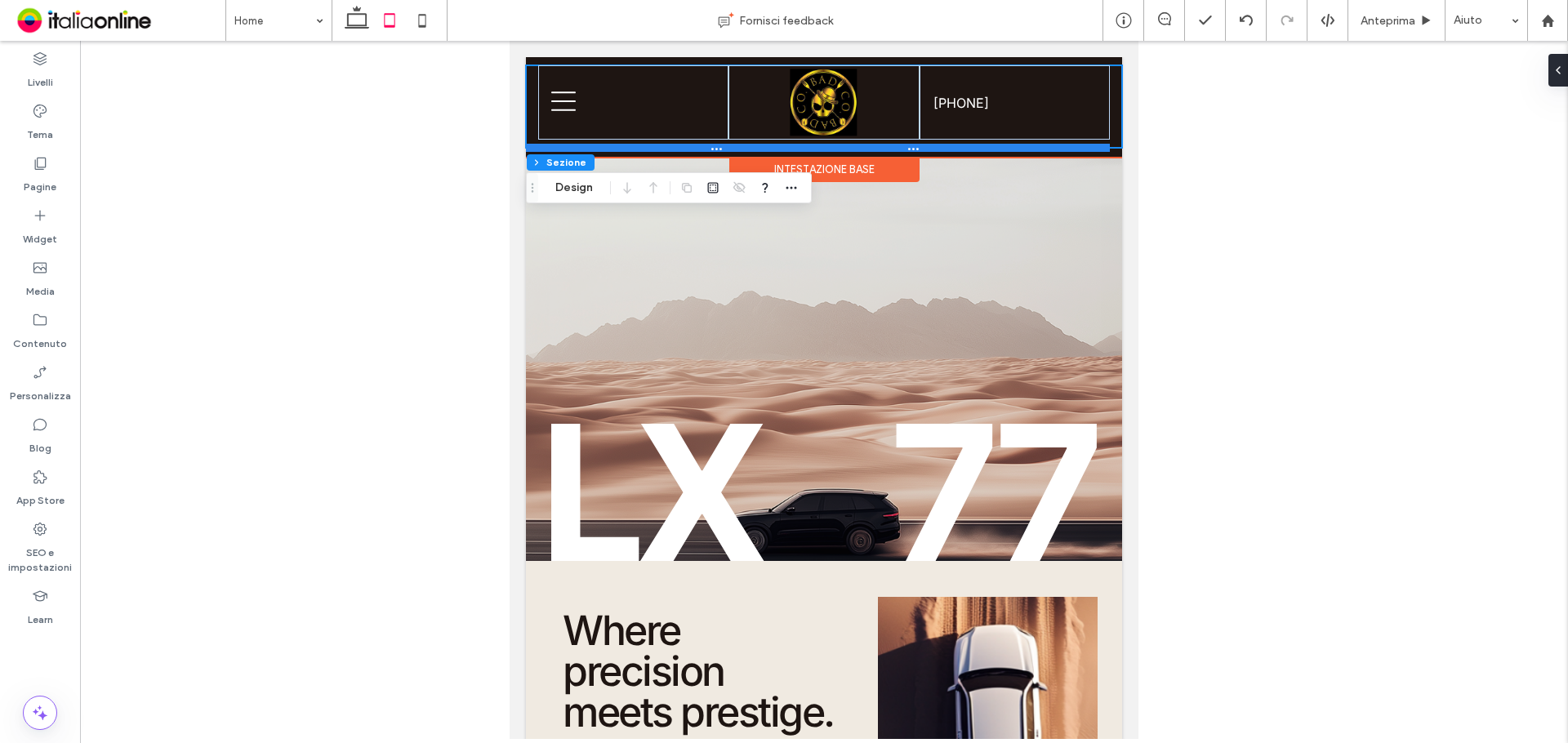click at bounding box center [817, 148] 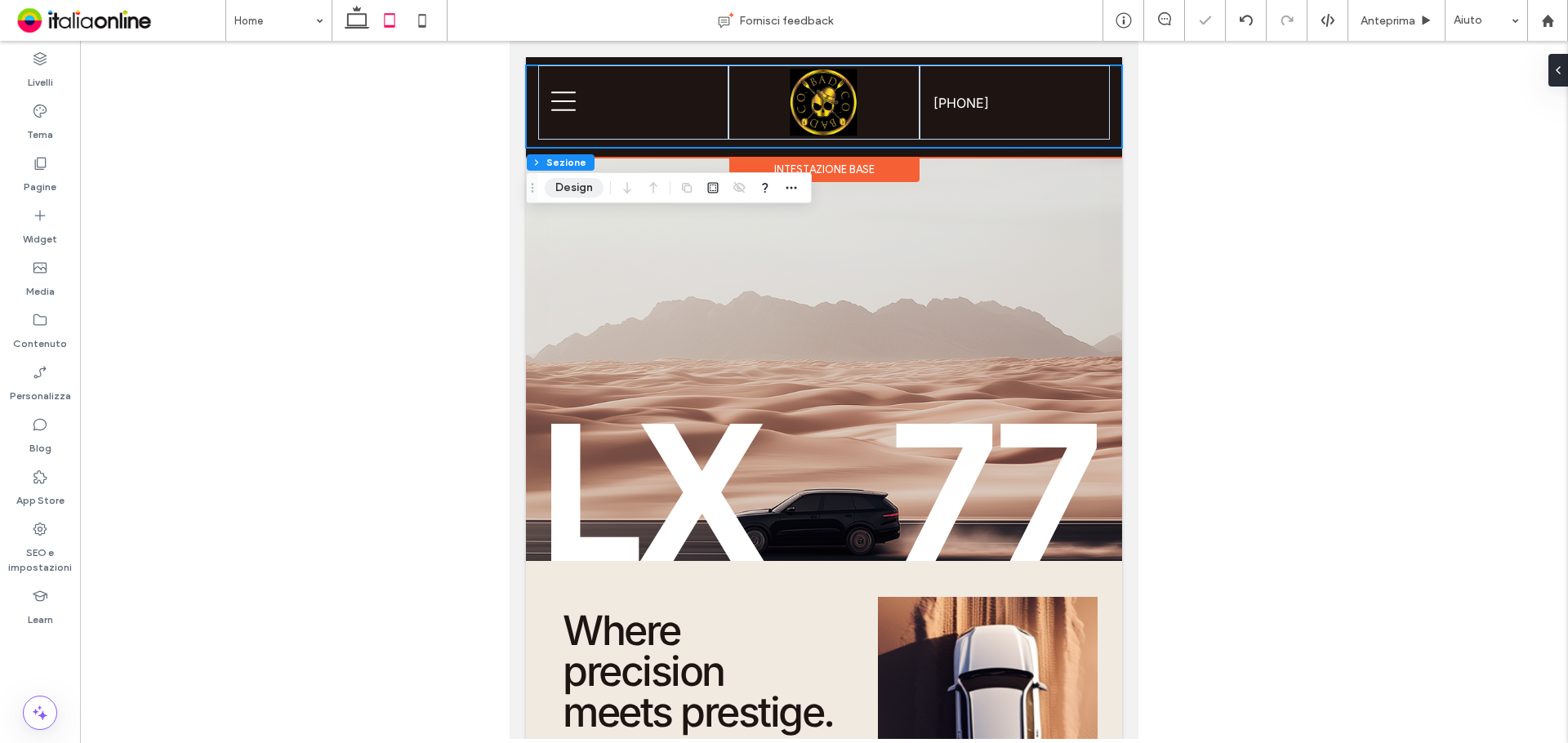 drag, startPoint x: 580, startPoint y: 186, endPoint x: 581, endPoint y: 169, distance: 17.029386 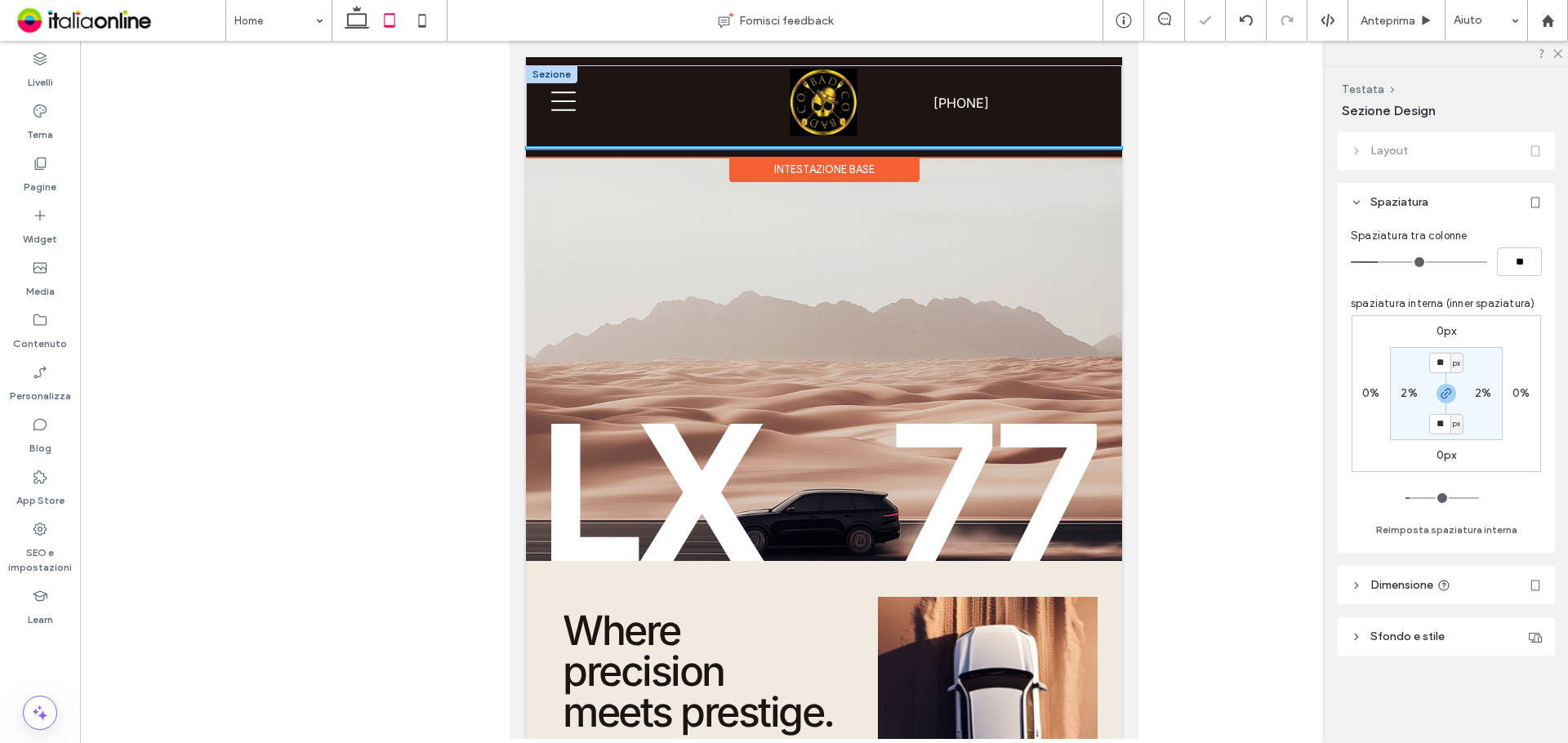 click on "Intestazione base" at bounding box center [824, 169] 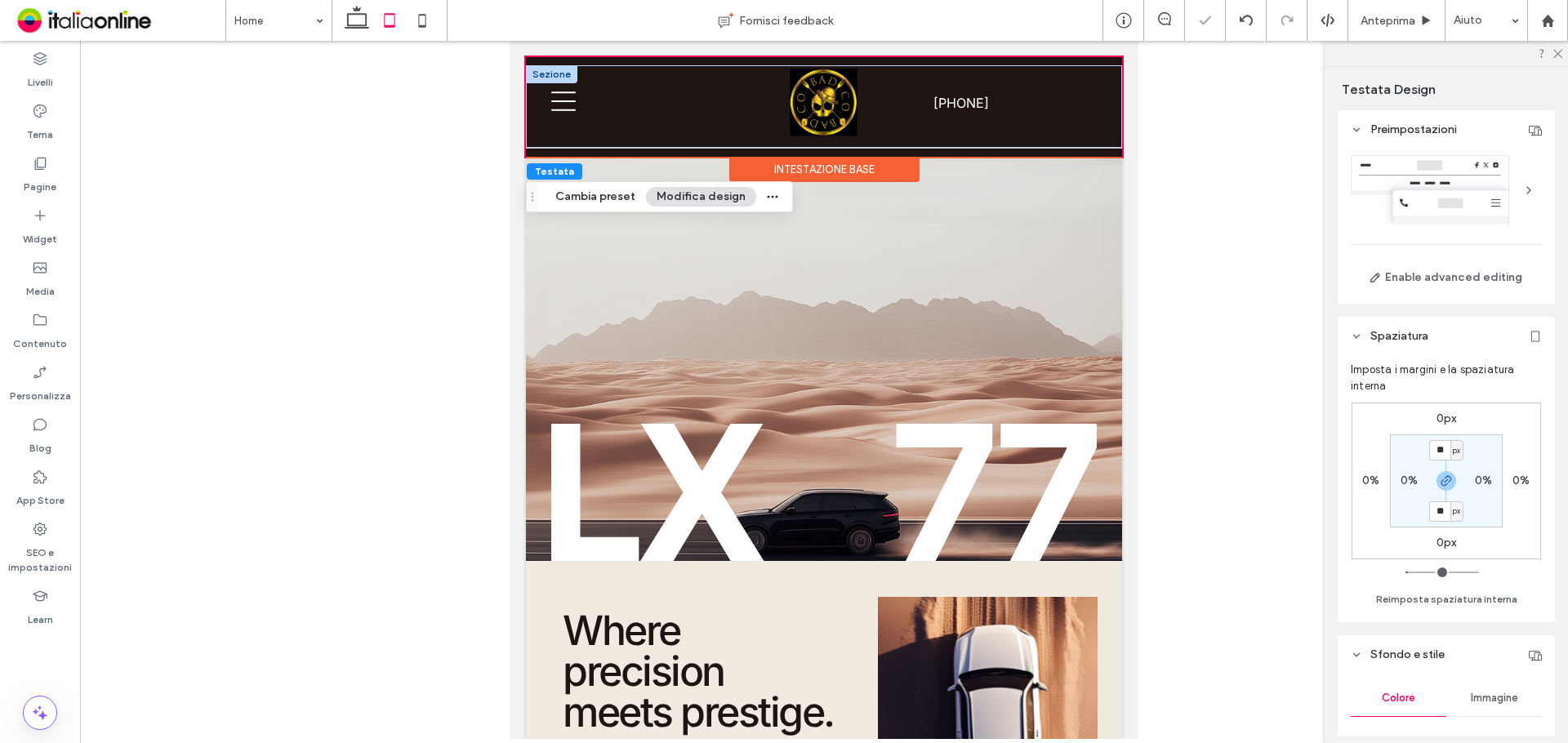 click on "[PERCENTAGE] [PIXEL] [PERCENTAGE] [PIXEL]" at bounding box center [1446, 481] 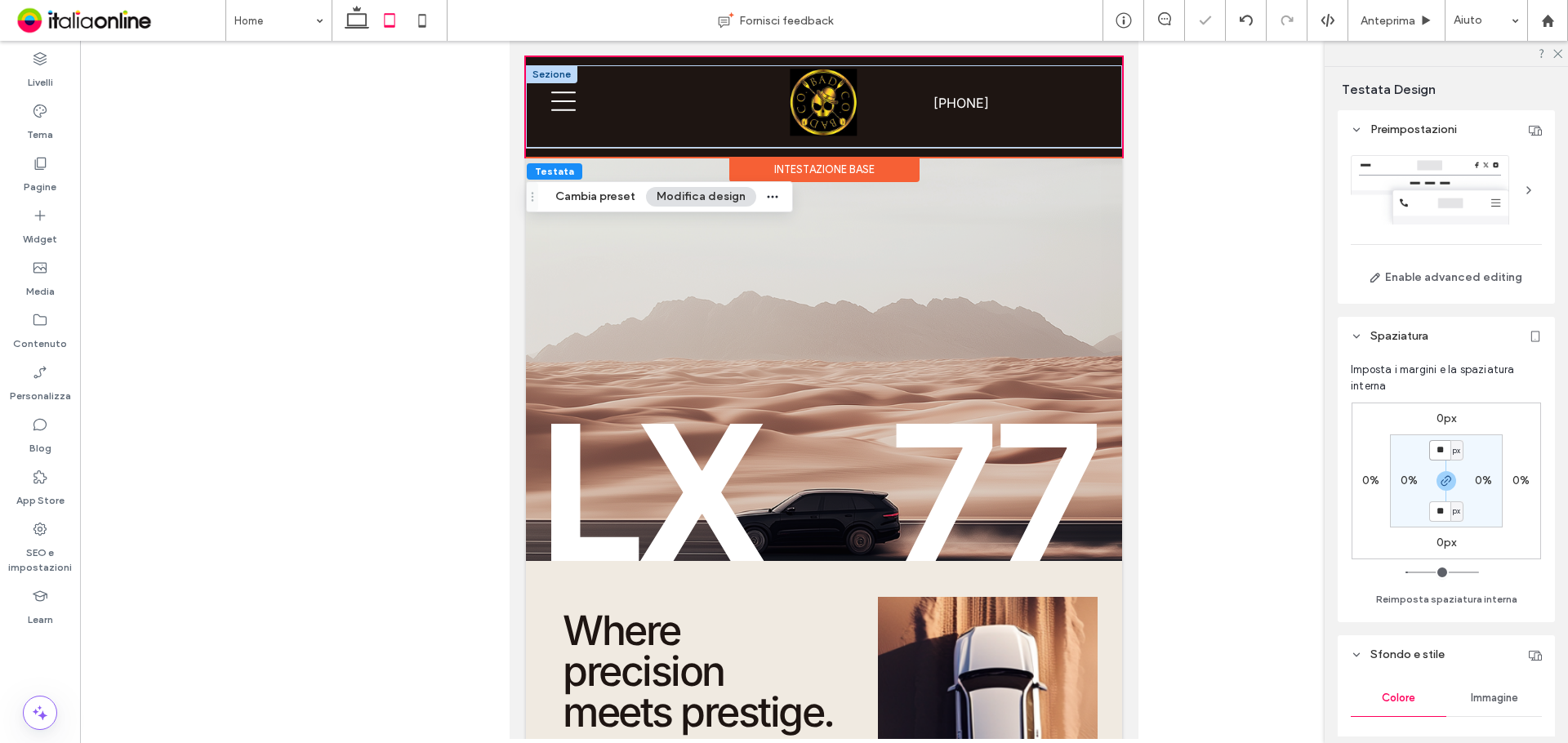 click on "**" at bounding box center (1440, 450) 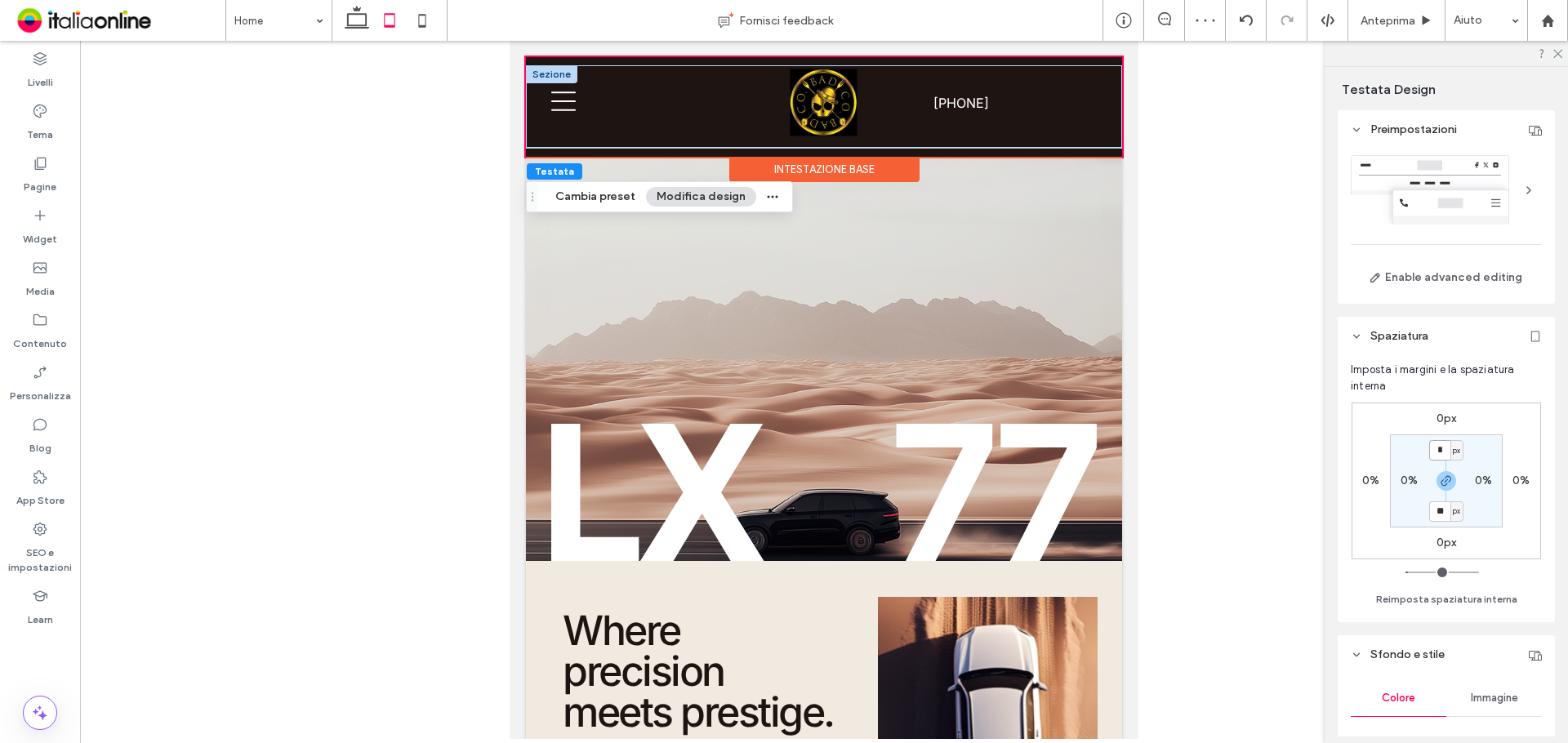 type on "*" 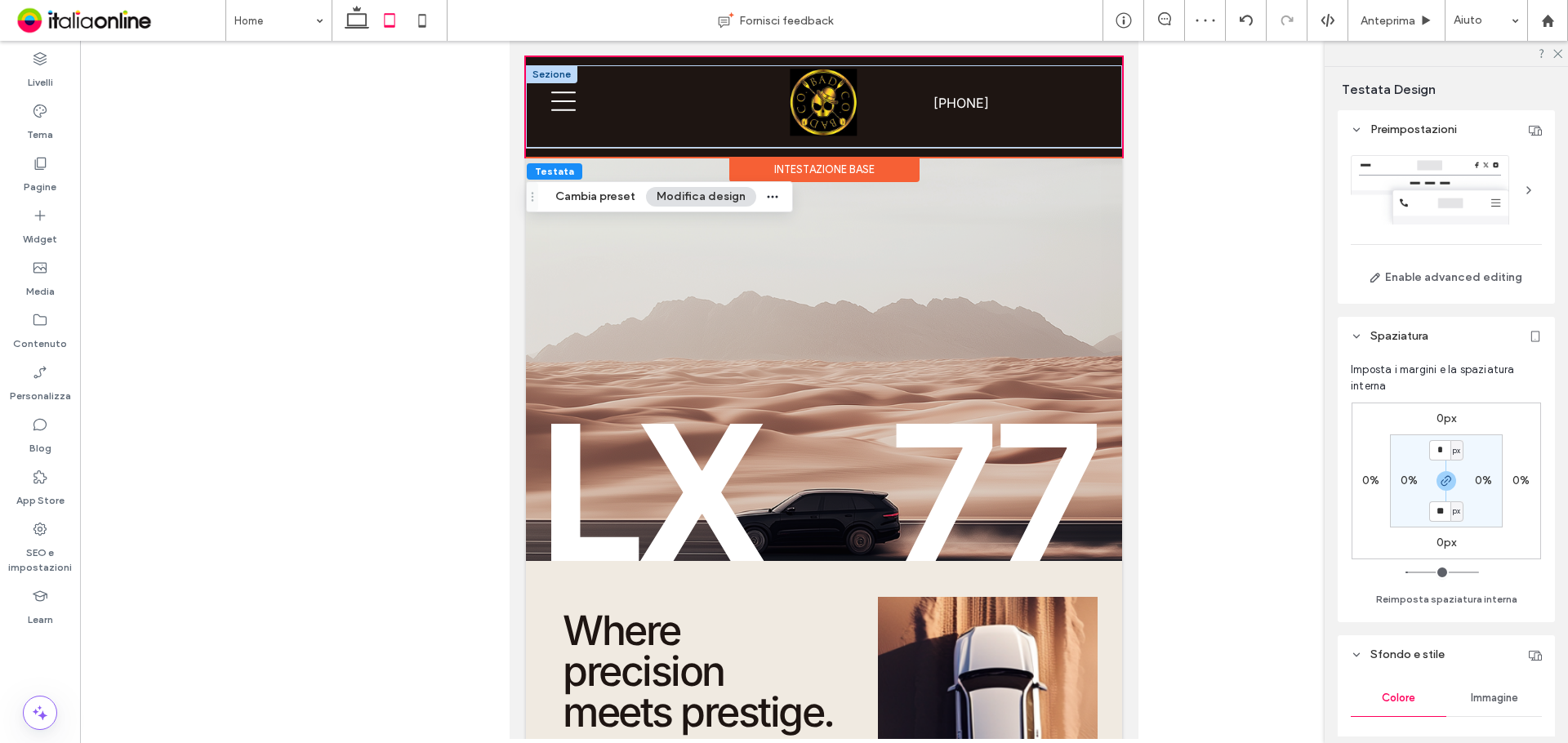 type on "*" 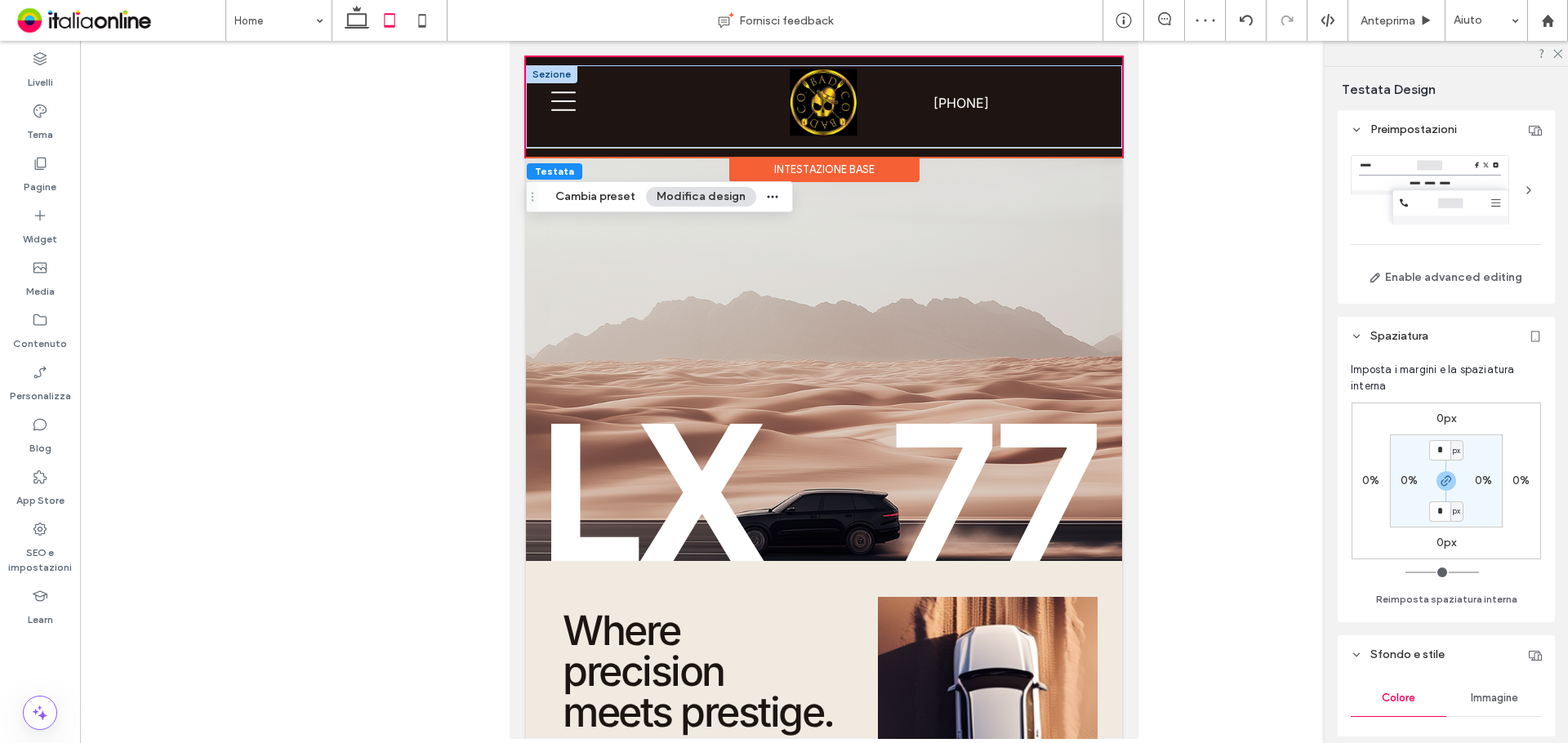 click on "0px 0% 0px 0% * px 0% * px 0%" at bounding box center (1446, 481) 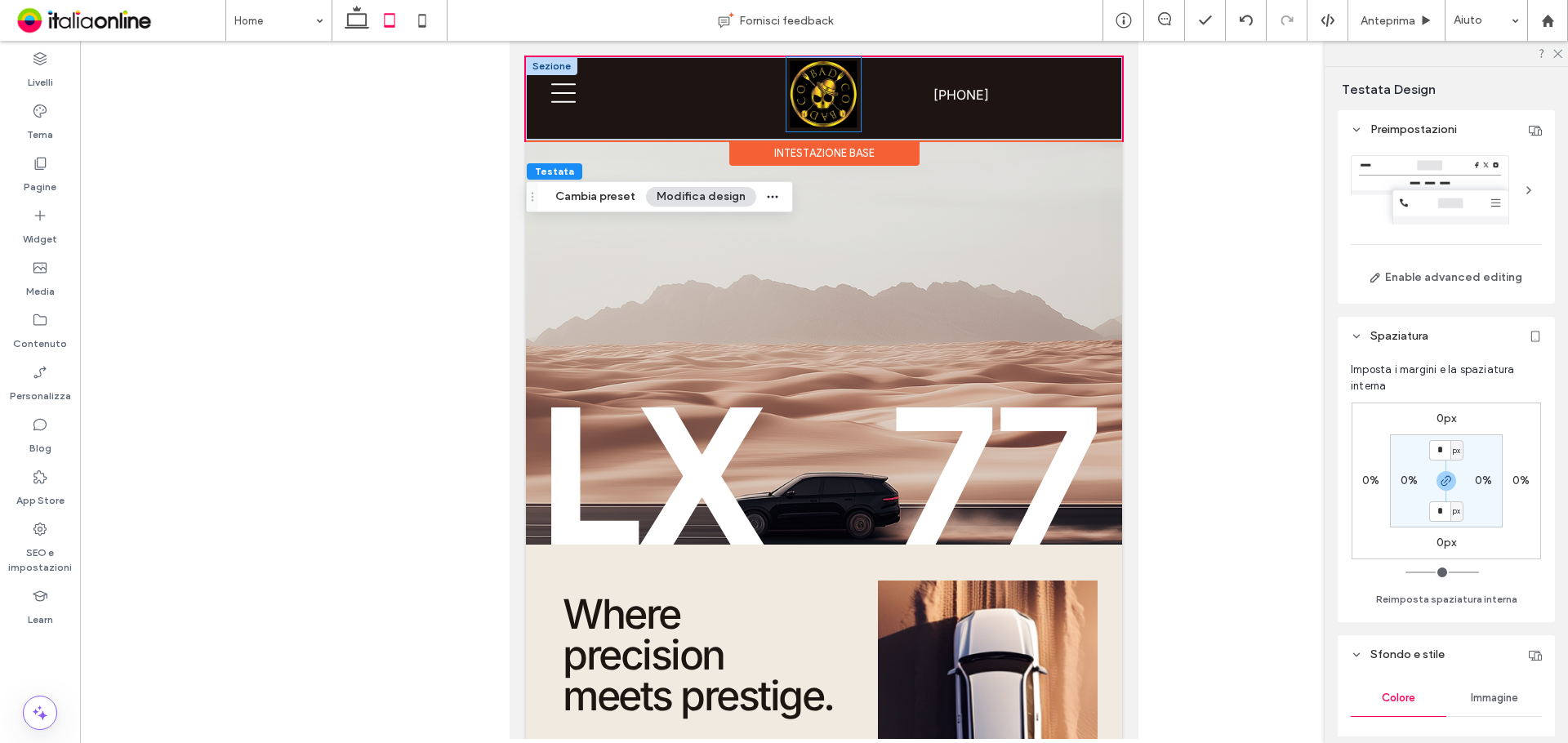 click at bounding box center [823, 94] 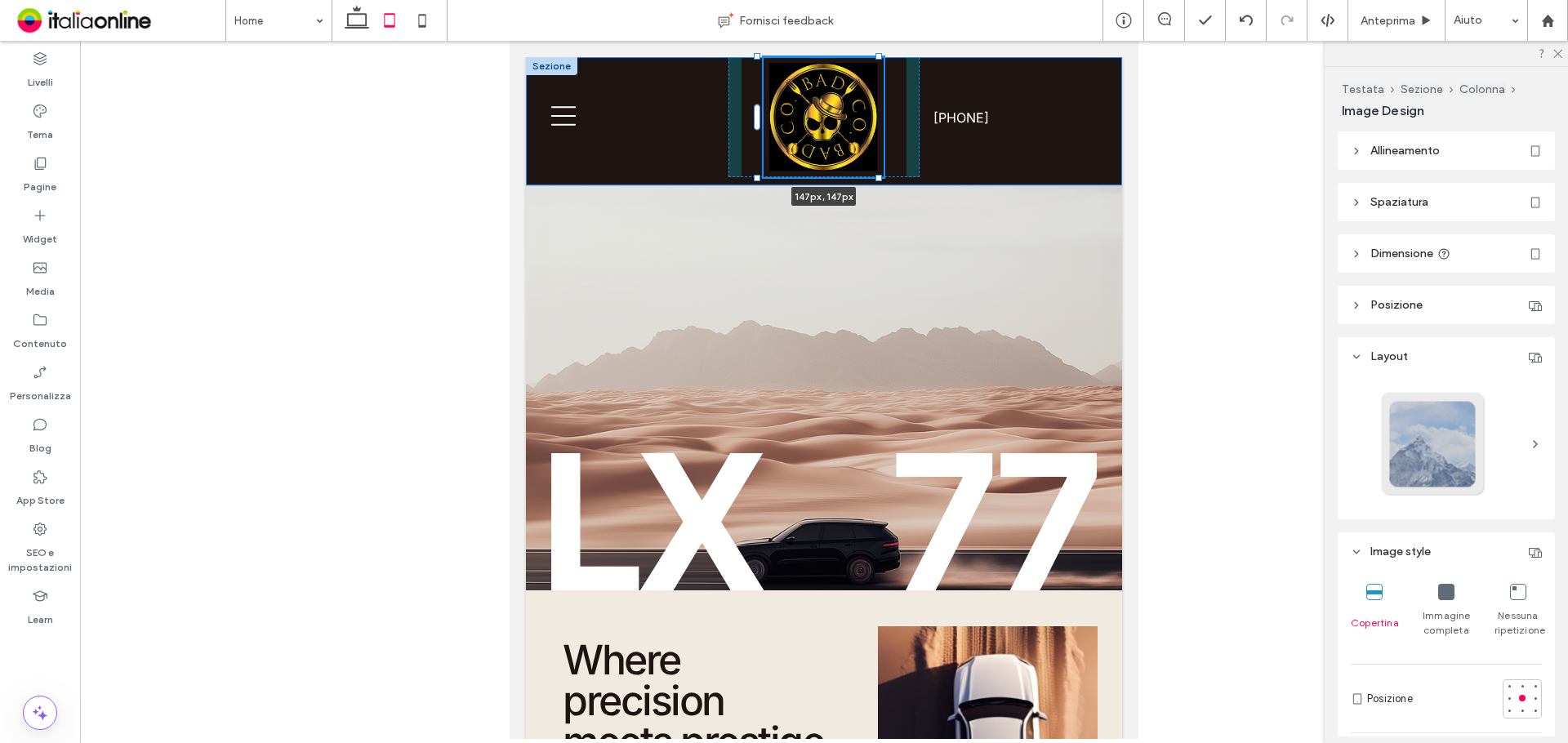 drag, startPoint x: 855, startPoint y: 131, endPoint x: 877, endPoint y: 153, distance: 31.1127 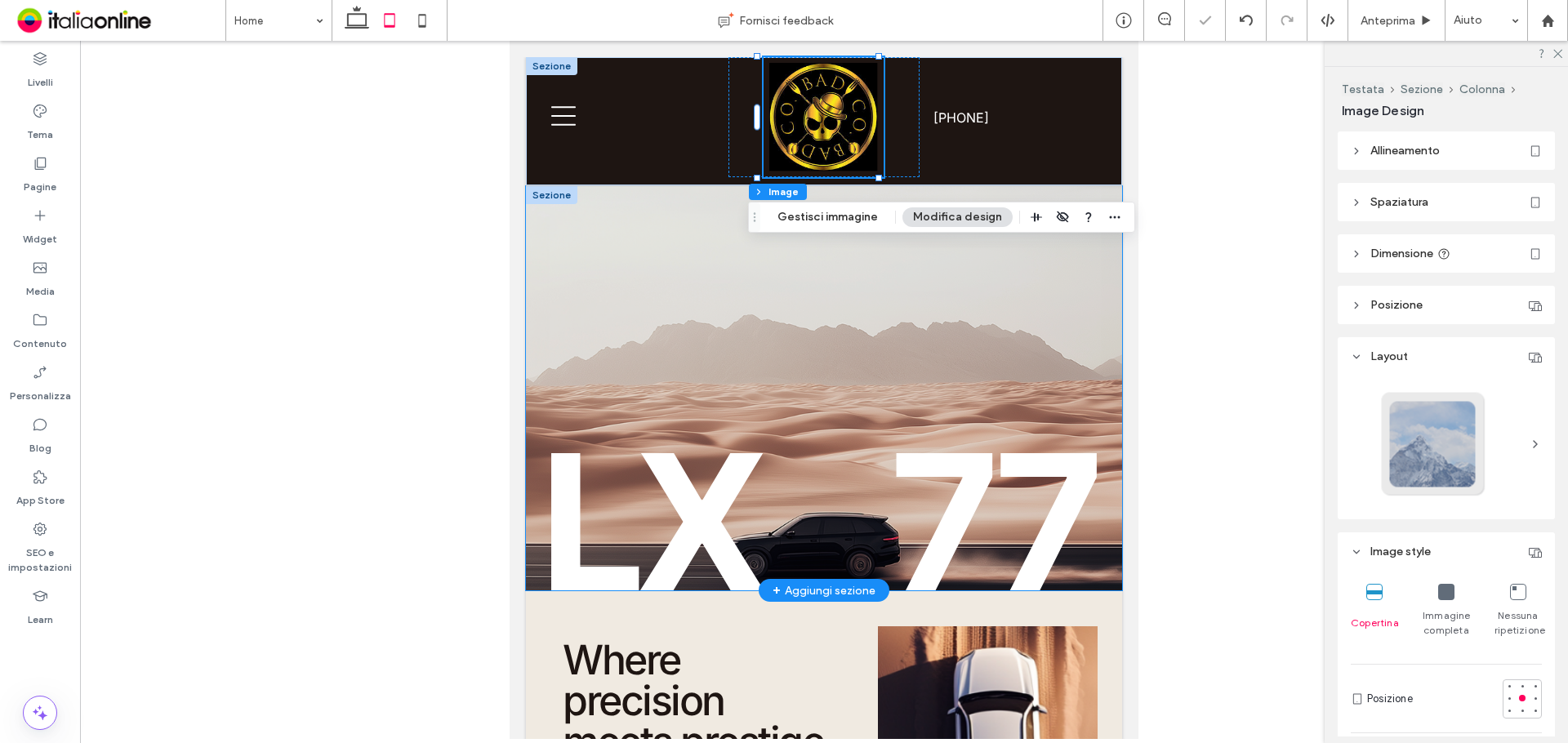click on "Drive into luxury. Elevate every mile with unmatched vehicles for unforgettable journeys." at bounding box center [824, 388] 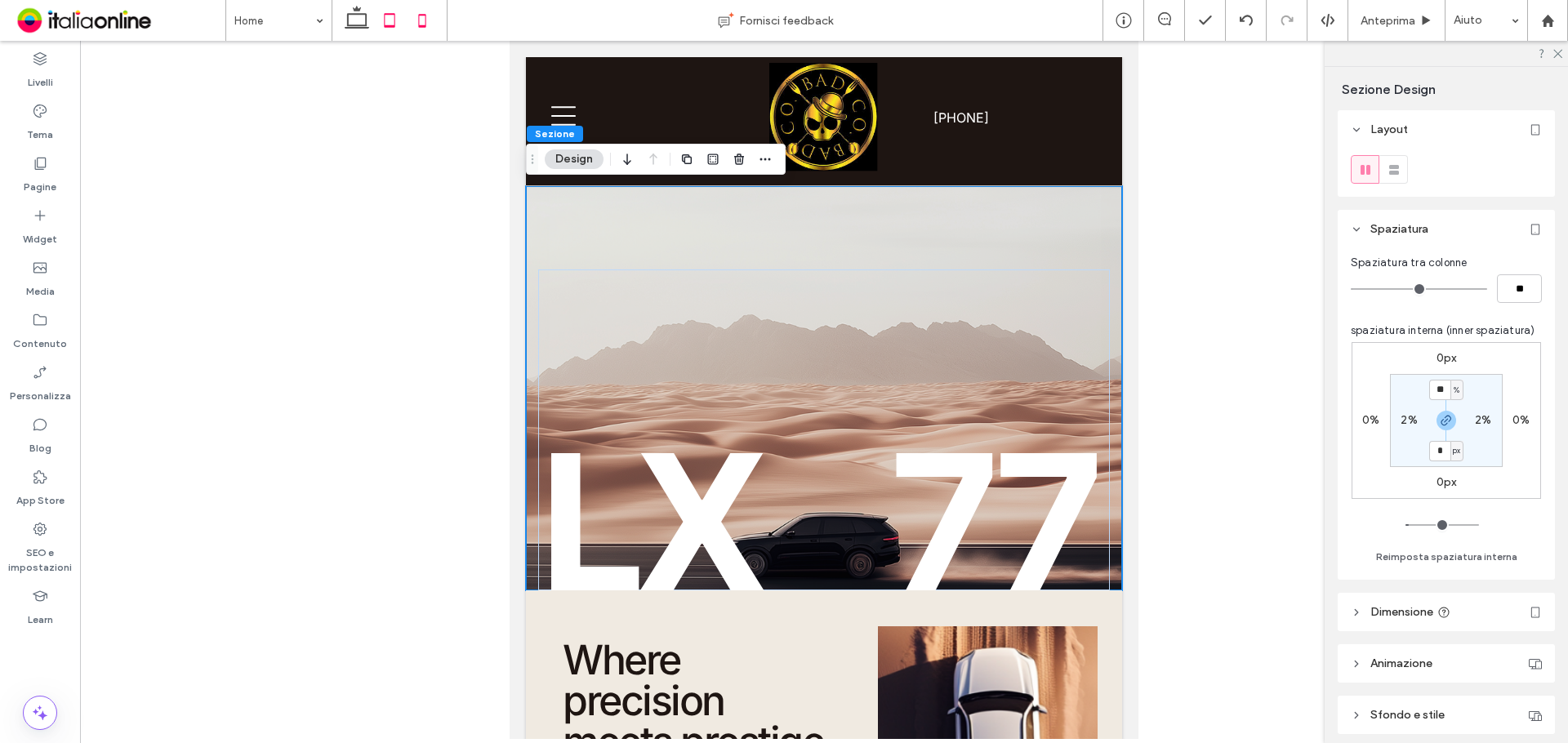 click 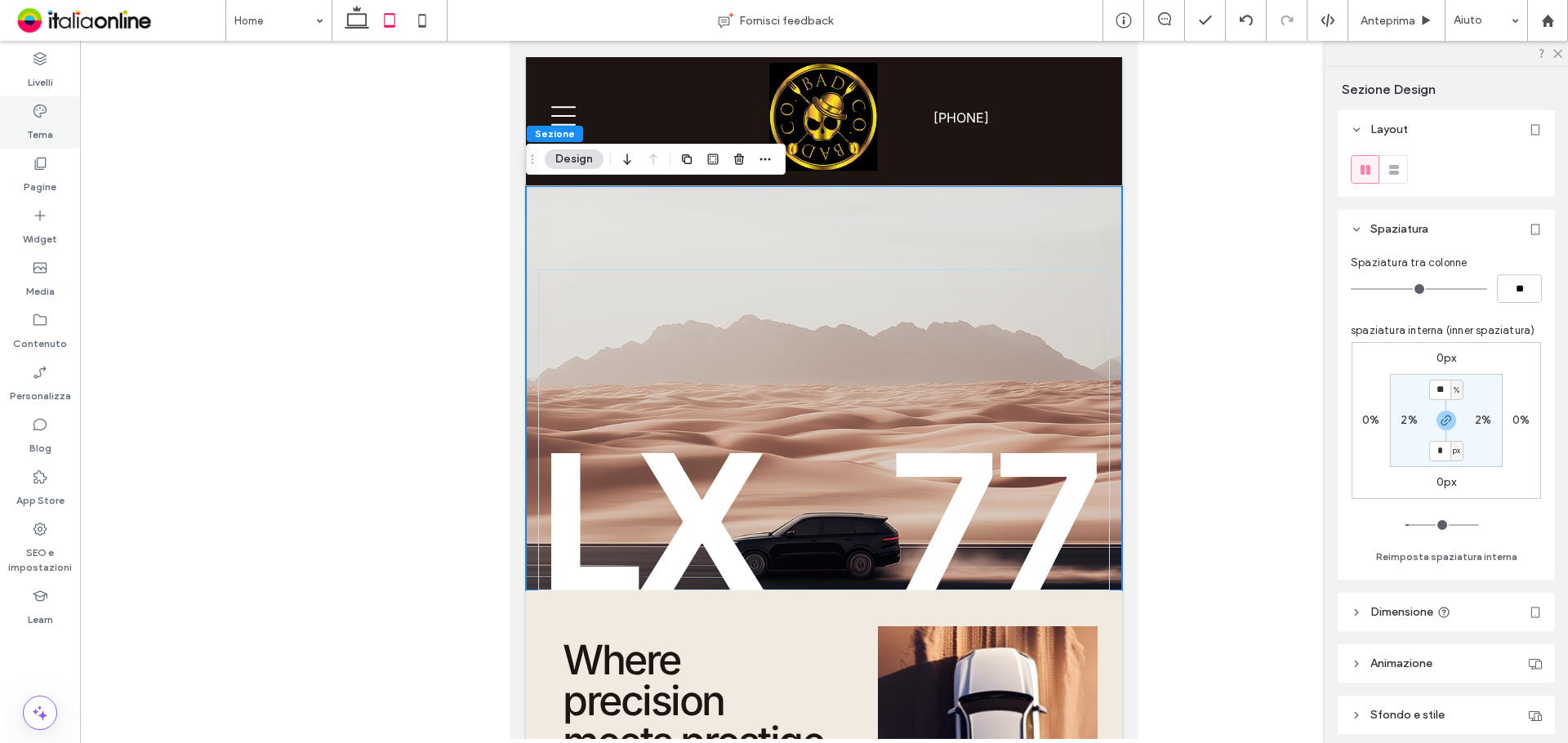 type on "*" 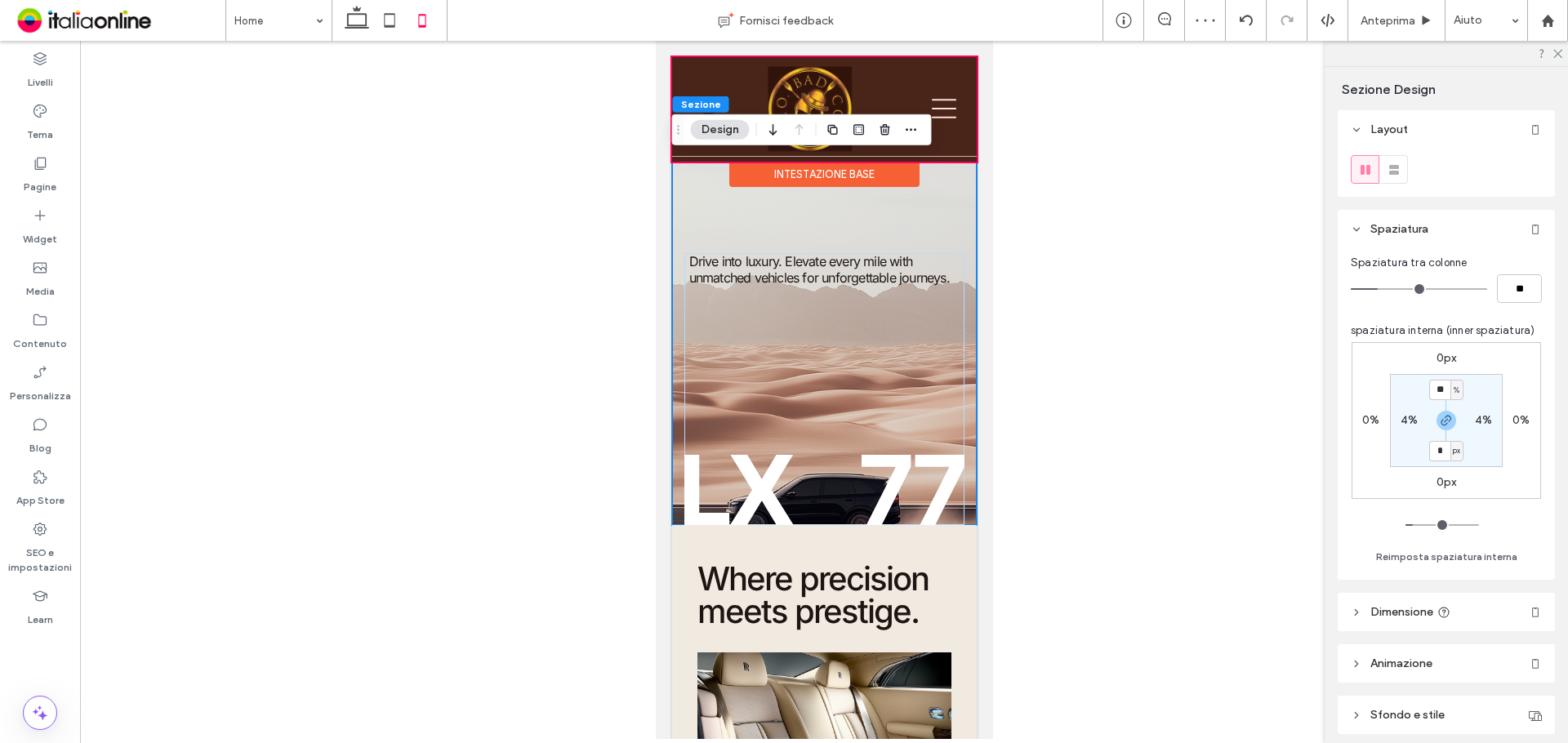 click at bounding box center (823, 109) 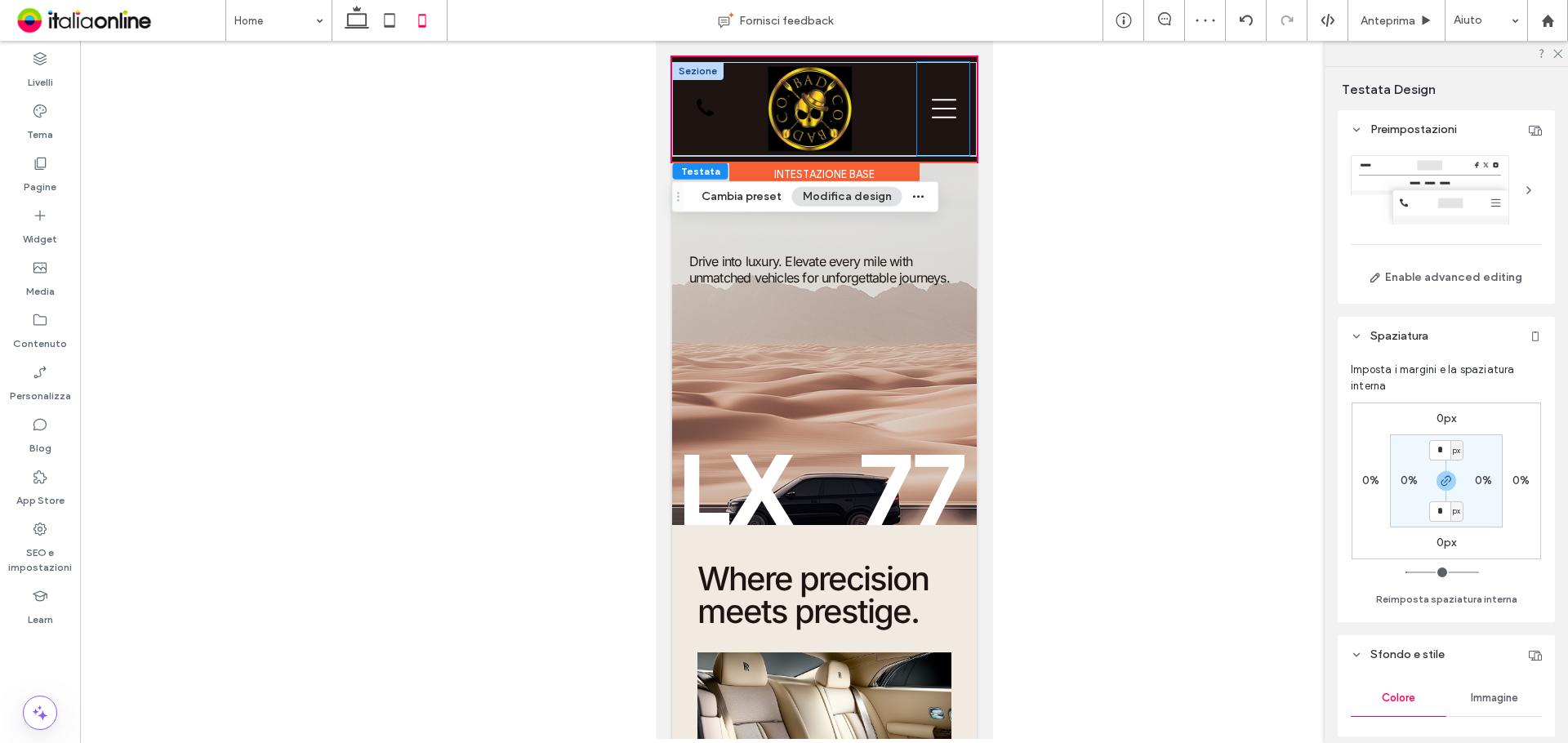 click at bounding box center [942, 109] 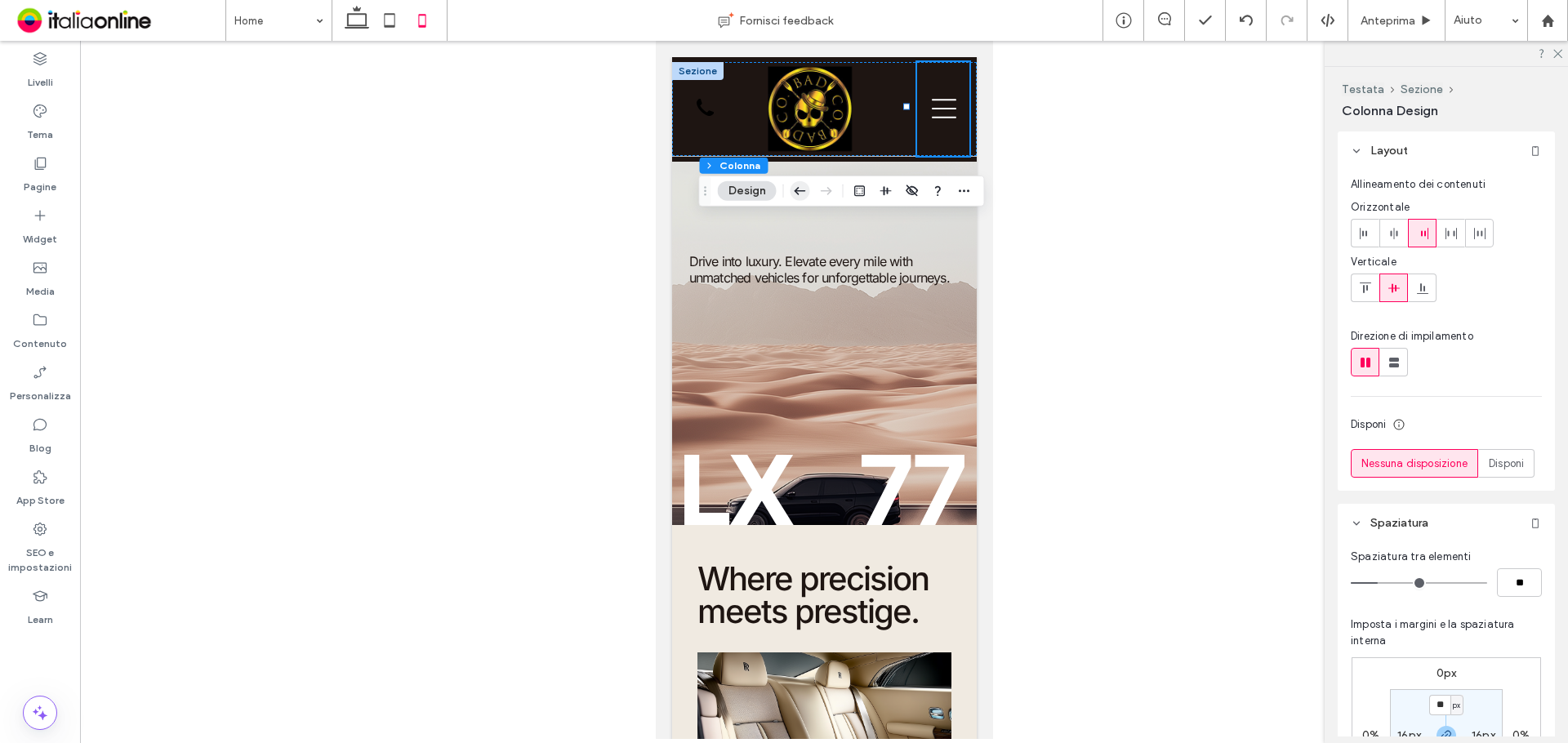click 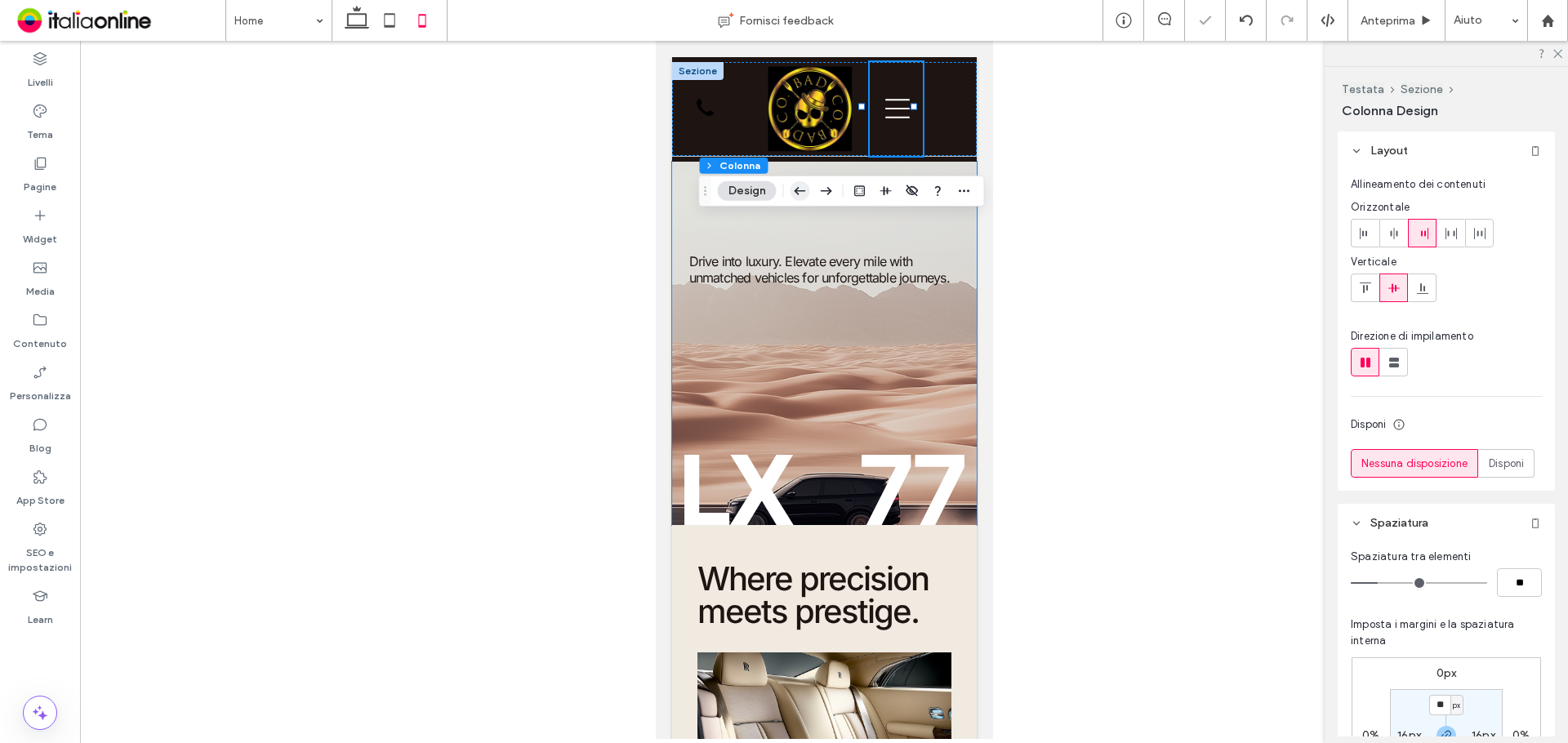 click 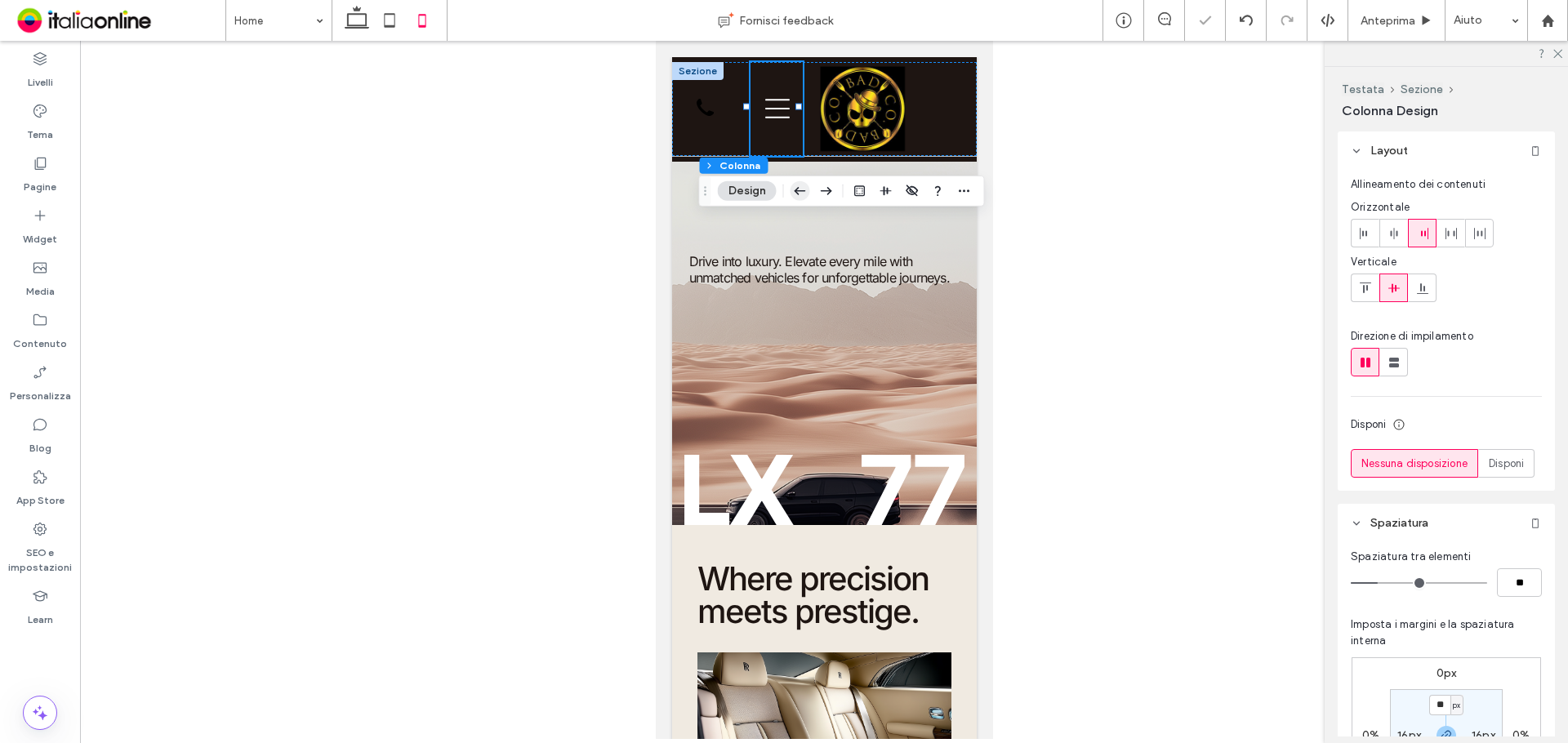 click 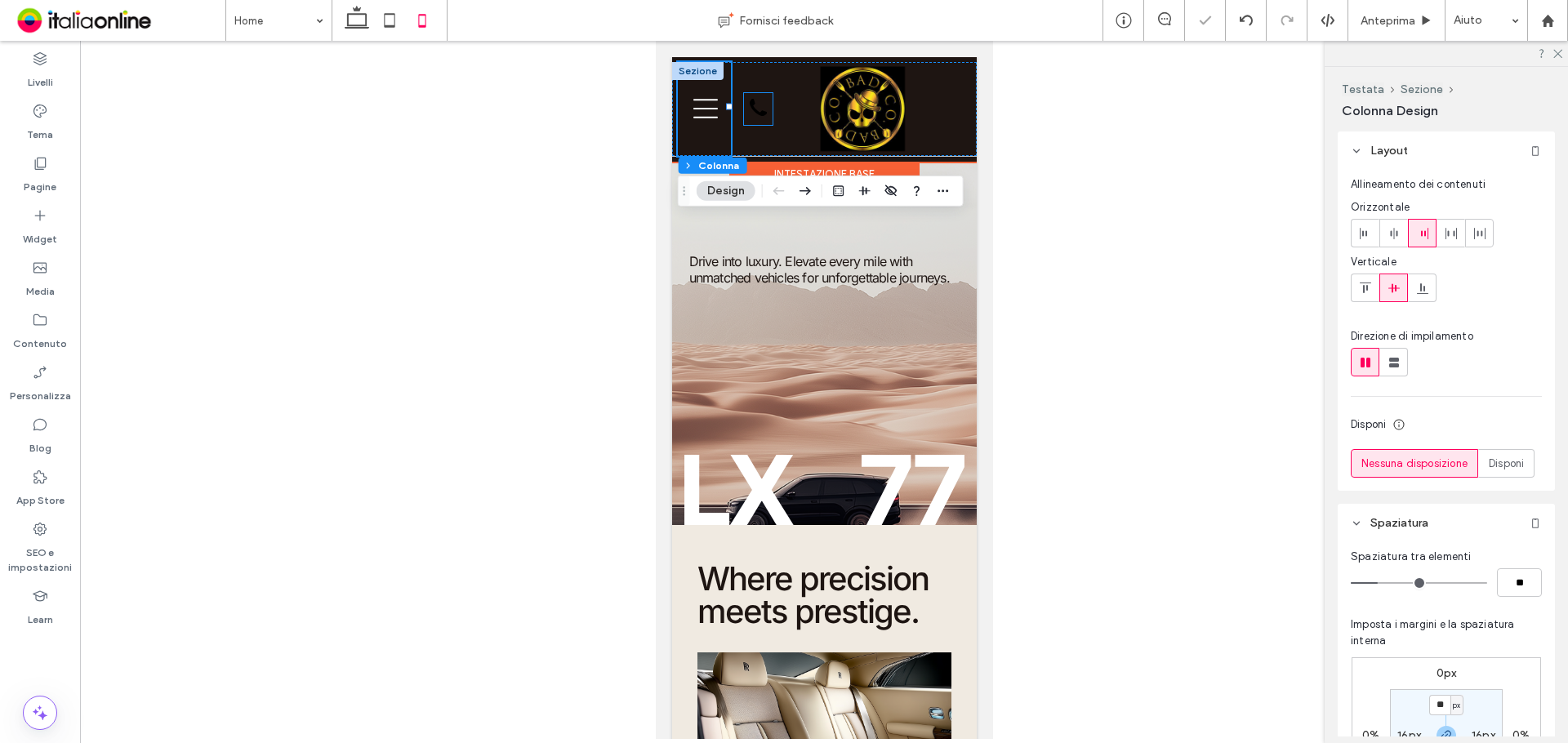 click 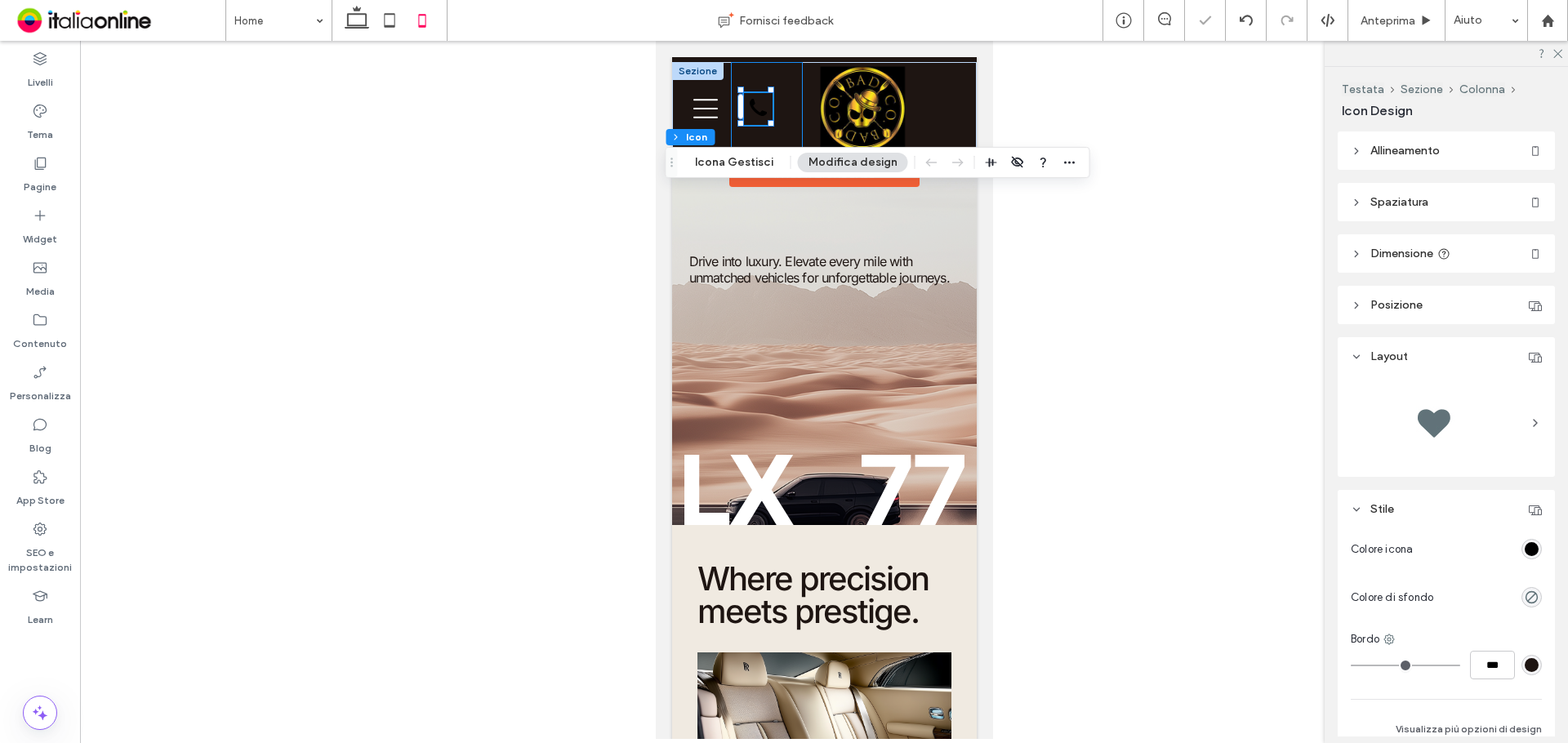 click on "[PHONE]" at bounding box center [766, 109] 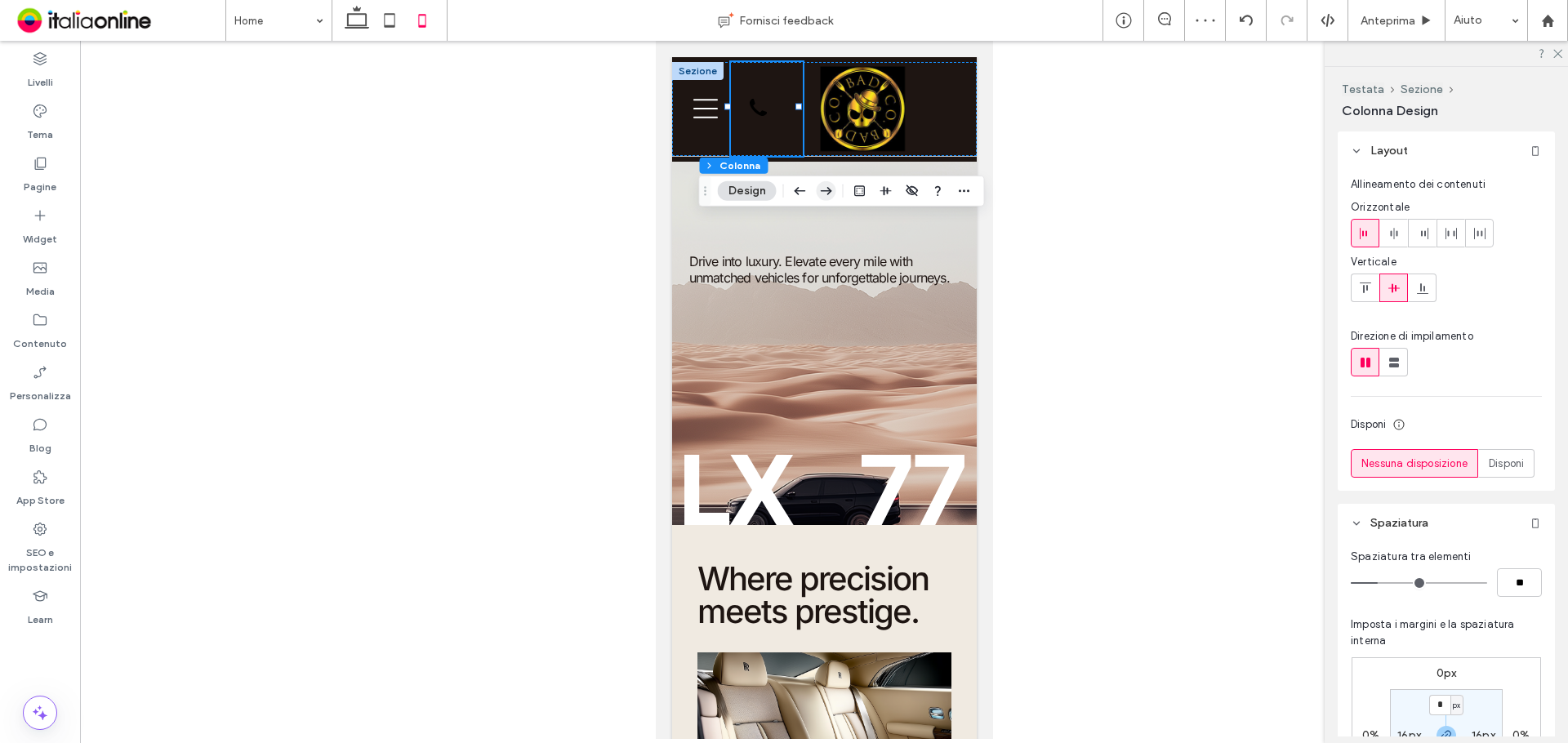 click 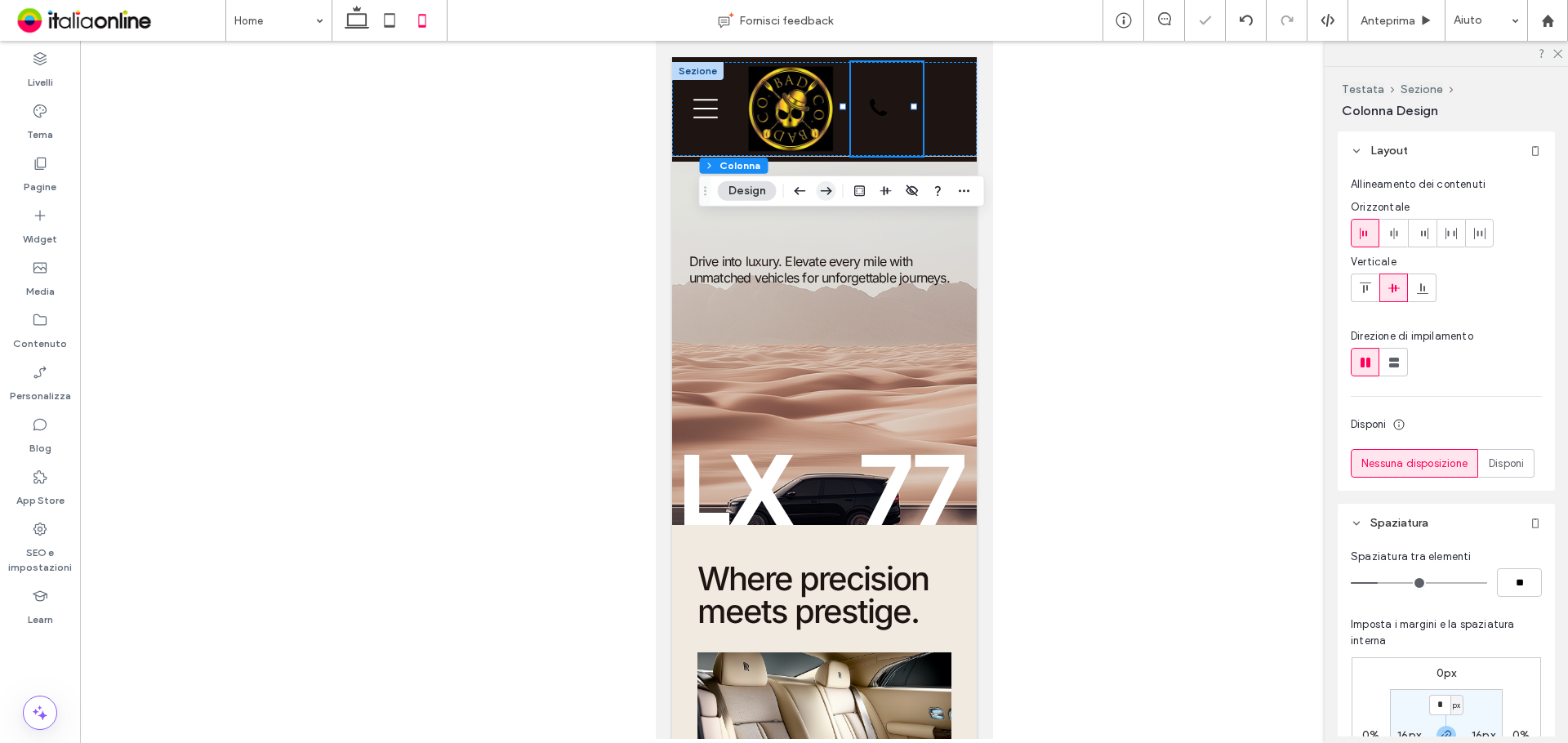 click 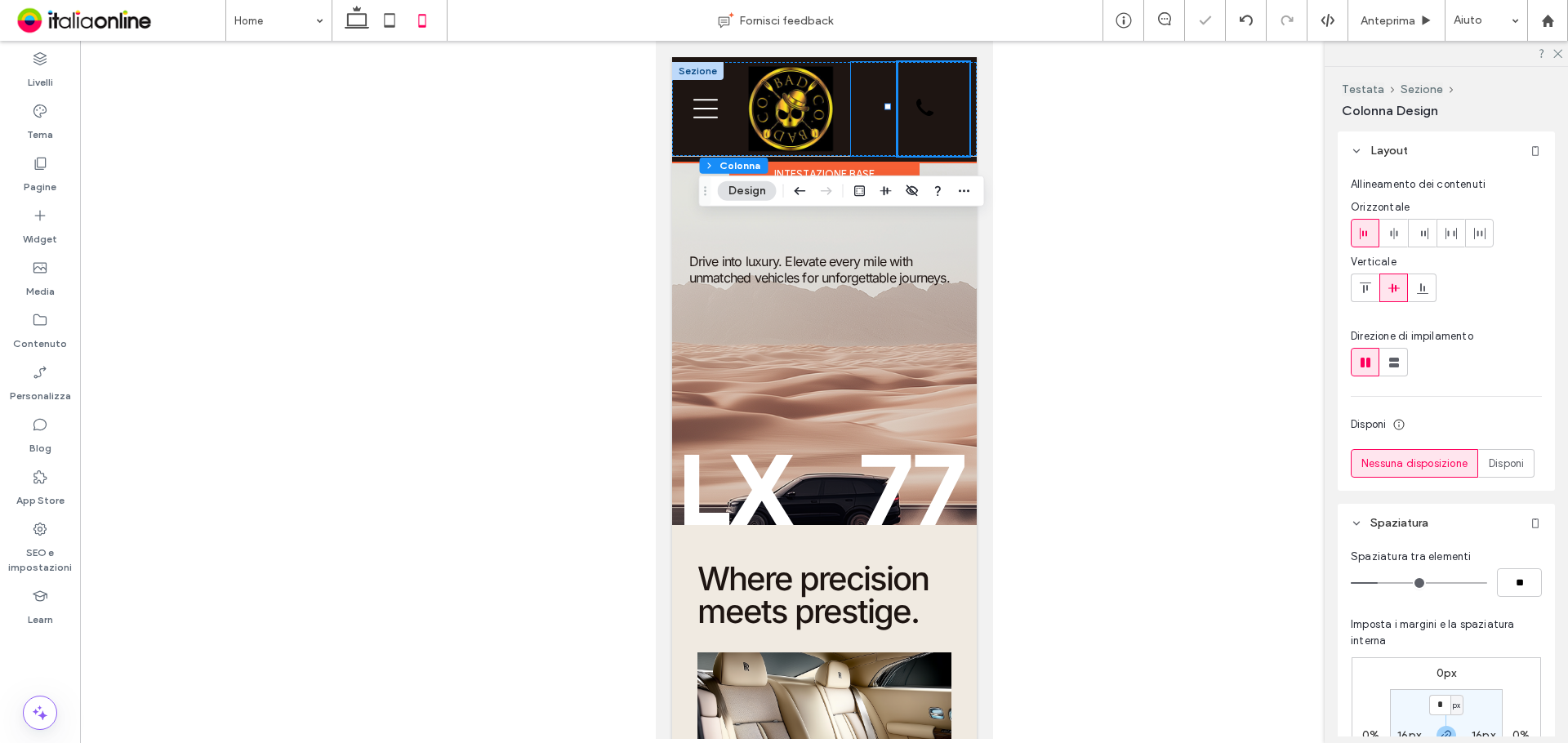 click at bounding box center (874, 109) 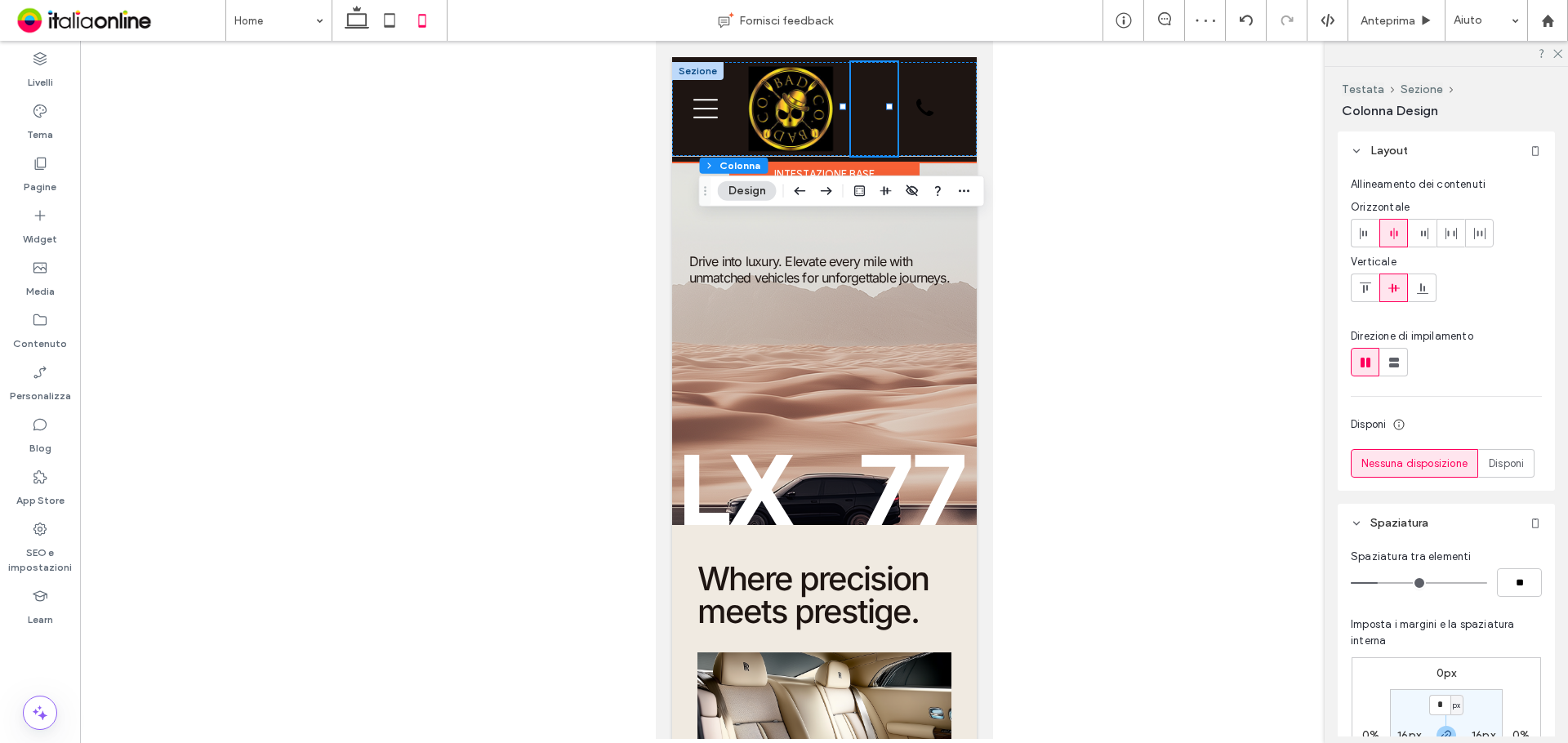 click at bounding box center [874, 109] 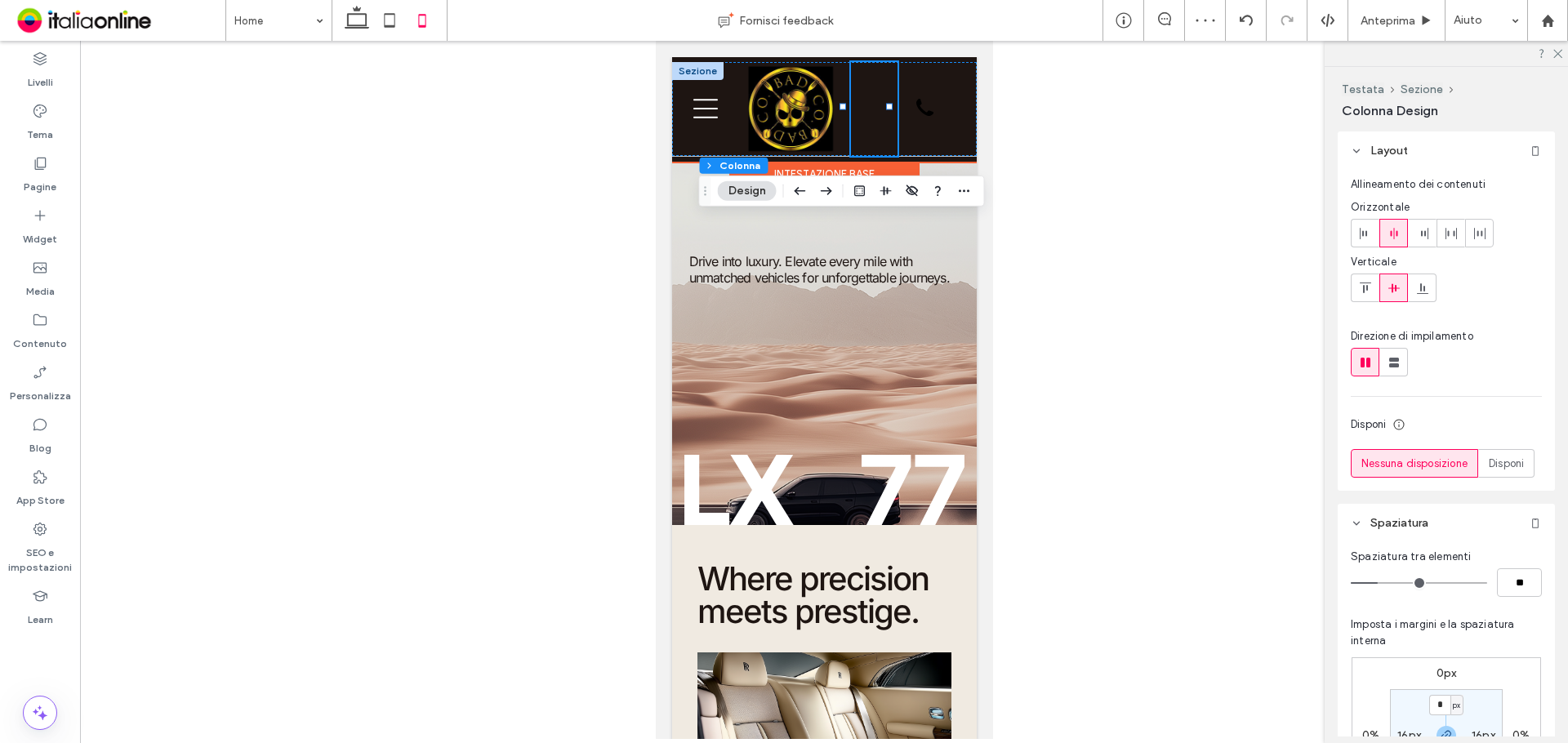 click at bounding box center [874, 109] 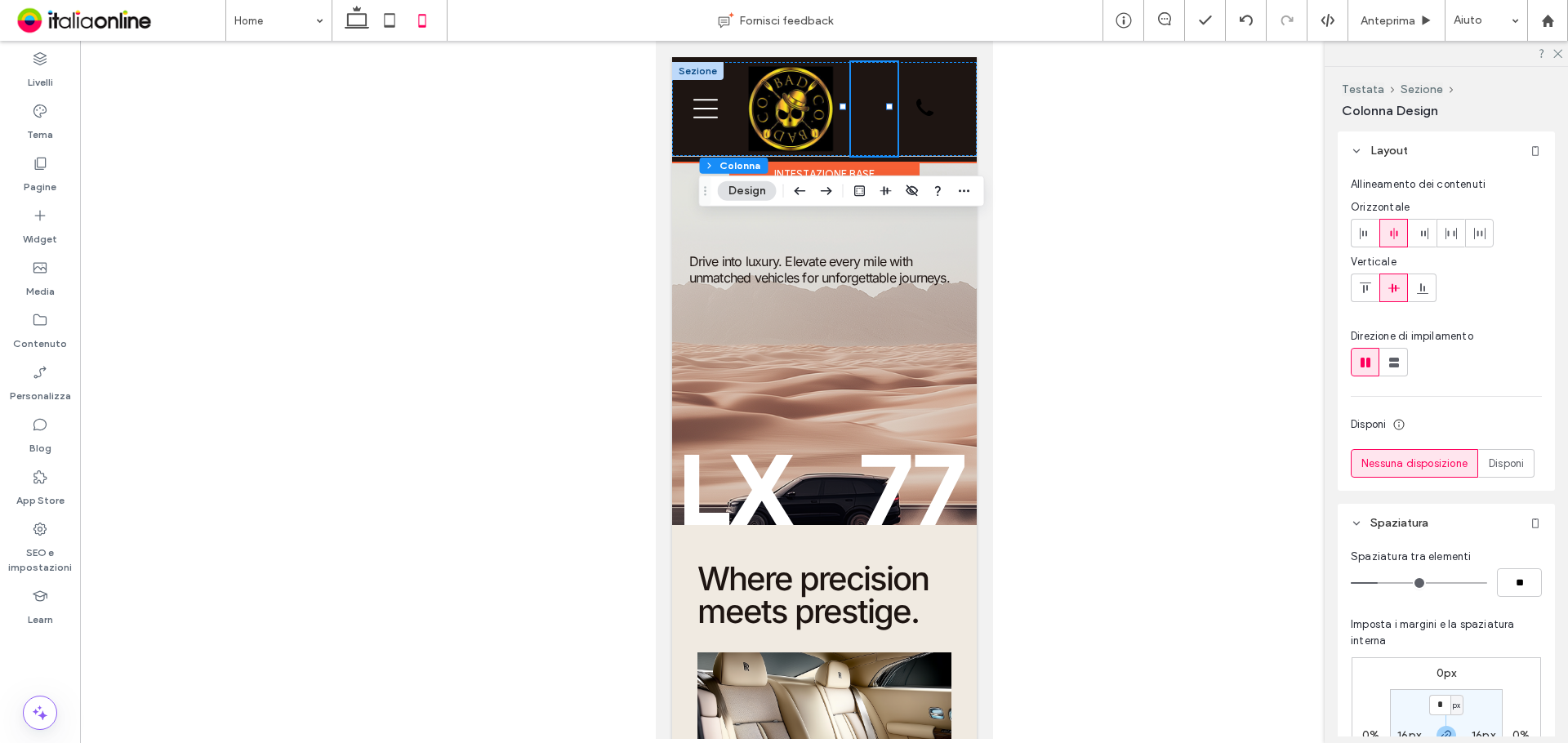 click at bounding box center [874, 109] 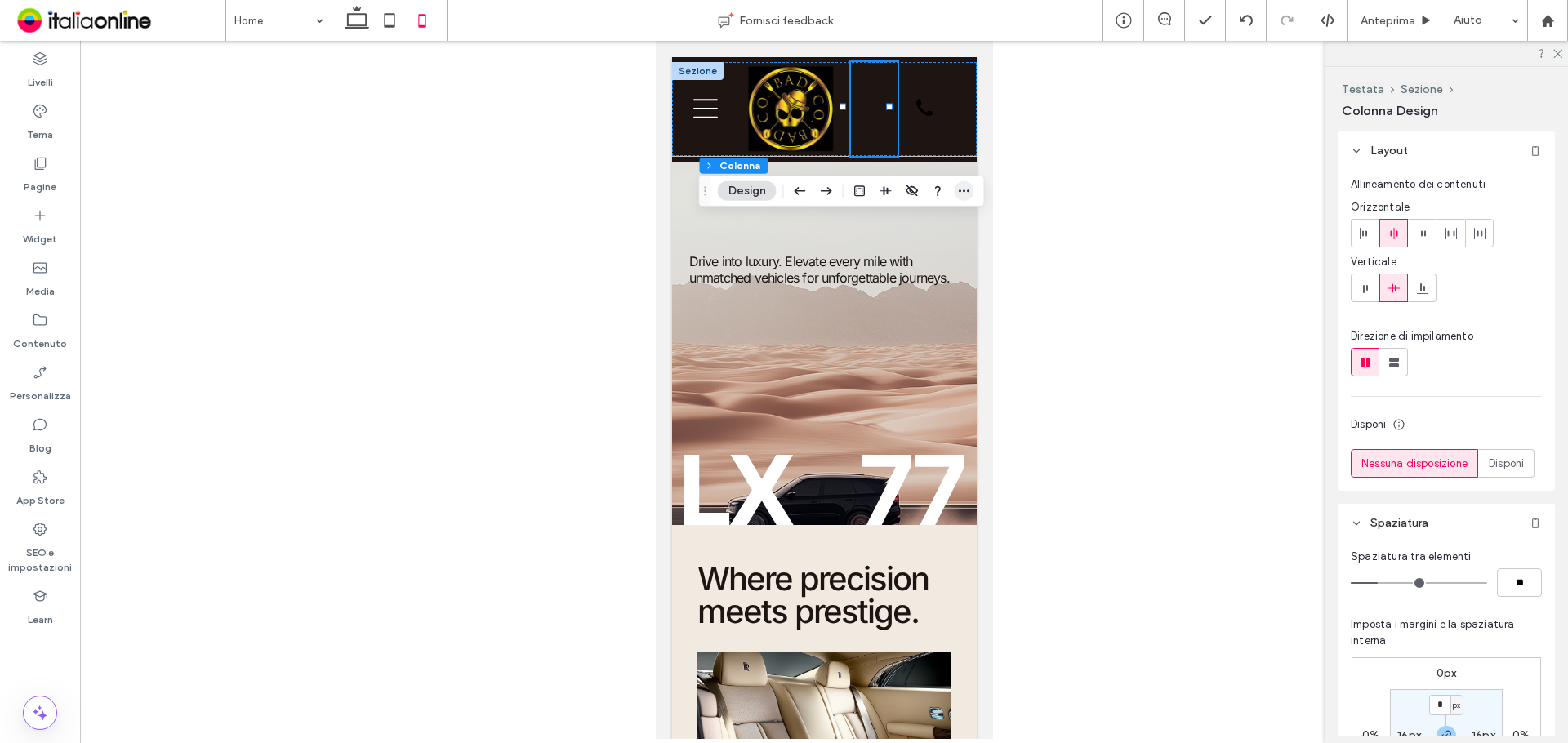 click 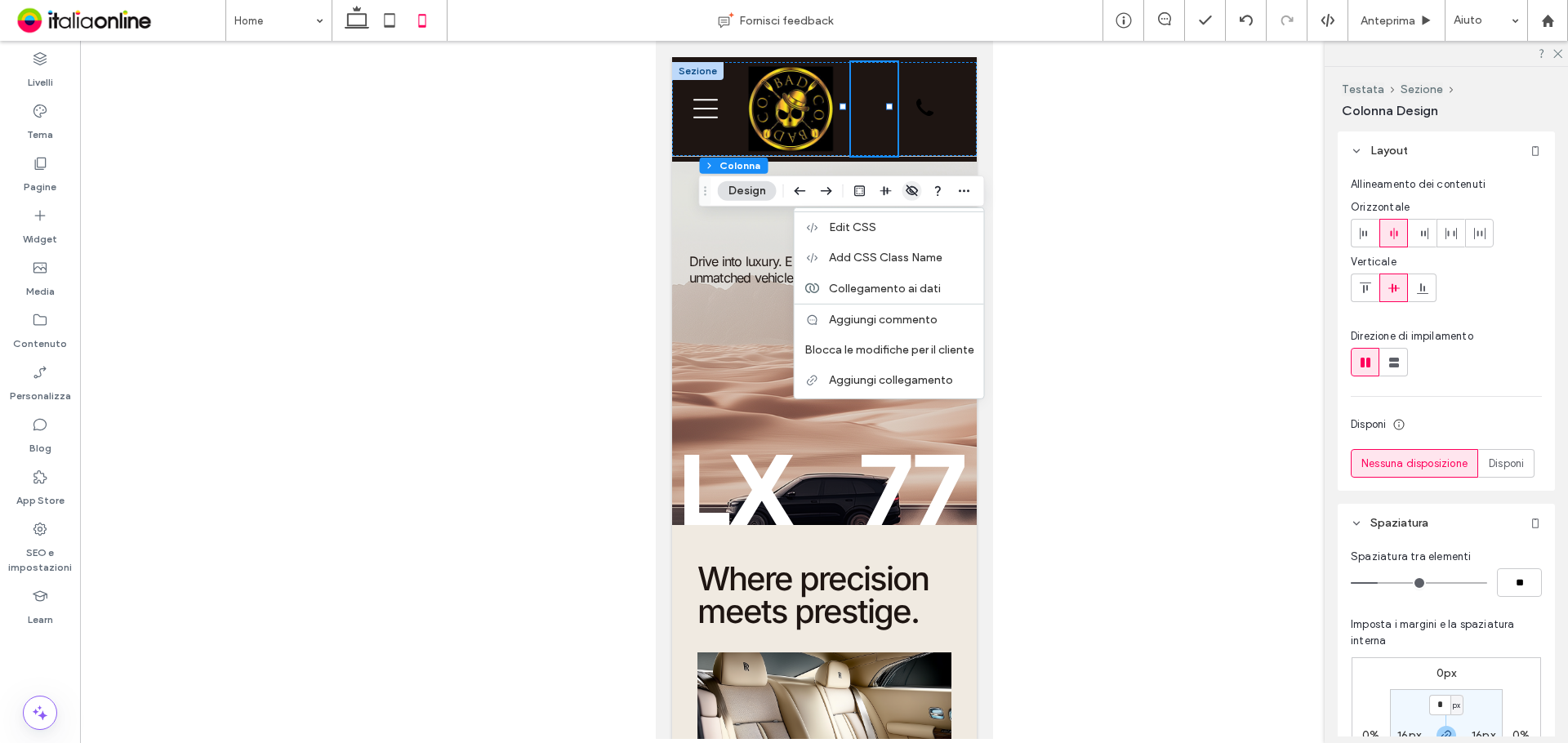 drag, startPoint x: 913, startPoint y: 189, endPoint x: 257, endPoint y: 149, distance: 657.2184 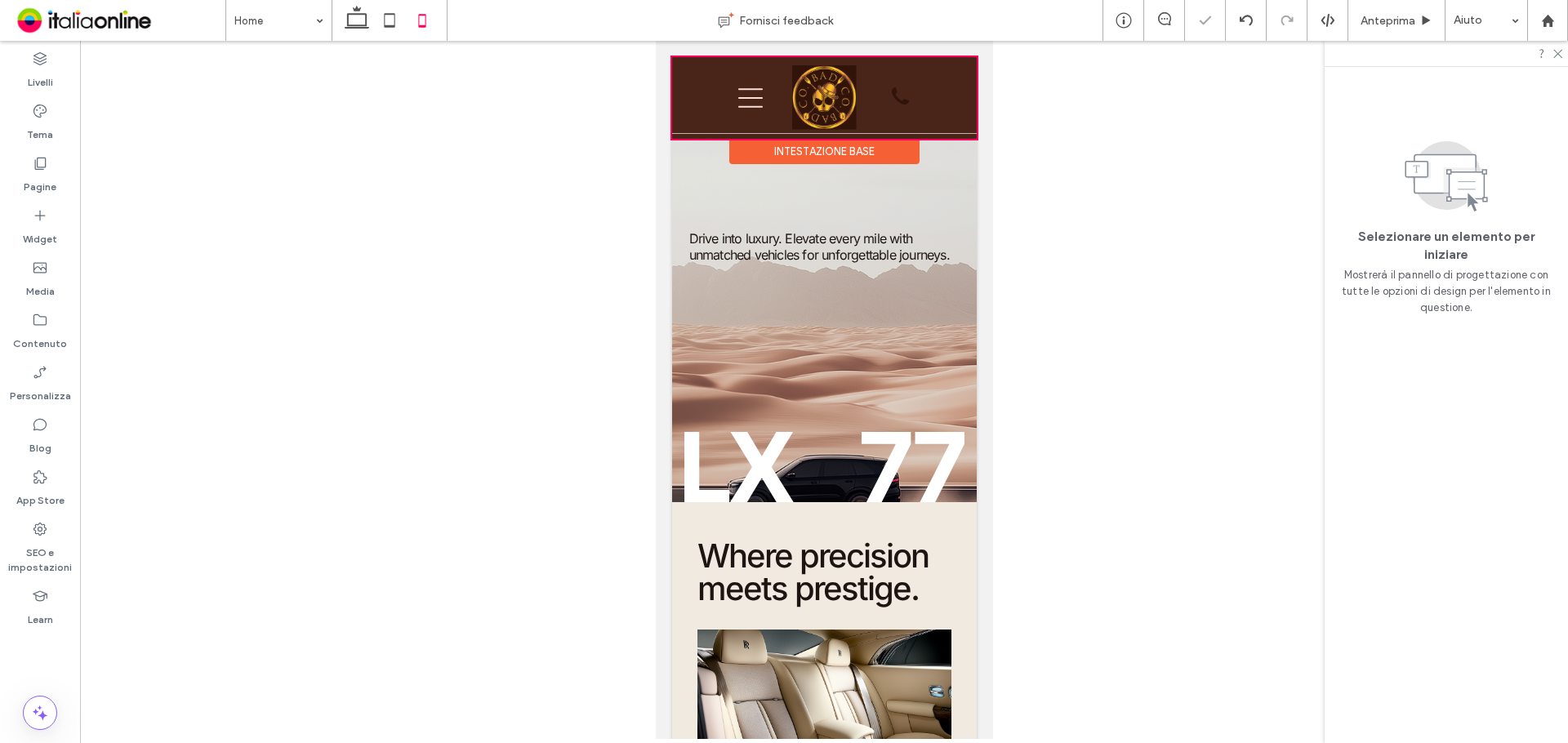 click at bounding box center (823, 98) 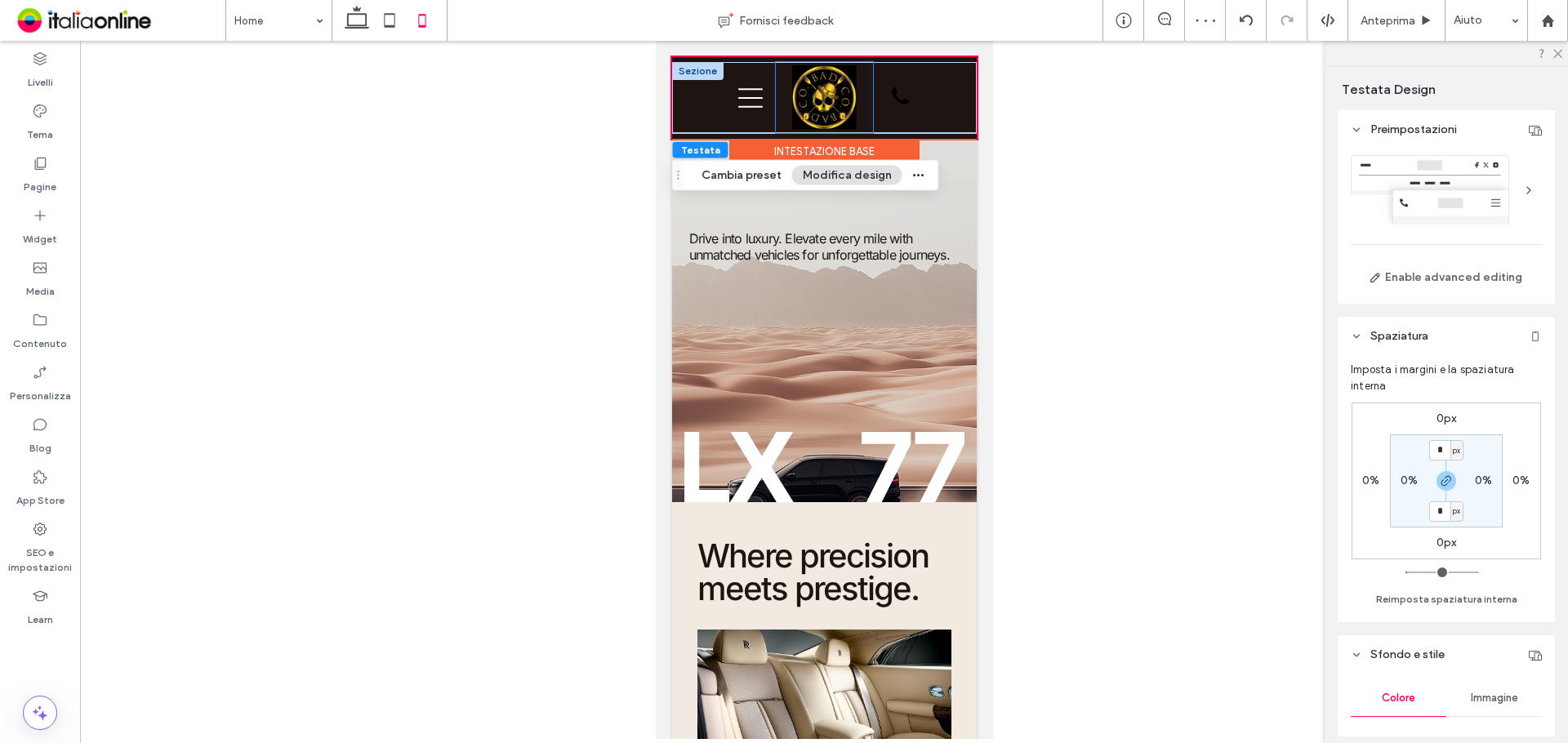 click at bounding box center [823, 97] 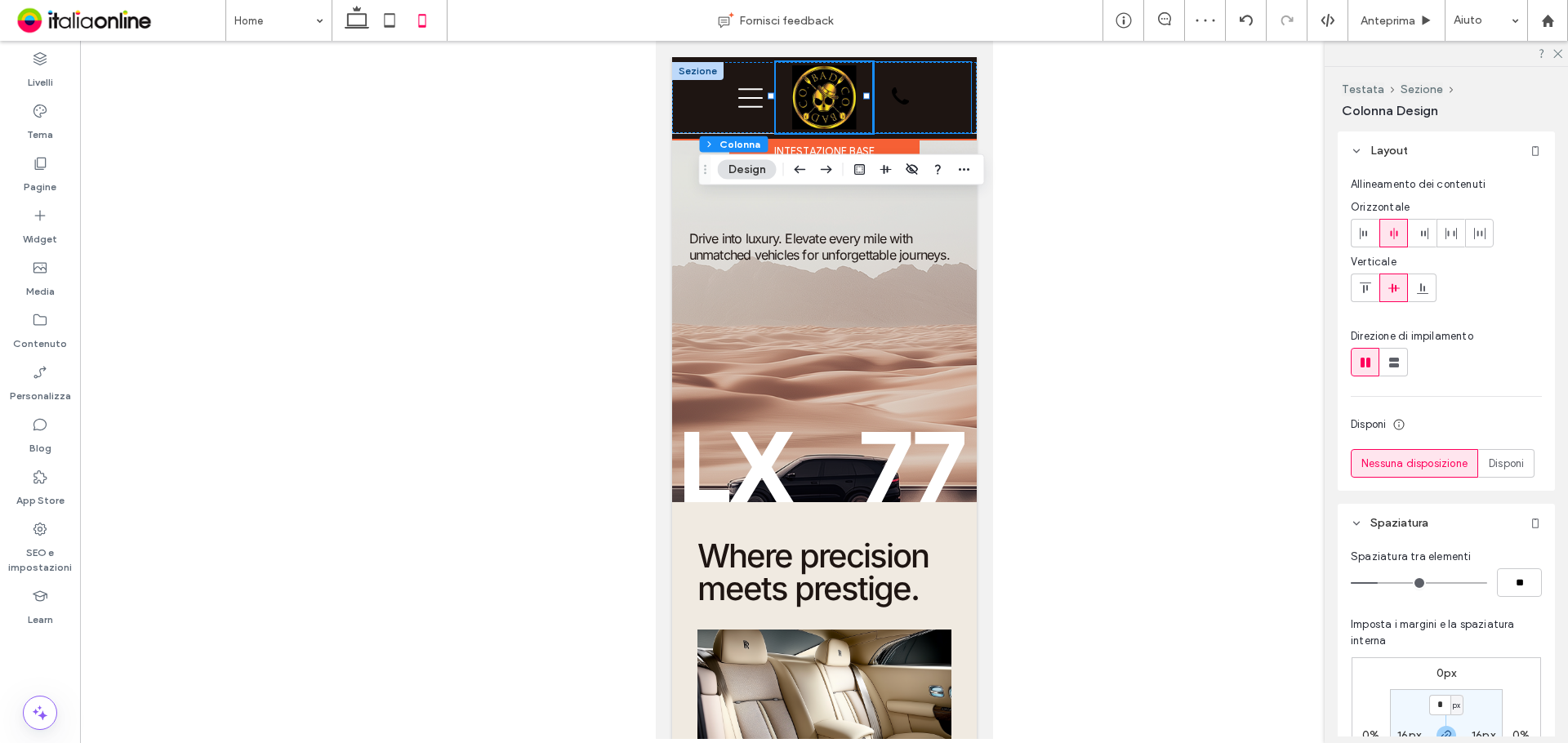 click on "[PHONE]" at bounding box center (920, 97) 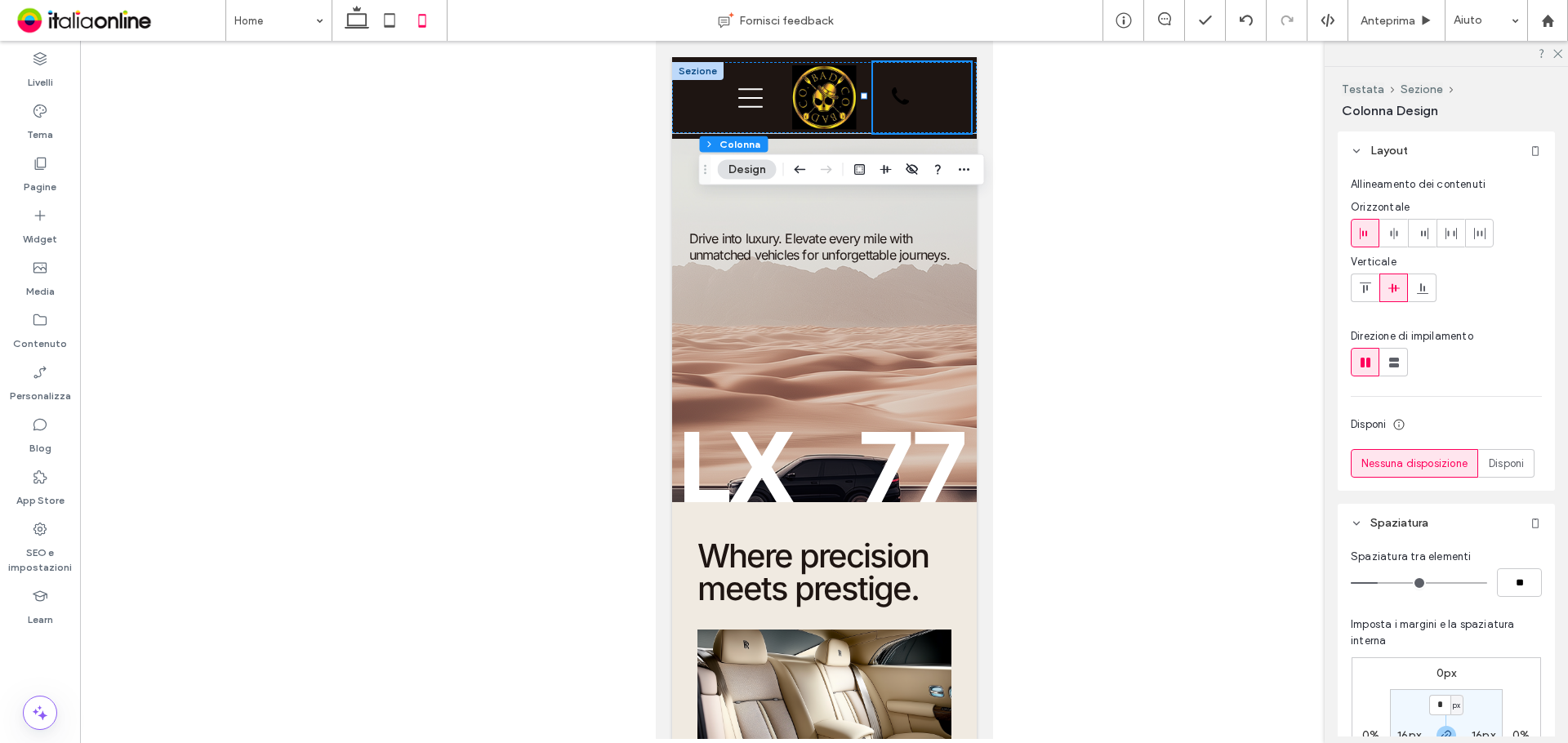 drag, startPoint x: 1422, startPoint y: 231, endPoint x: 1315, endPoint y: 200, distance: 111.40018 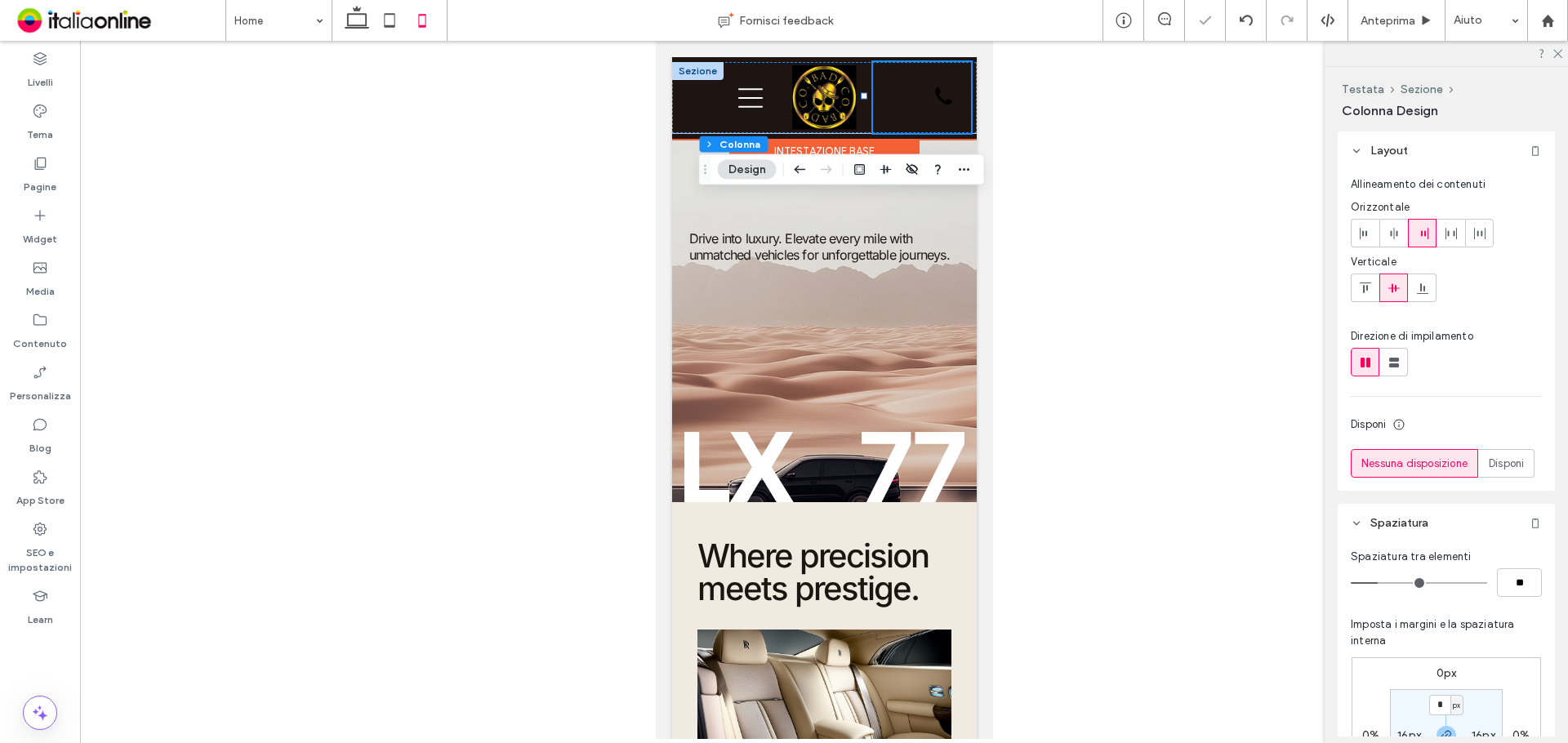 click on "[PHONE]" at bounding box center [920, 97] 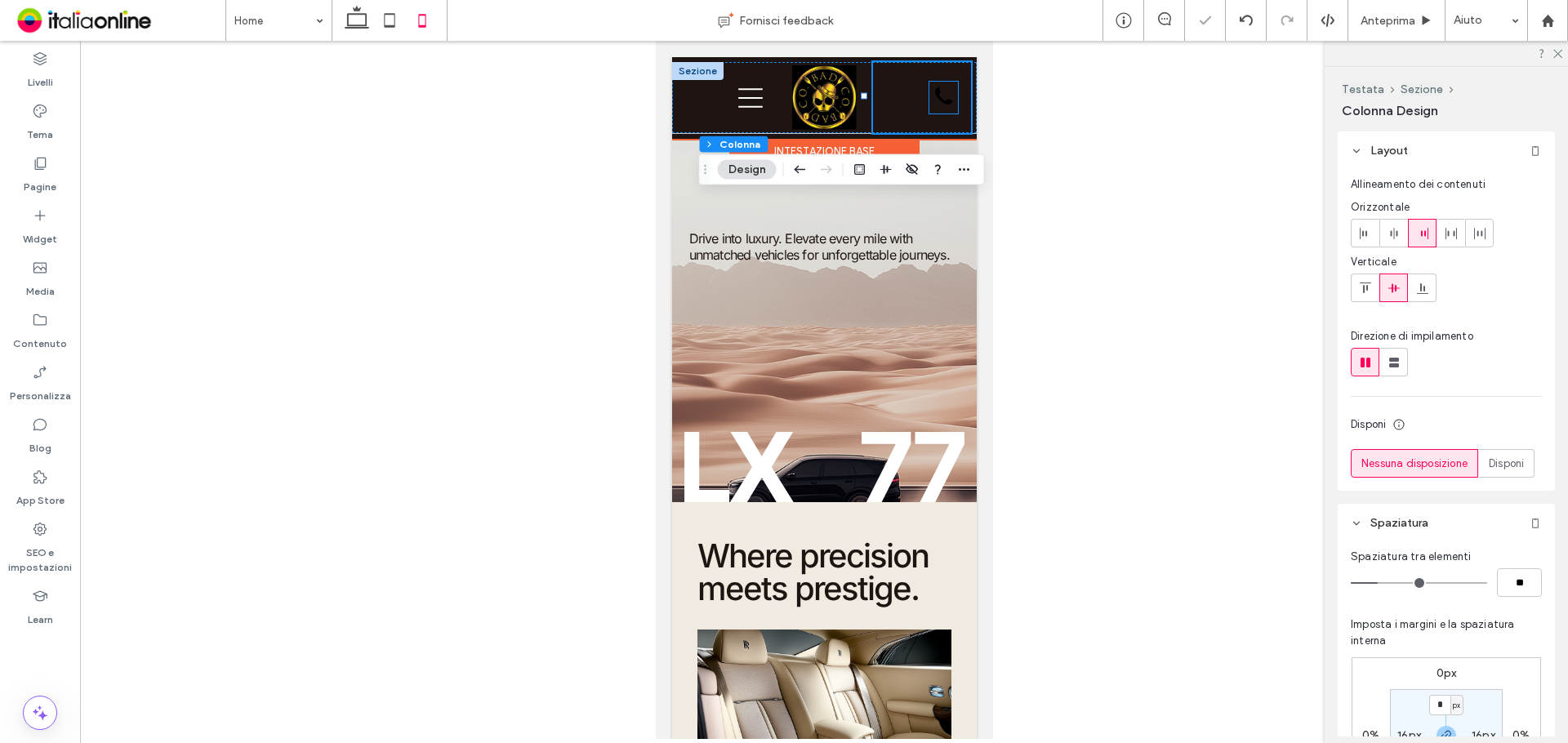 click 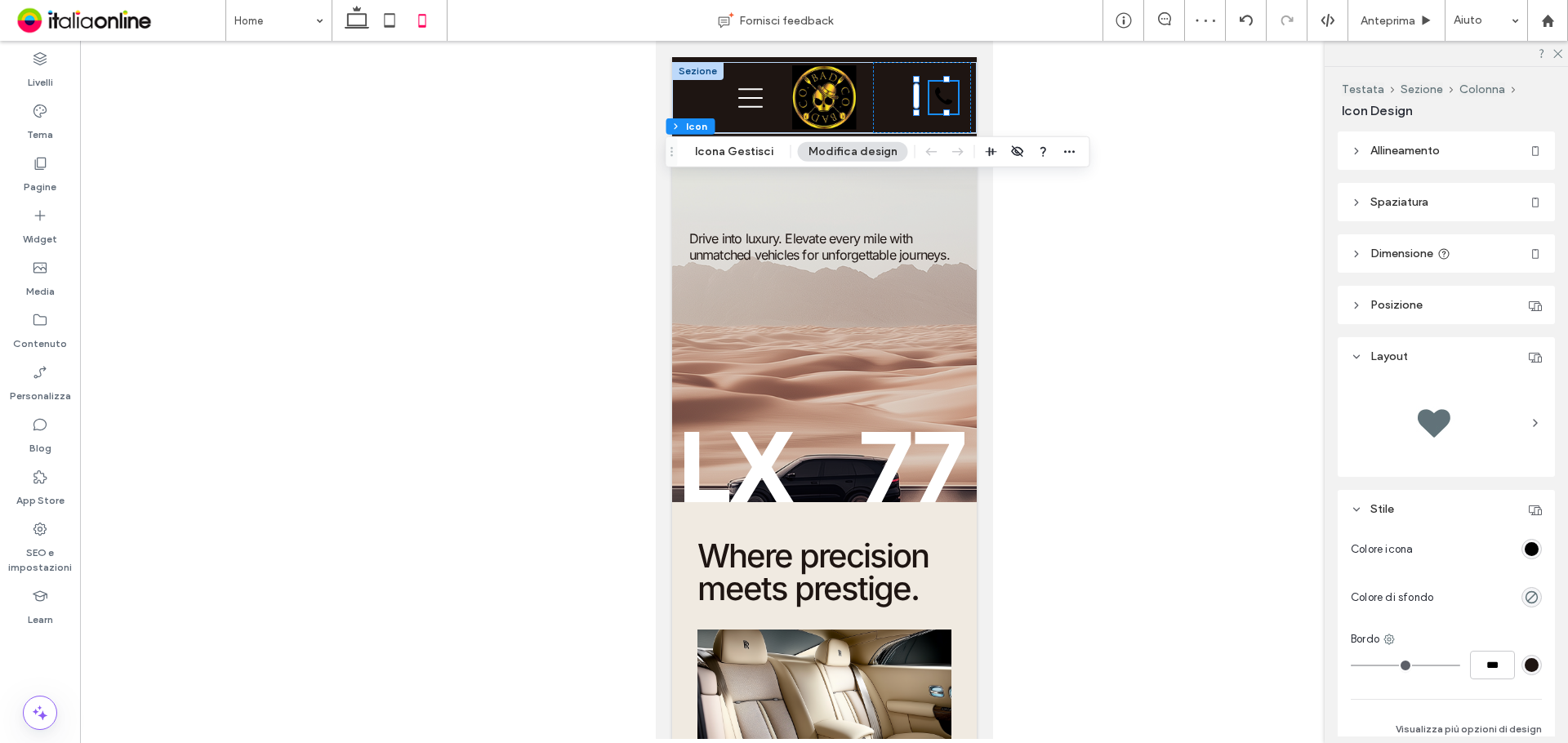 click at bounding box center [1531, 549] 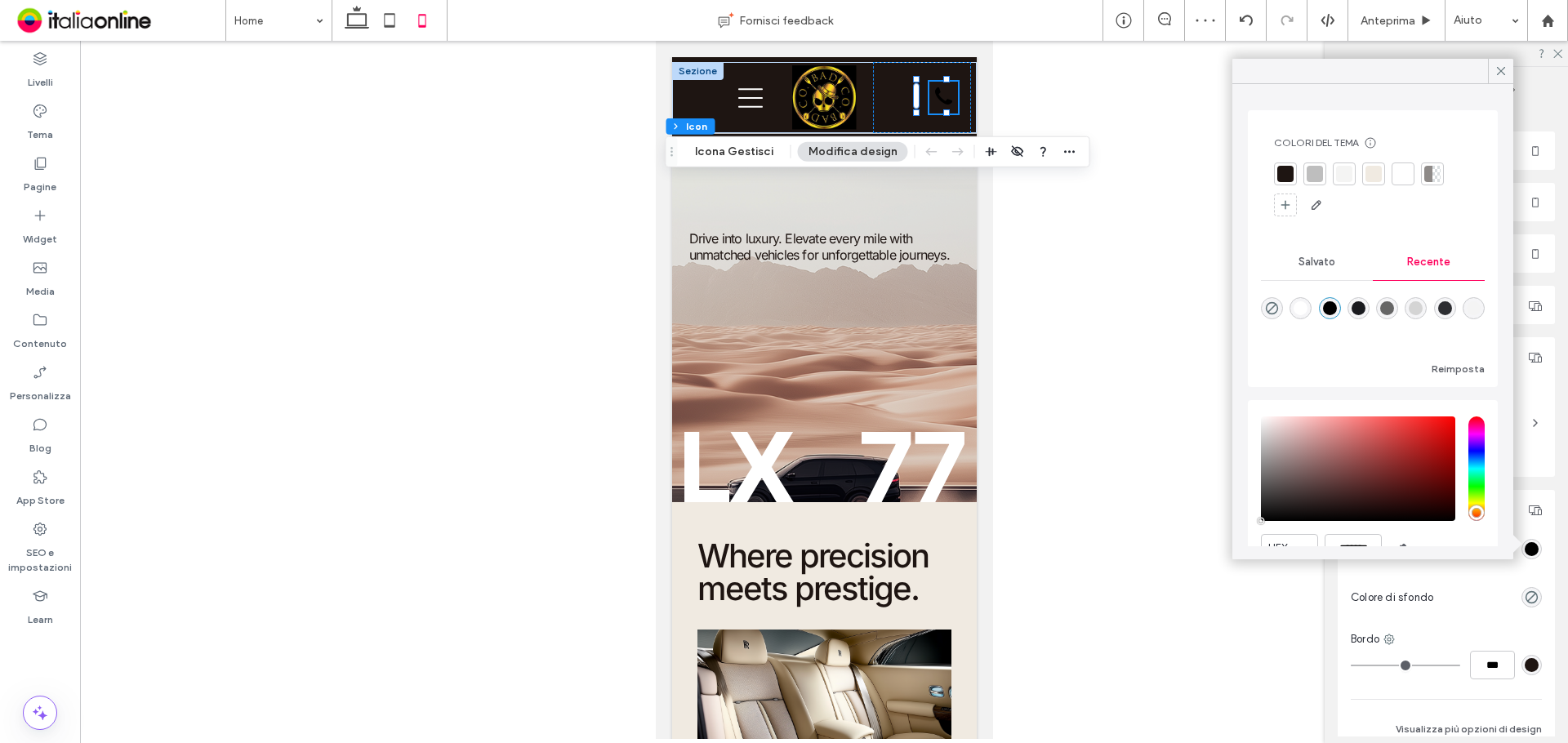click at bounding box center [1300, 308] 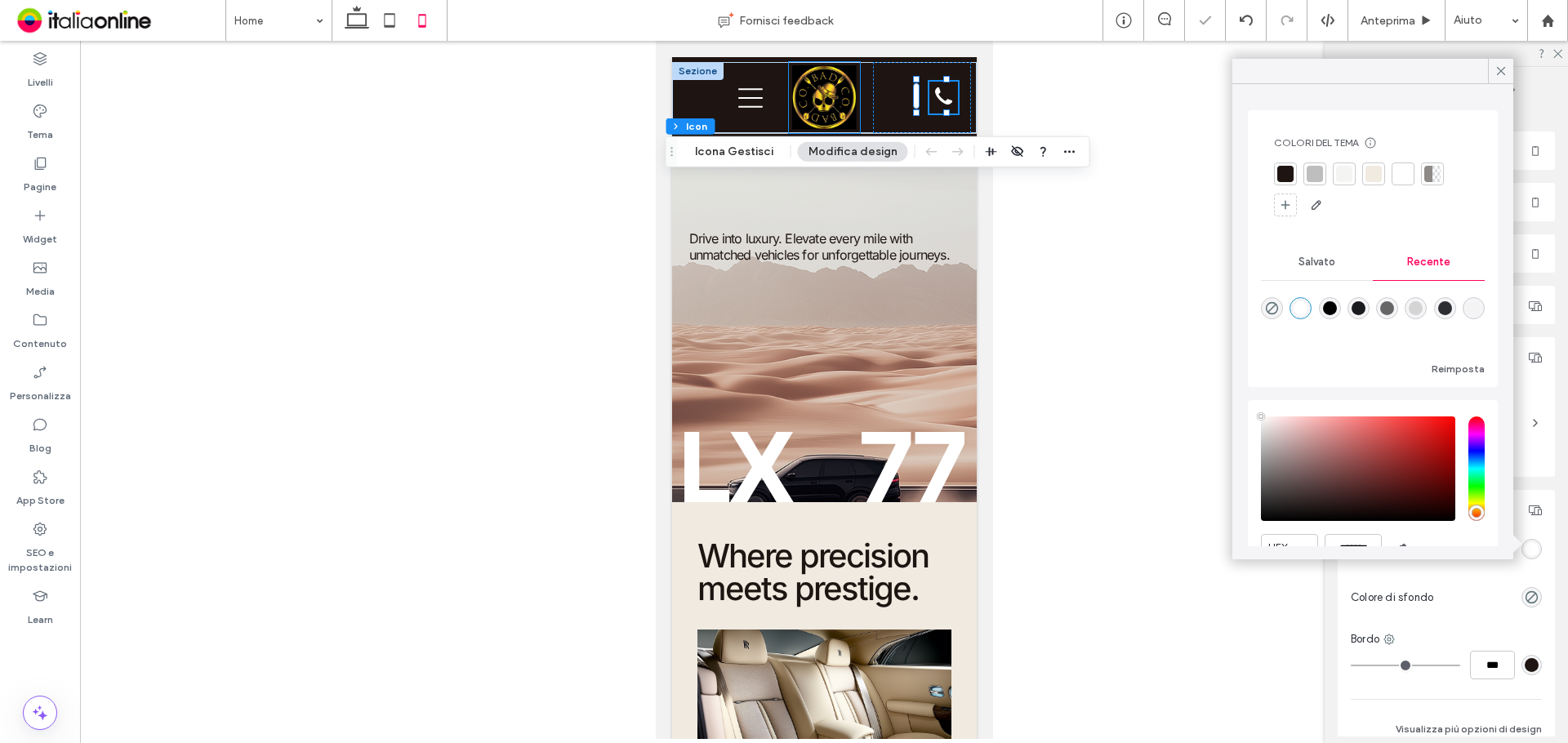 click at bounding box center [823, 97] 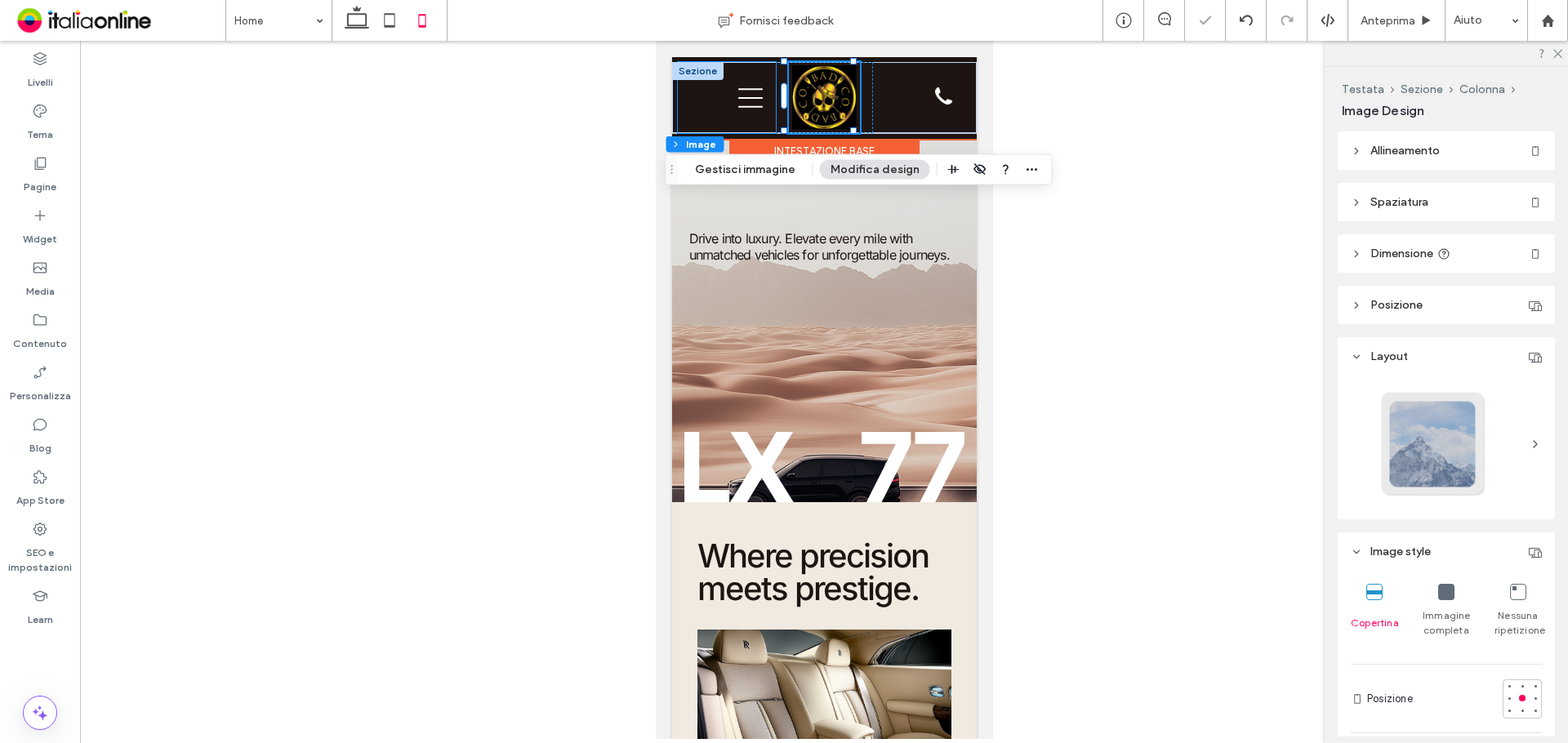 click at bounding box center (725, 97) 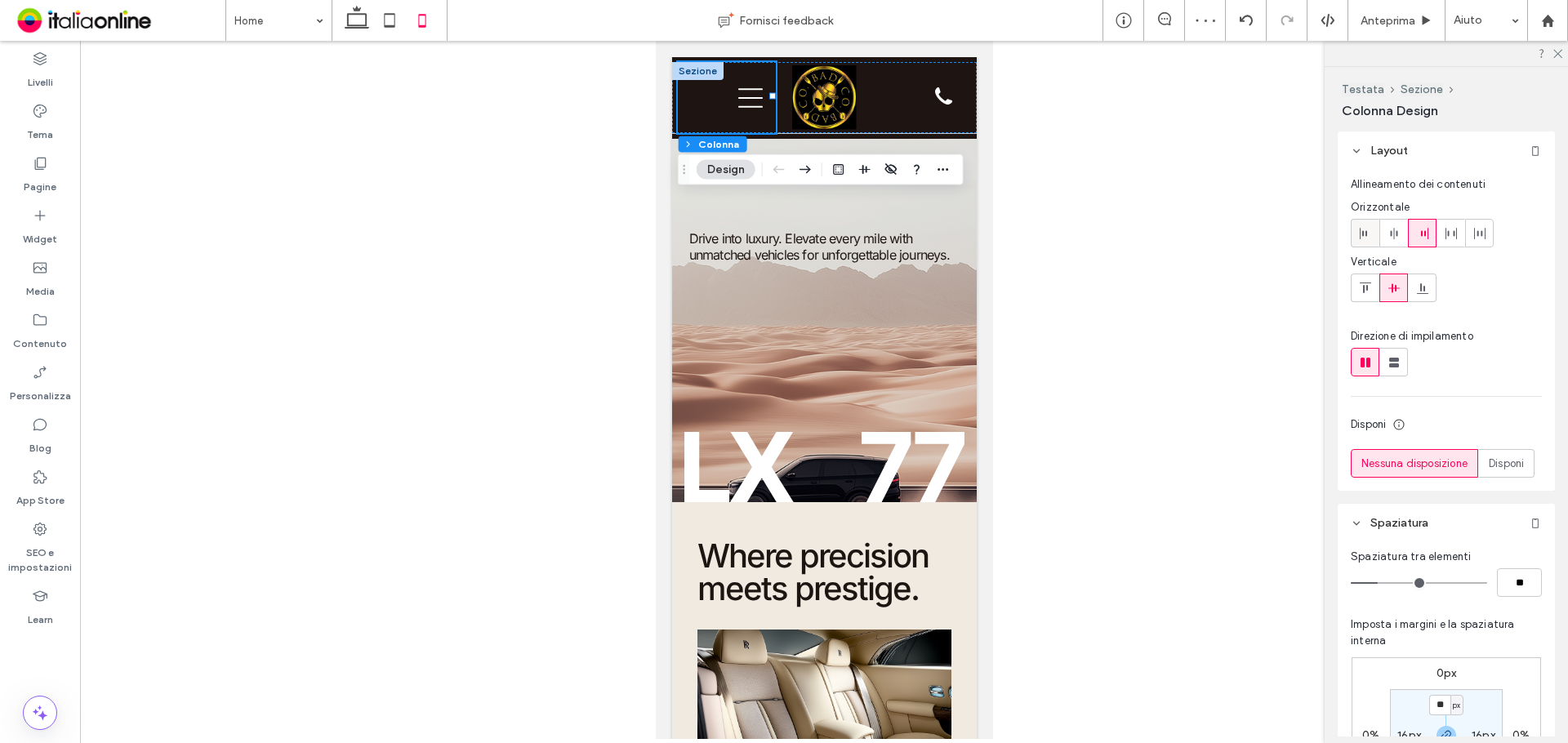 click 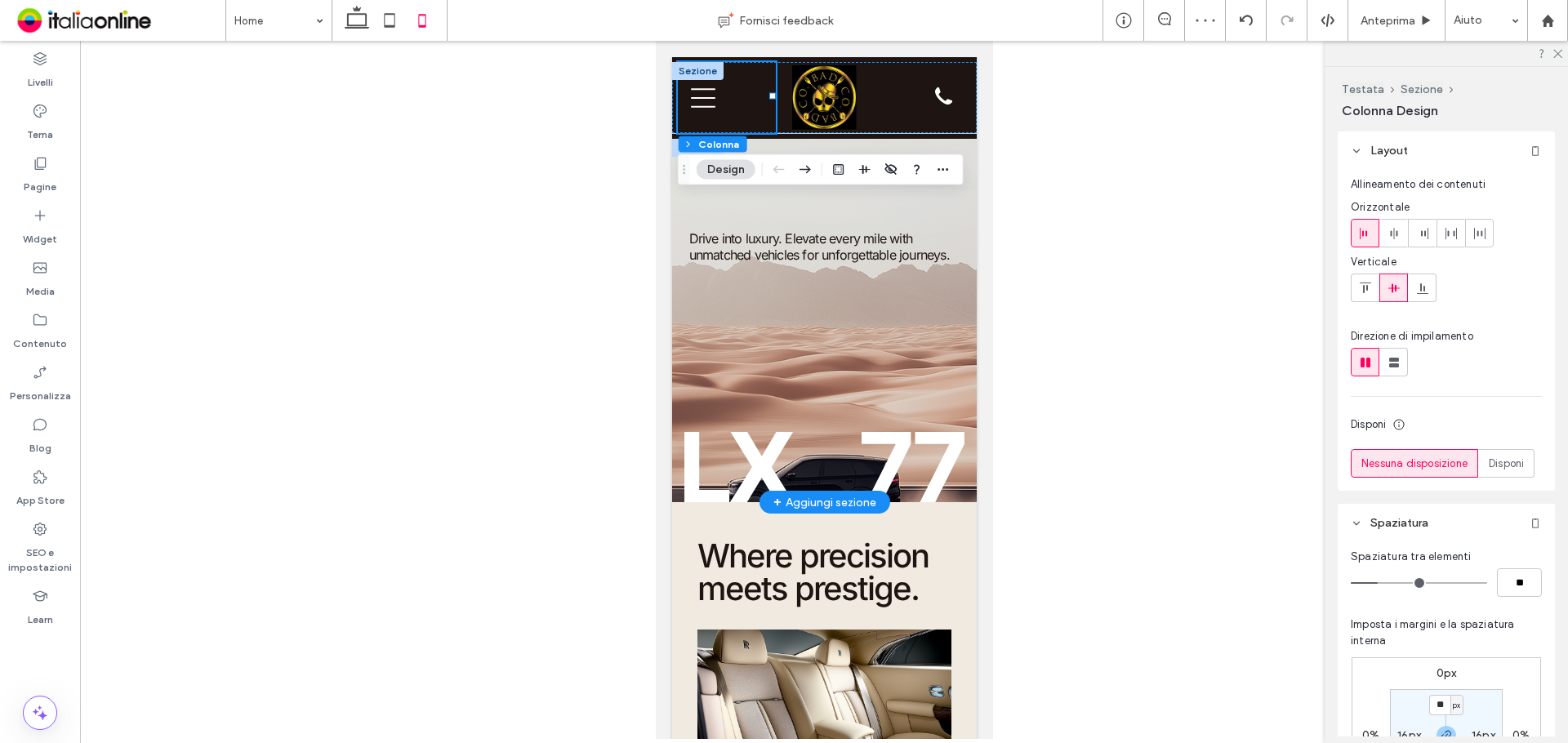 click on "Drive into luxury. Elevate every mile with unmatched vehicles for unforgettable journeys." at bounding box center (823, 320) 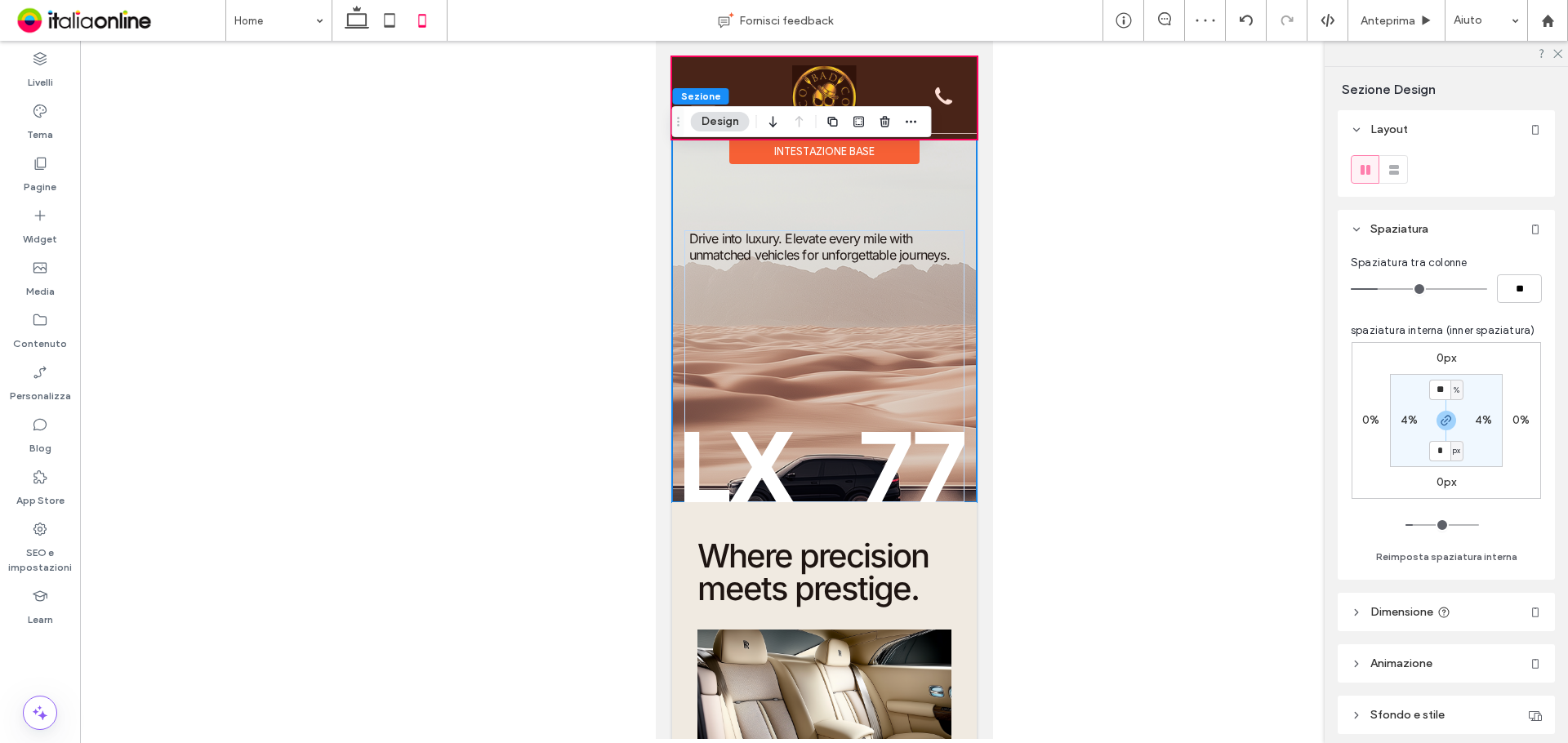 click at bounding box center [823, 98] 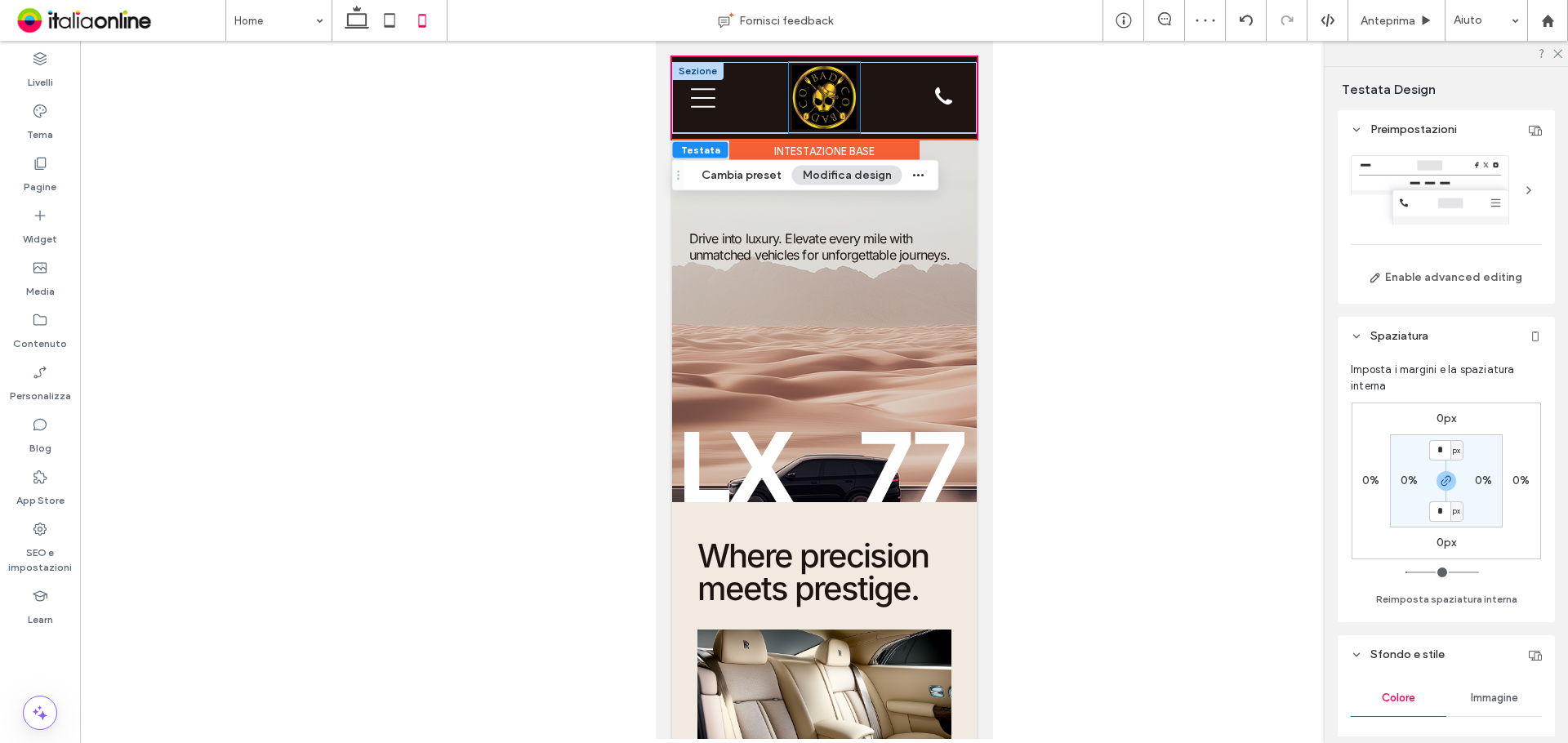 click at bounding box center (823, 97) 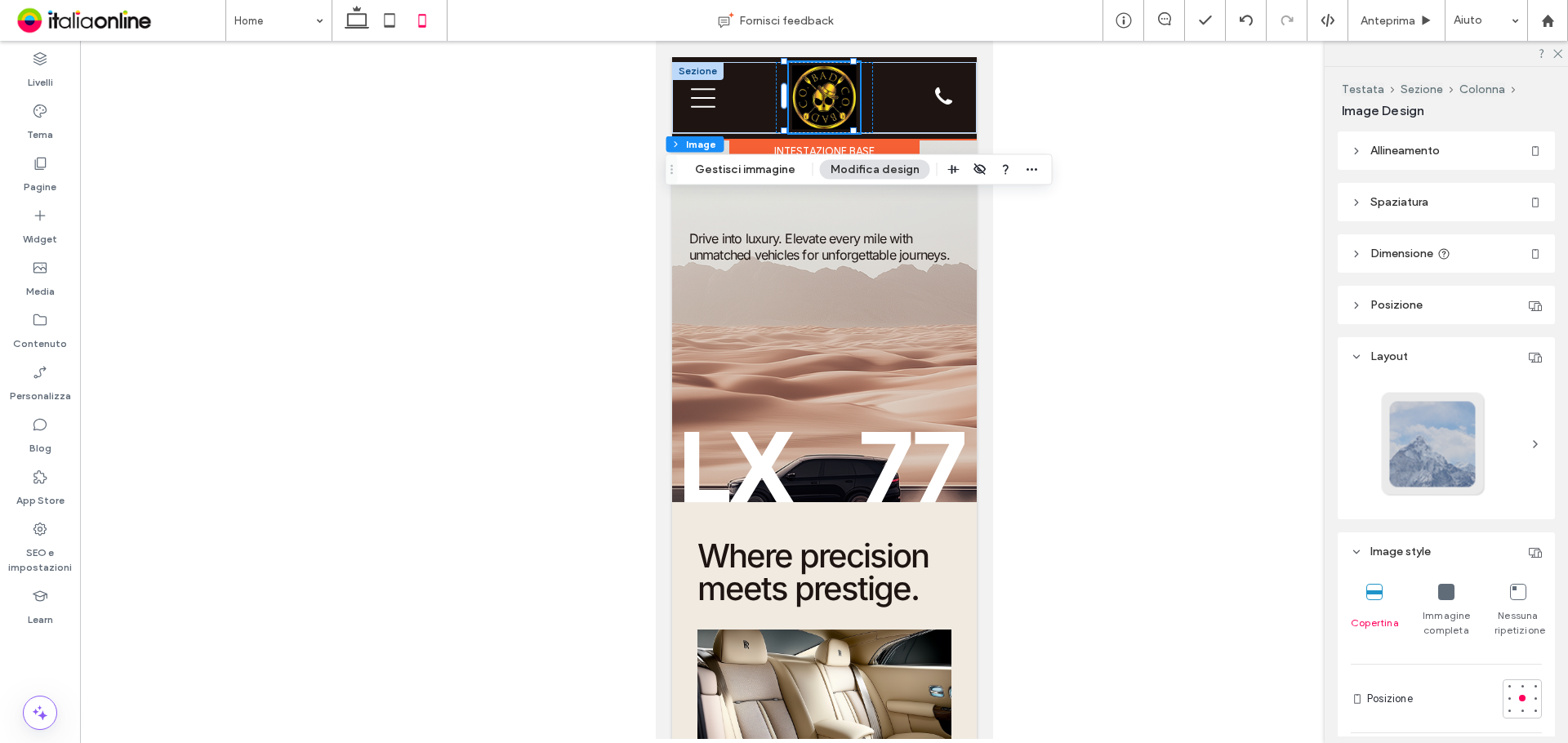 click at bounding box center [823, 97] 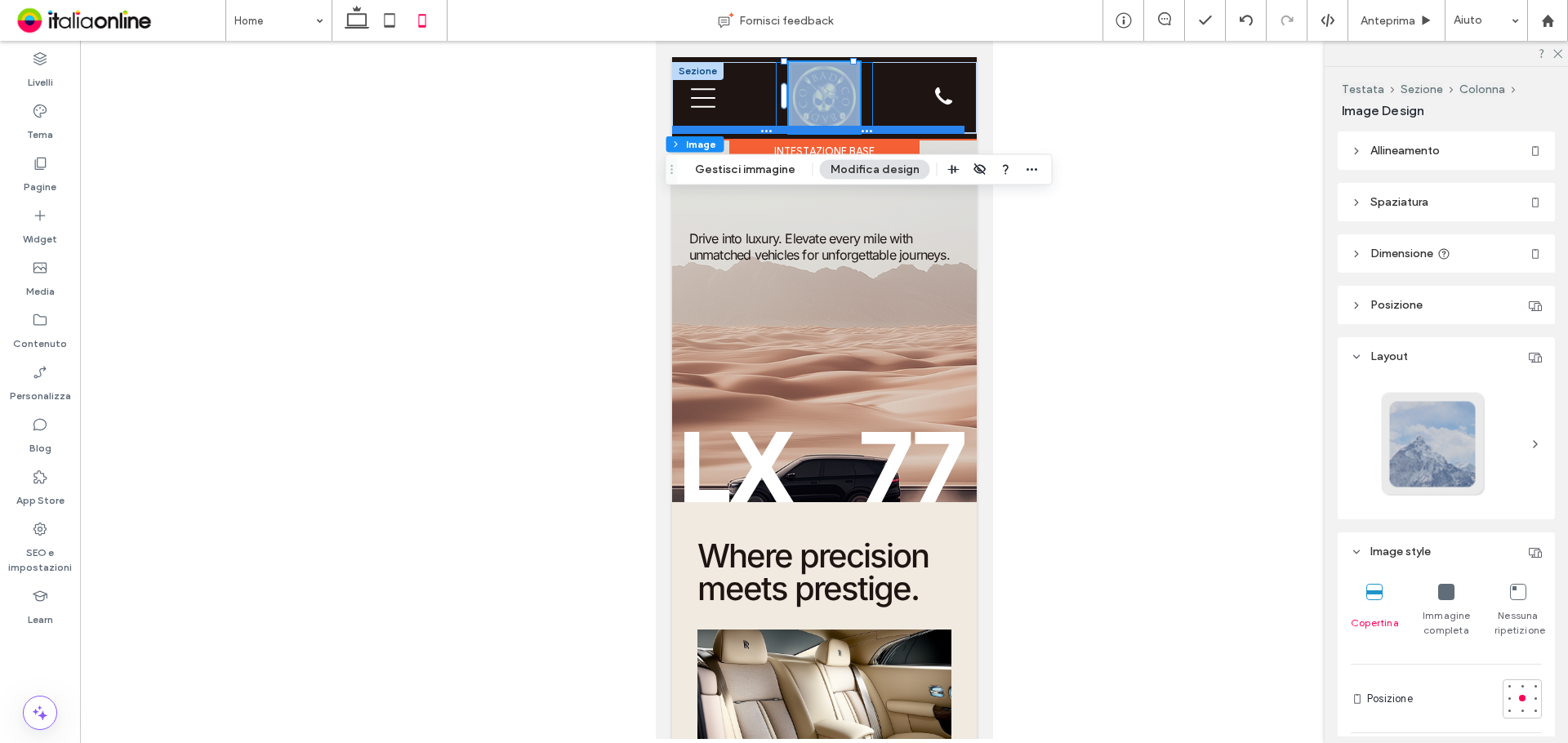 drag, startPoint x: 854, startPoint y: 124, endPoint x: 854, endPoint y: 134, distance: 10 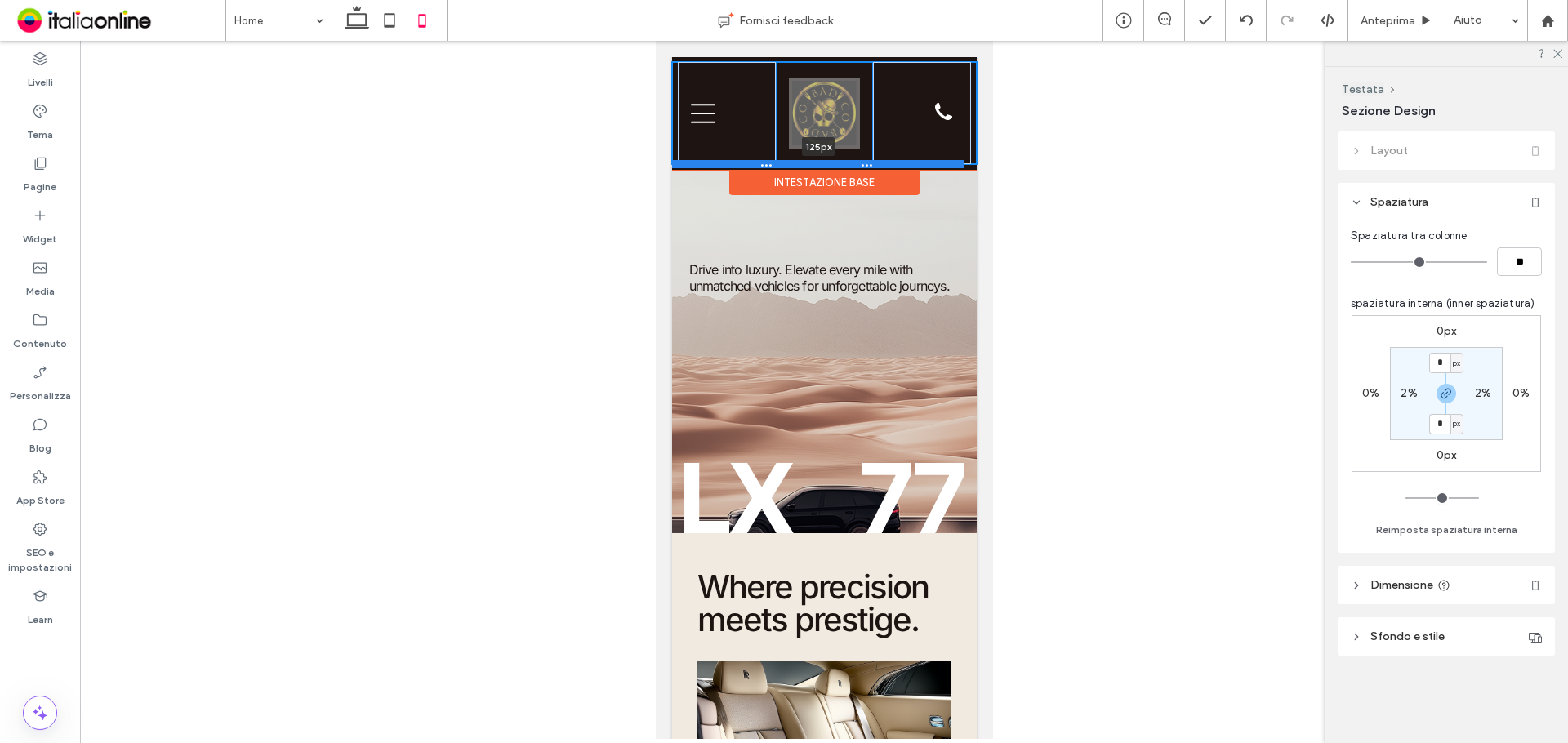 drag, startPoint x: 866, startPoint y: 129, endPoint x: 865, endPoint y: 163, distance: 34.014703 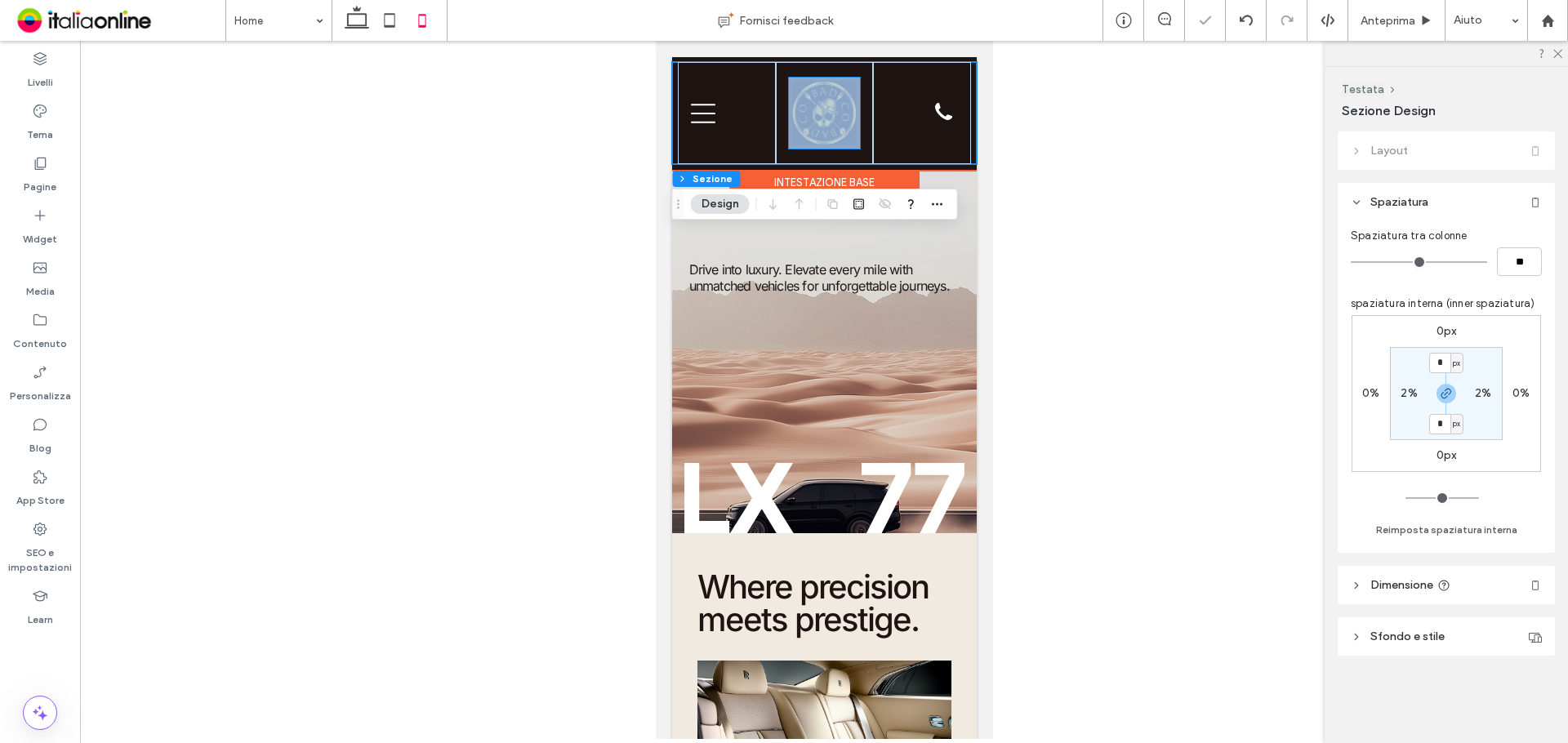 drag, startPoint x: 838, startPoint y: 117, endPoint x: 848, endPoint y: 132, distance: 18.027756 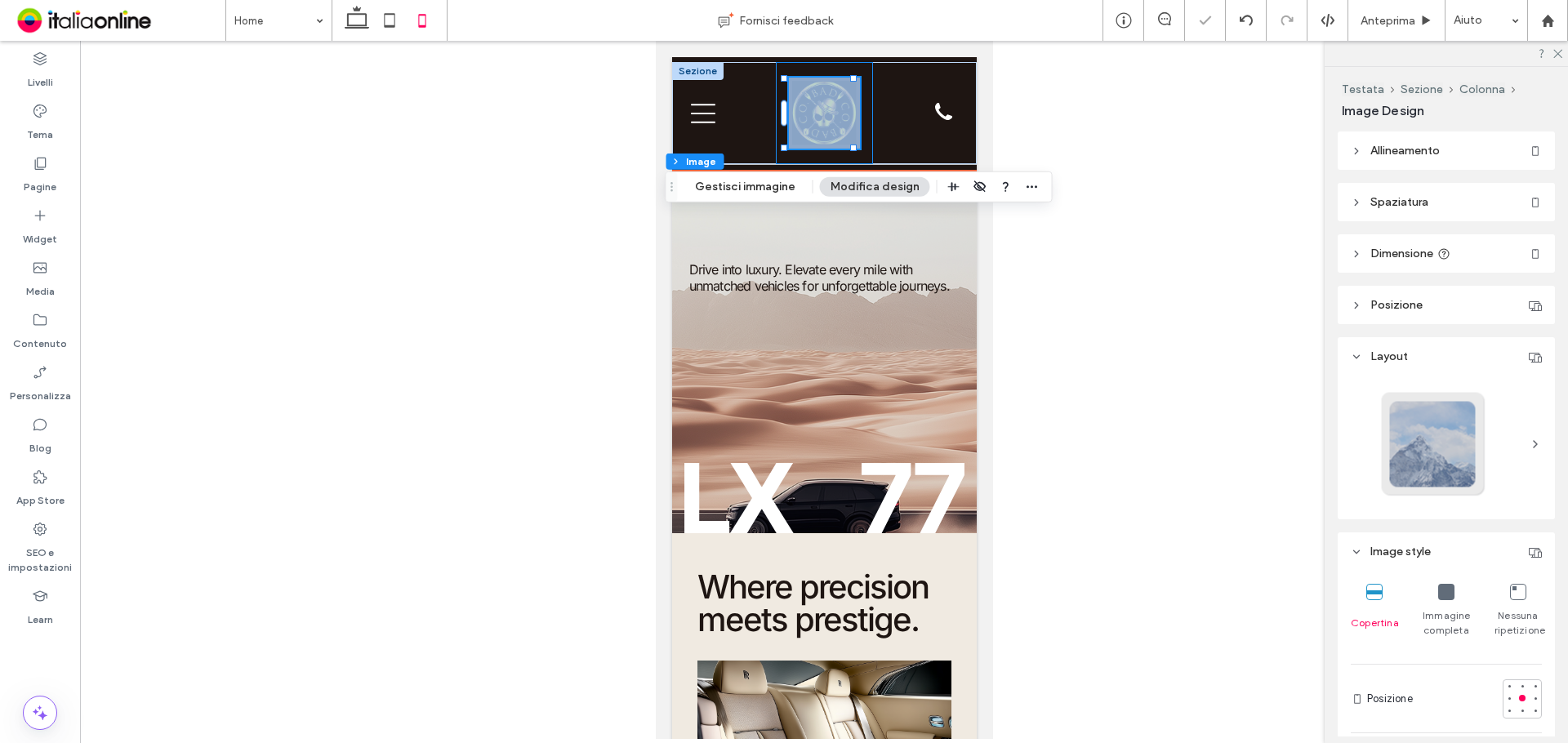 click at bounding box center [784, 79] 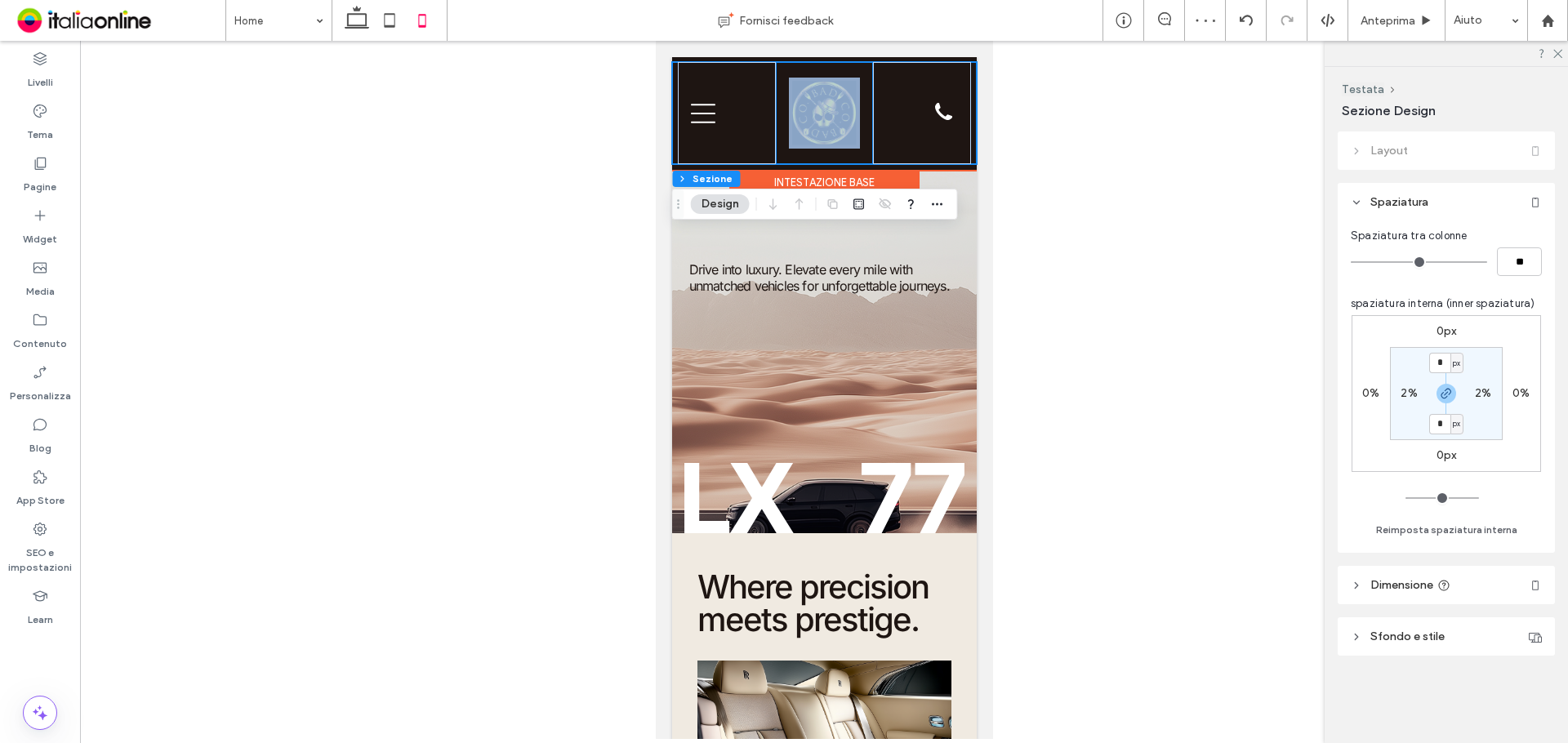click at bounding box center (823, 113) 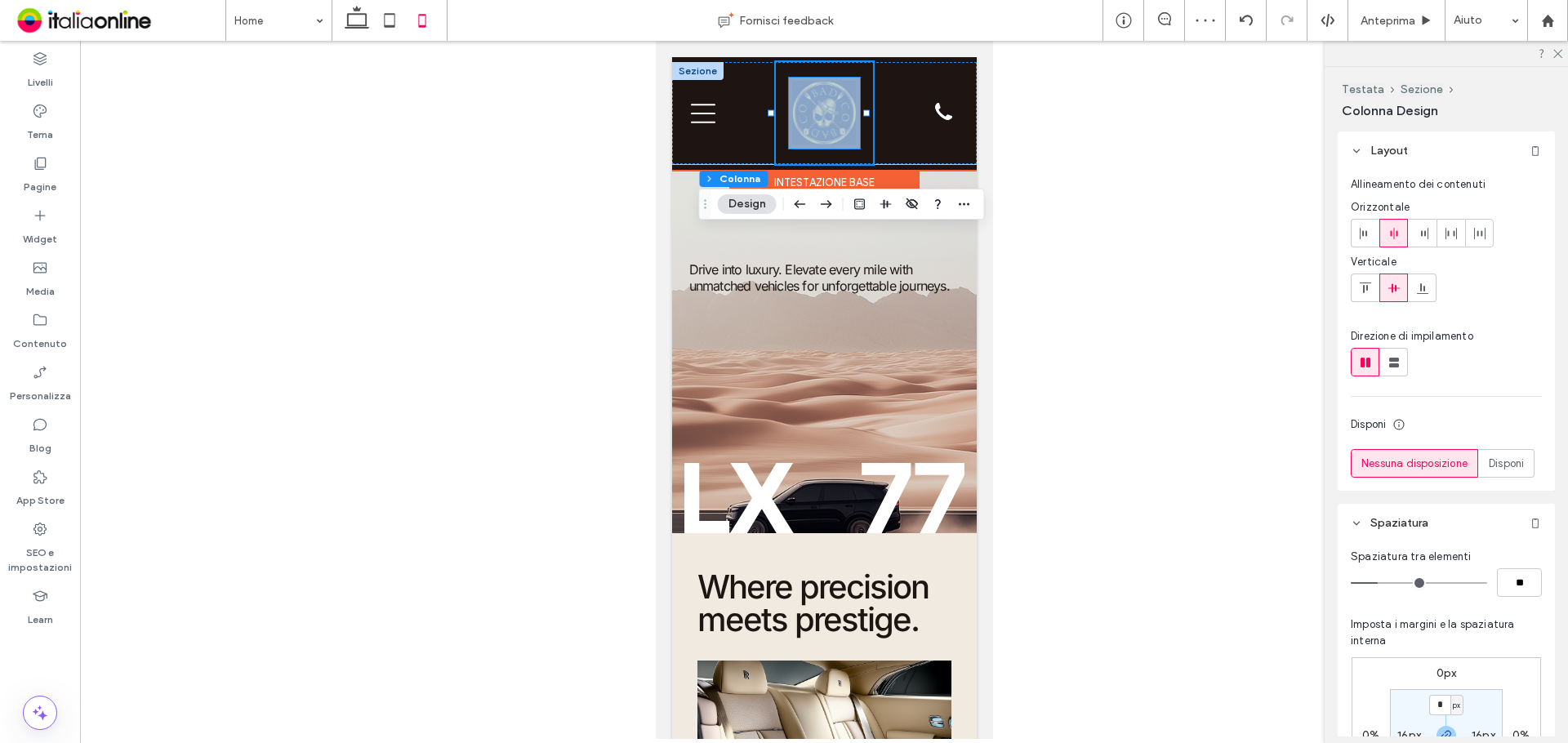 click at bounding box center (823, 113) 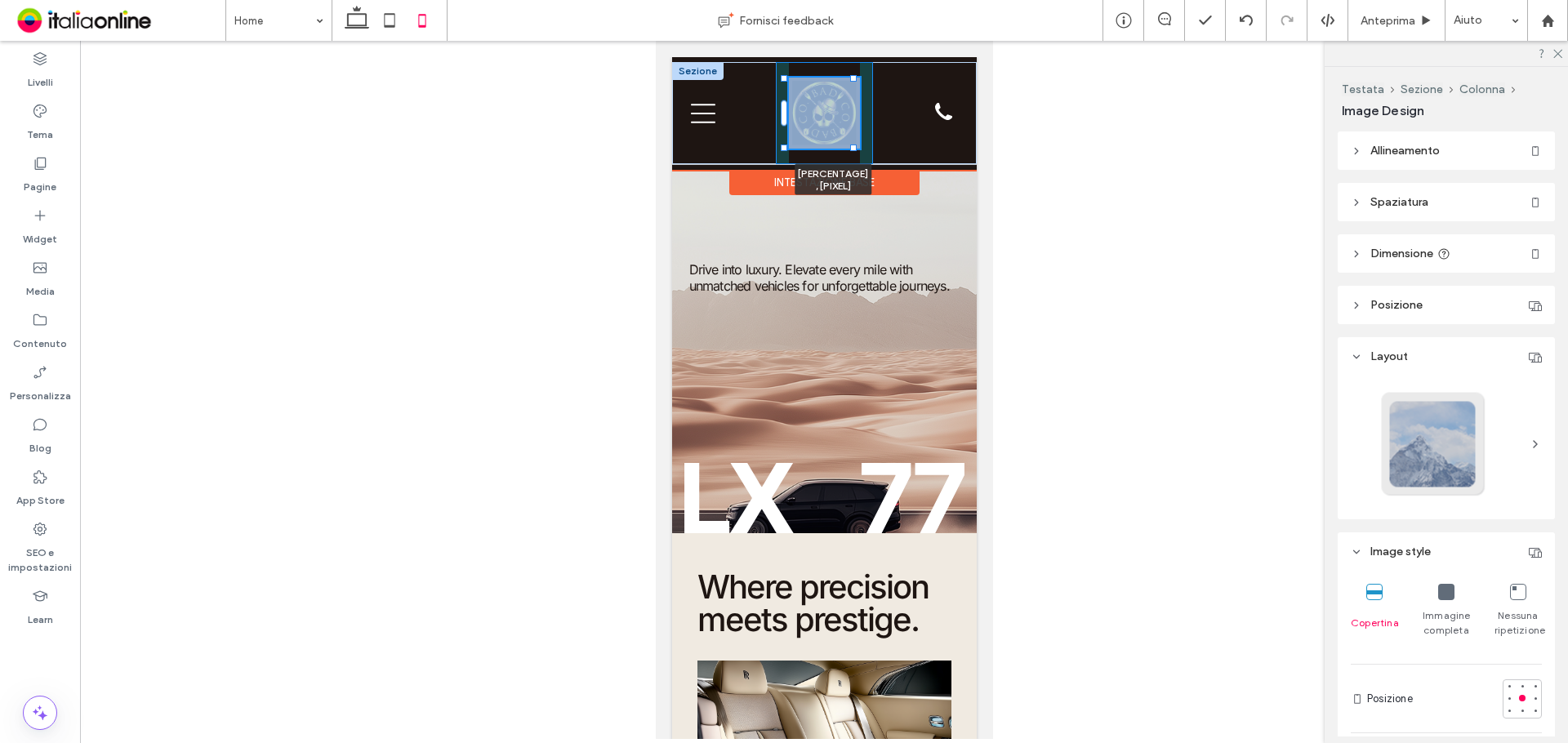 drag, startPoint x: 853, startPoint y: 149, endPoint x: 866, endPoint y: 156, distance: 14.76482 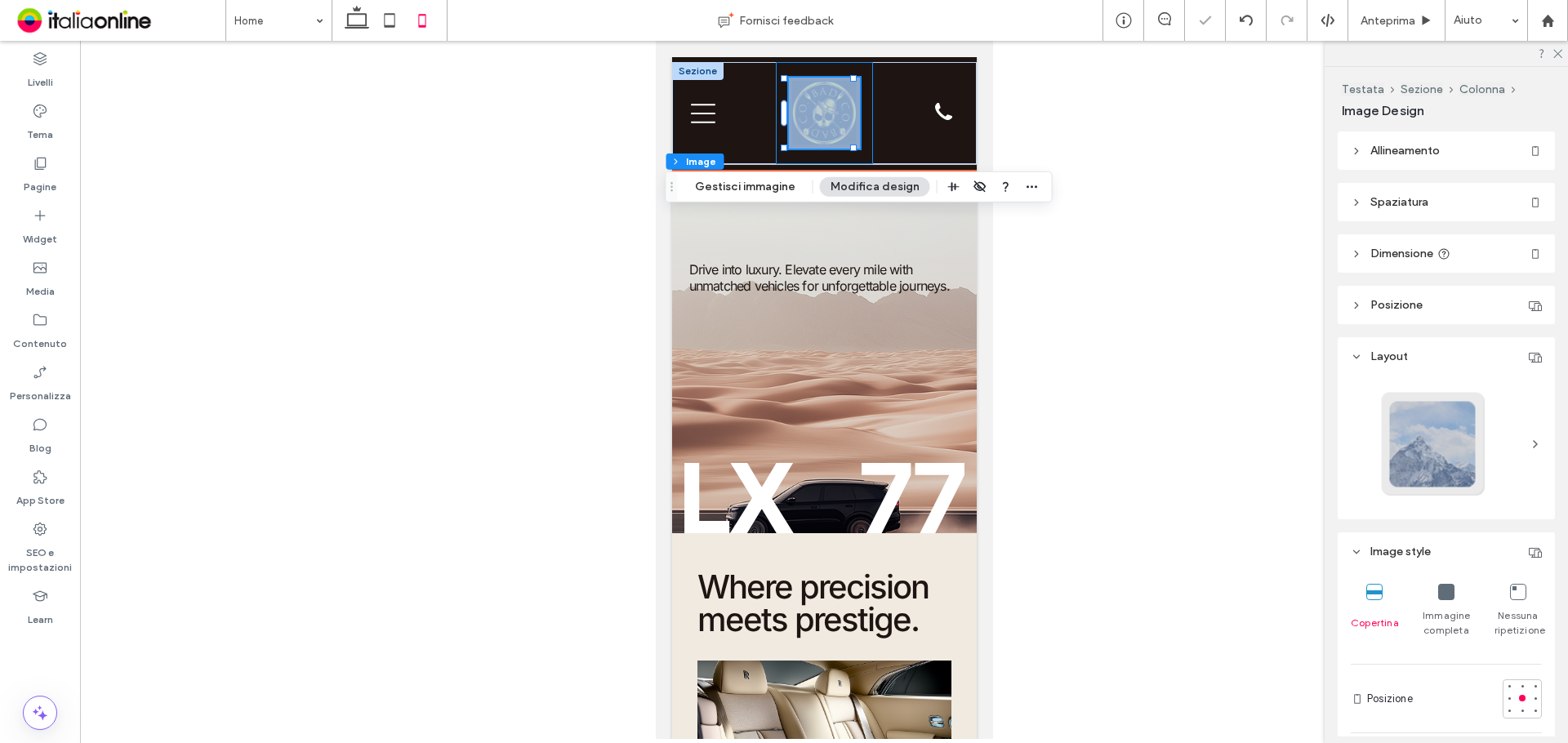 click on "[PERCENTAGE] , [PIXEL]" at bounding box center [823, 113] 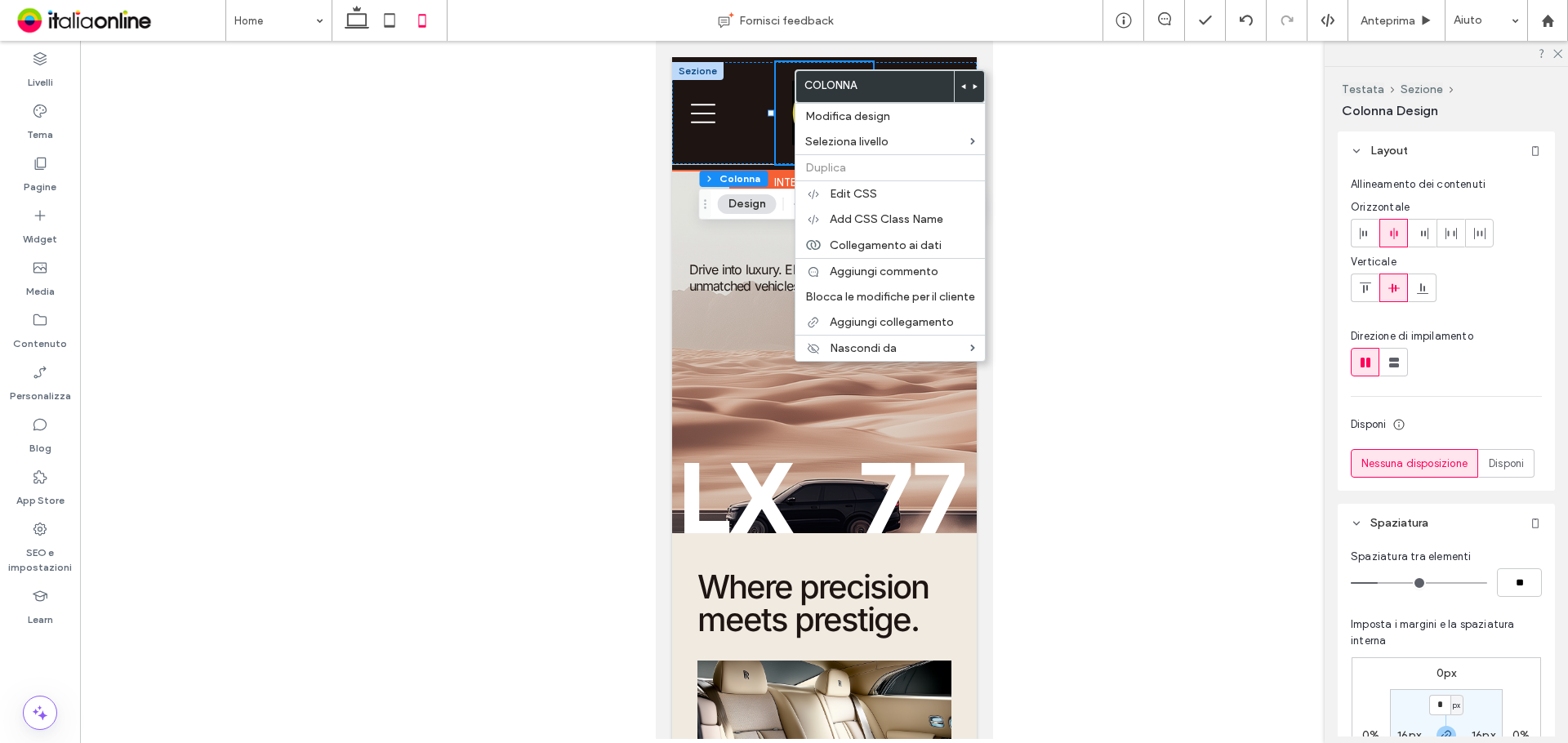 click at bounding box center [823, 113] 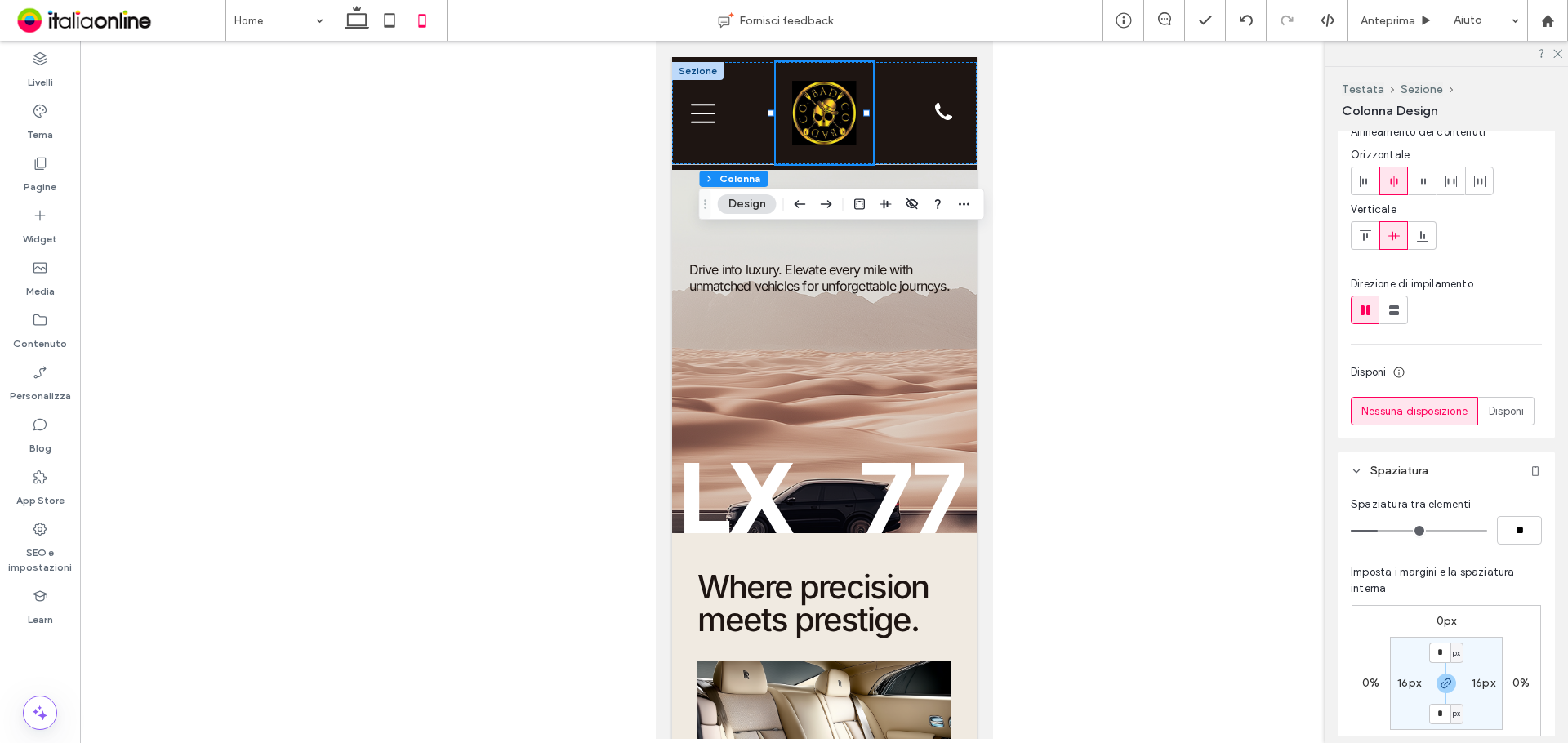 scroll, scrollTop: 82, scrollLeft: 0, axis: vertical 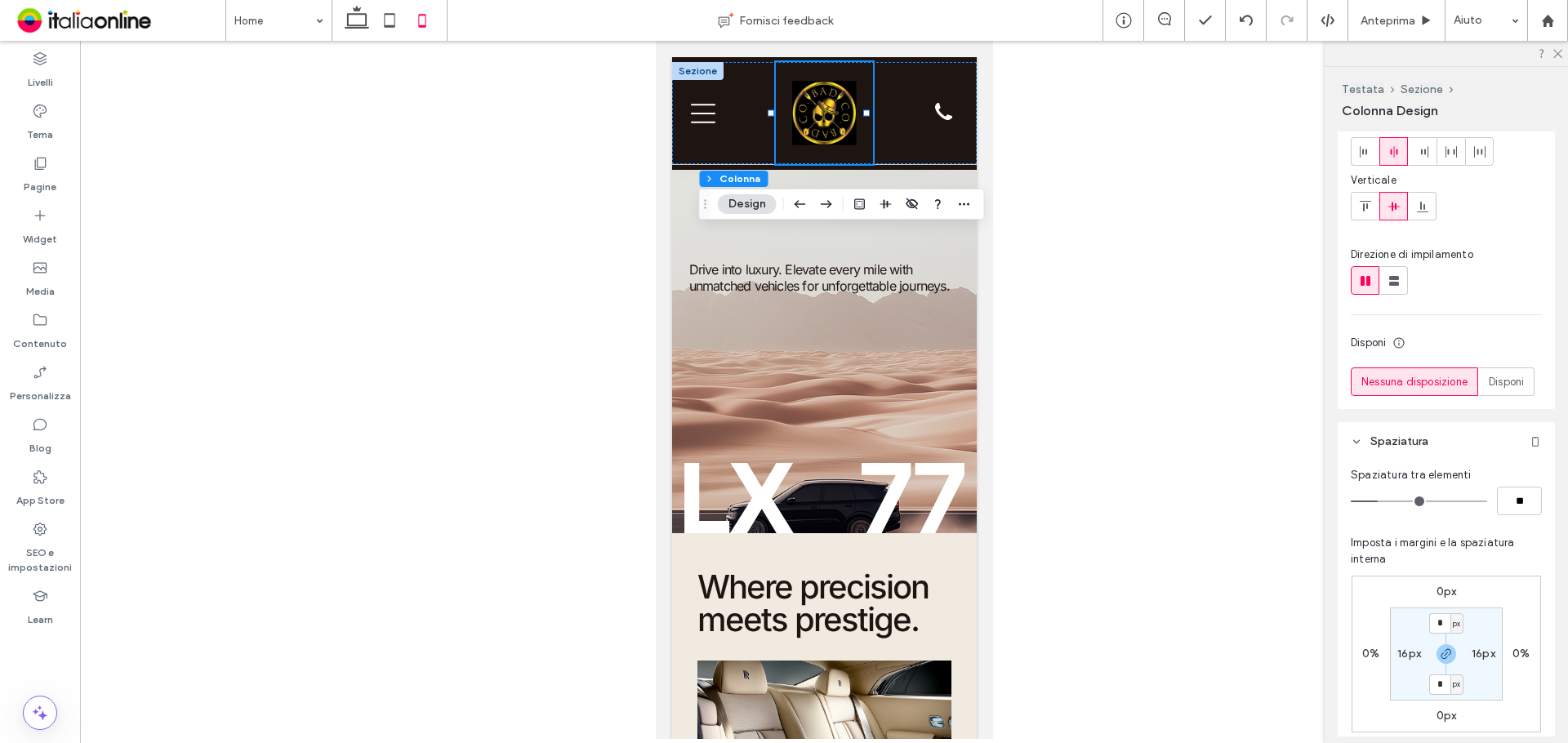 click on "16px" at bounding box center [1483, 653] 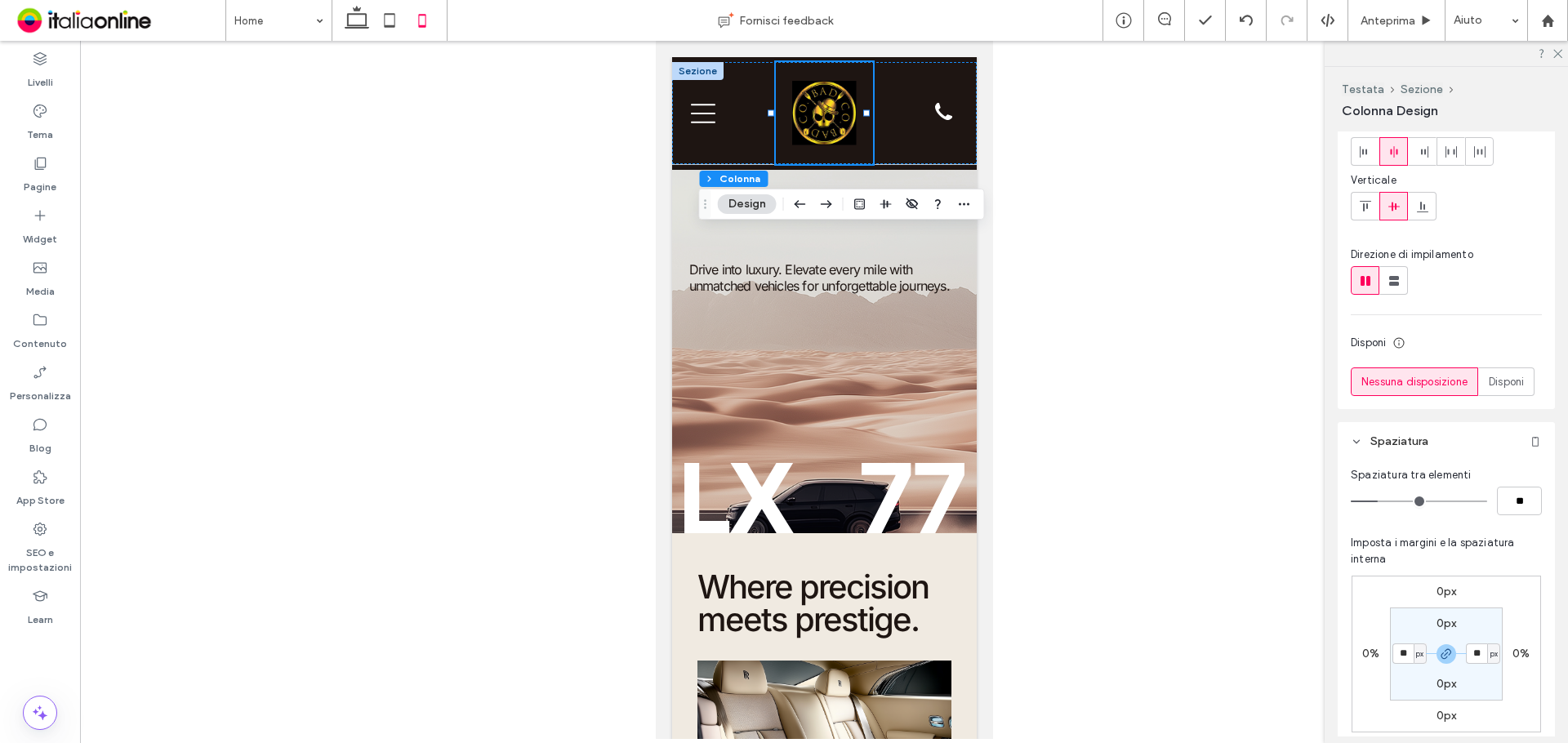 type on "**" 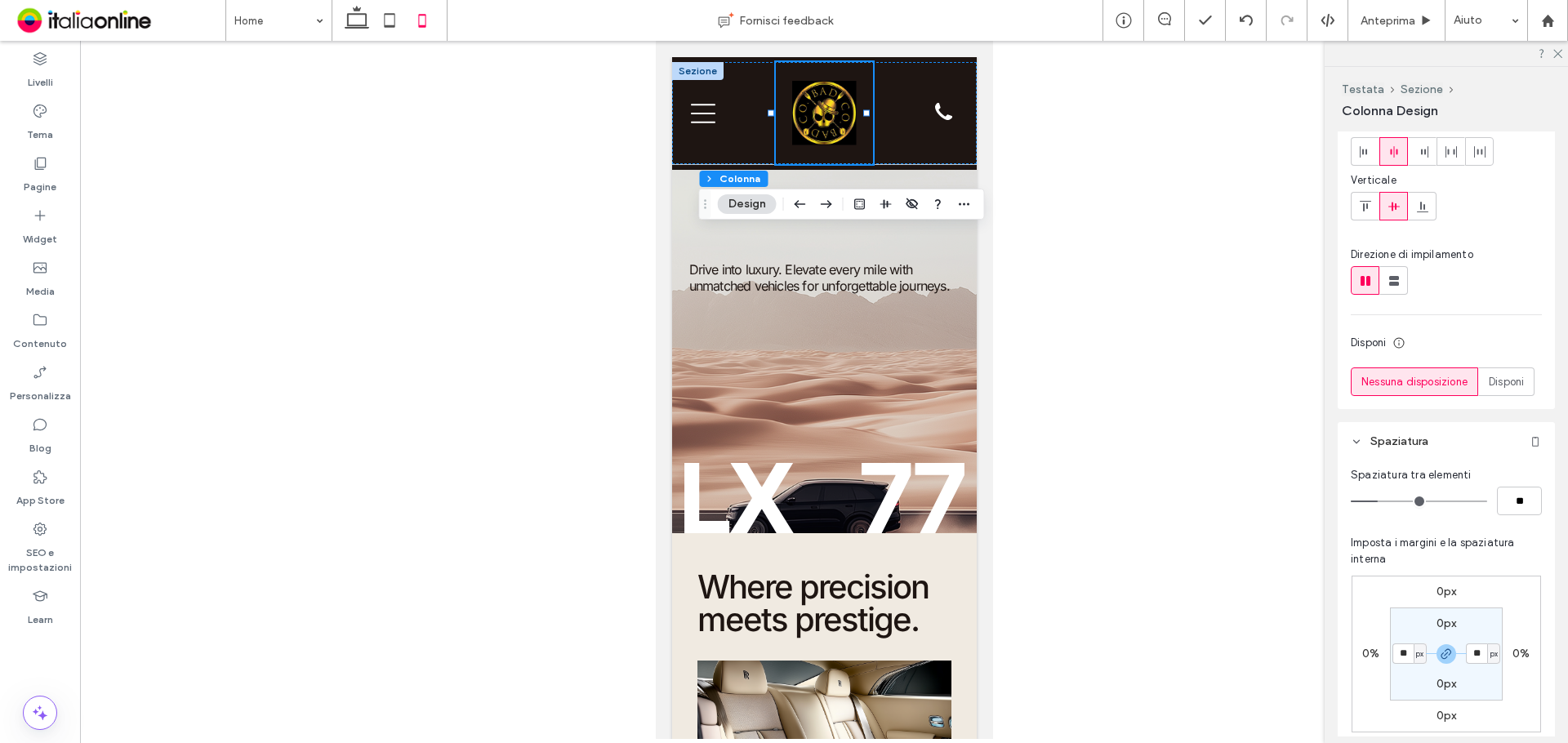 click on "0px ** px 0px ** px" at bounding box center (1446, 654) 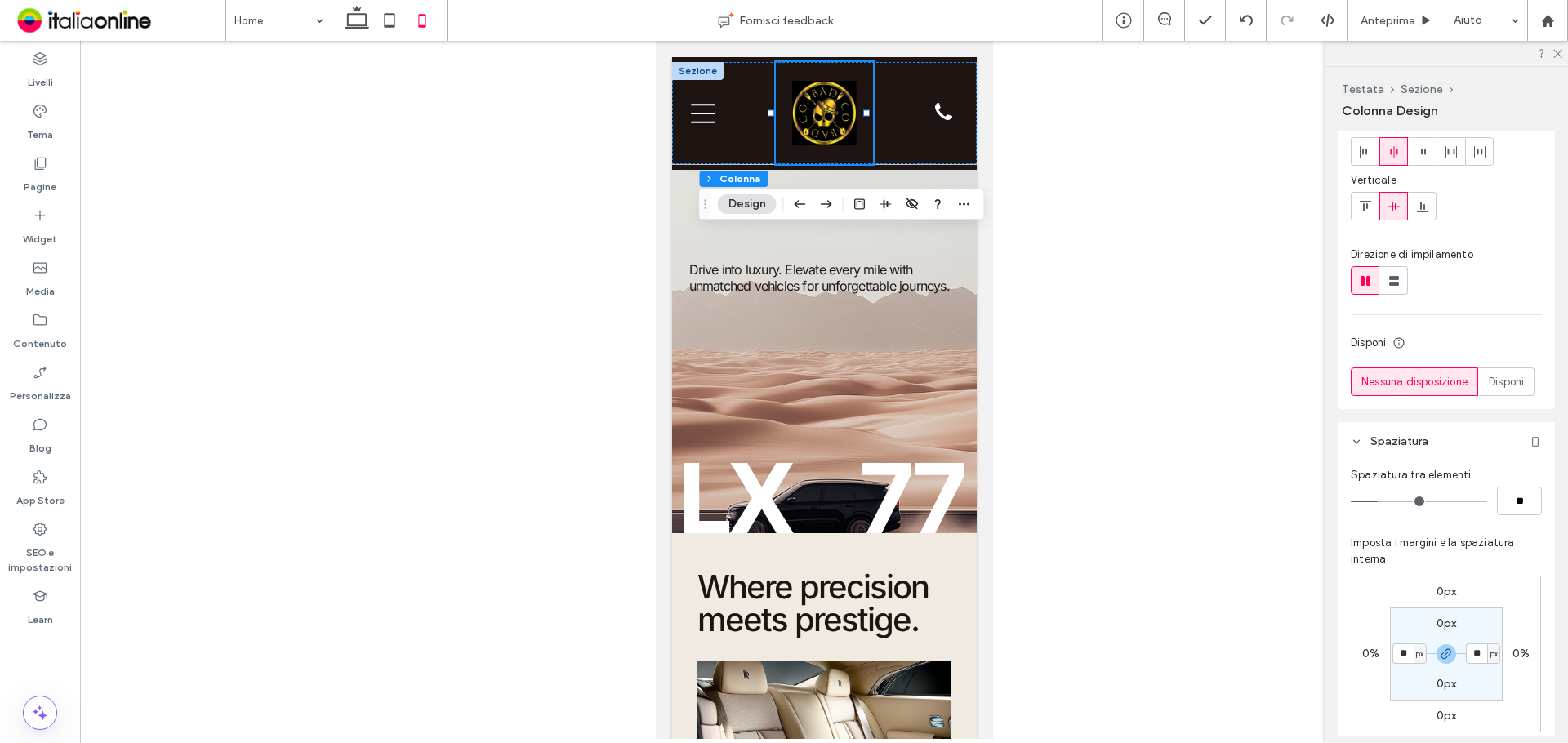 click on "0px ** px 0px ** px" at bounding box center (1446, 654) 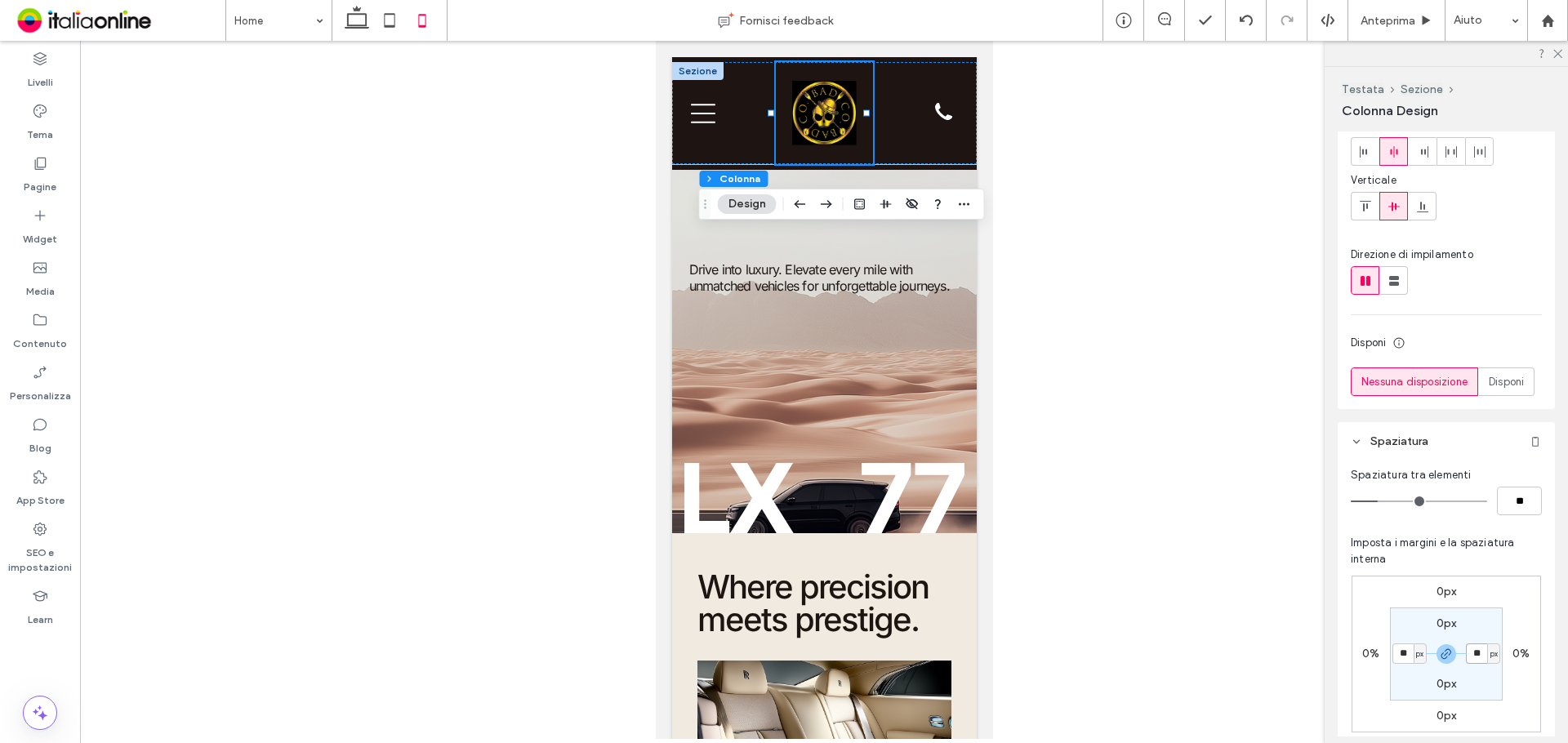 click on "**" at bounding box center [1477, 653] 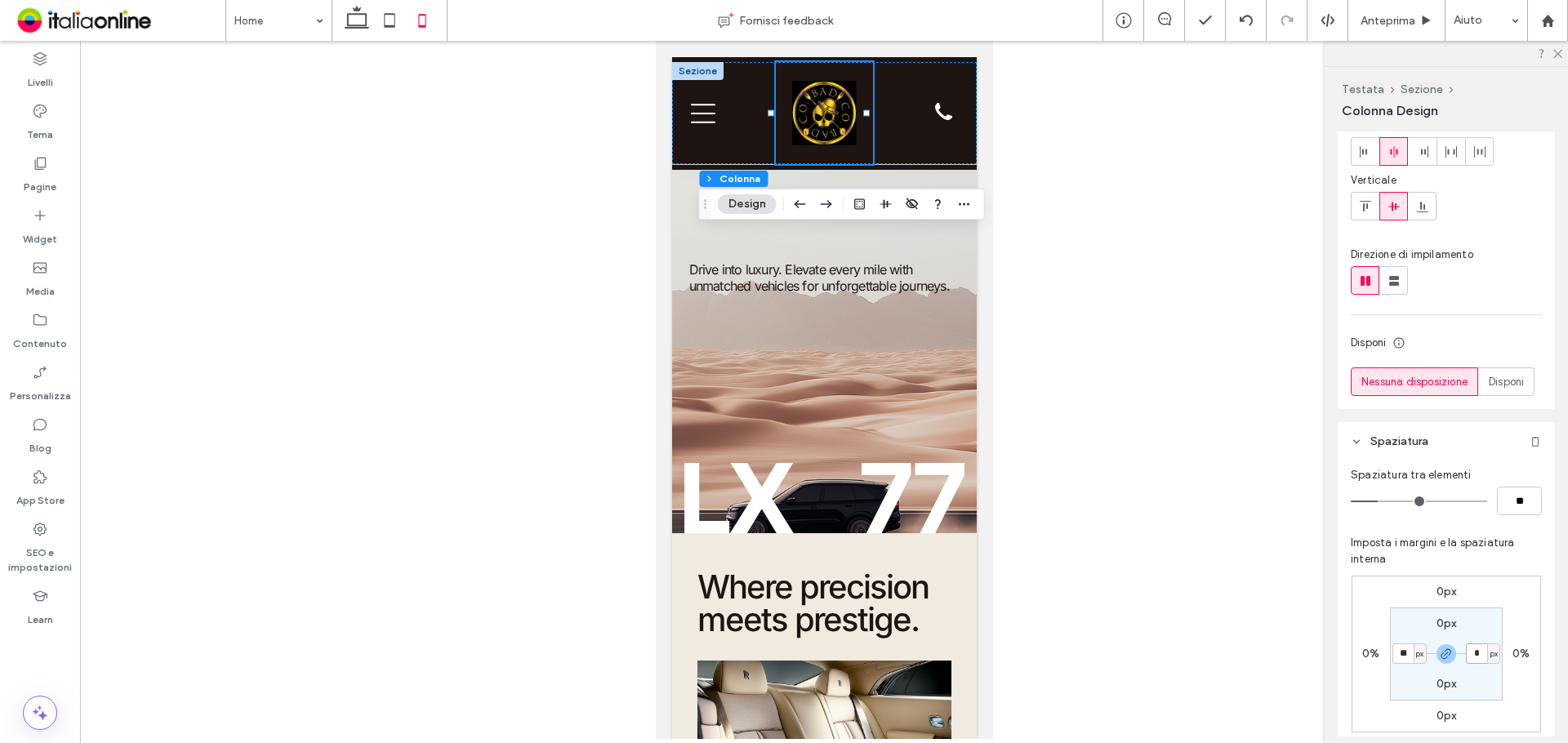 type on "*" 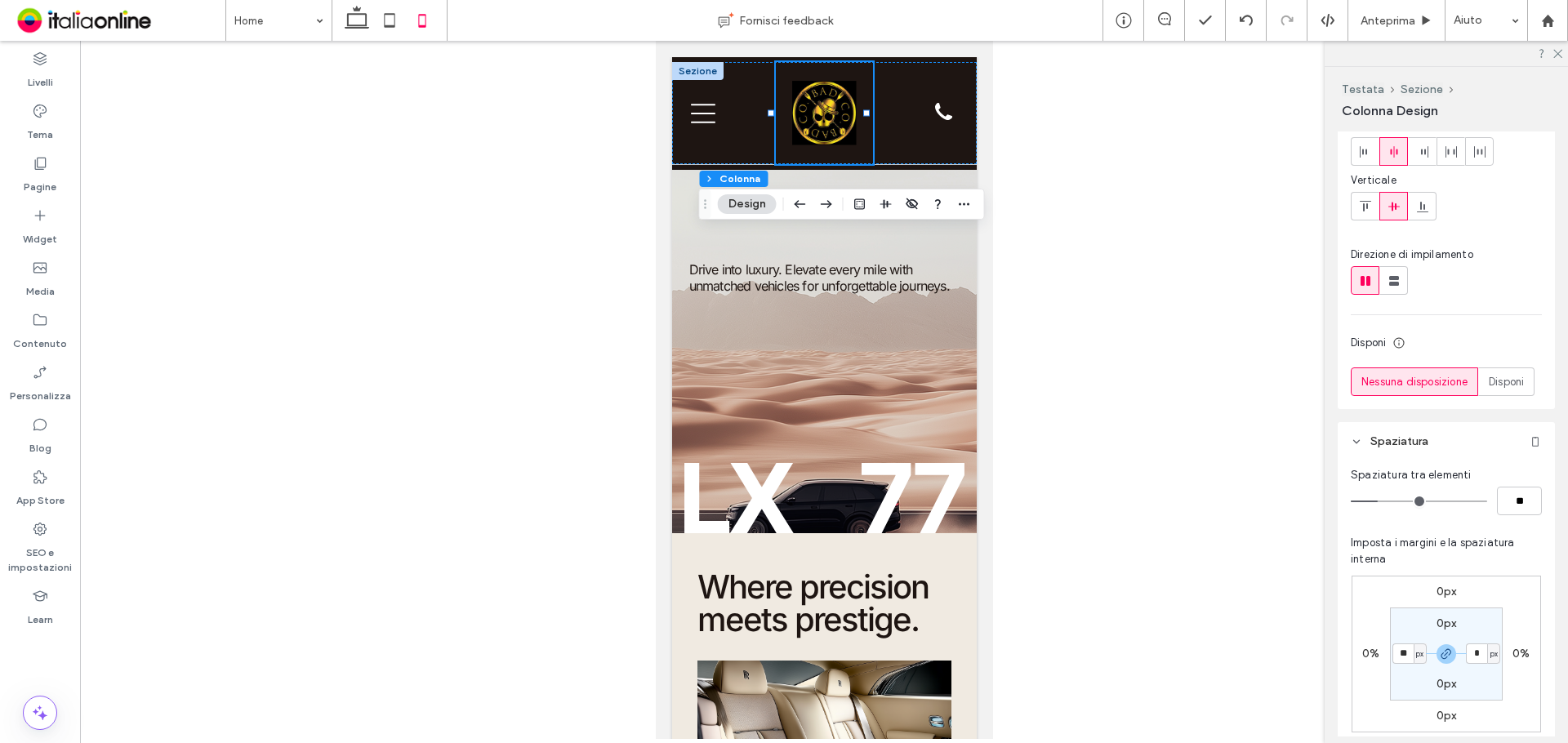 type on "*" 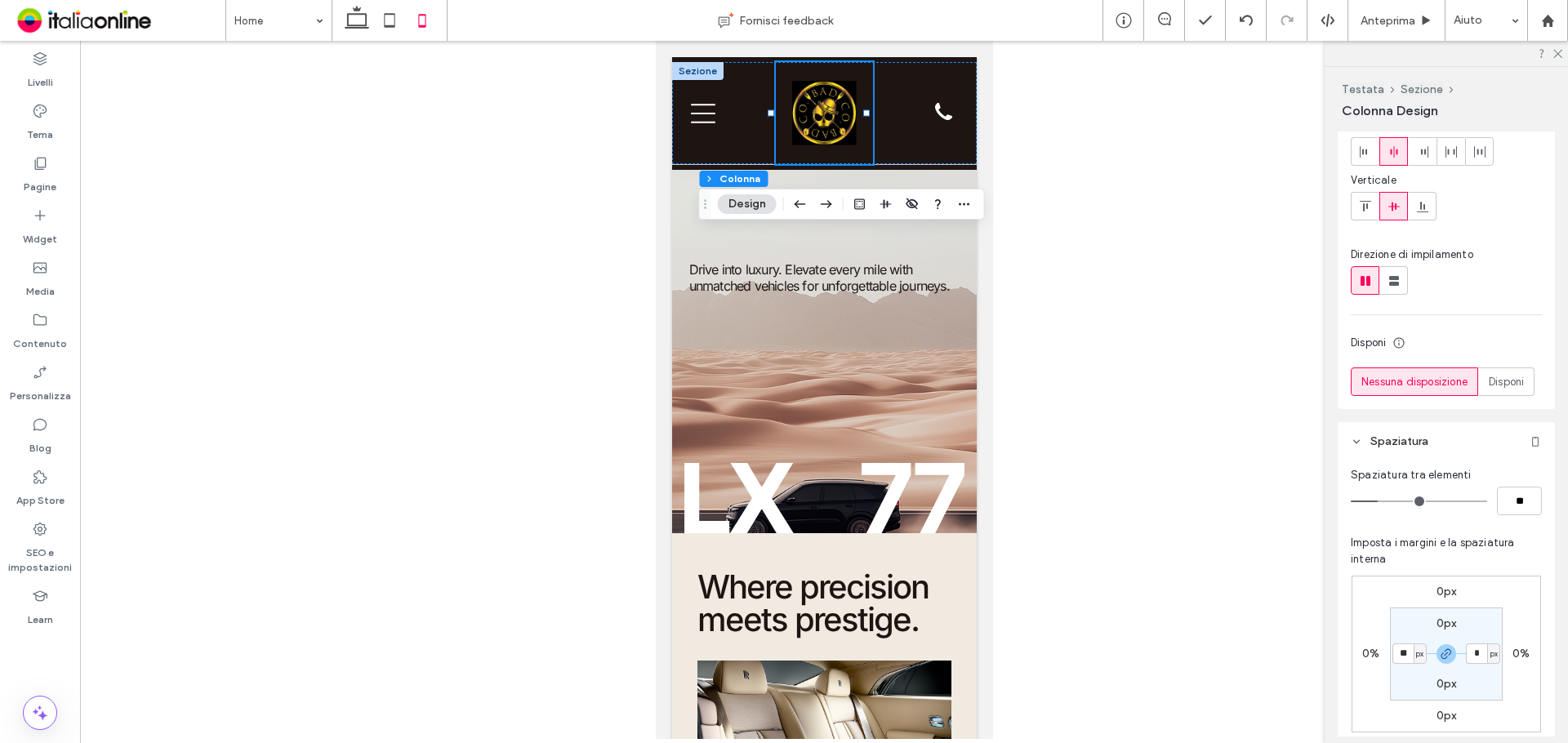 type on "*" 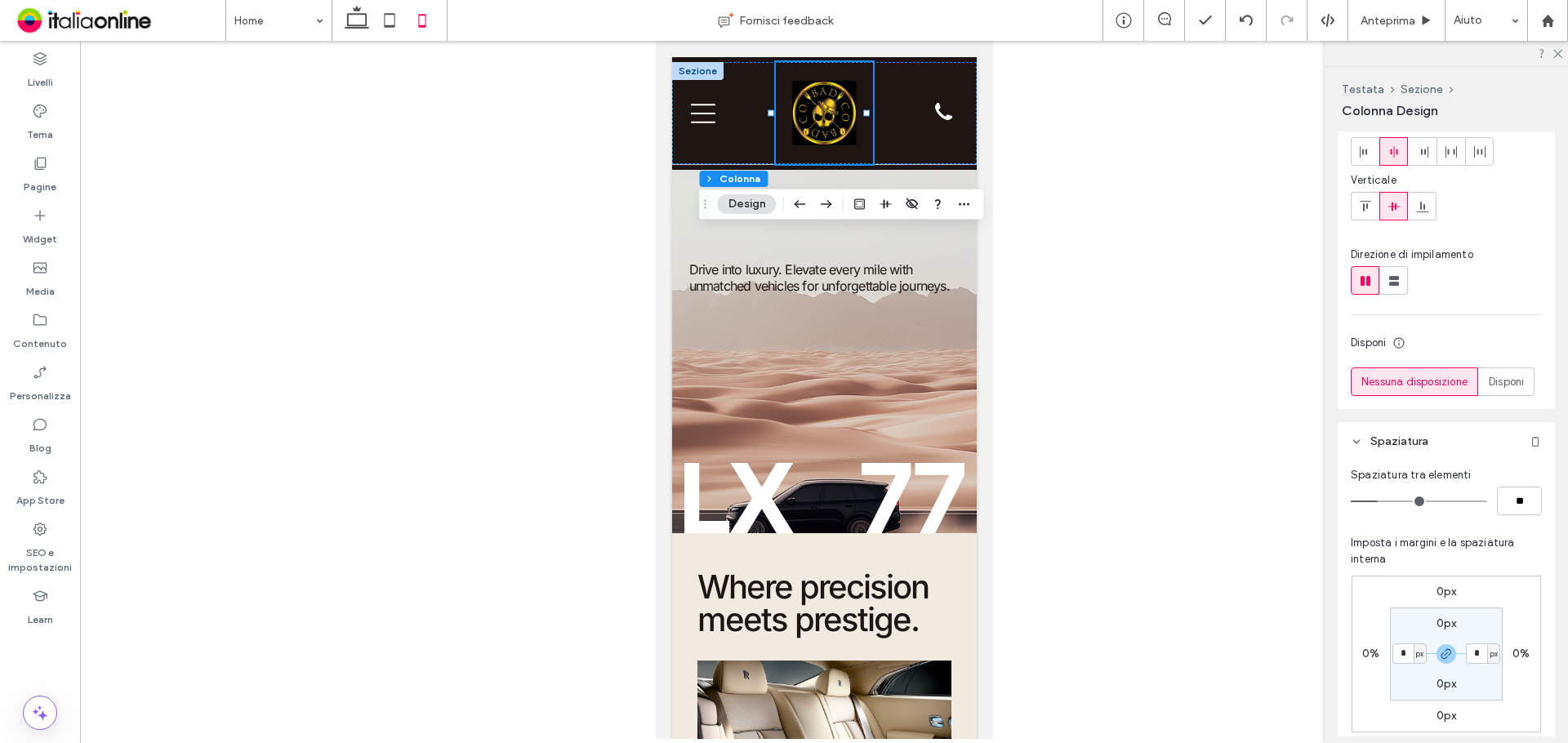 click on "[PIXEL] [PIXEL] [PIXEL] [PIXEL]" at bounding box center [1446, 654] 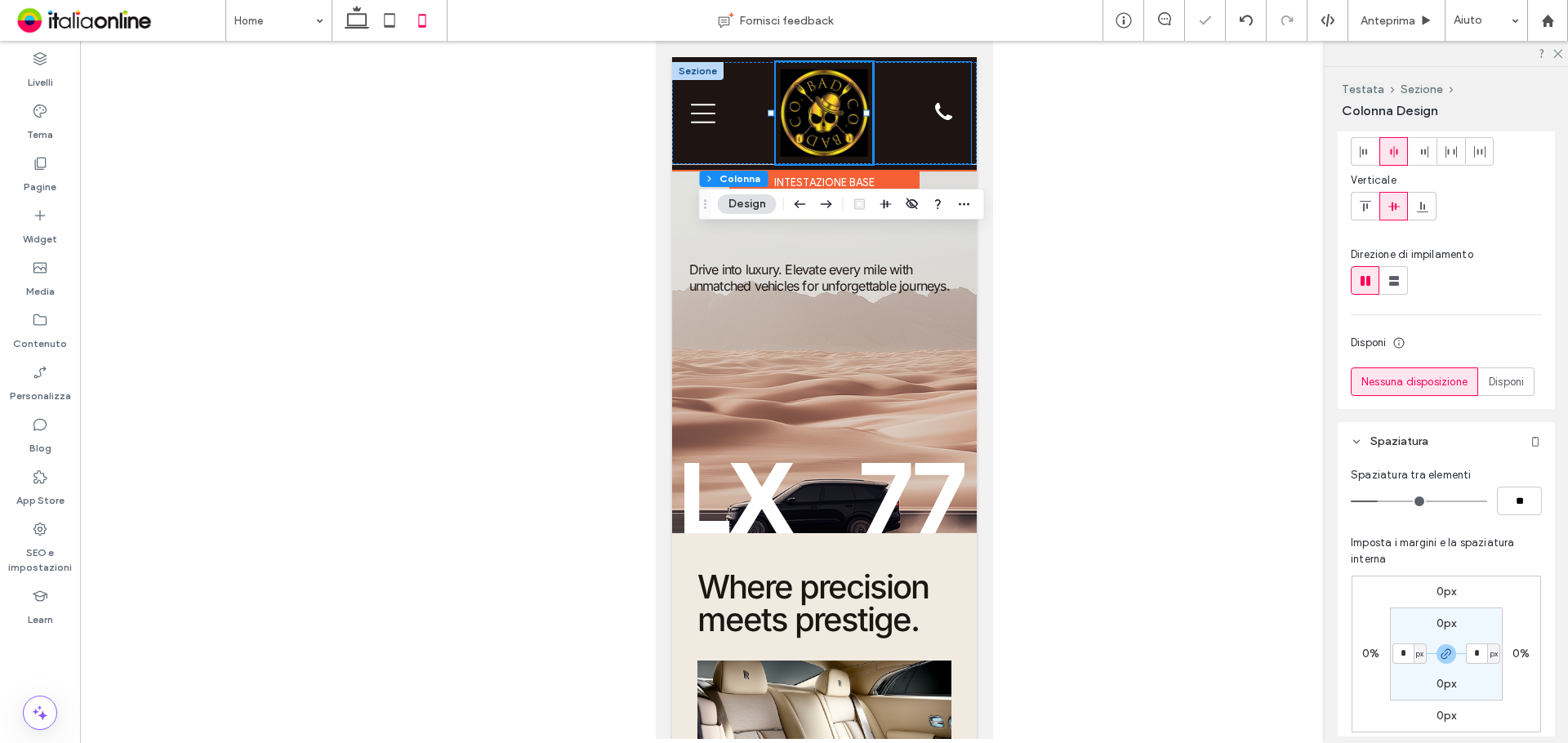 click on "[PHONE]" at bounding box center [920, 113] 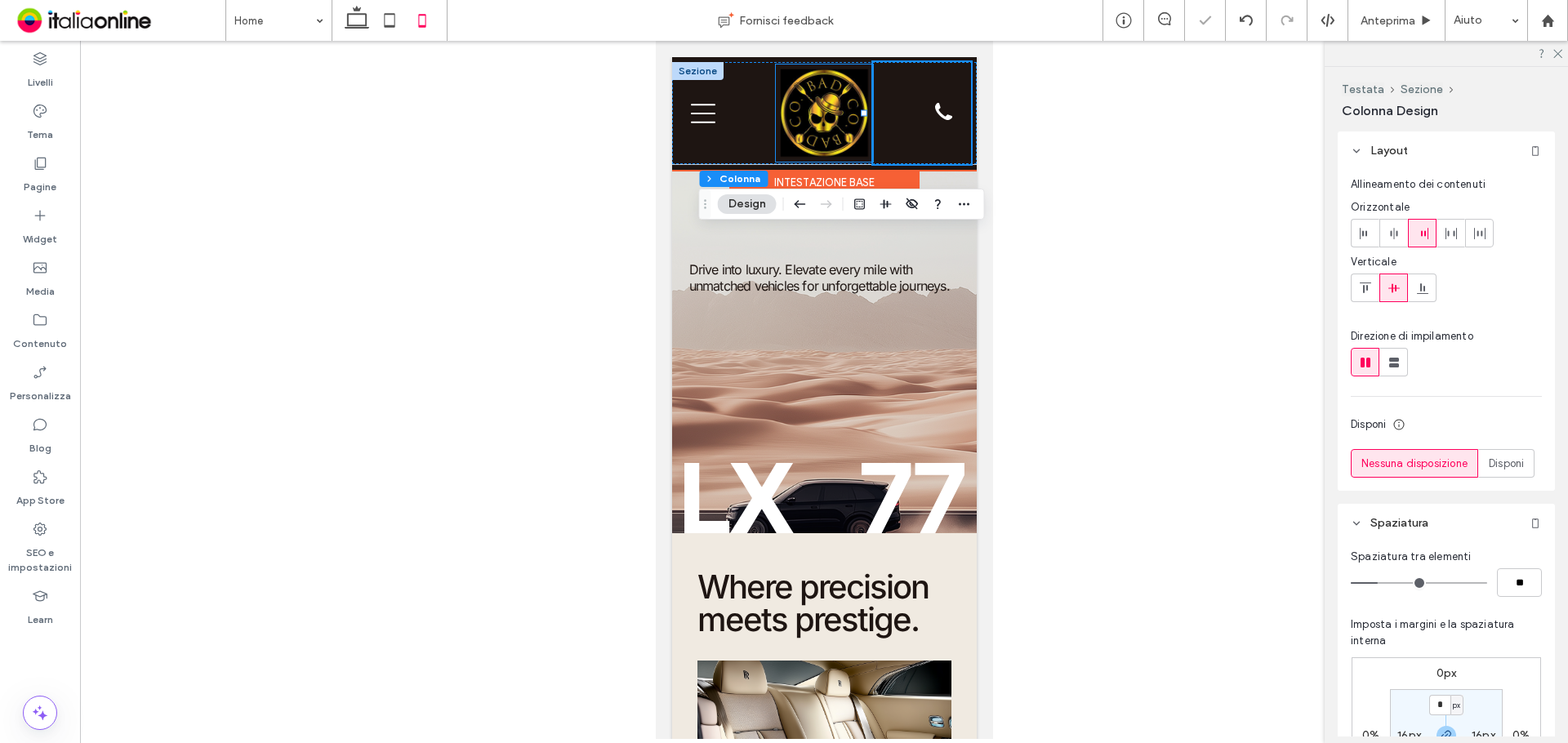 click at bounding box center (823, 113) 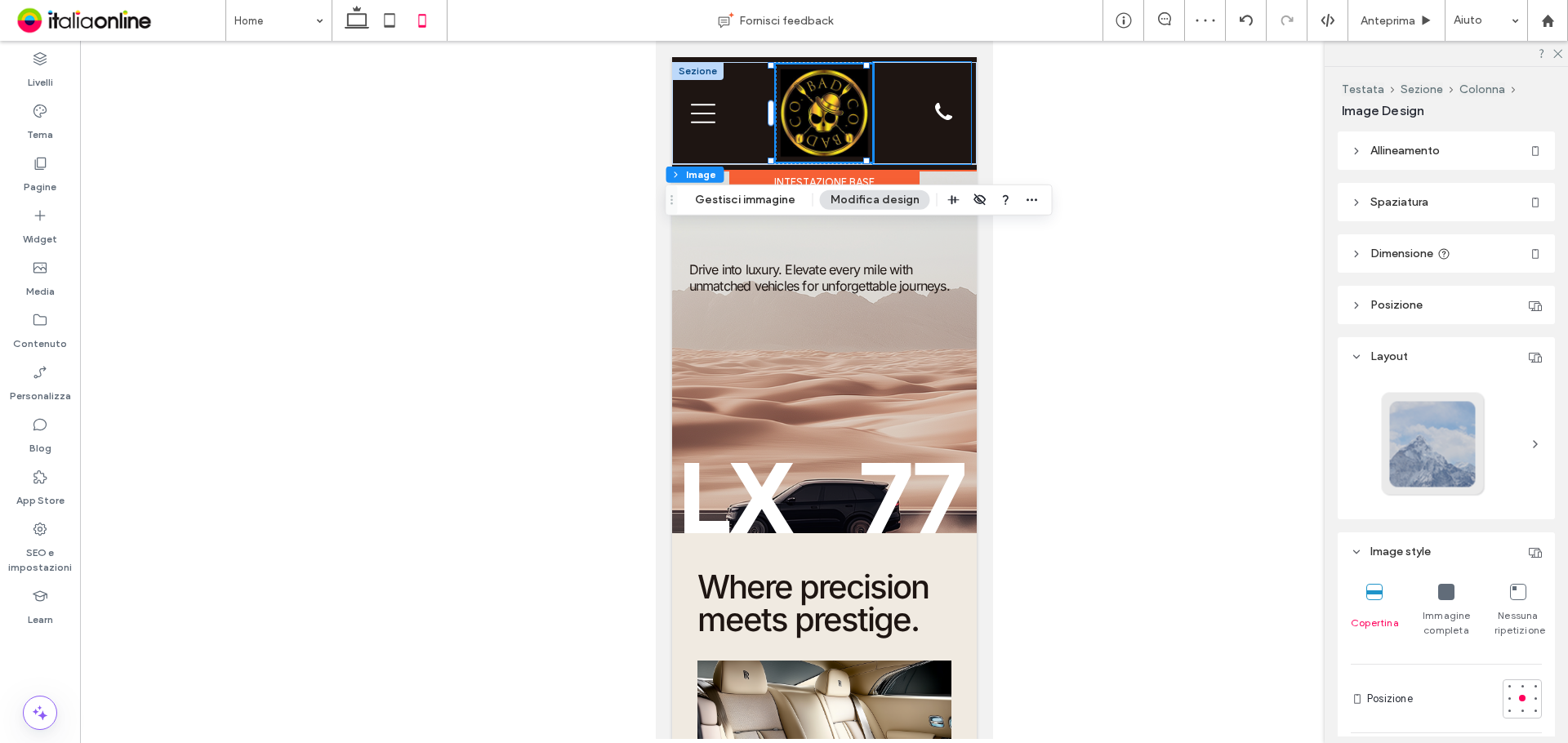 click at bounding box center [823, 113] 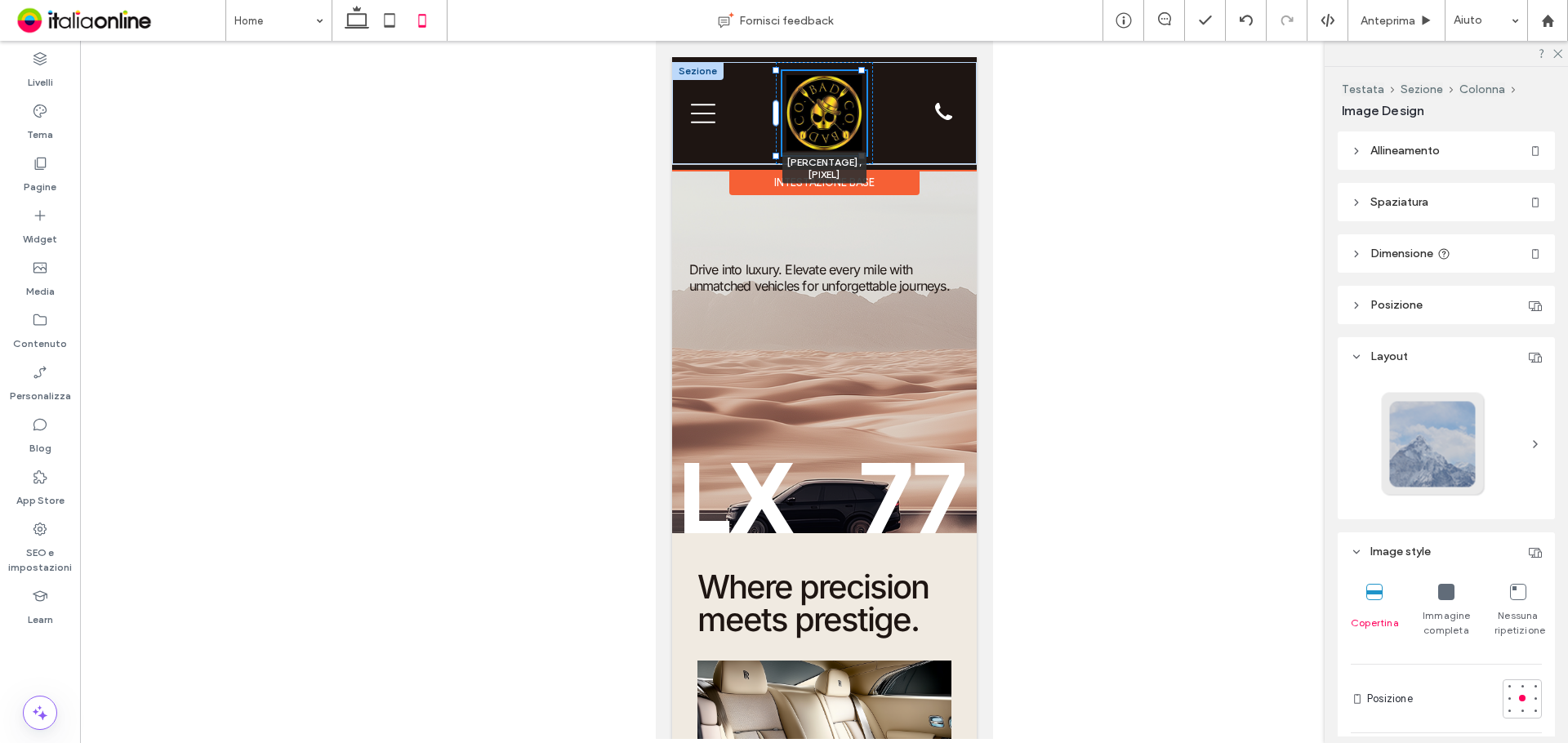 drag, startPoint x: 864, startPoint y: 159, endPoint x: 864, endPoint y: 149, distance: 10 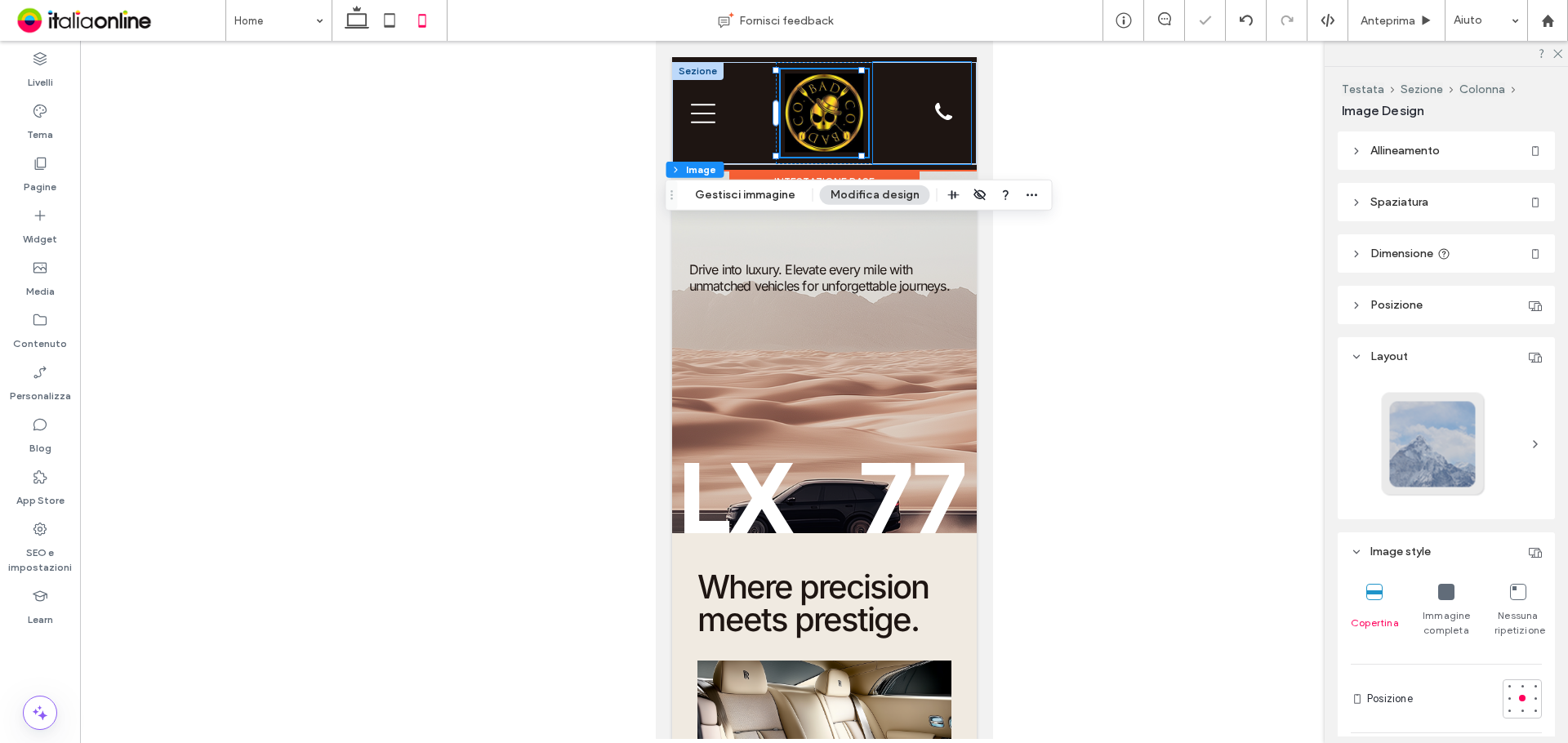click on "[PHONE]" at bounding box center [920, 113] 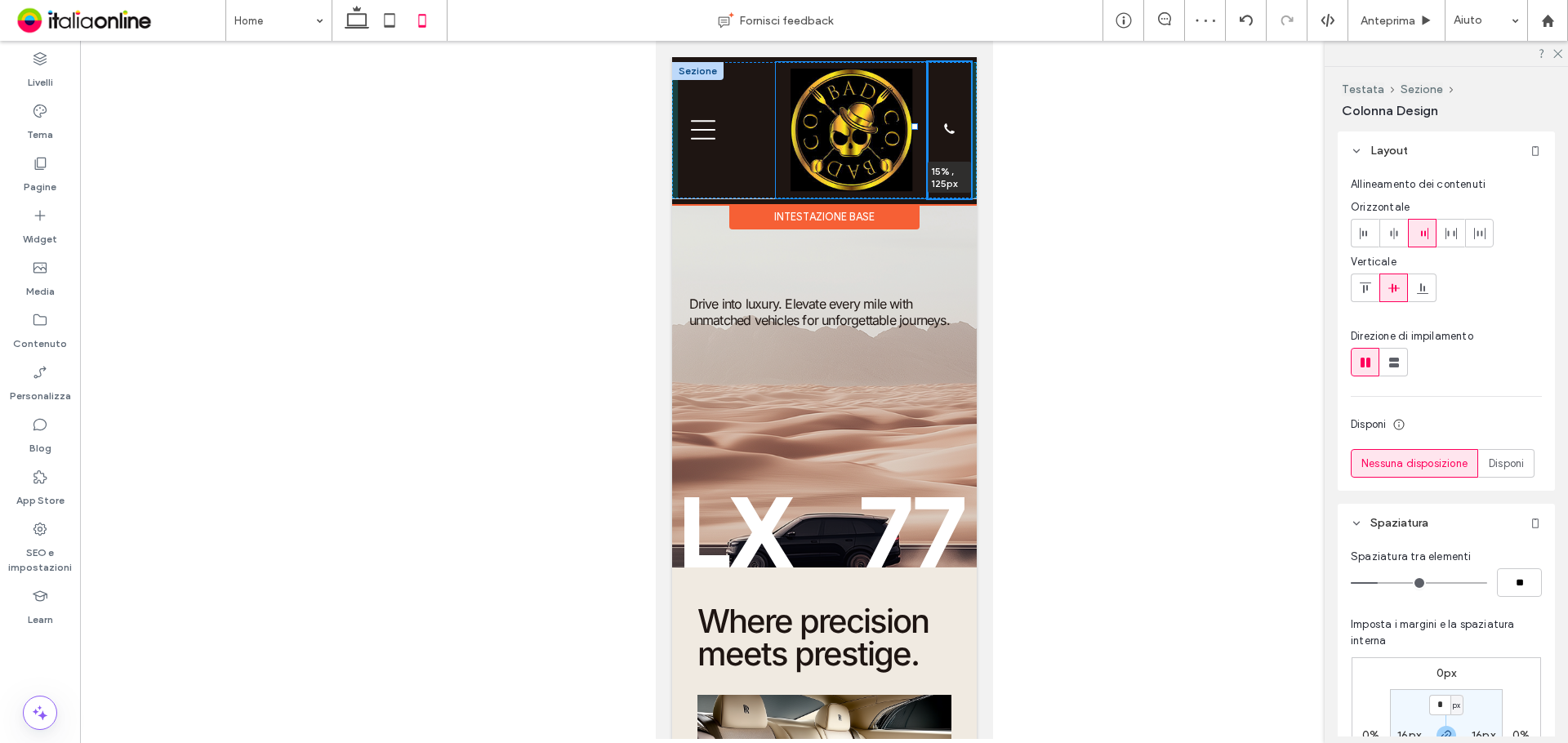 drag, startPoint x: 862, startPoint y: 113, endPoint x: 913, endPoint y: 118, distance: 51.24451 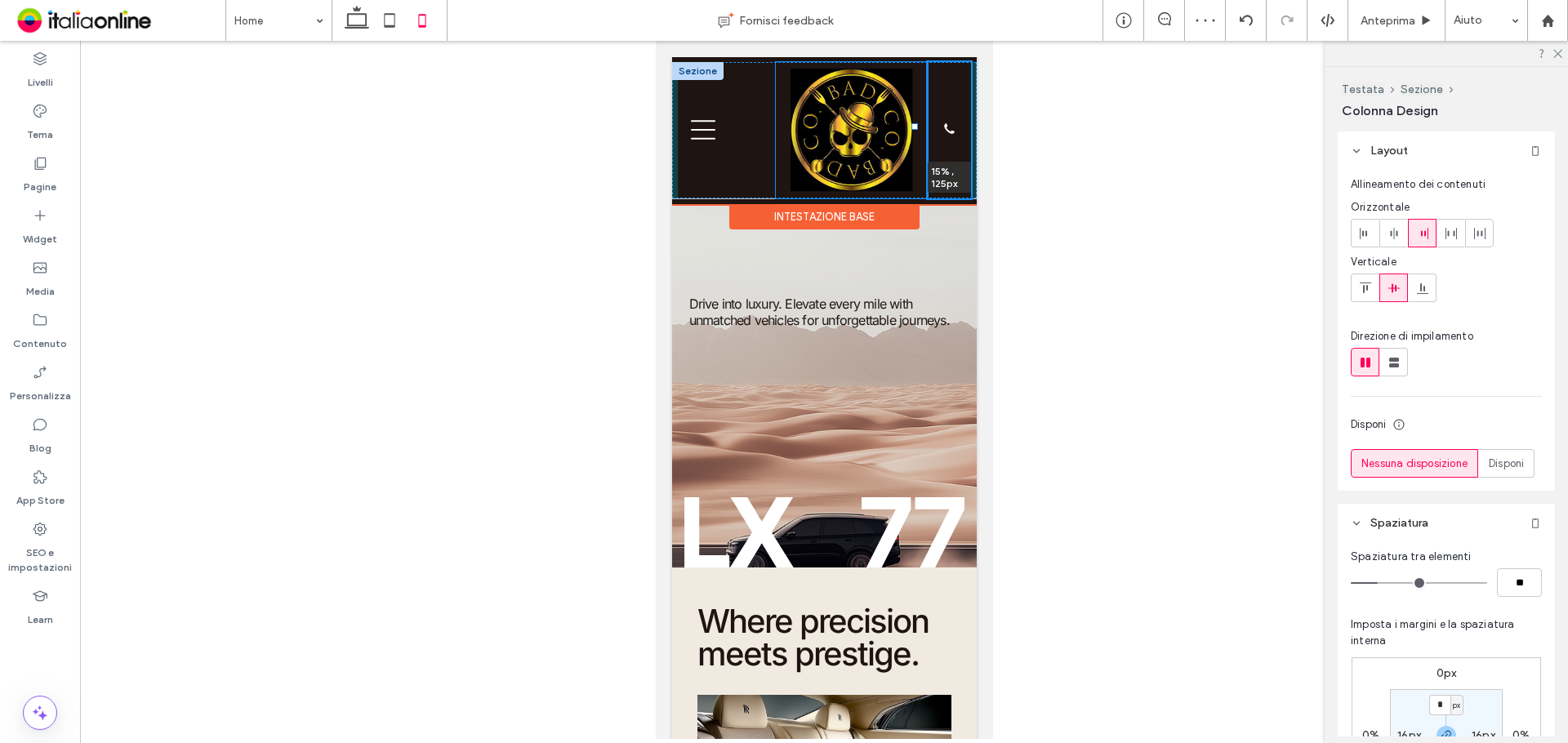 click on "[PHONE]
[PERCENTAGE] , [PIXEL]" at bounding box center [823, 130] 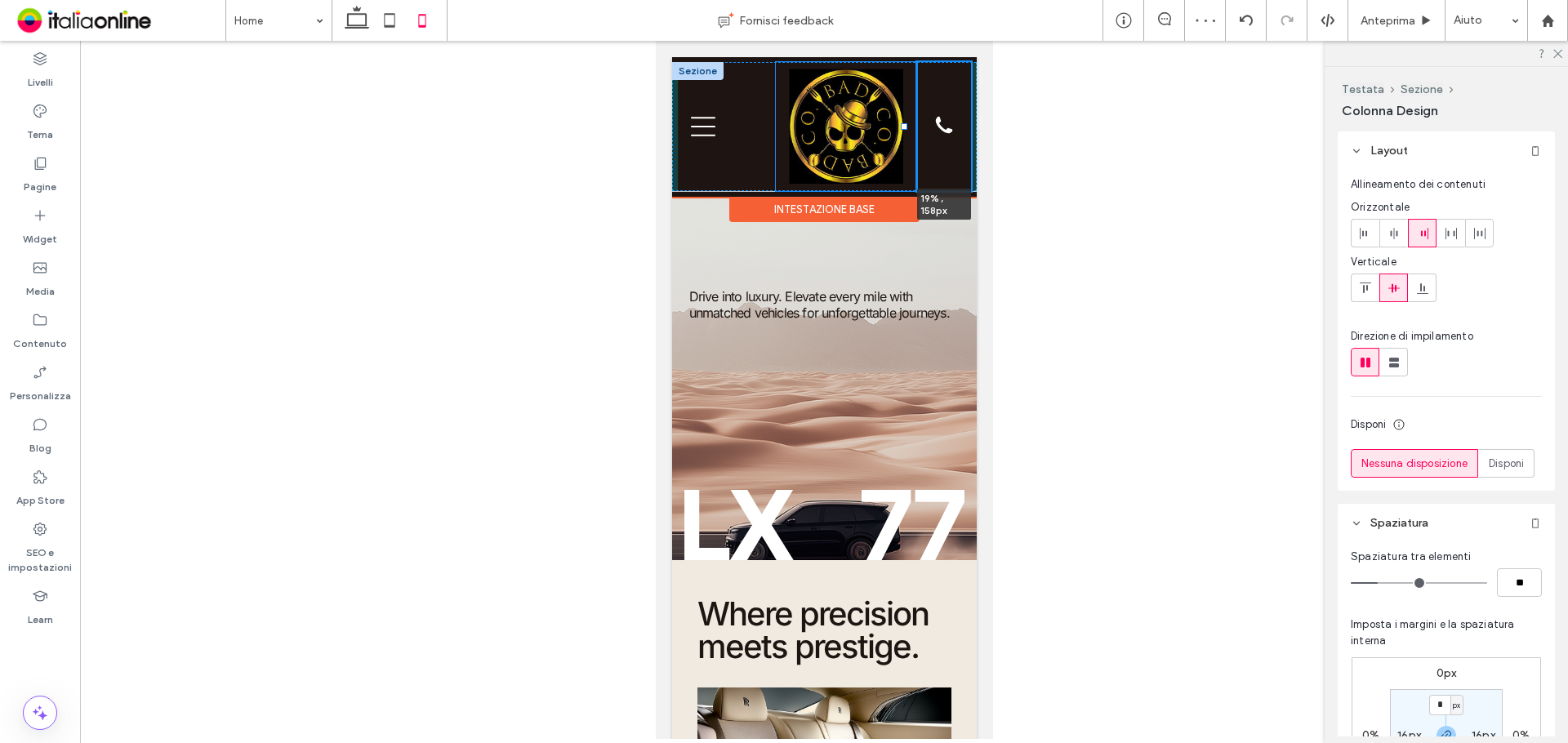 drag, startPoint x: 914, startPoint y: 126, endPoint x: 903, endPoint y: 122, distance: 11.7047 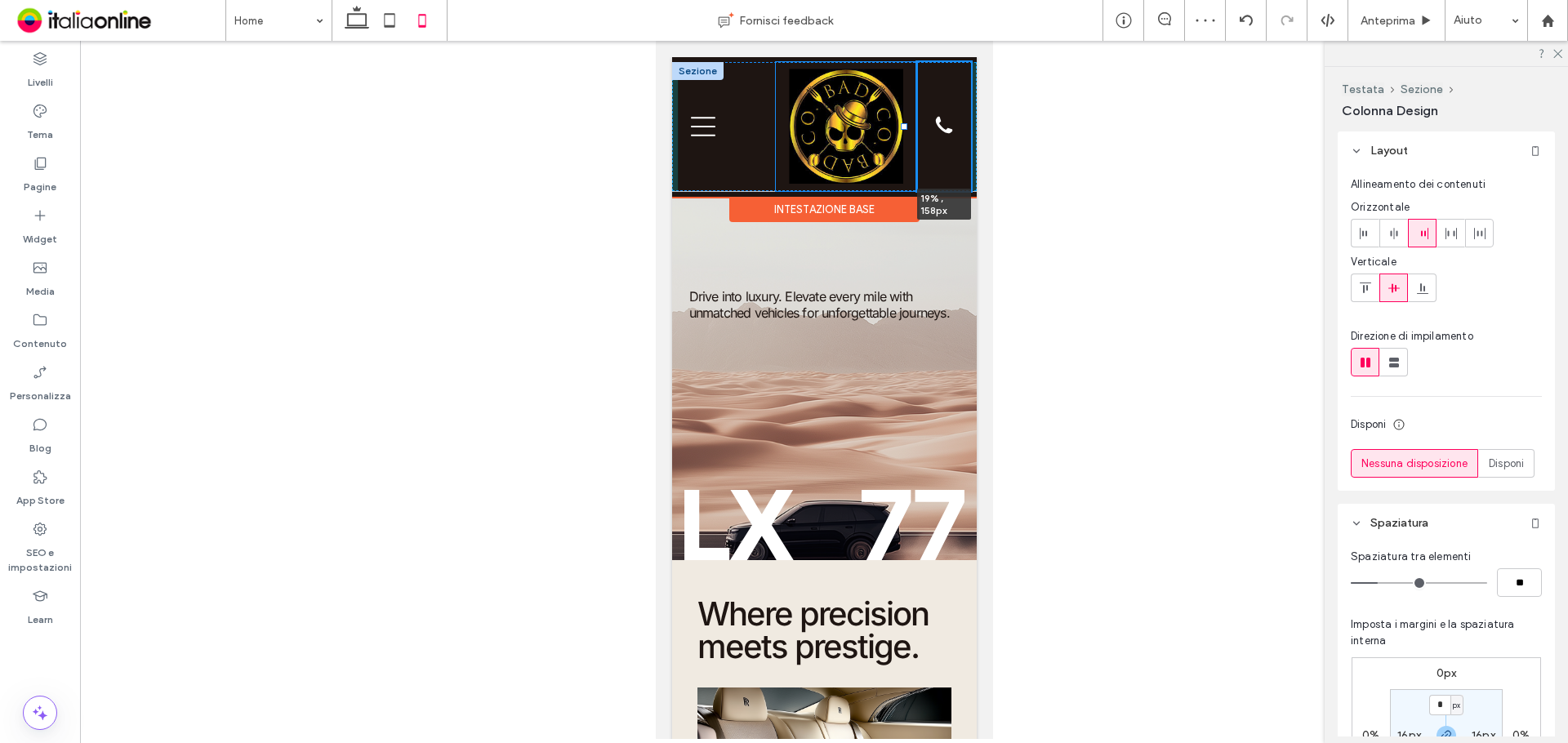 click at bounding box center [904, 62] 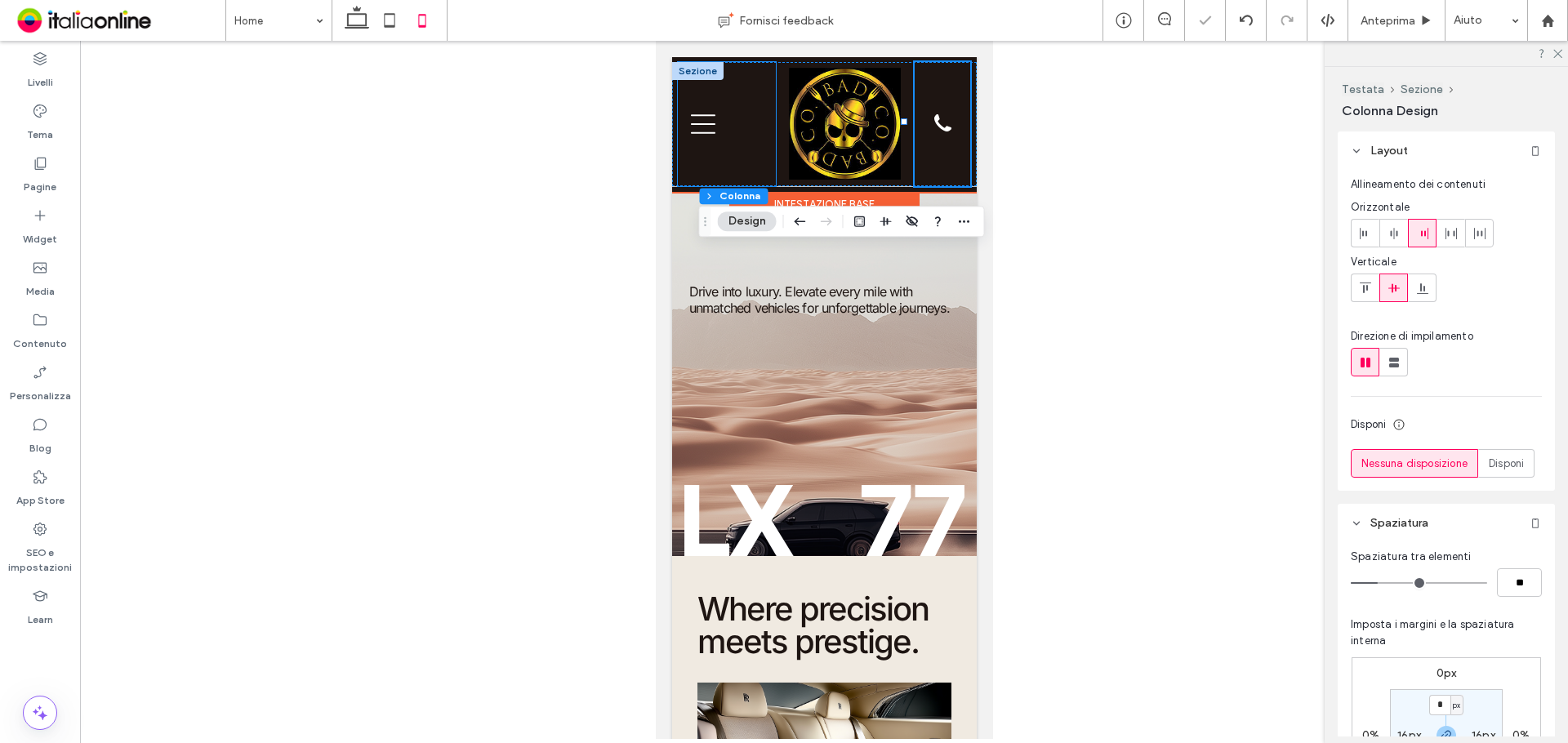 click at bounding box center (725, 124) 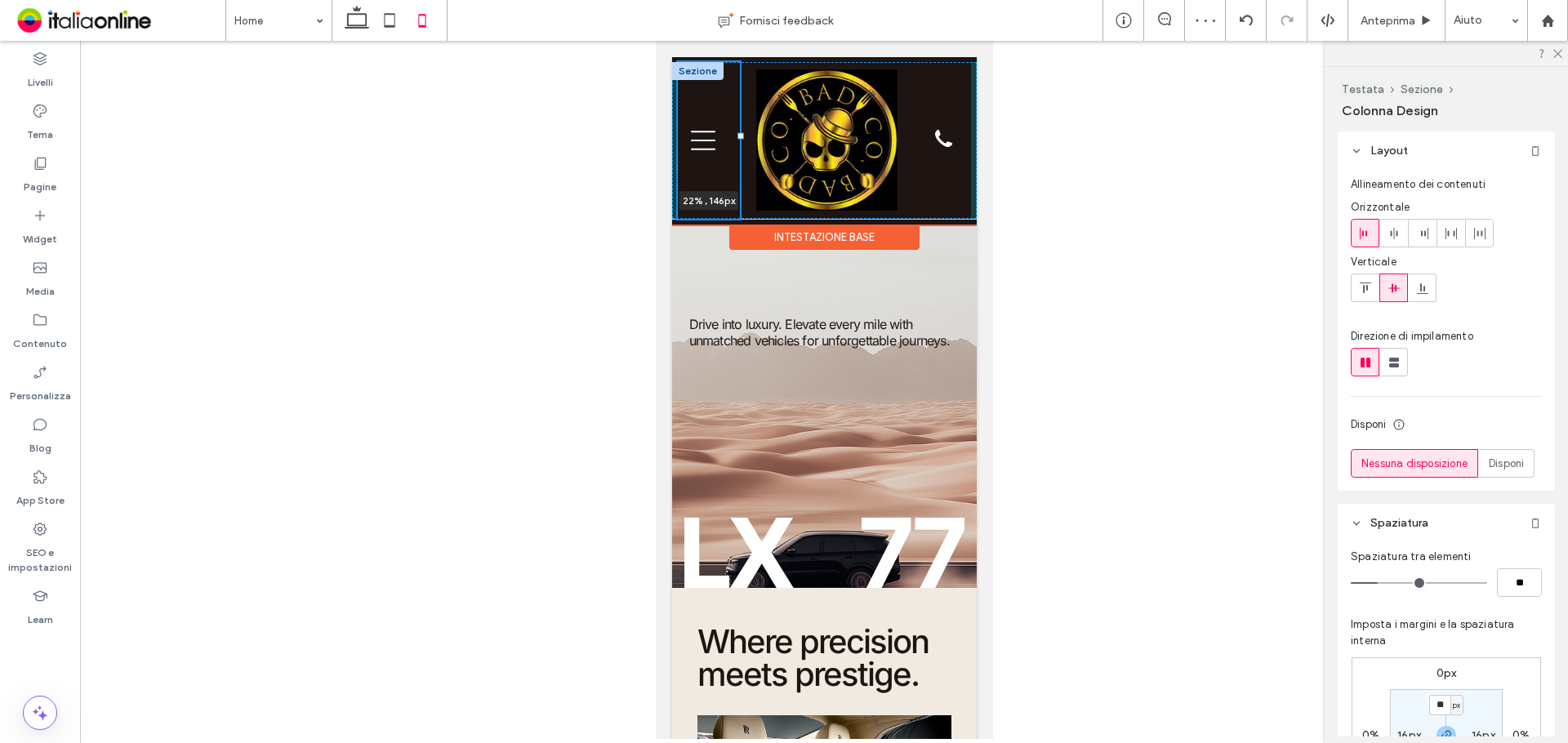 drag, startPoint x: 771, startPoint y: 120, endPoint x: 739, endPoint y: 109, distance: 33.837849 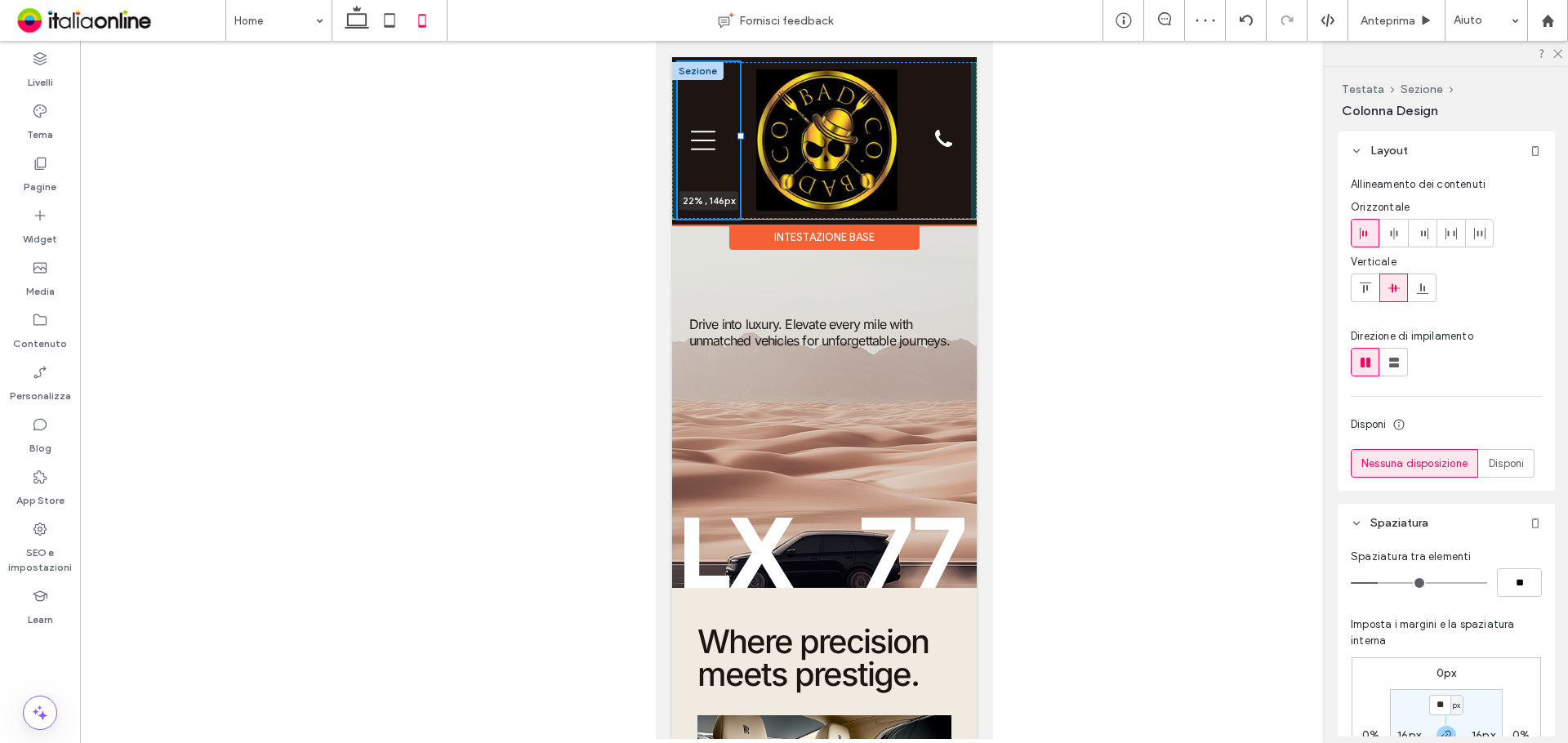 click on "[PHONE]
[PERCENTAGE] , [PIXEL]" at bounding box center (823, 140) 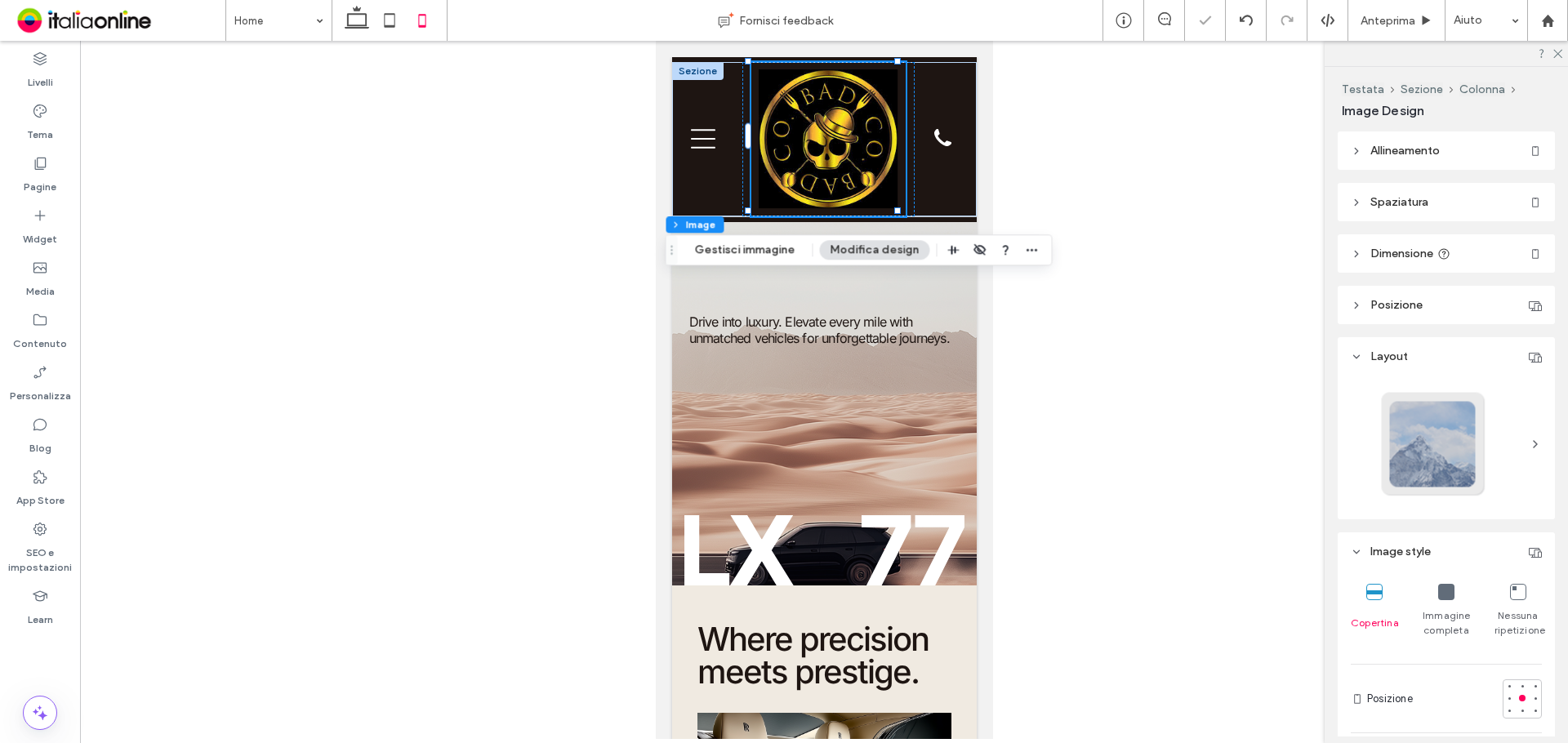 scroll, scrollTop: 0, scrollLeft: 0, axis: both 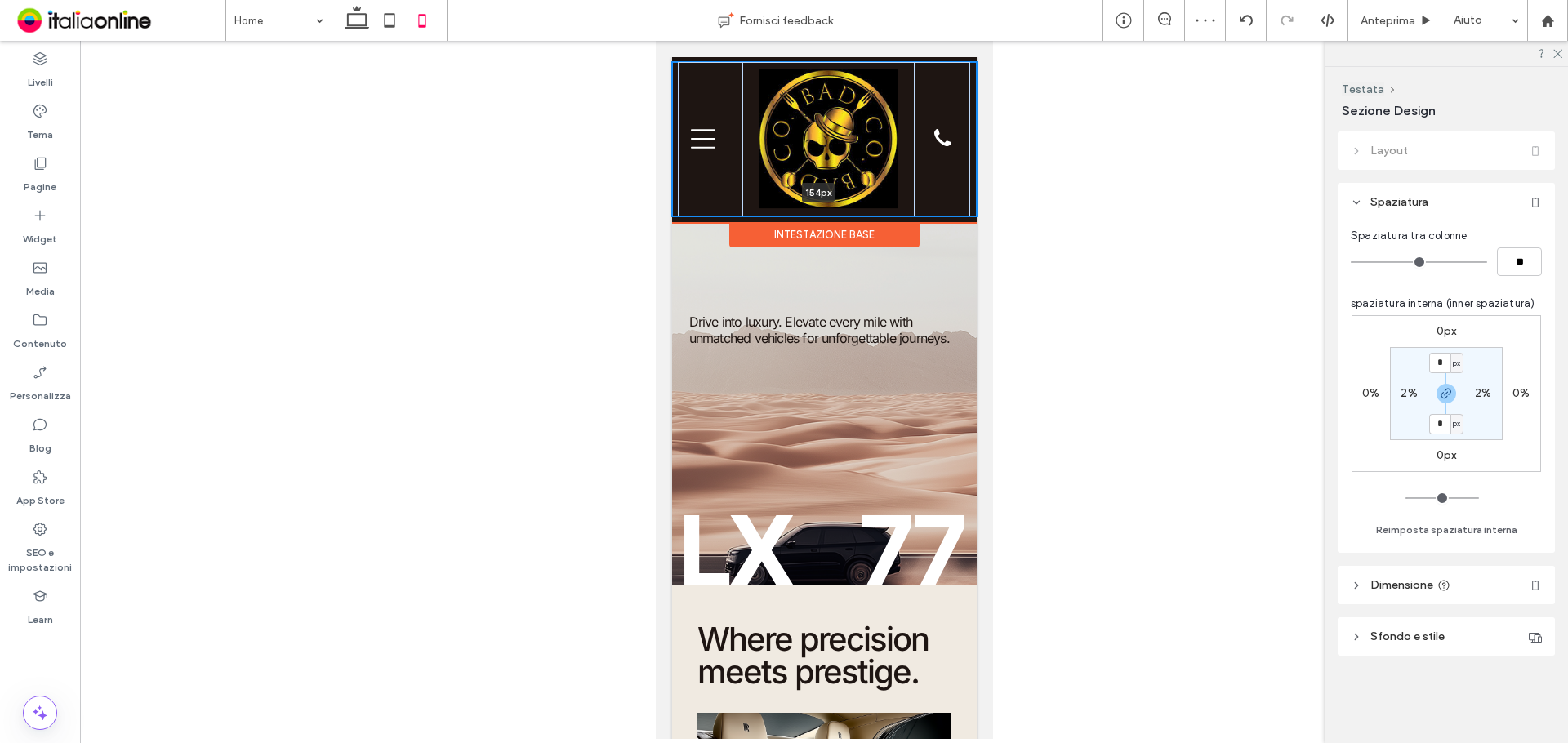 drag, startPoint x: 894, startPoint y: 206, endPoint x: 891, endPoint y: 184, distance: 22.203603 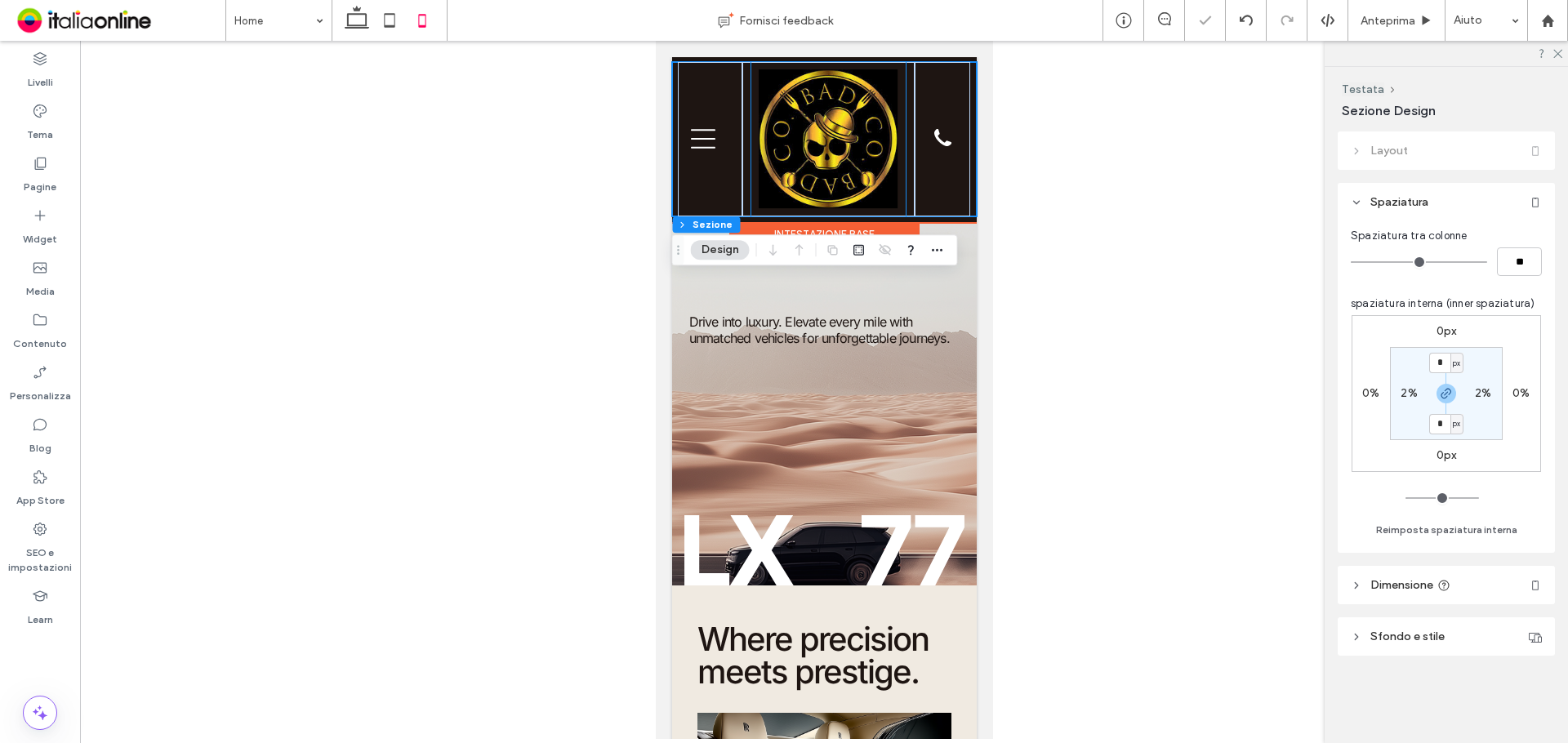 click at bounding box center [827, 139] 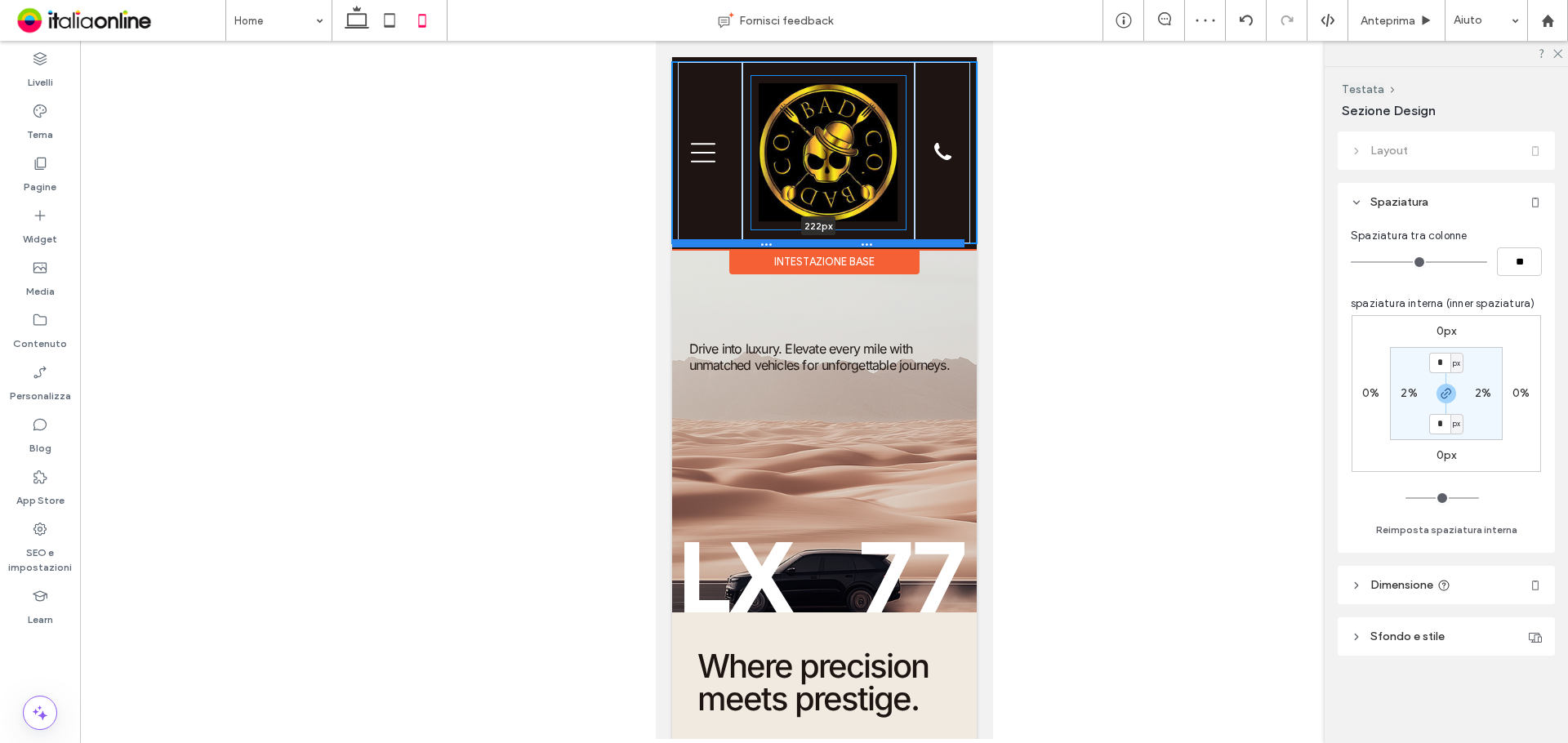 drag, startPoint x: 894, startPoint y: 208, endPoint x: 905, endPoint y: 270, distance: 62.96825 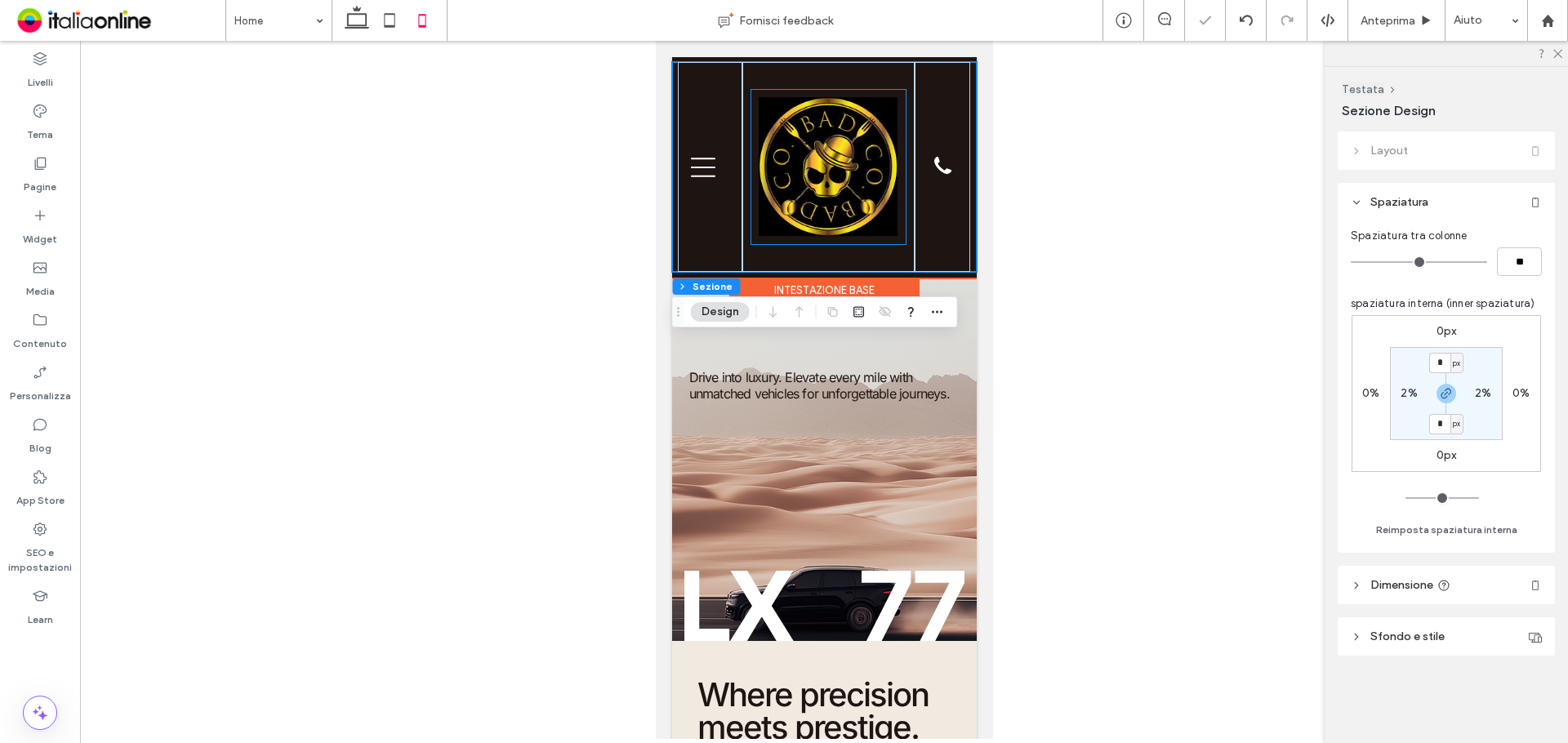 click at bounding box center [827, 167] 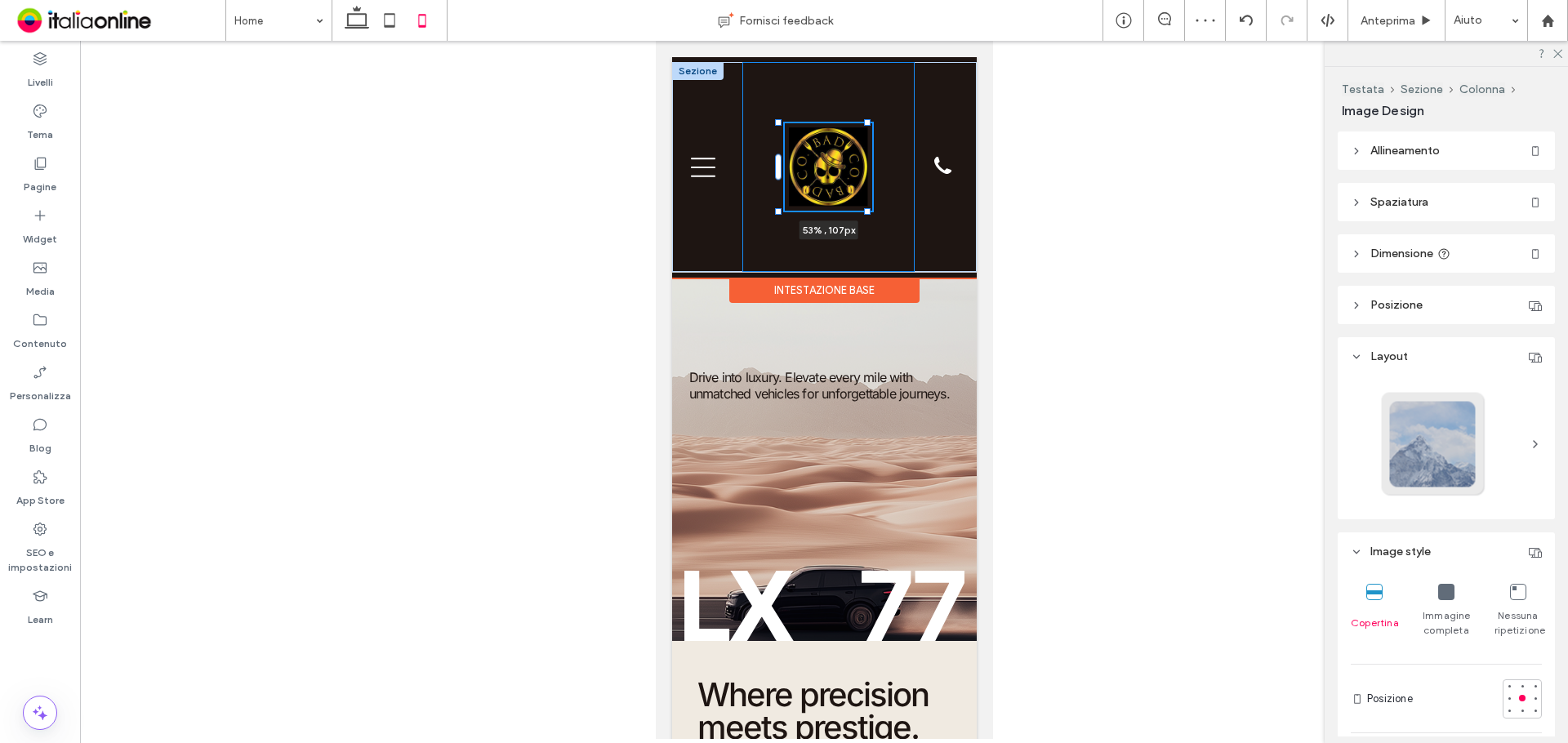drag, startPoint x: 896, startPoint y: 243, endPoint x: 883, endPoint y: 197, distance: 47.80167 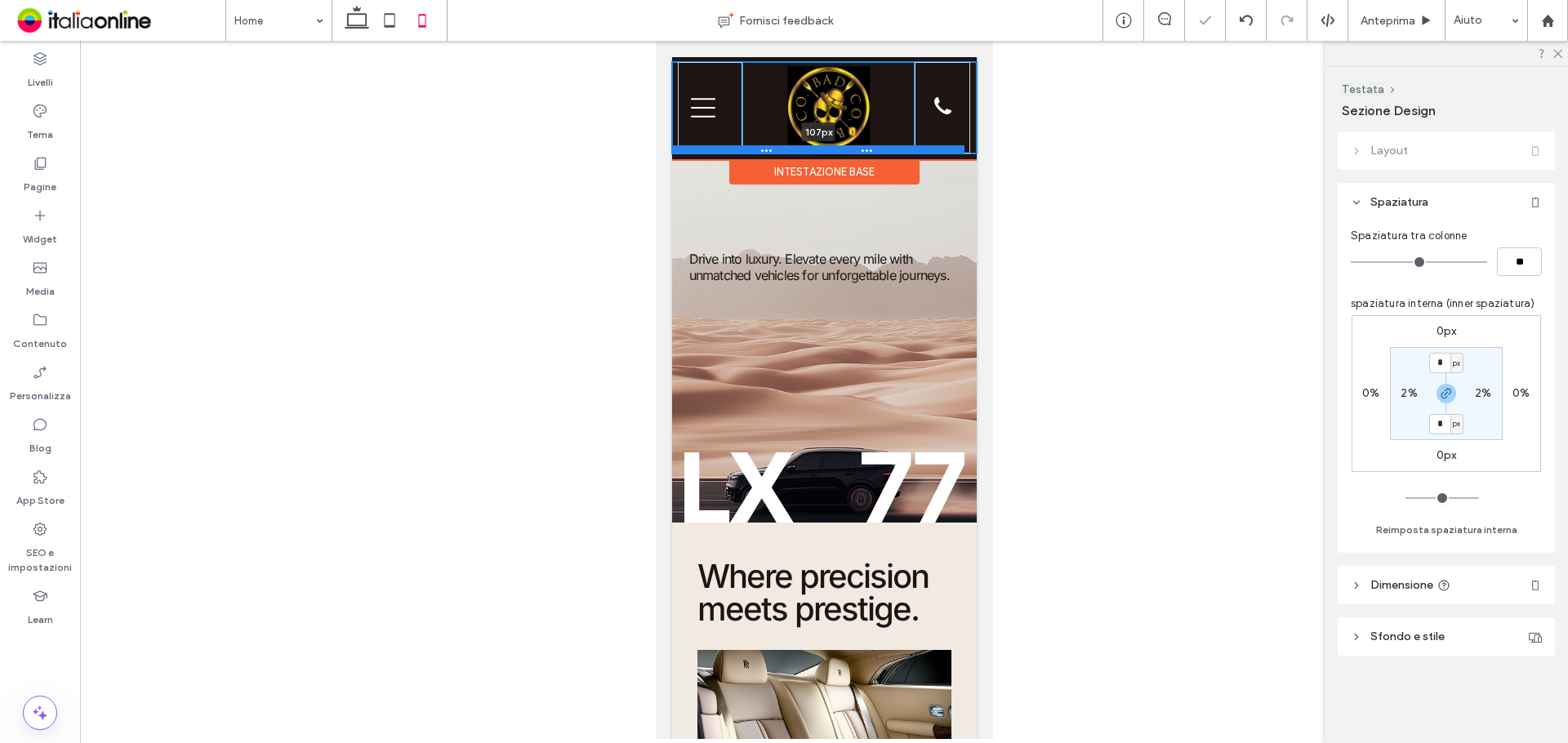 drag, startPoint x: 865, startPoint y: 272, endPoint x: 864, endPoint y: 149, distance: 123.00406 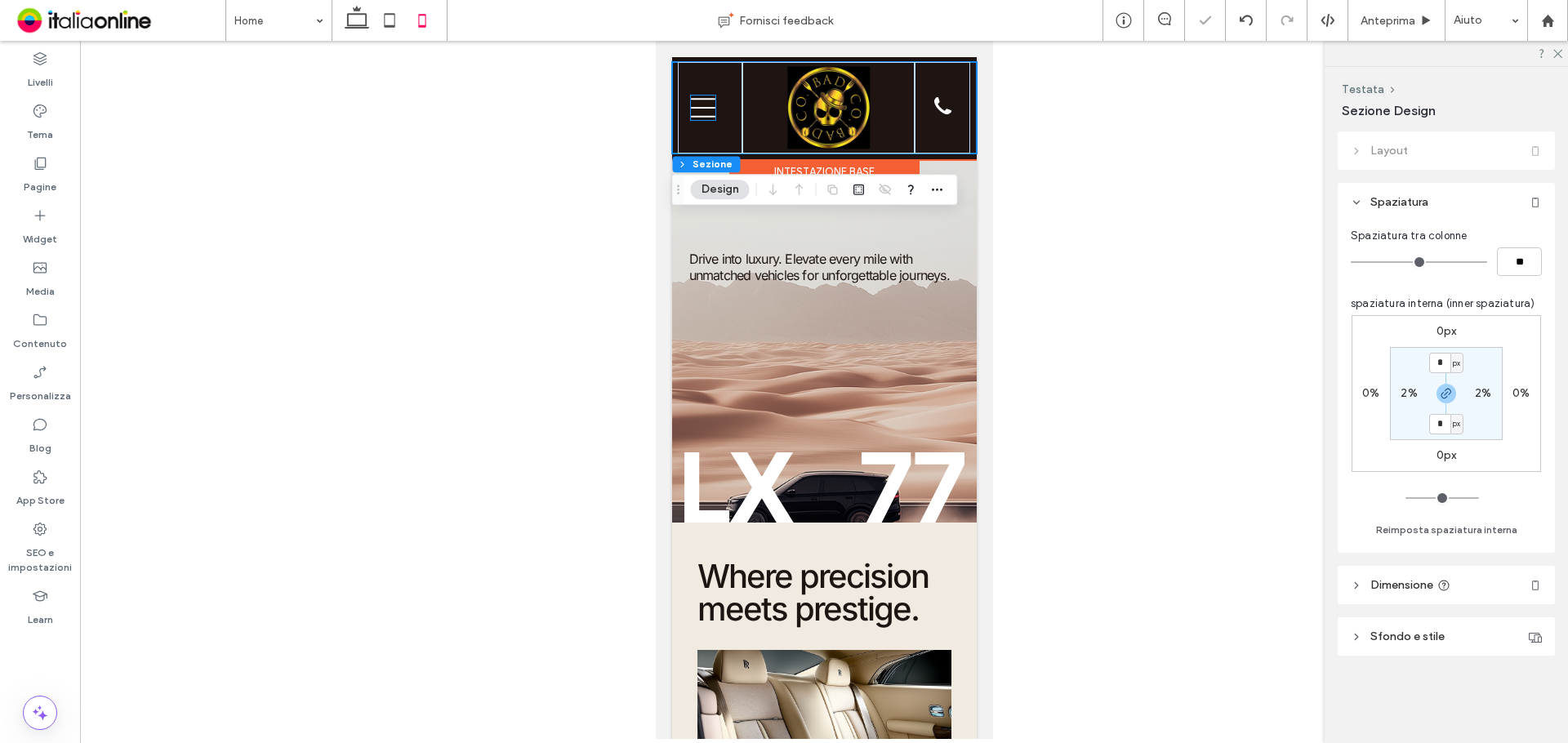click 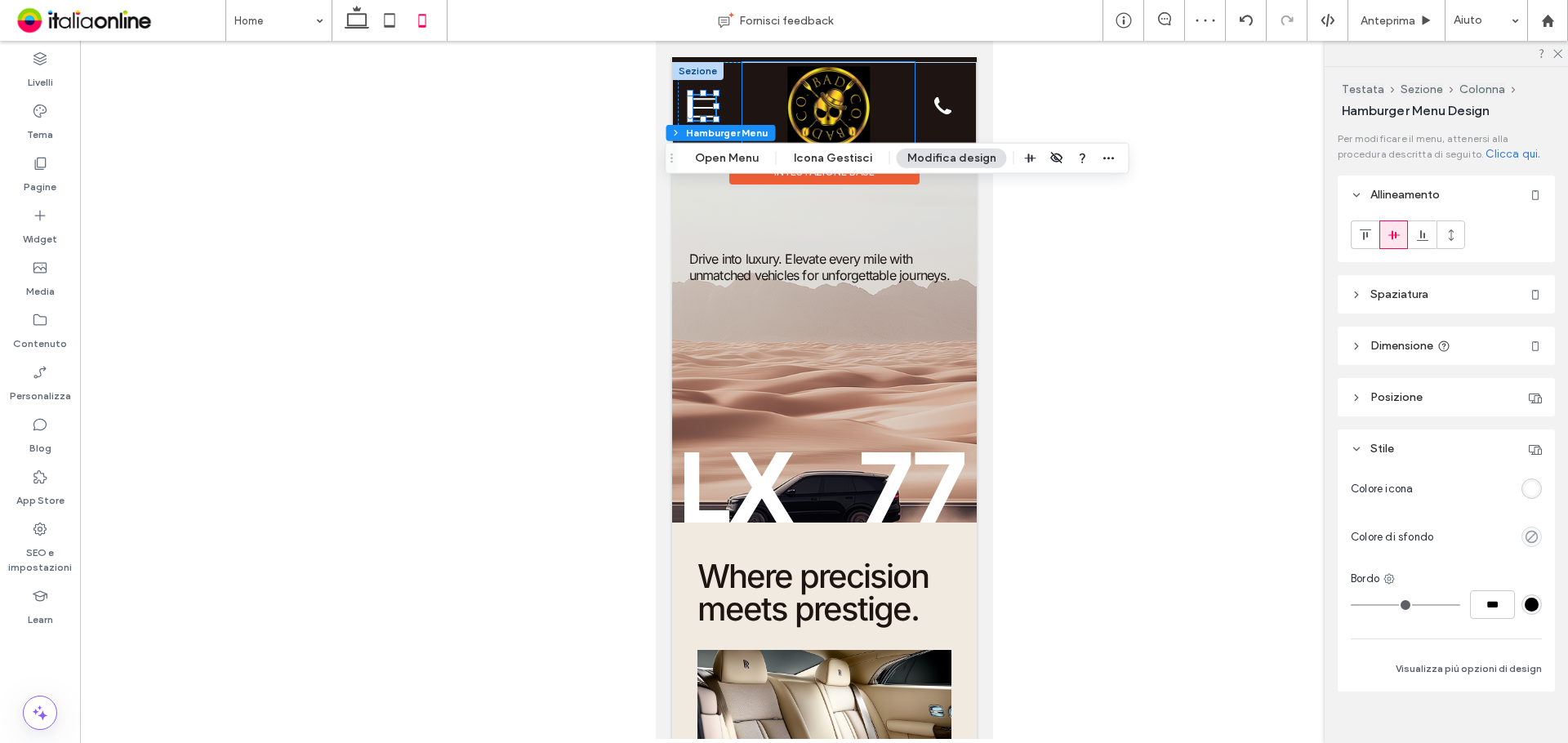 click at bounding box center [827, 108] 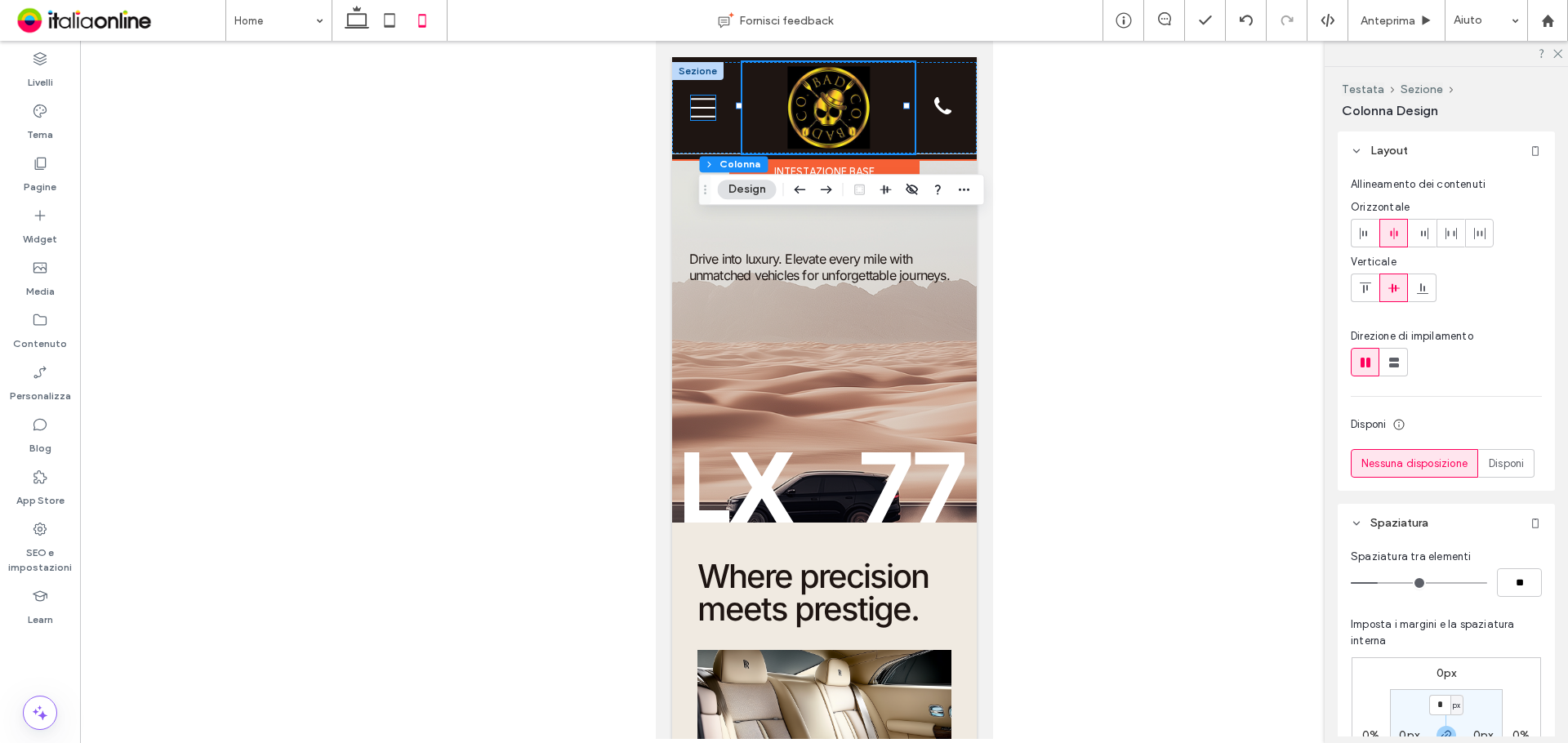 click 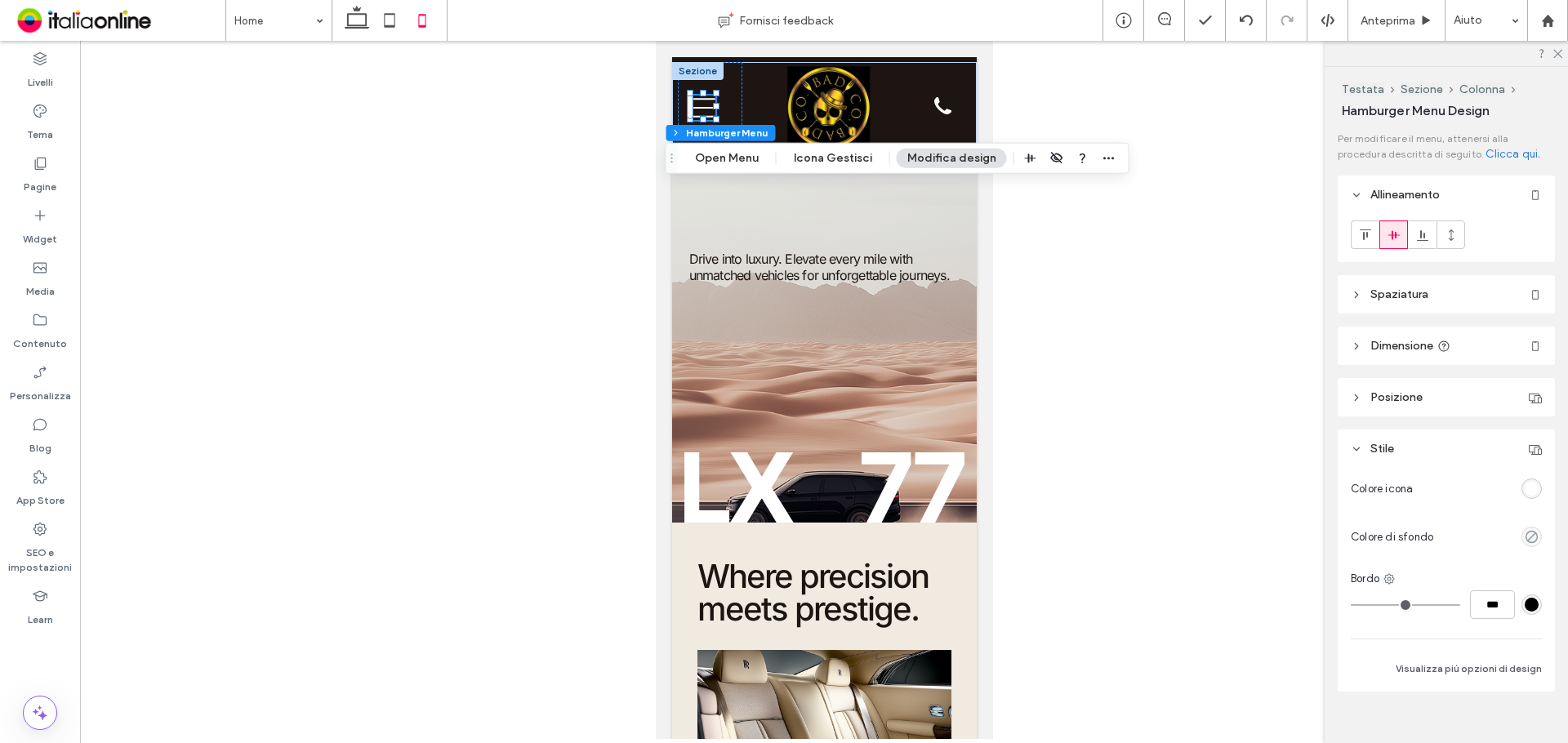 scroll, scrollTop: 20, scrollLeft: 0, axis: vertical 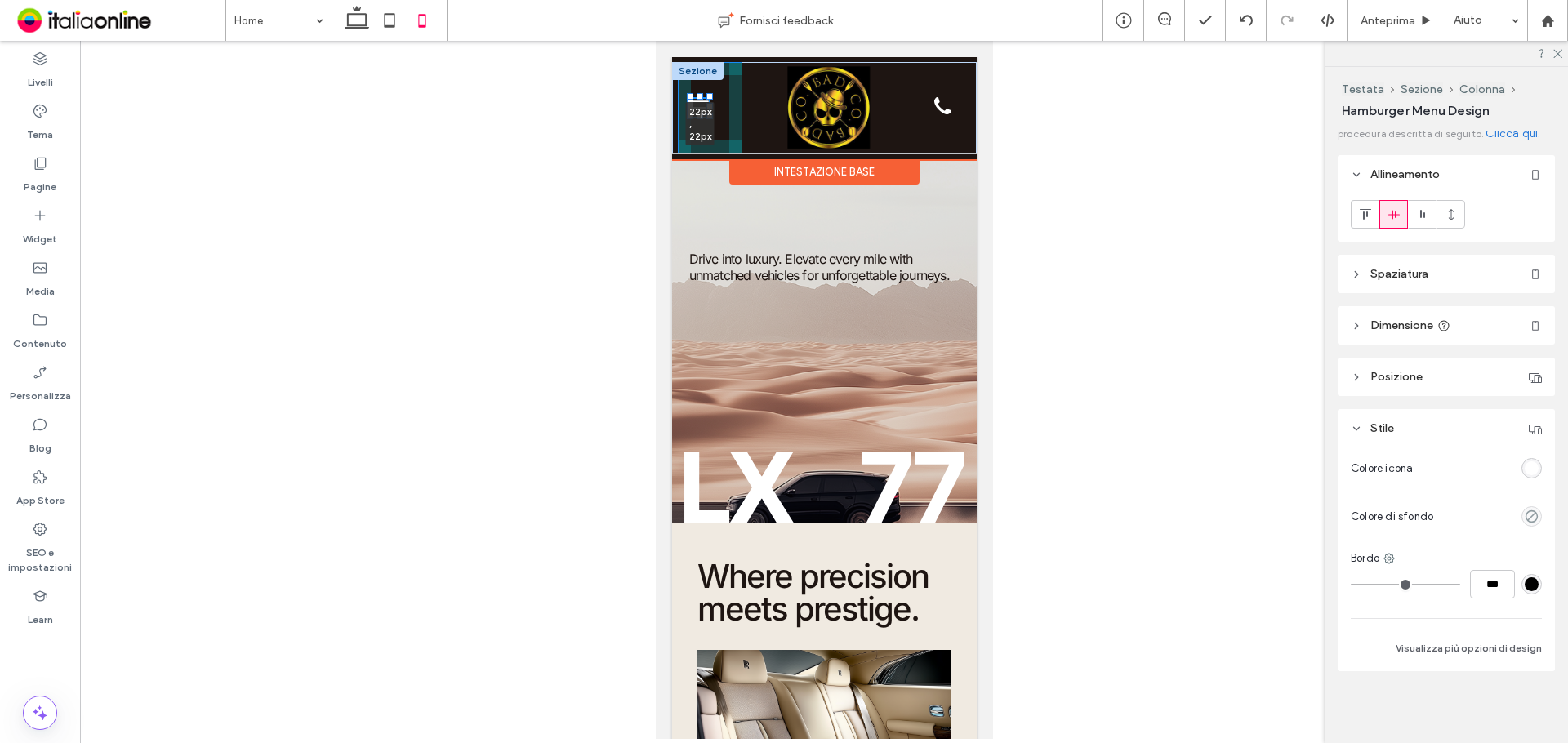 click at bounding box center (709, 116) 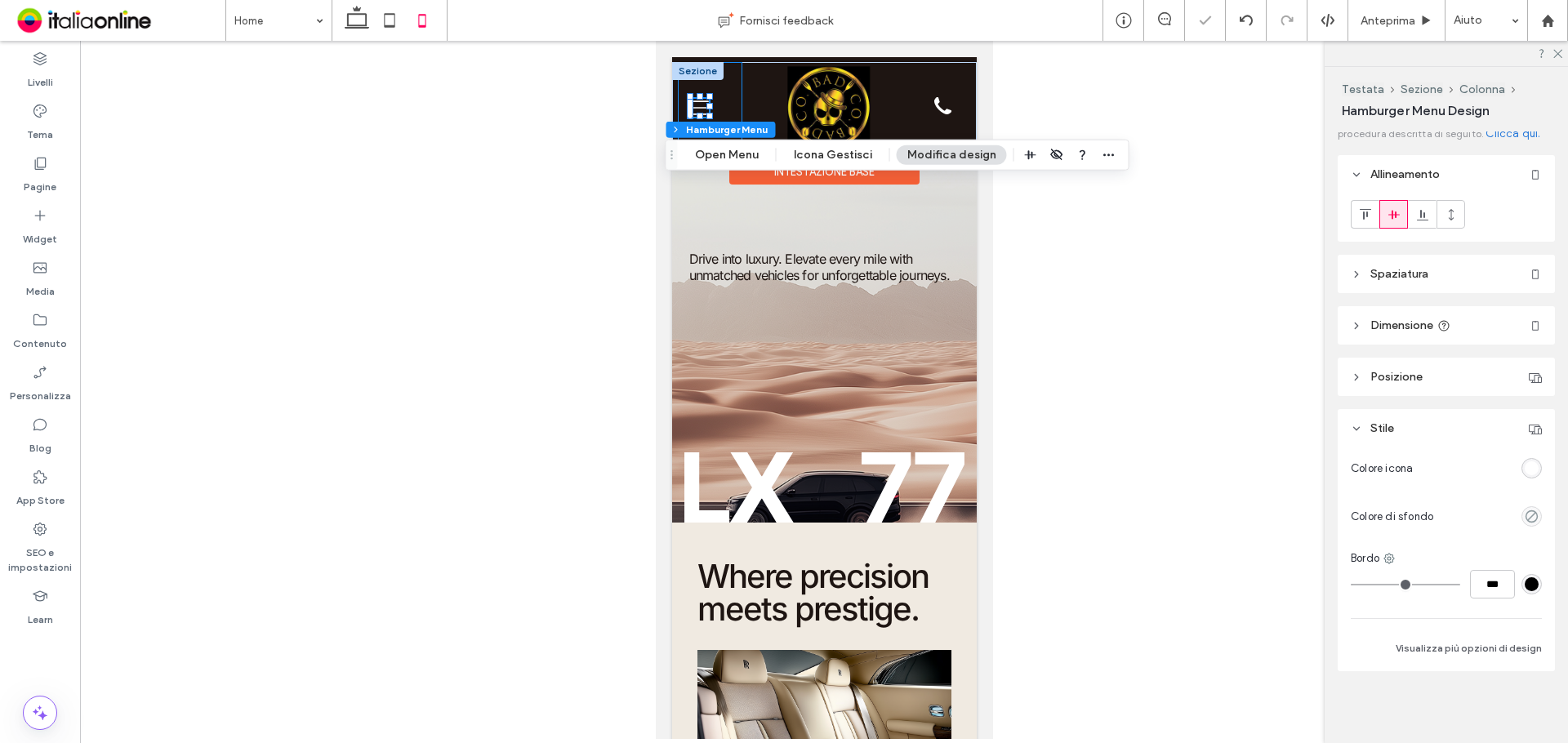 click on "22px , 22px" at bounding box center (709, 108) 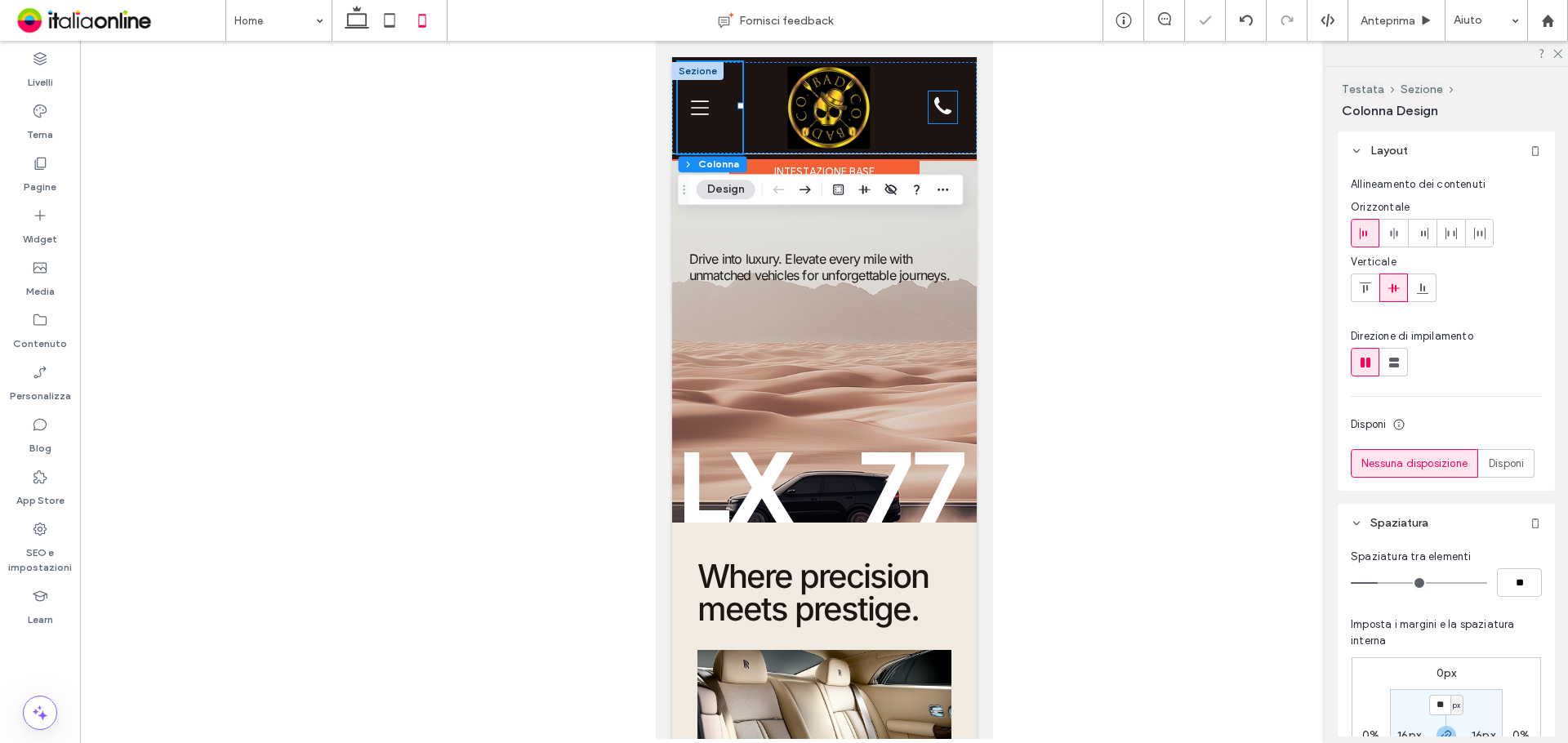 click 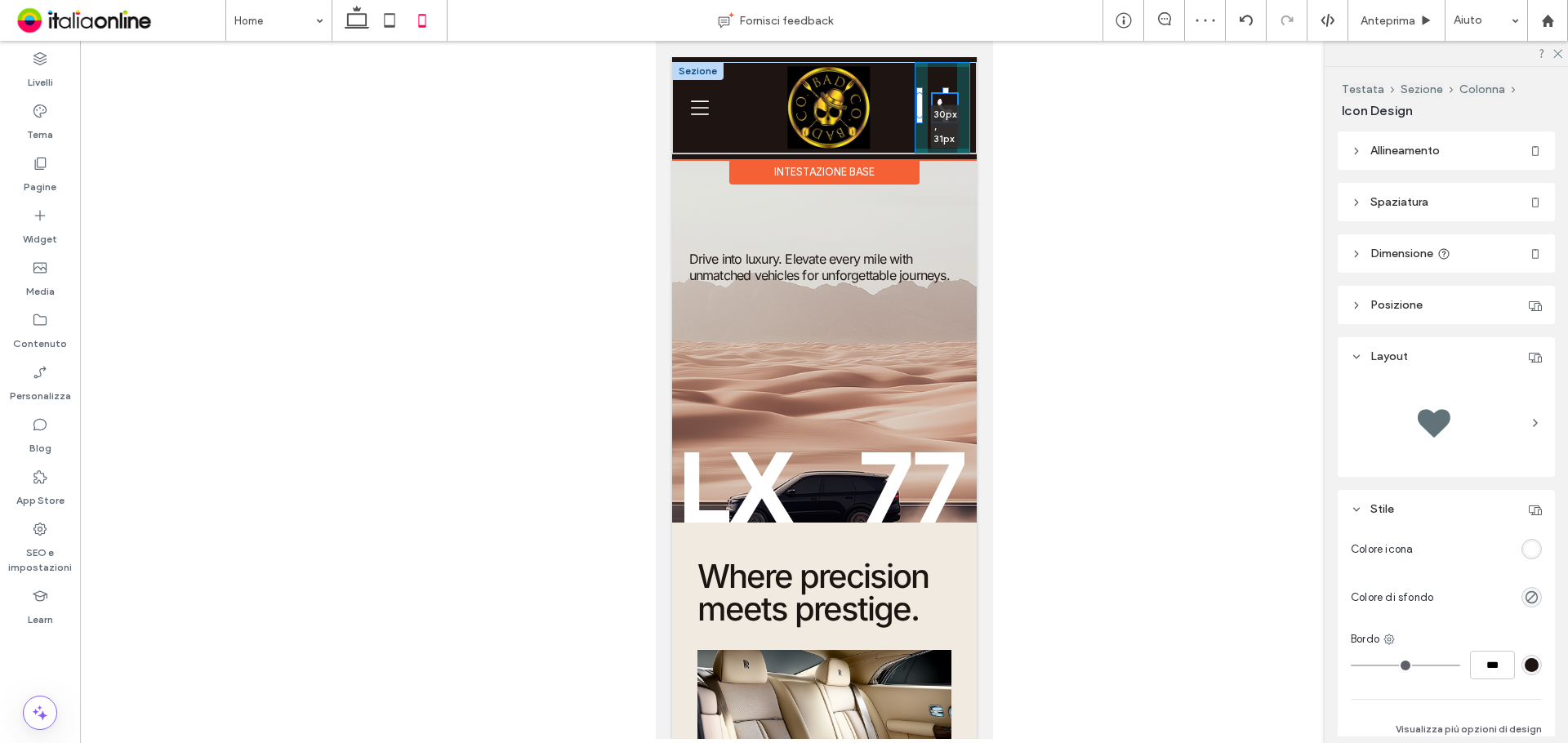 click on "30px , 31px
555-555-555" at bounding box center (823, 108) 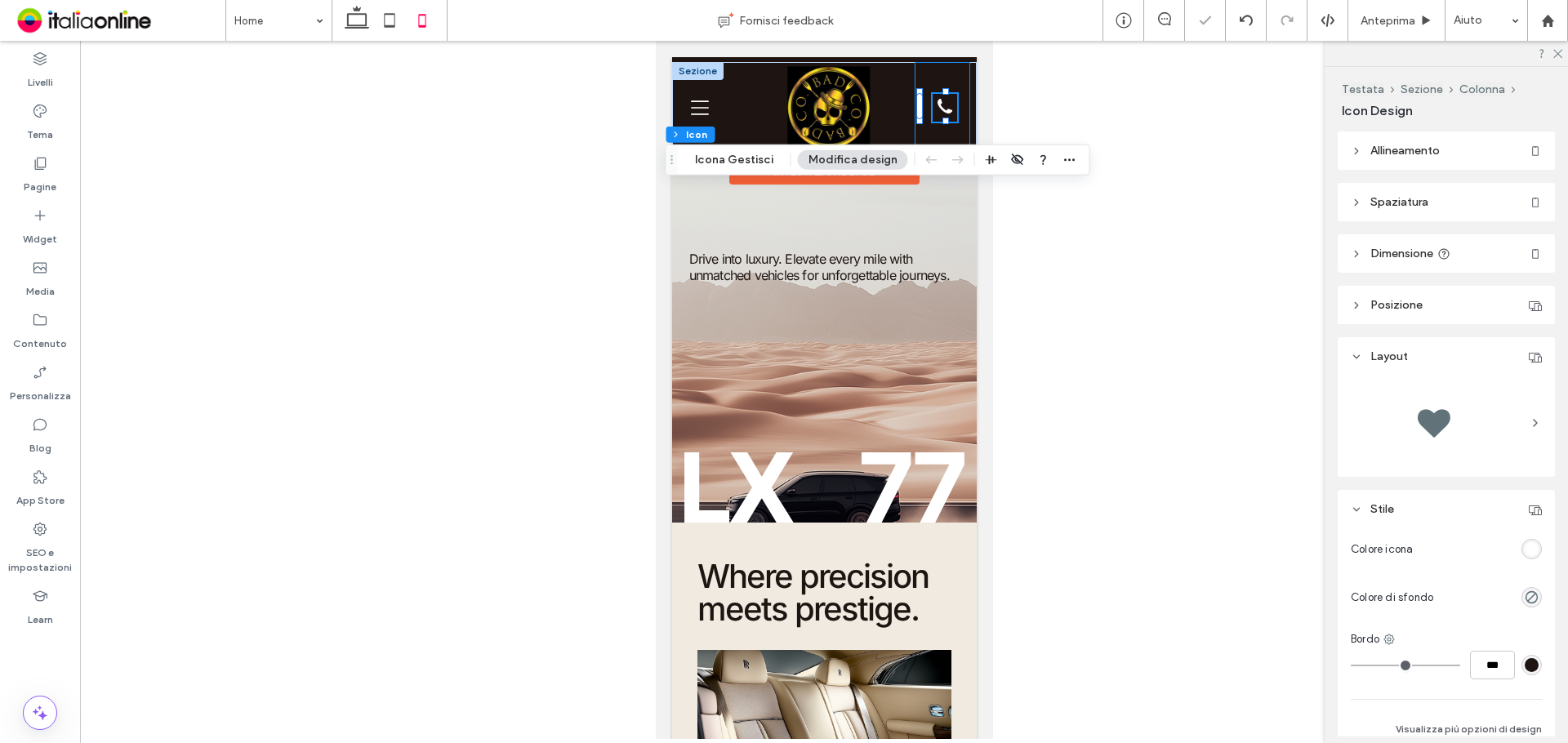 click on "30px , 31px
555-555-555" at bounding box center [942, 108] 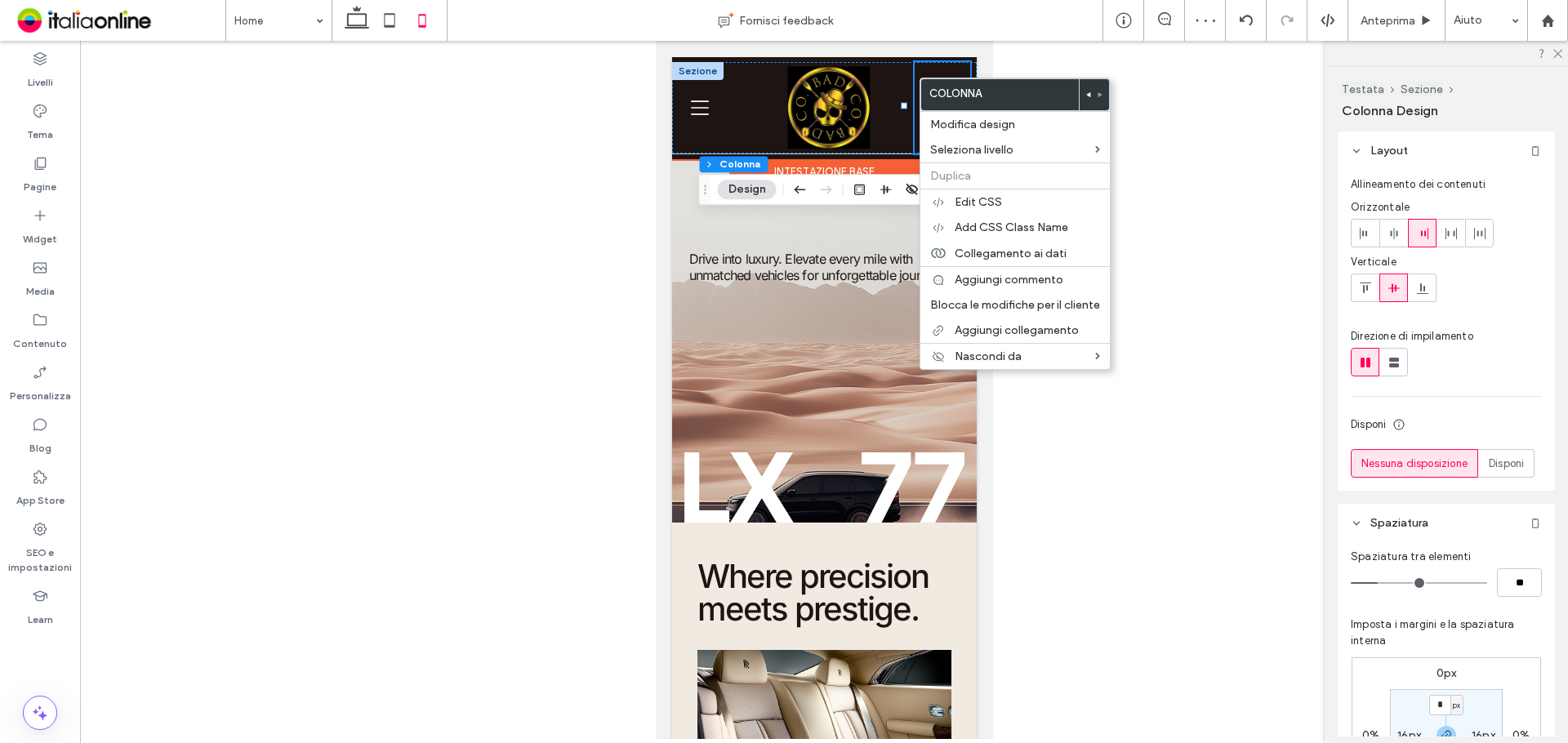 click on "[PHONE]" at bounding box center [942, 108] 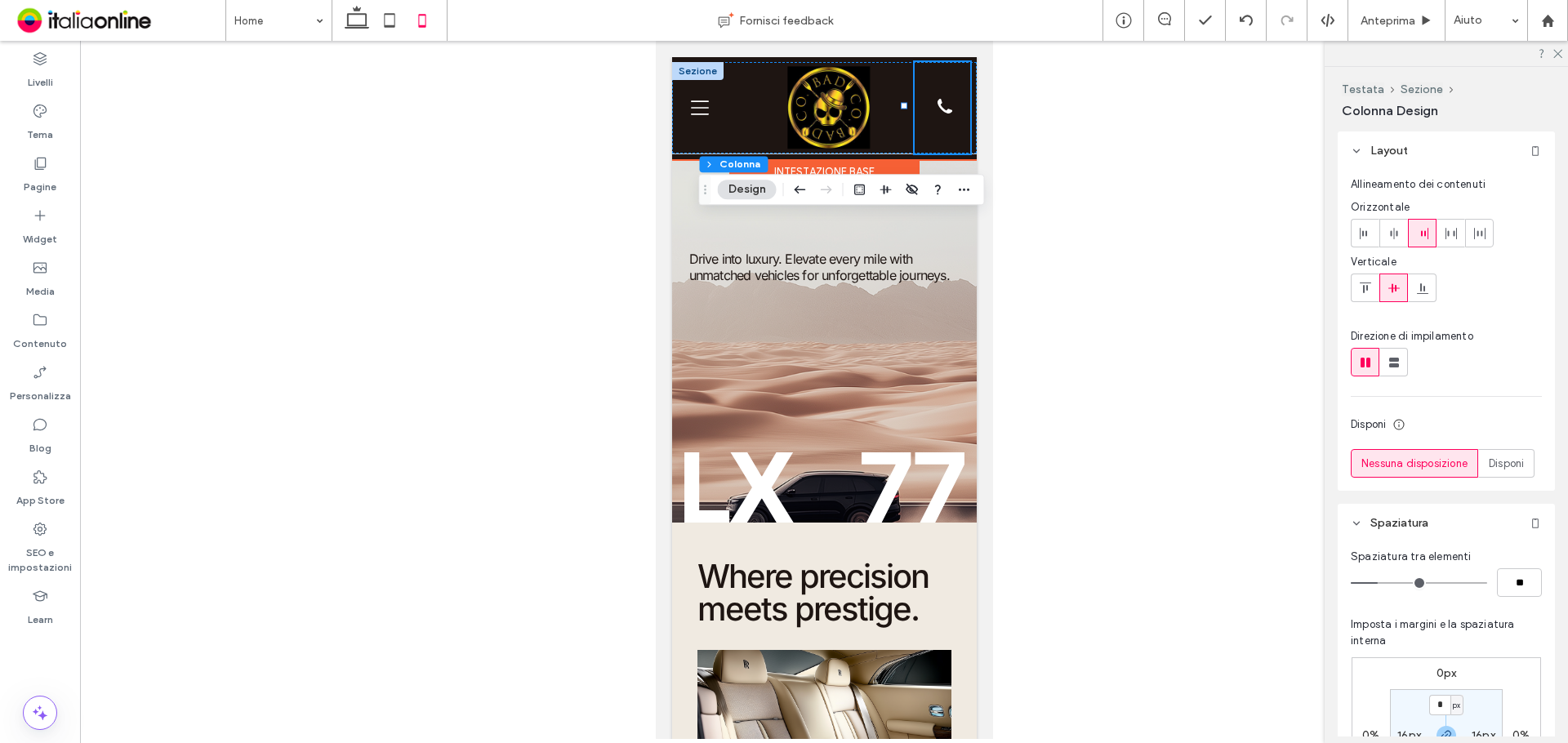 click on "[PHONE]" at bounding box center (942, 108) 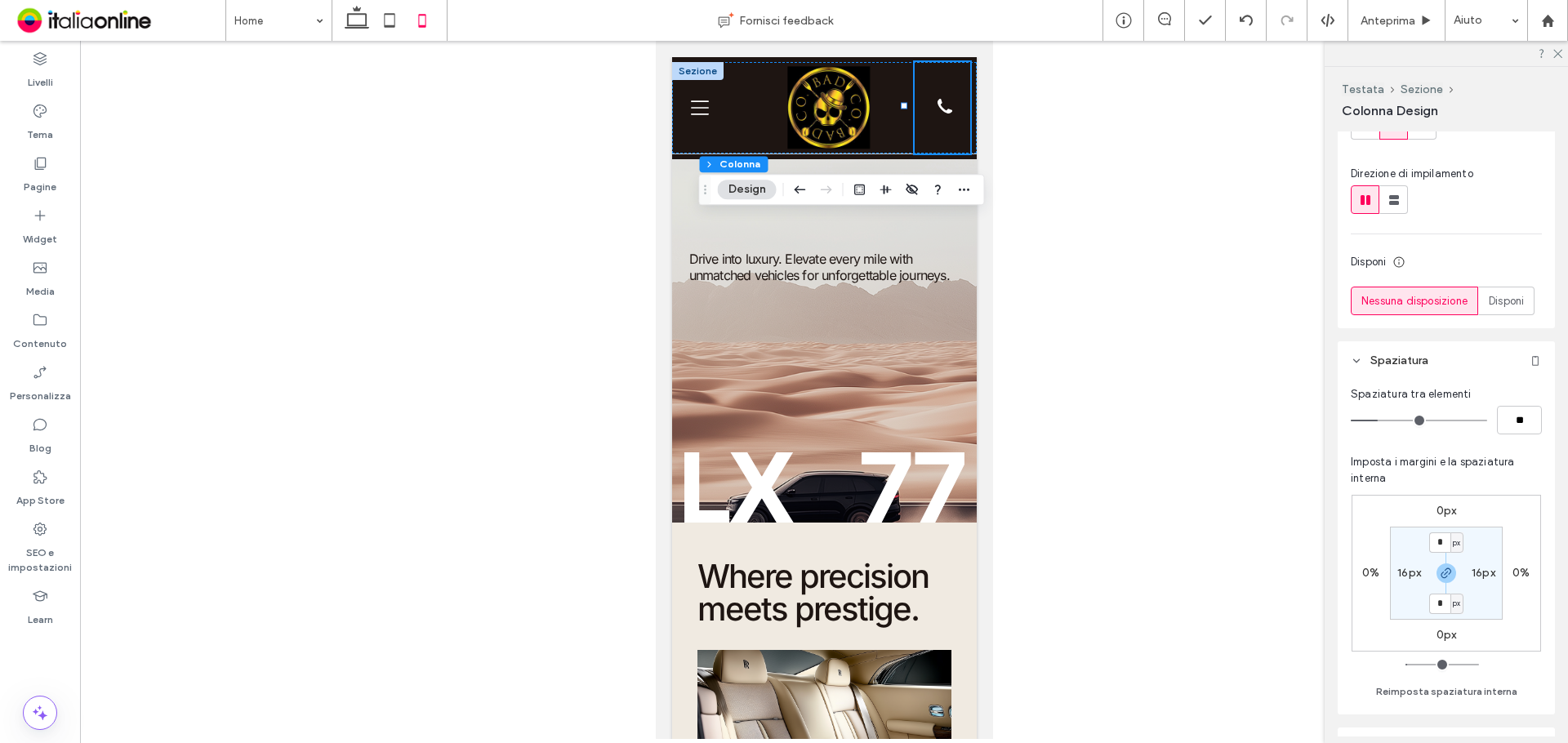 scroll, scrollTop: 163, scrollLeft: 0, axis: vertical 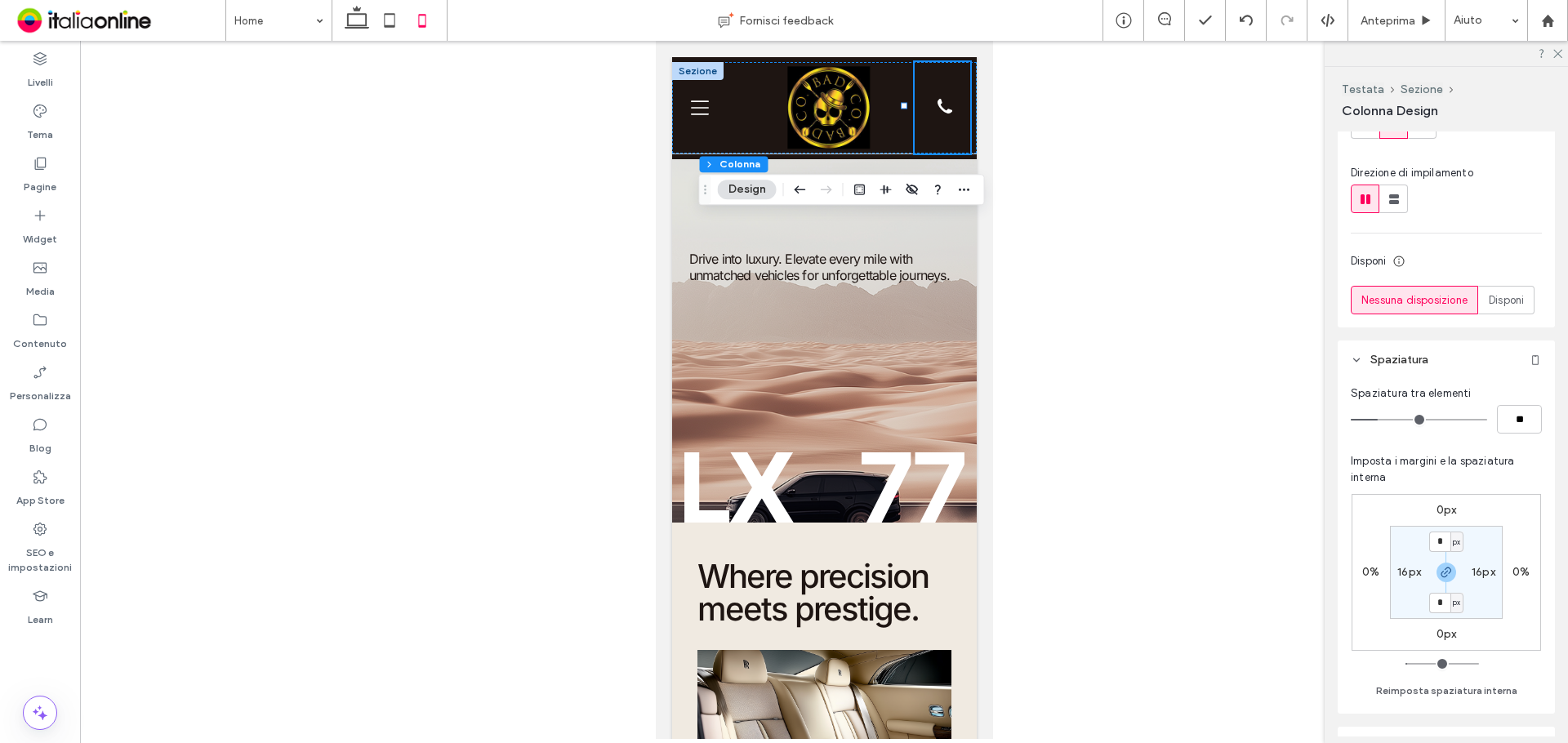 click on "16px" at bounding box center [1483, 572] 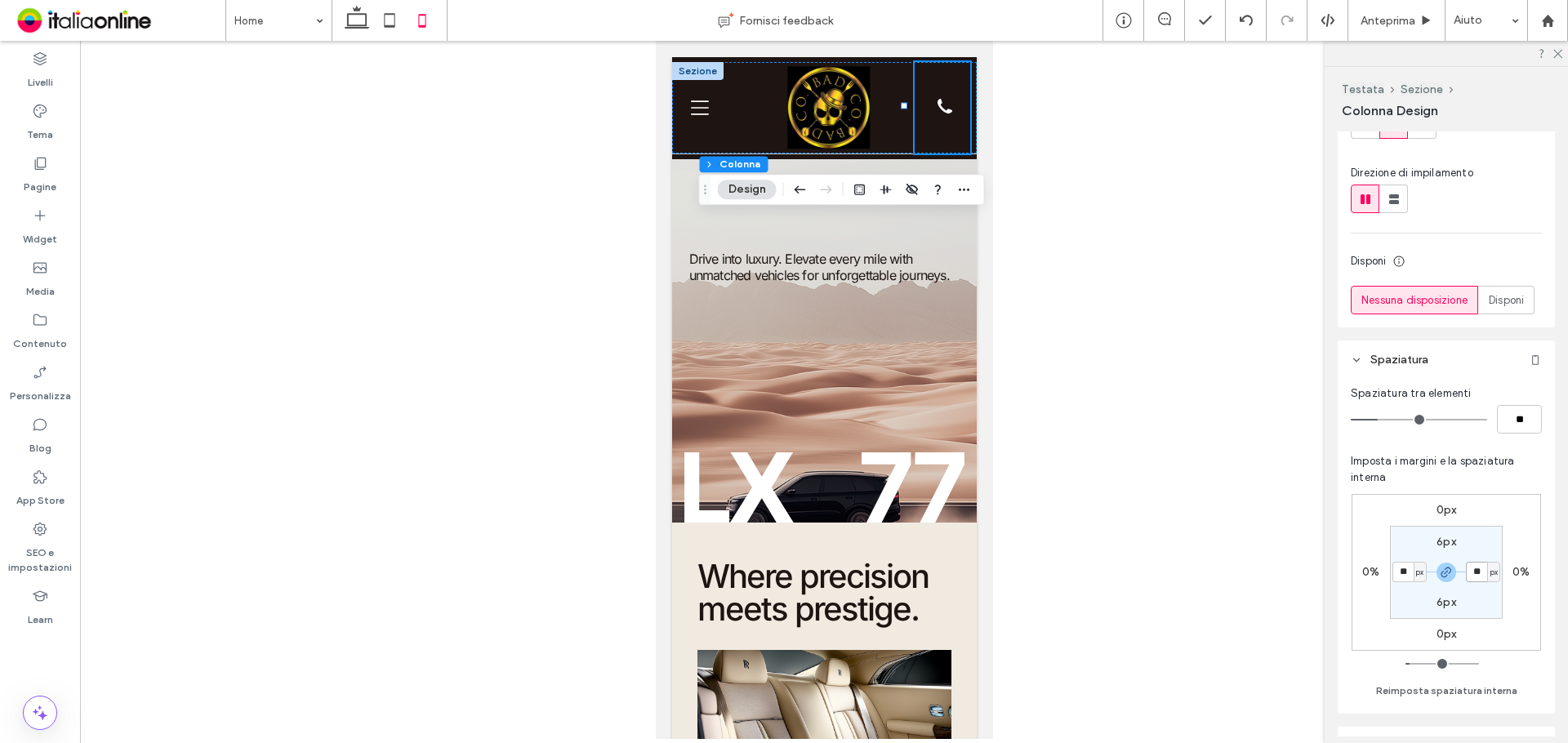 click on "**" at bounding box center [1477, 572] 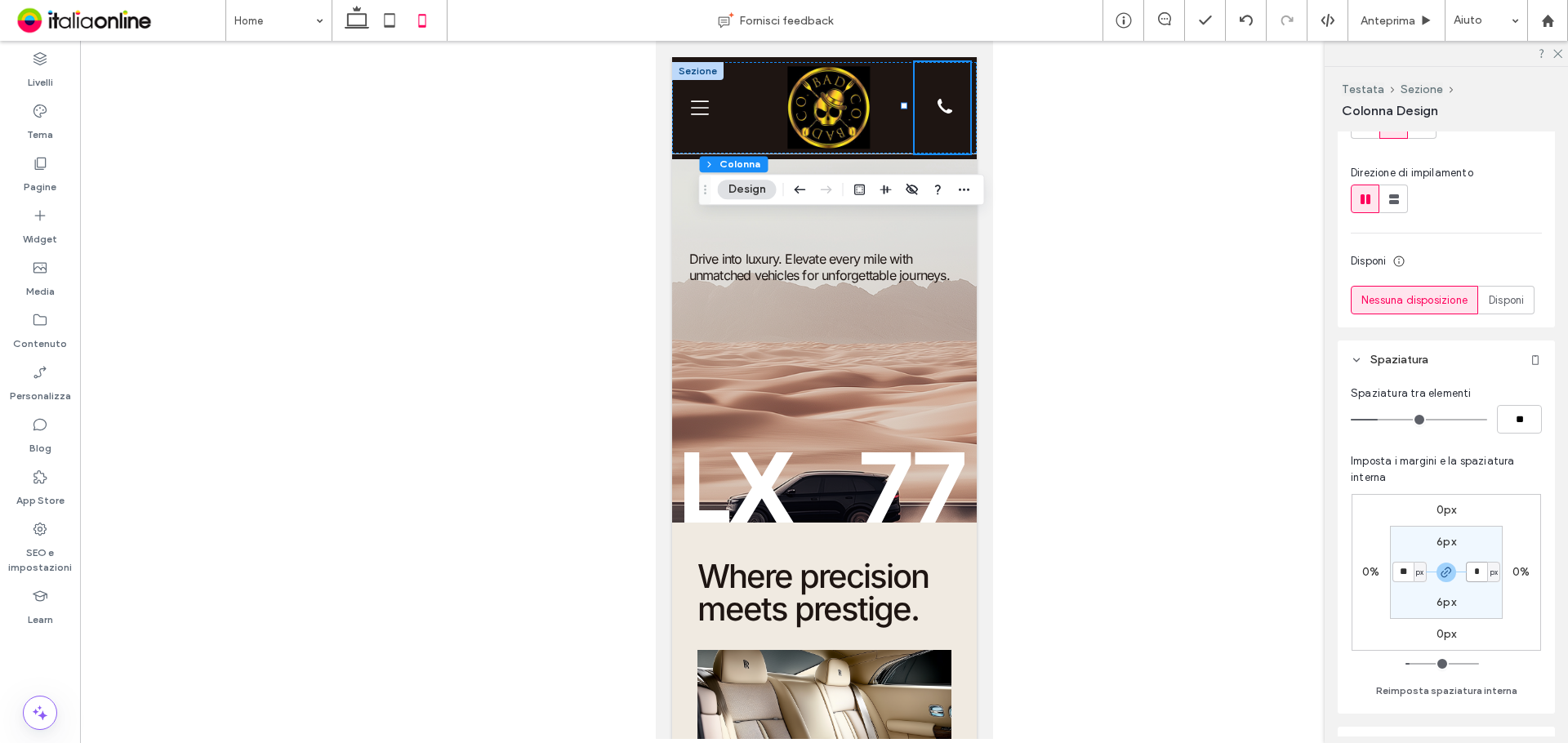 type on "*" 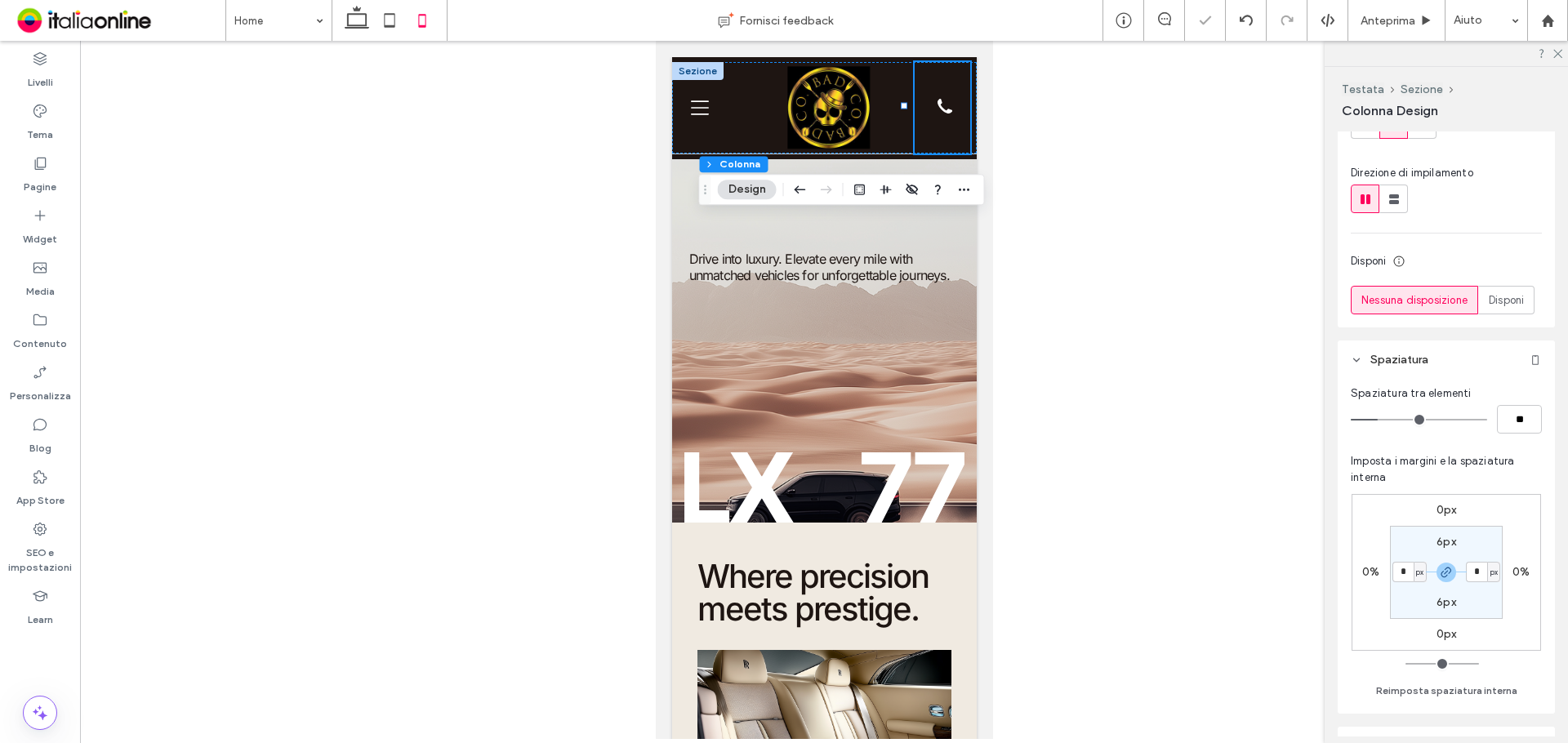type on "*" 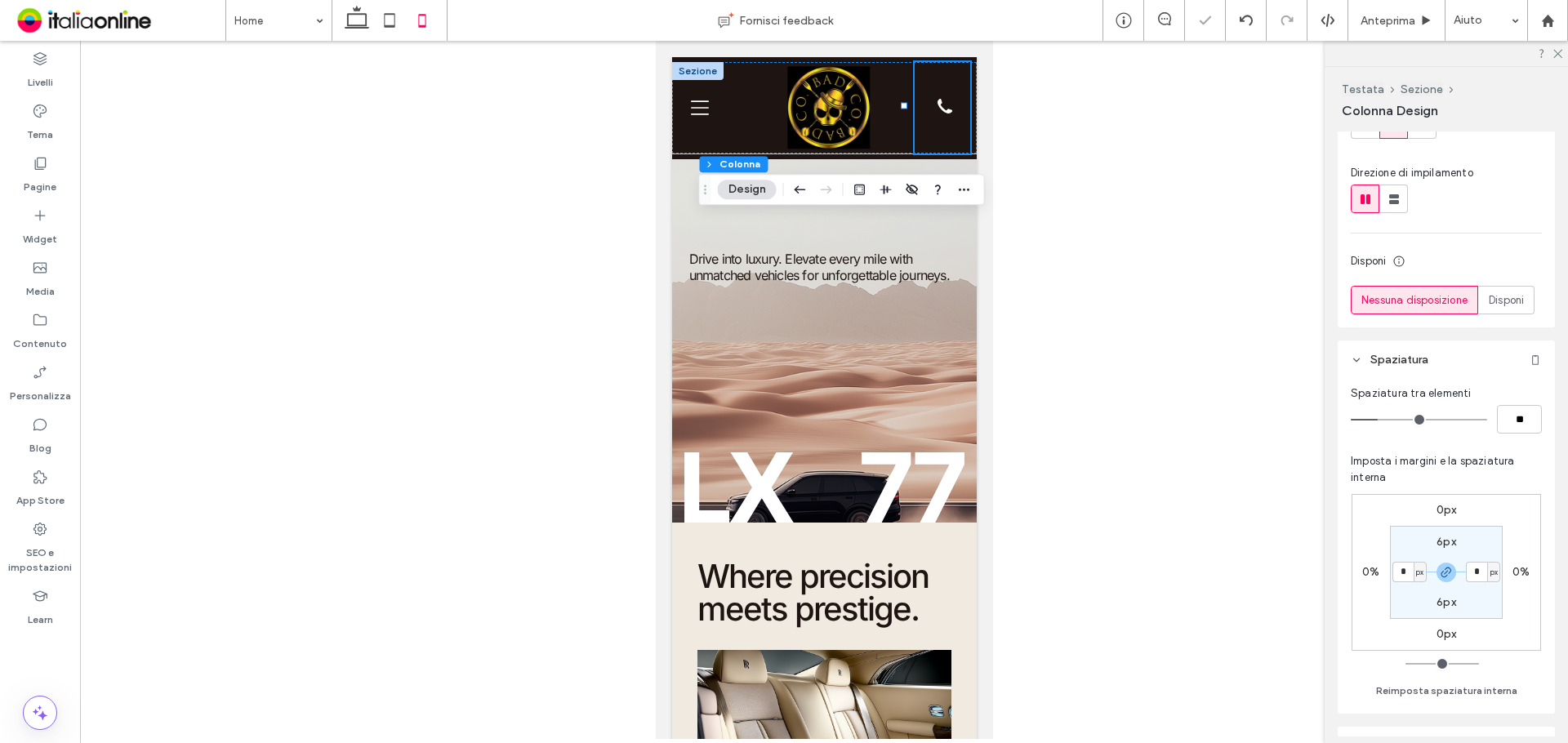 type on "*" 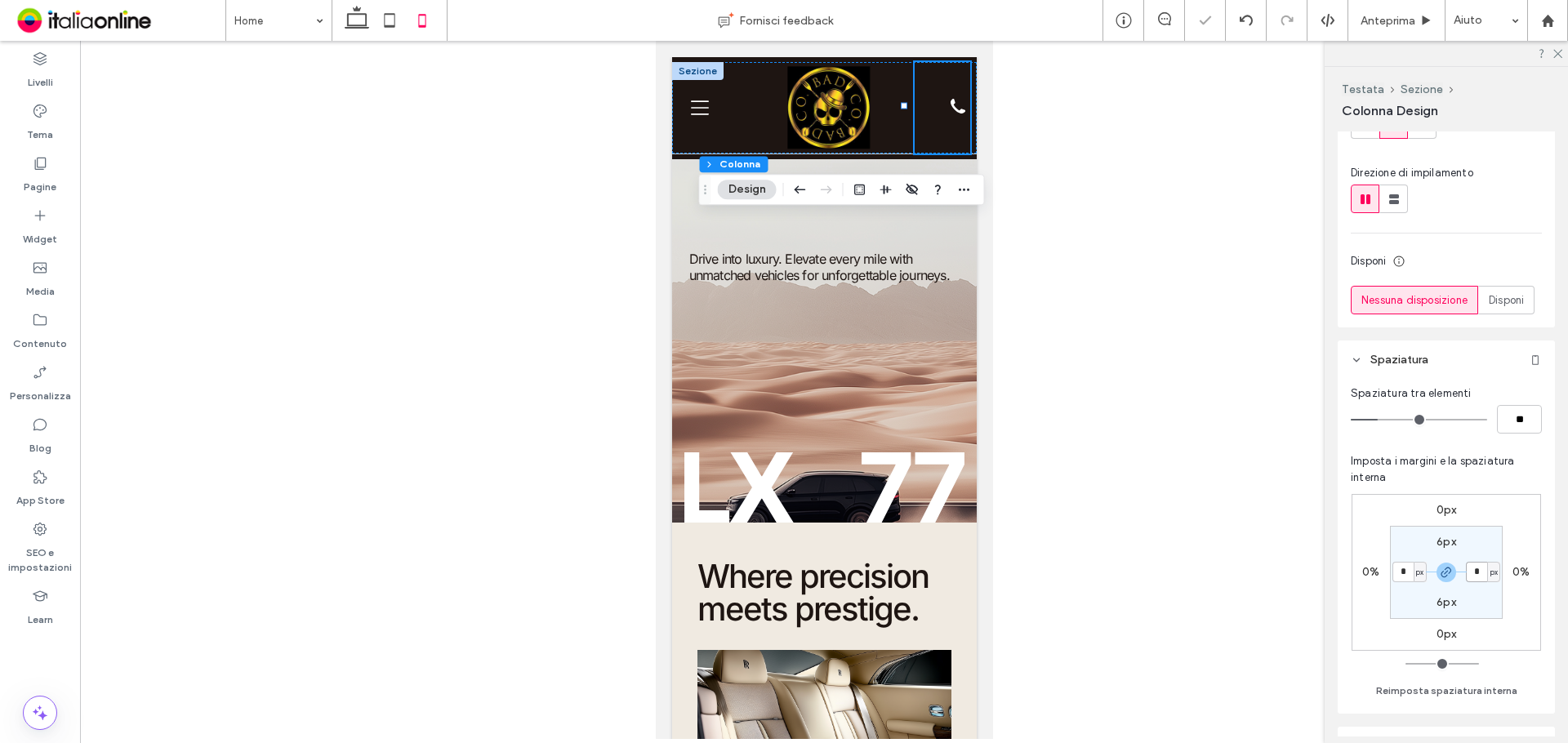 click on "*" at bounding box center [1477, 572] 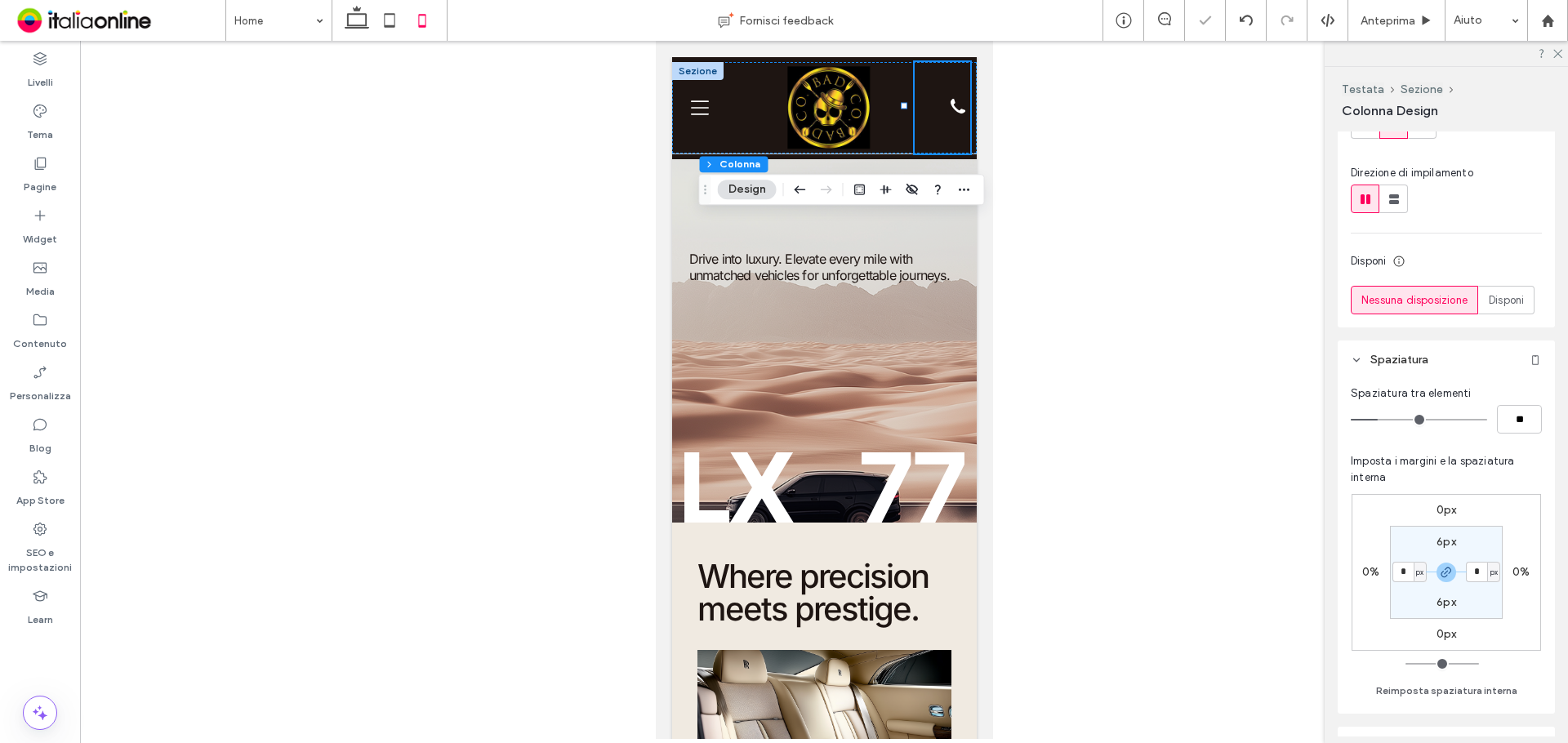 type on "*" 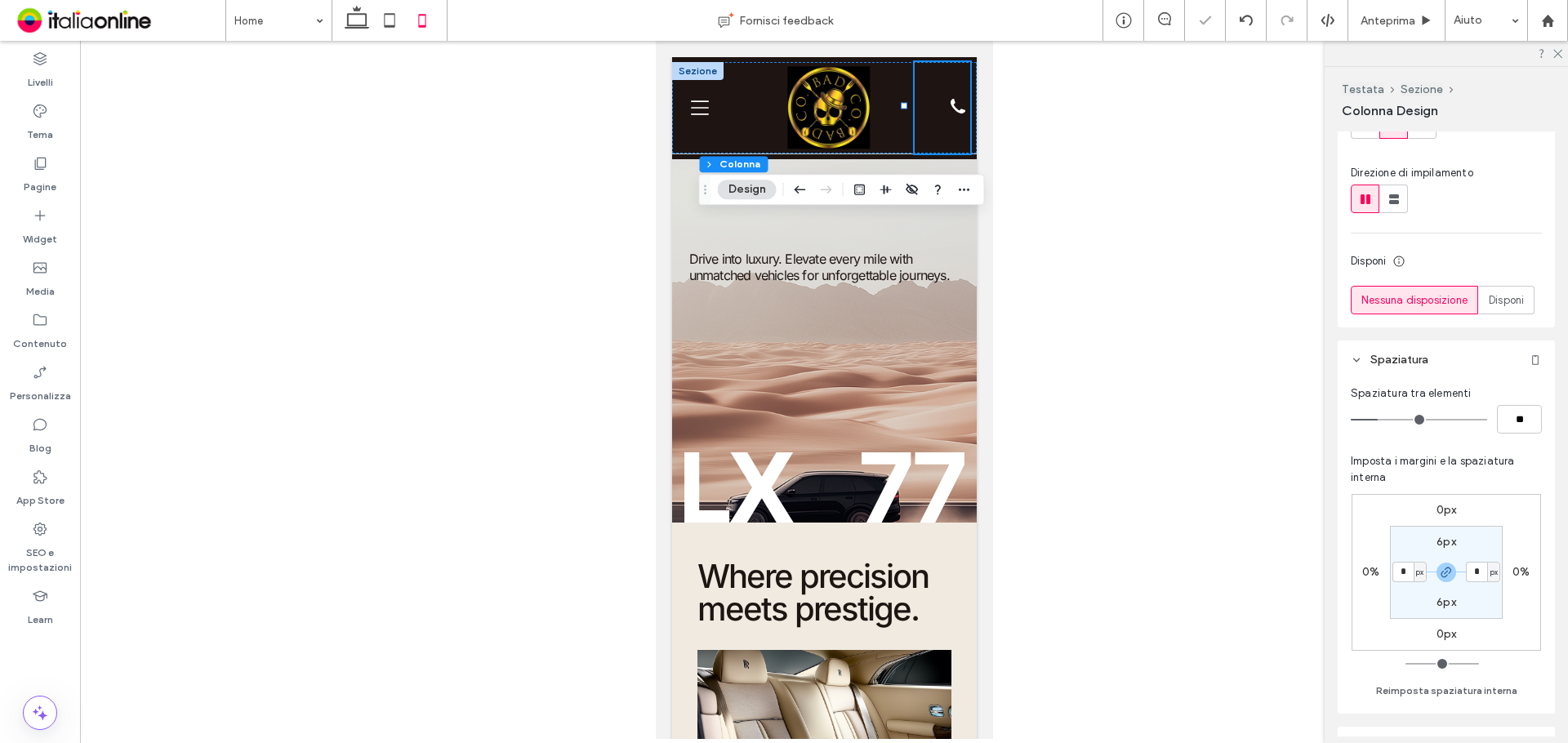 type on "*" 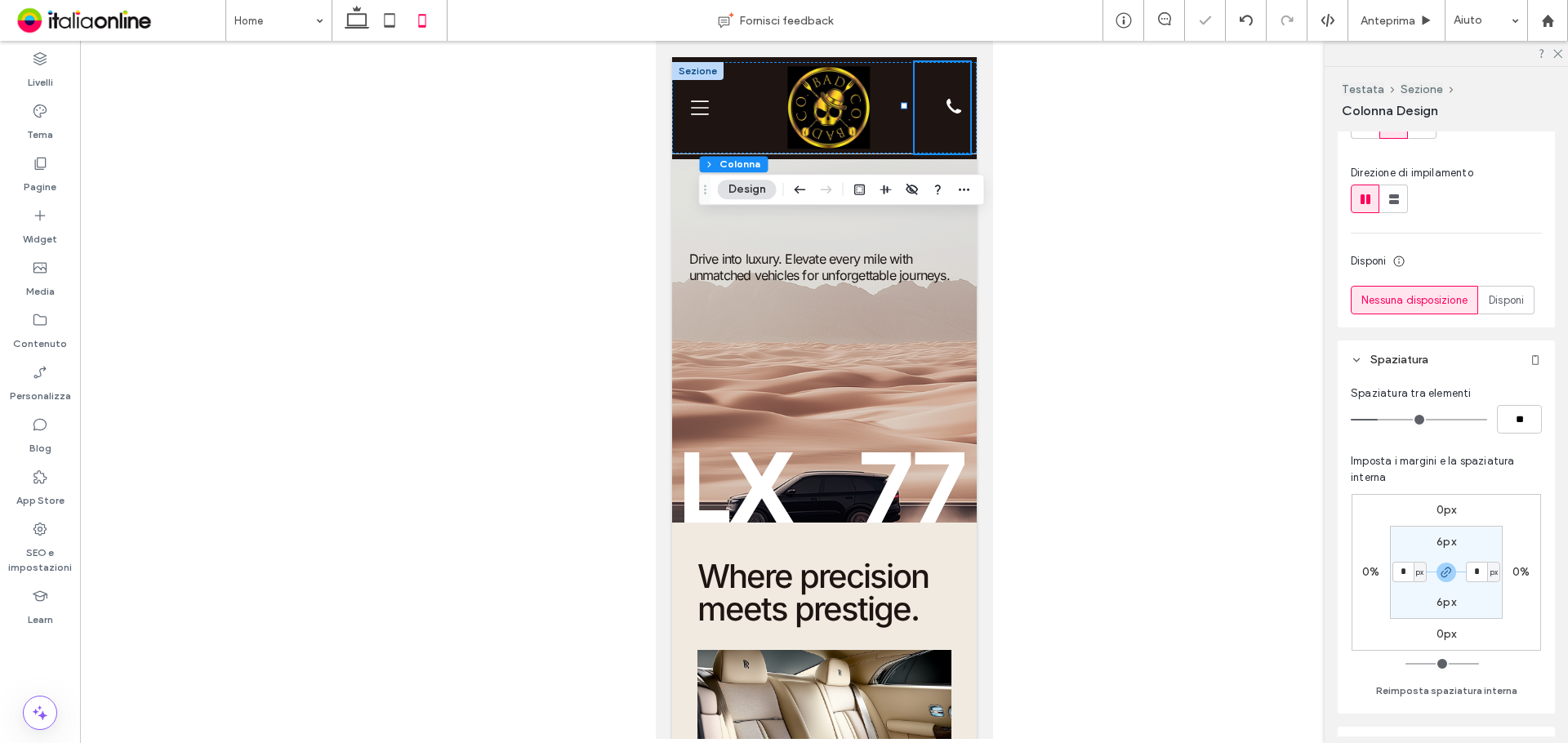 click on "[PIXEL] [PIXEL] [PIXEL] [PIXEL] [PIXEL] [PIXEL]" at bounding box center [1446, 572] 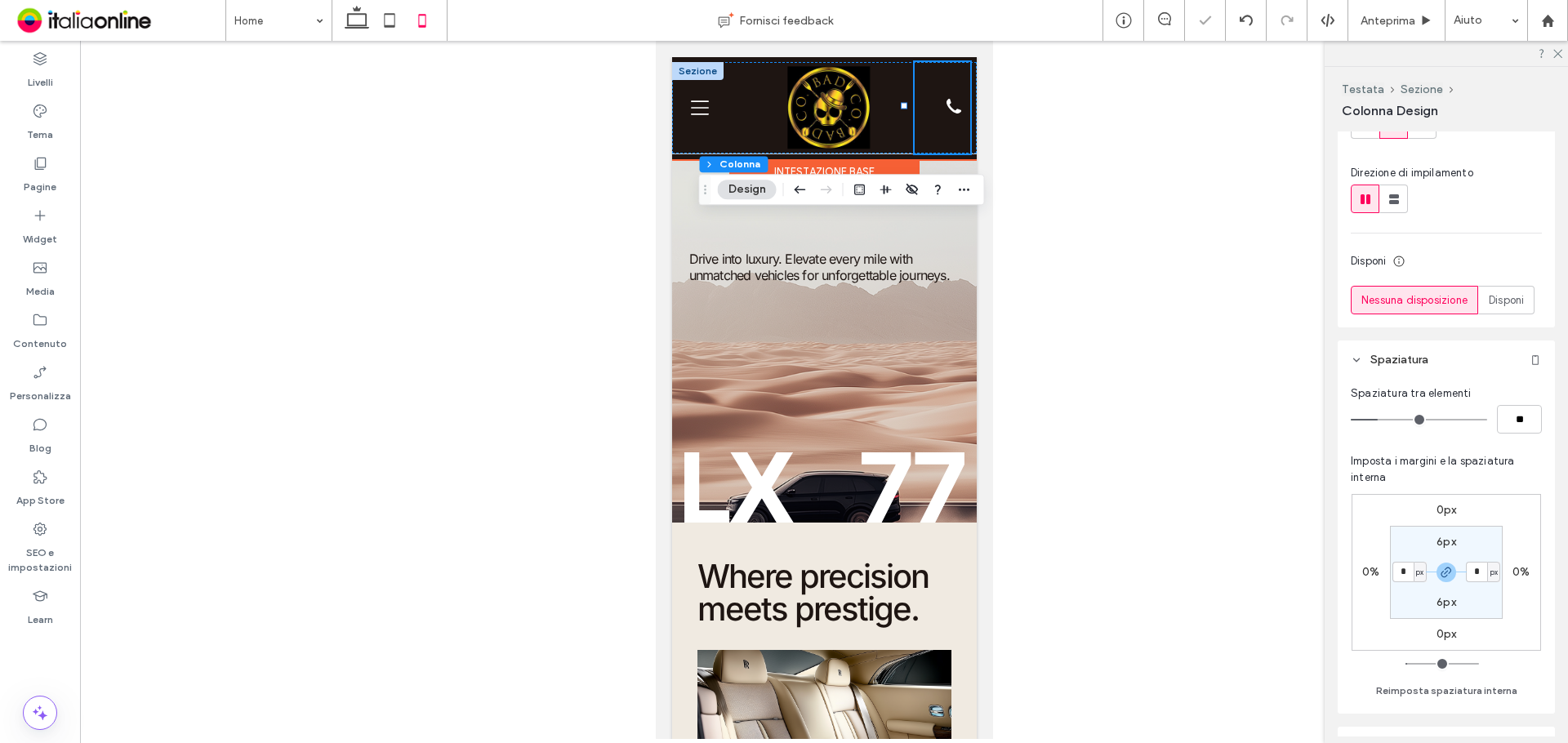 click on "[PHONE]" at bounding box center (942, 108) 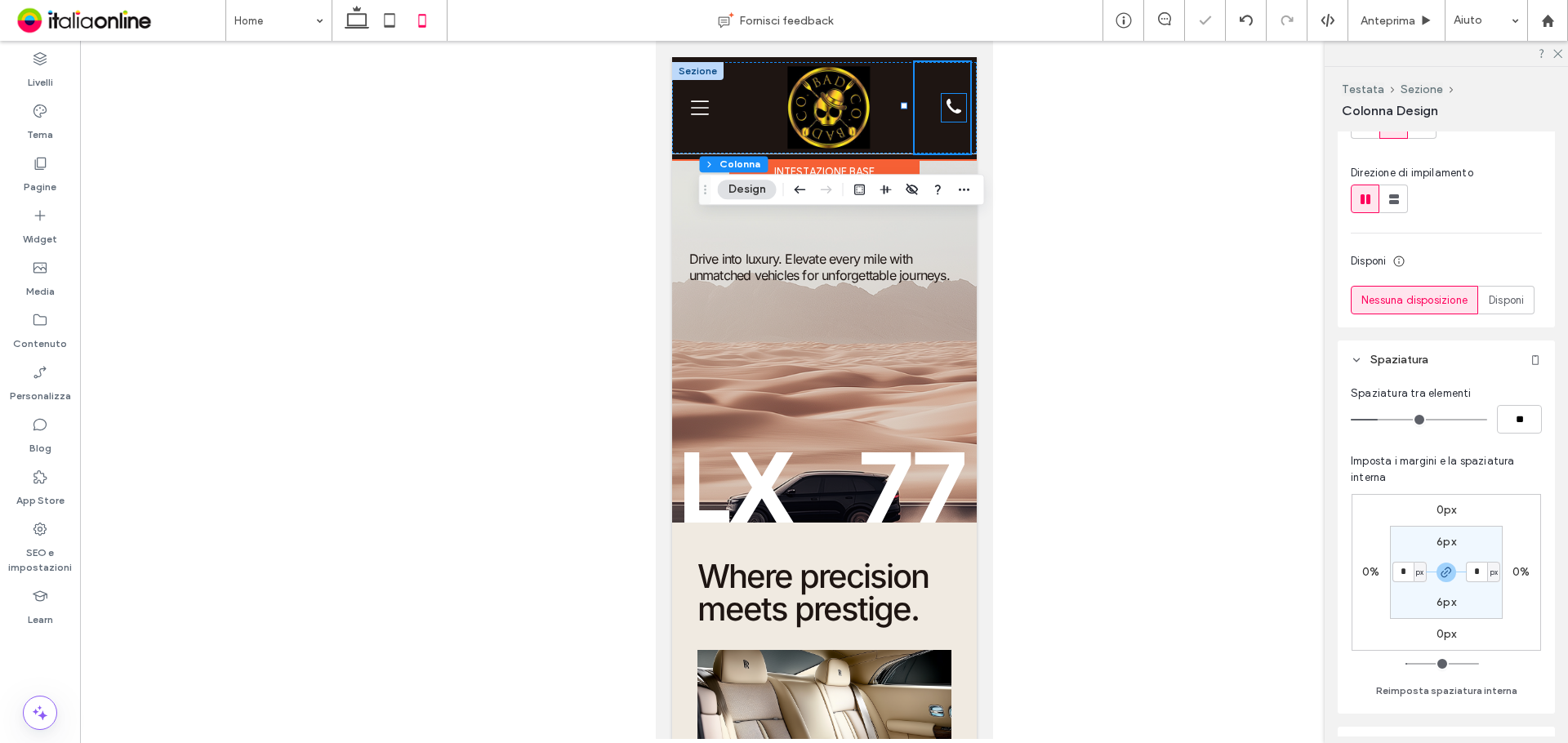 click 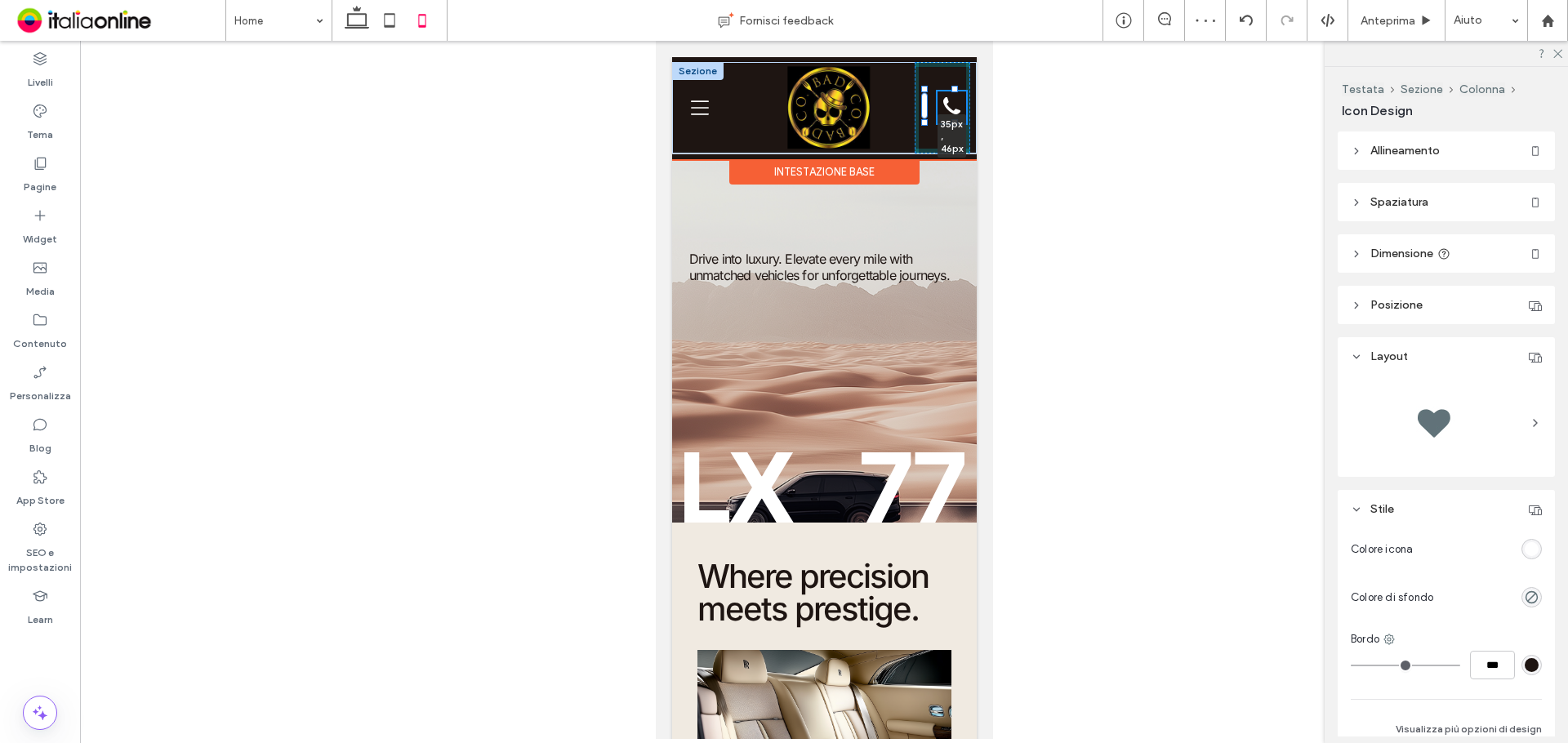 click on "35px , 46px
555-555-555" at bounding box center (823, 108) 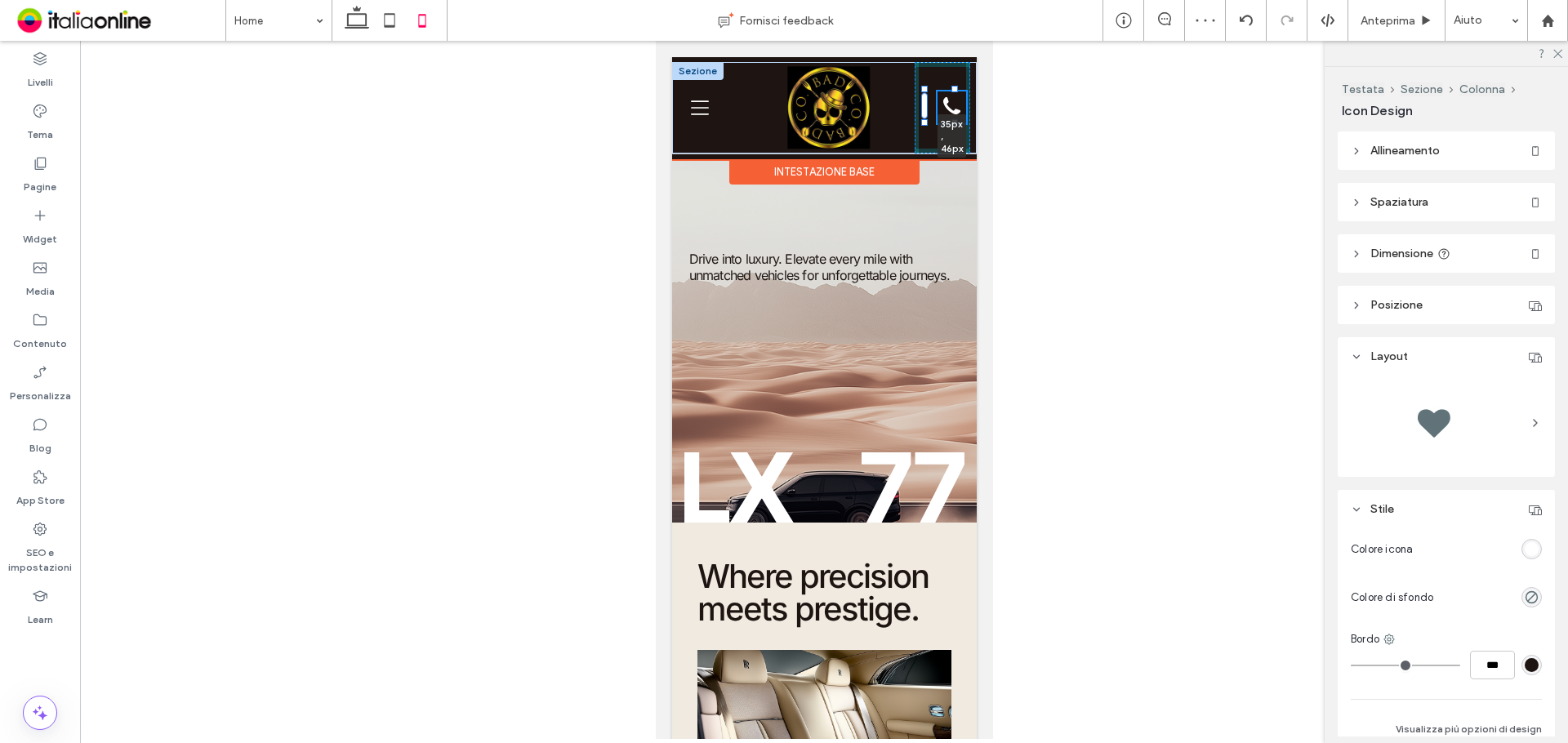 type on "**" 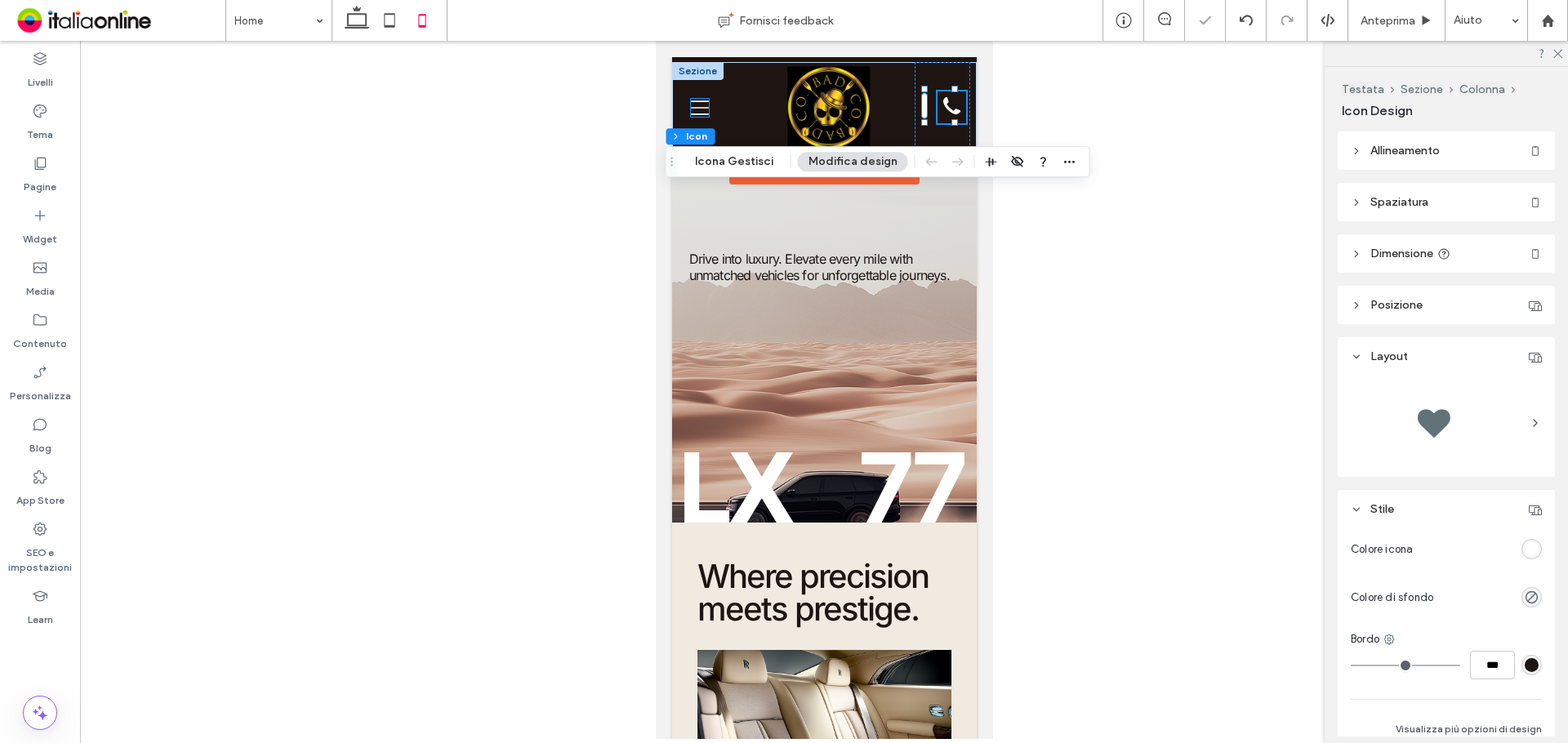 click 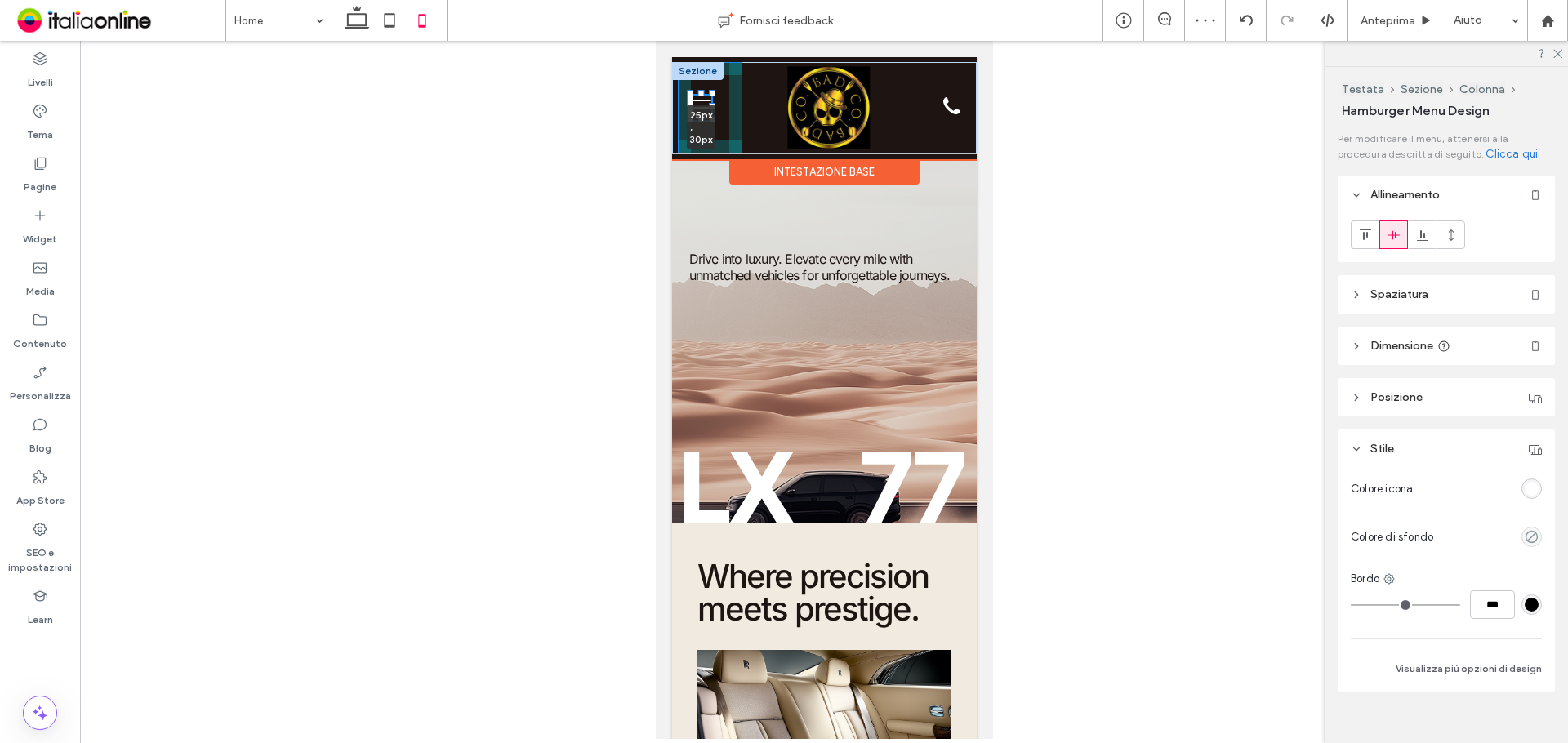 click at bounding box center (711, 119) 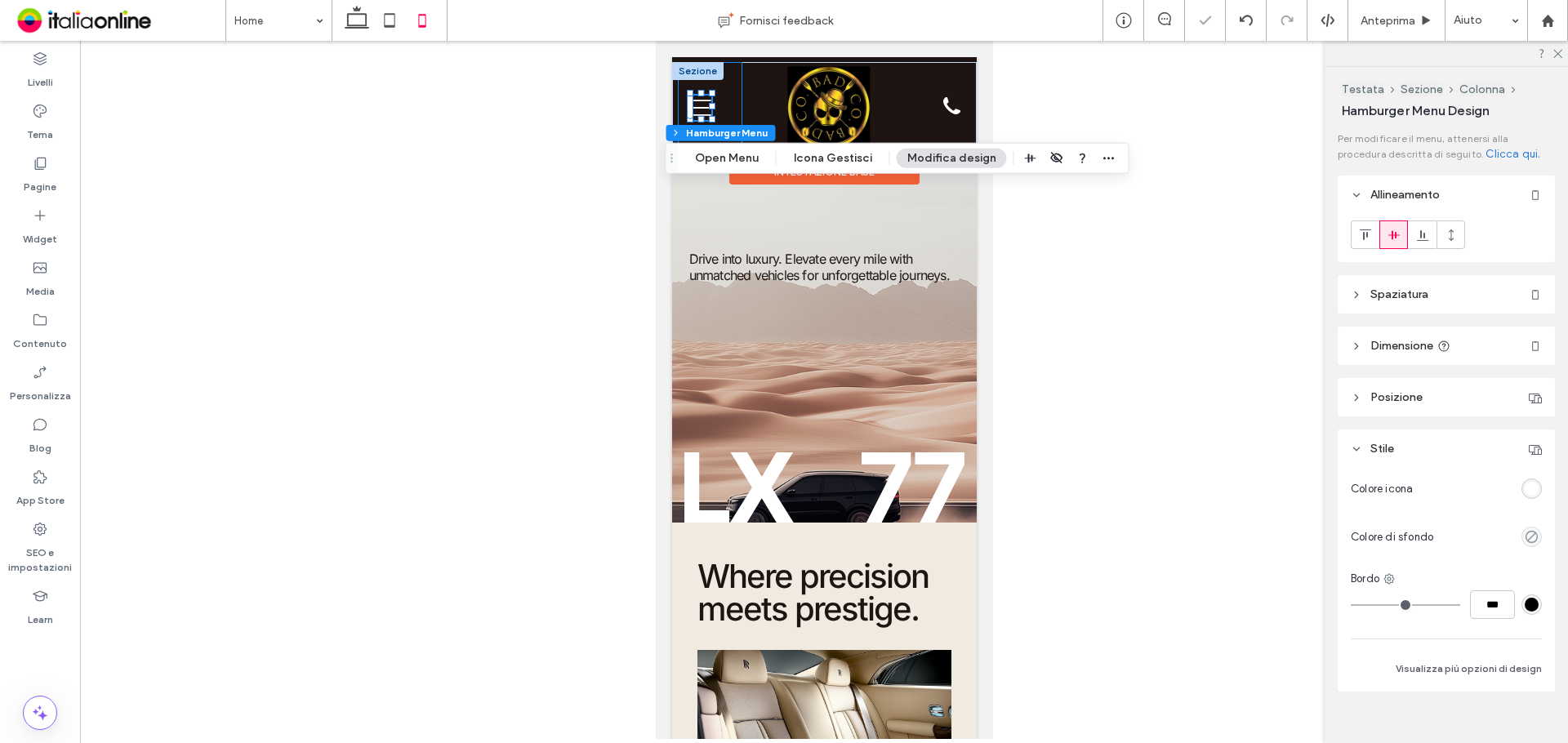 click on "25px , 30px" at bounding box center (709, 108) 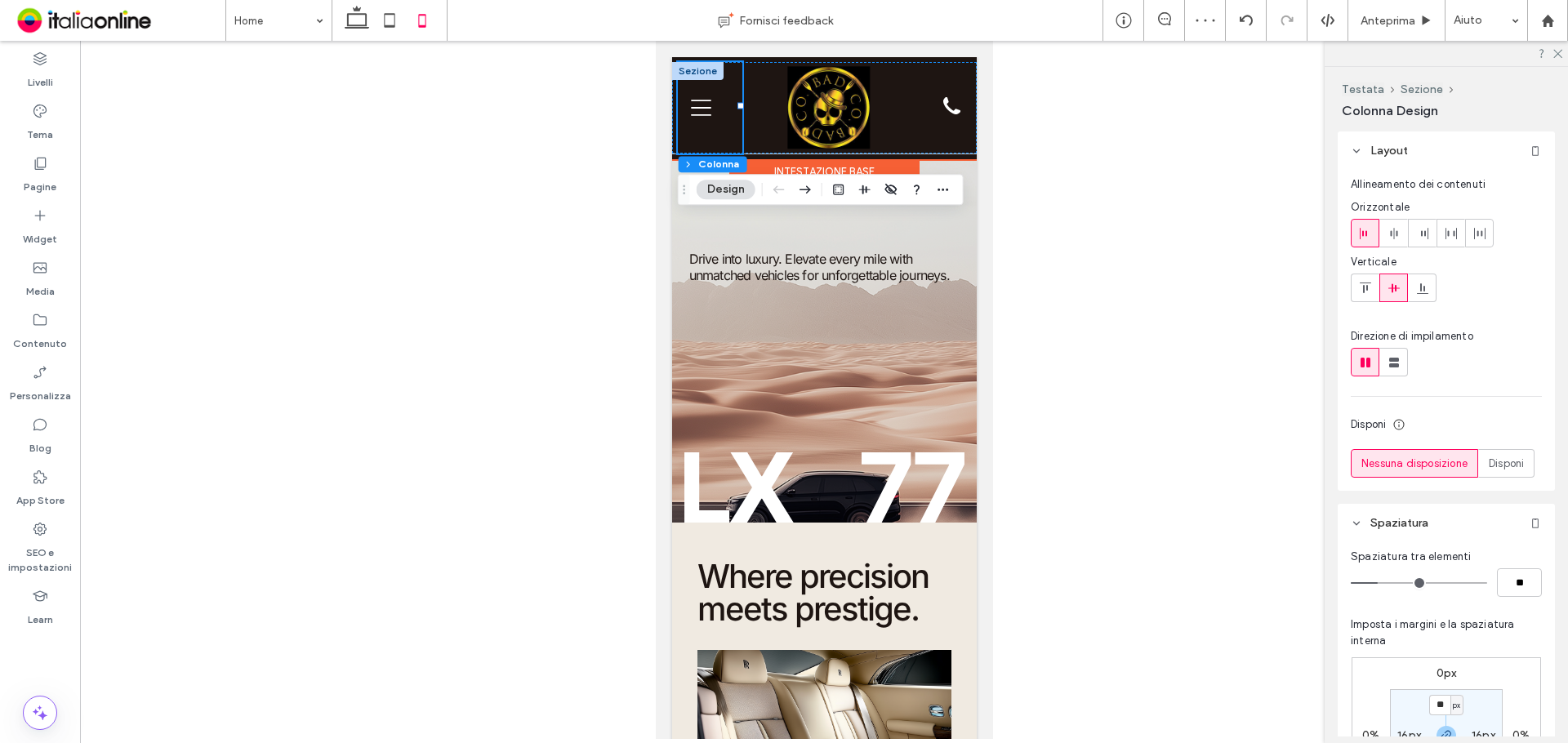 click at bounding box center (709, 108) 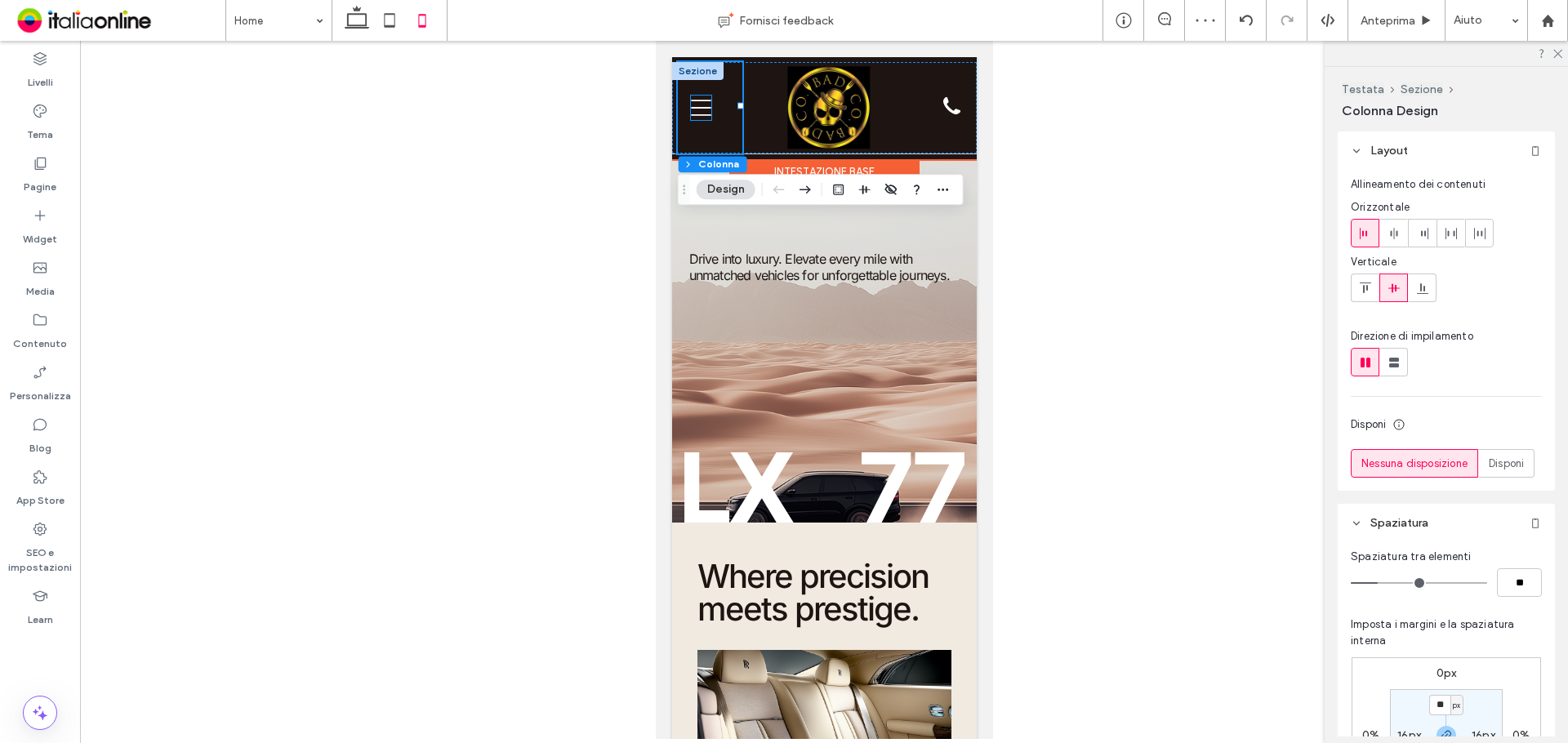 click 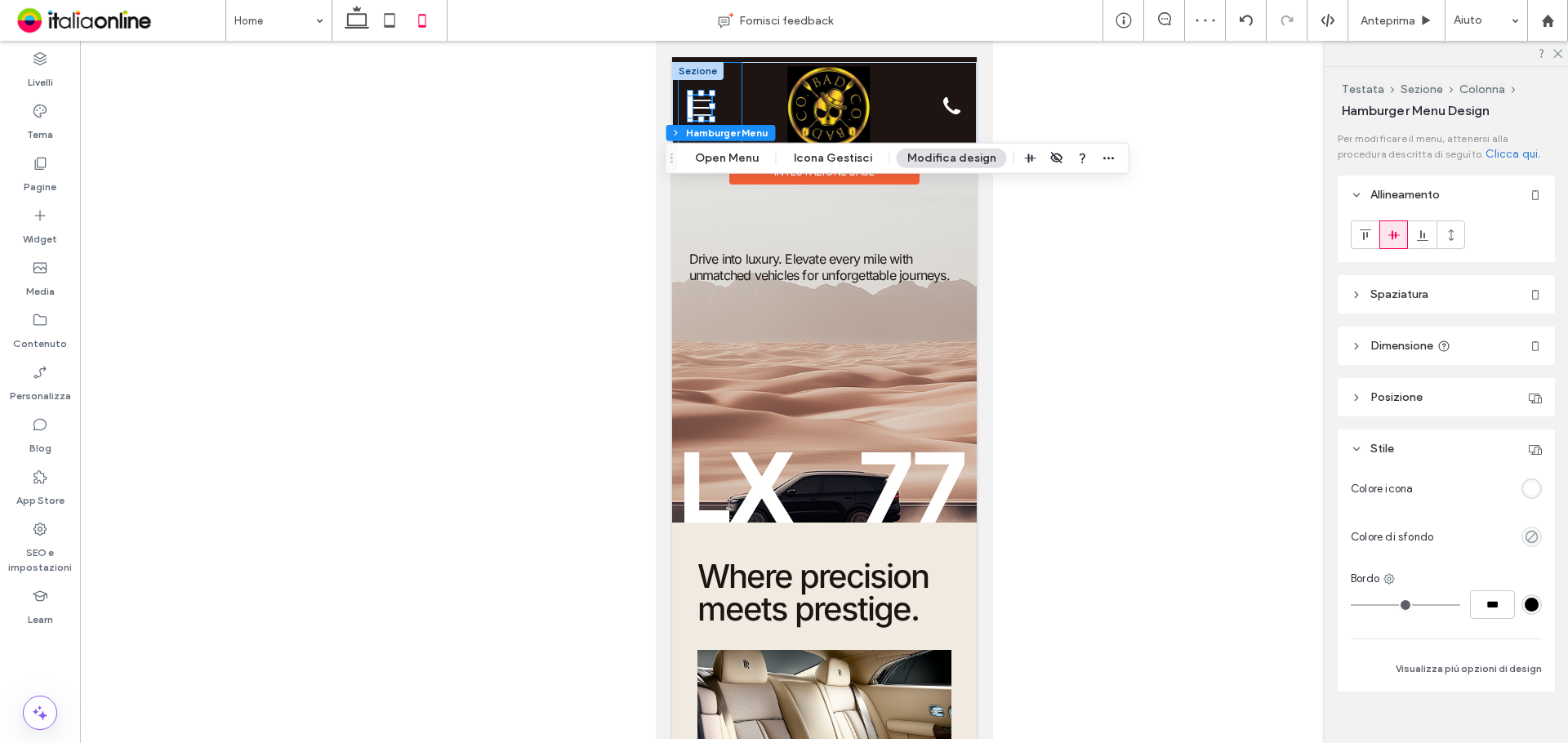 click at bounding box center [709, 108] 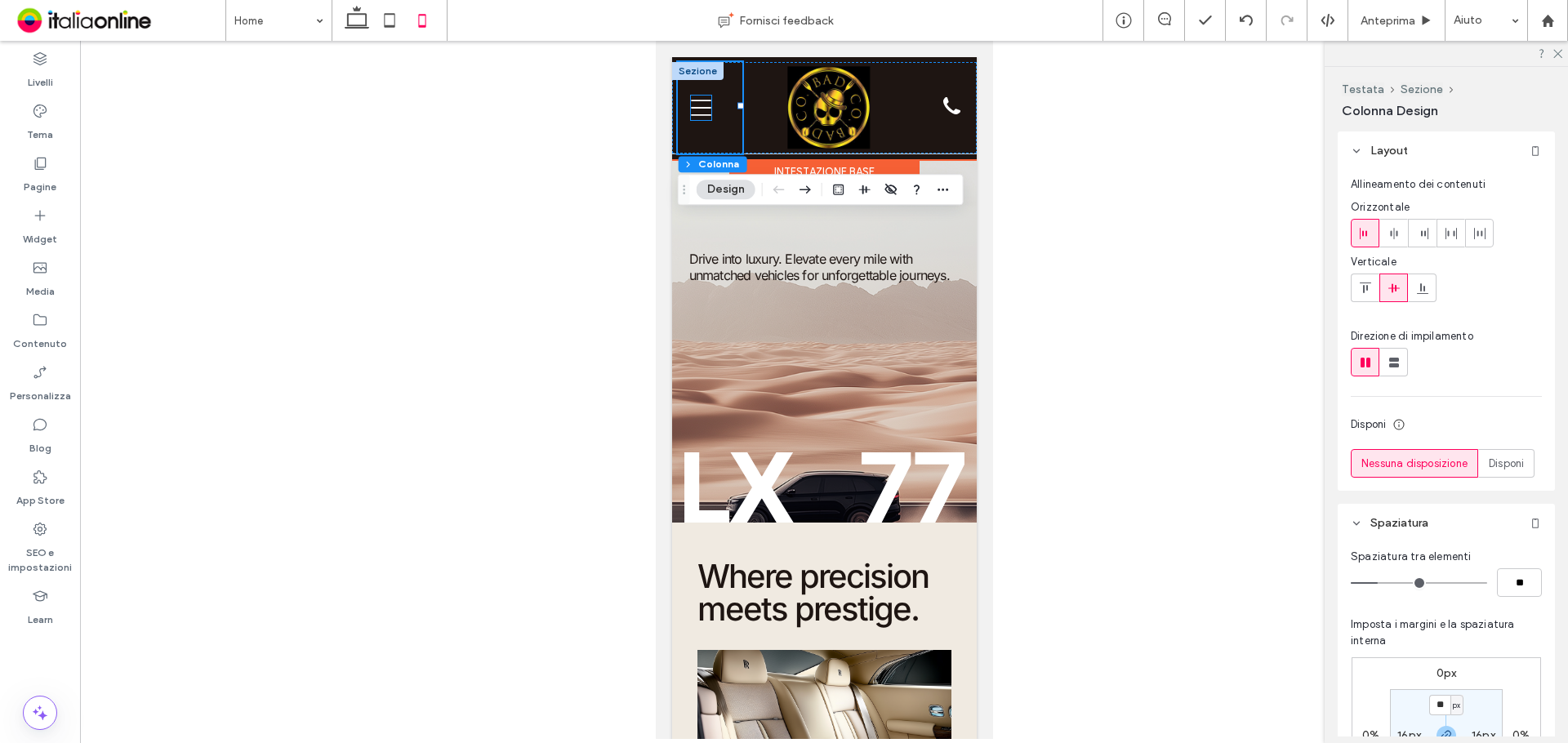 click 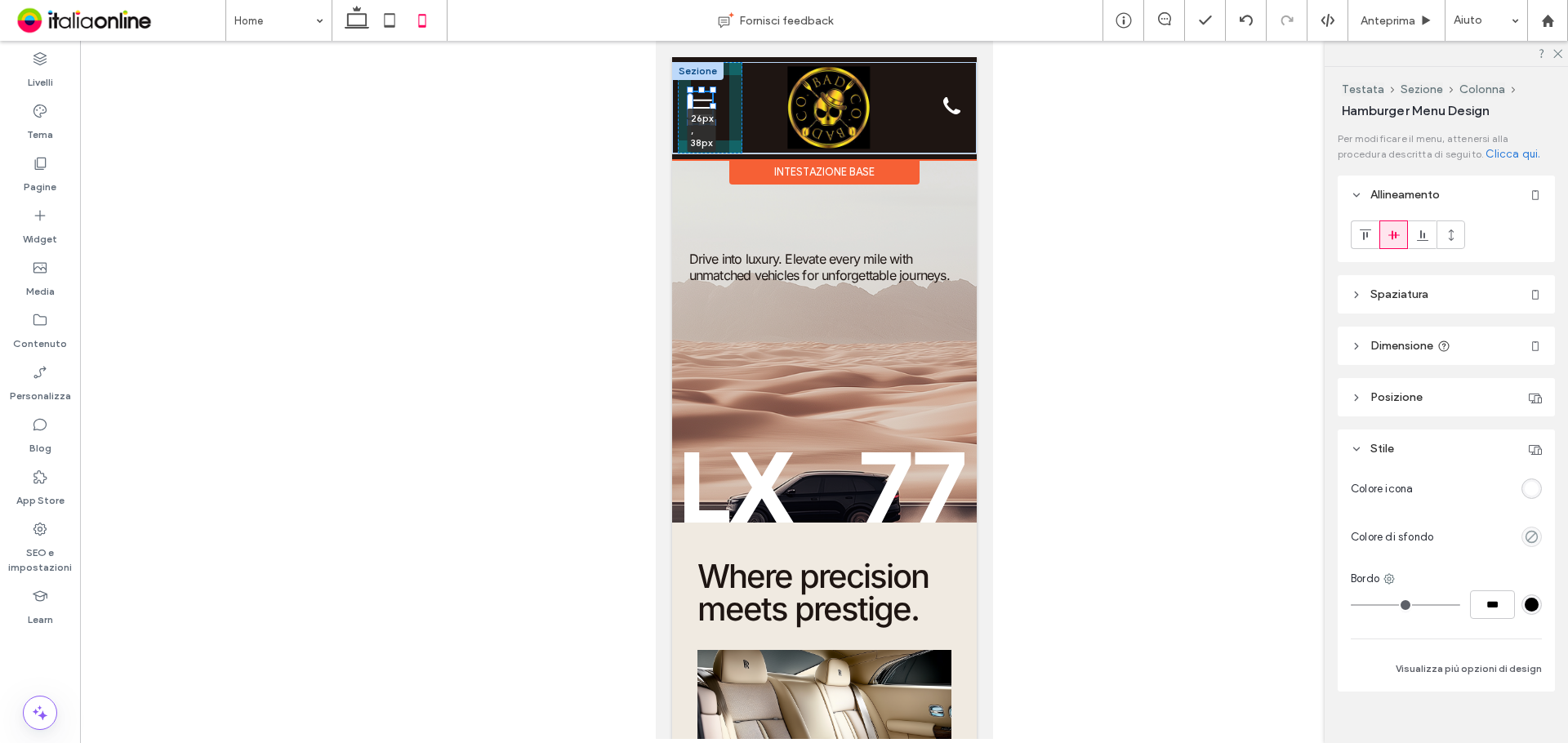 click at bounding box center [712, 122] 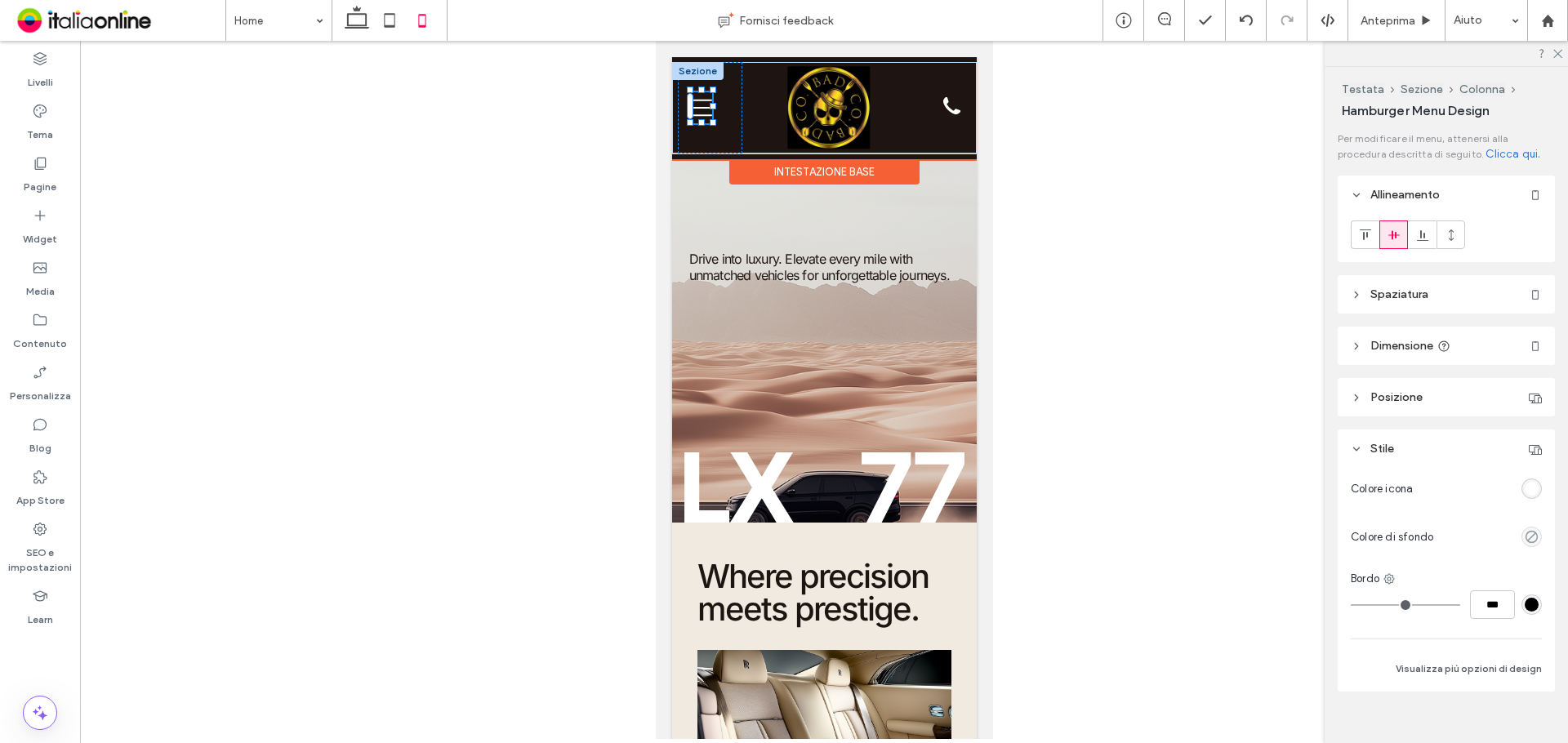 type on "**" 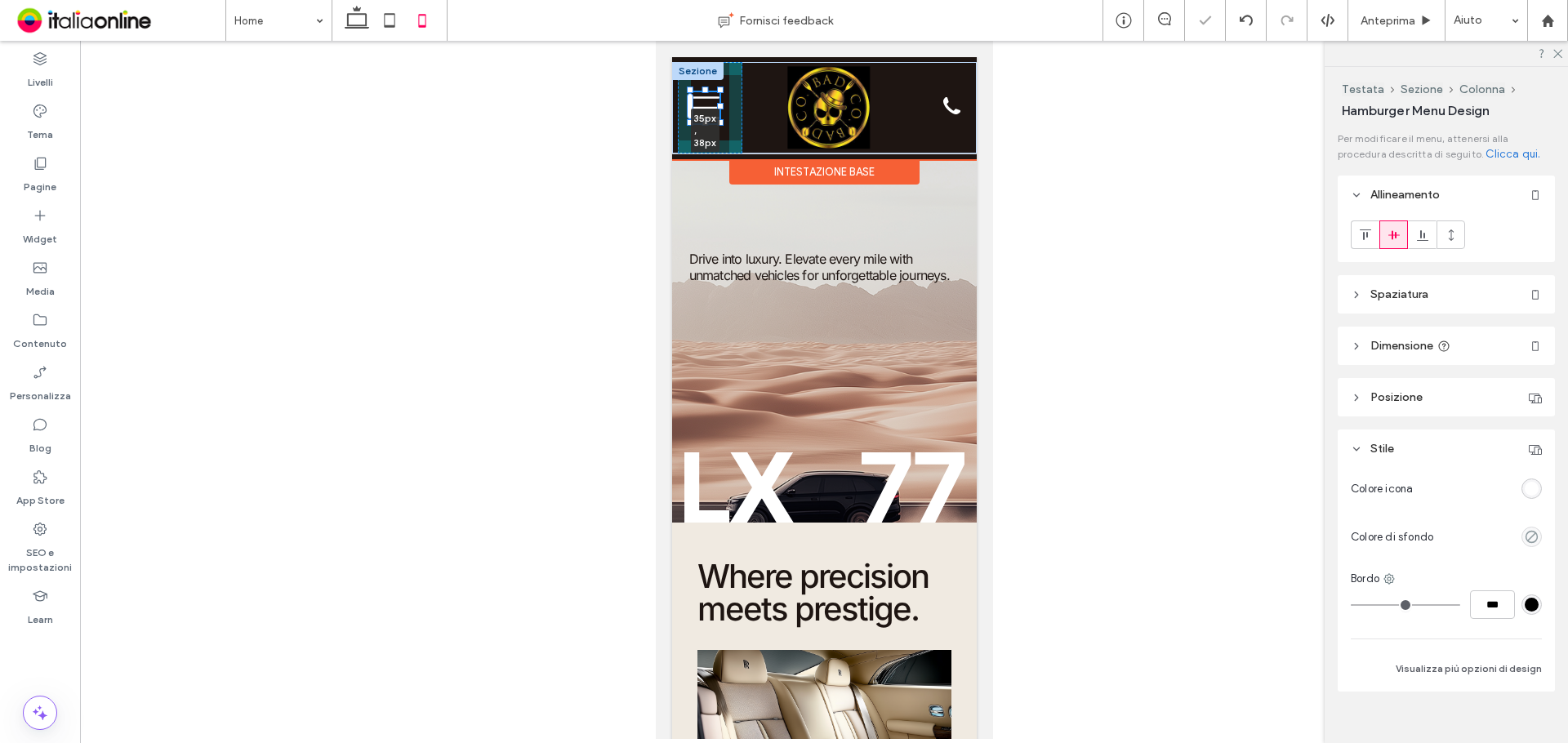 click at bounding box center (719, 122) 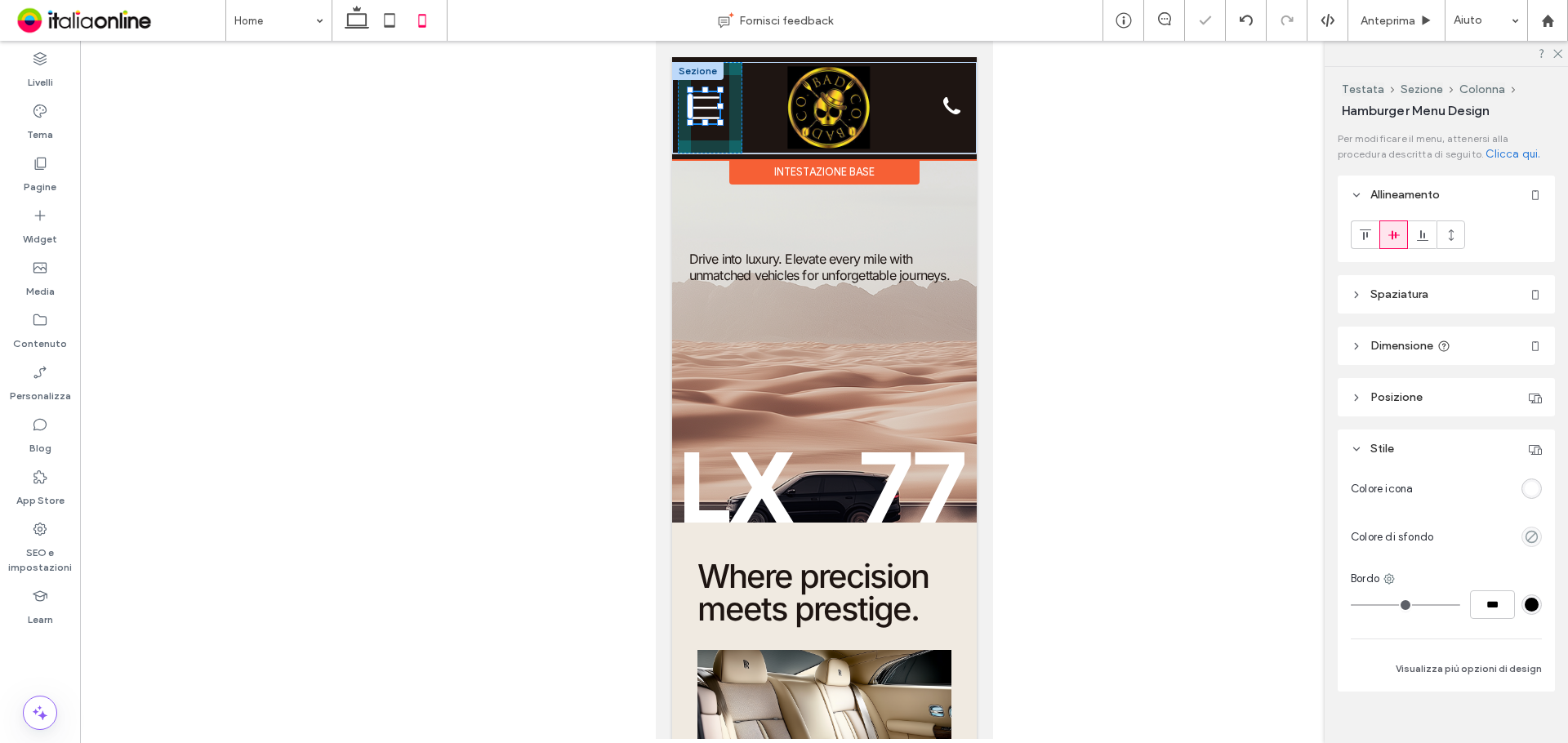 click at bounding box center [719, 122] 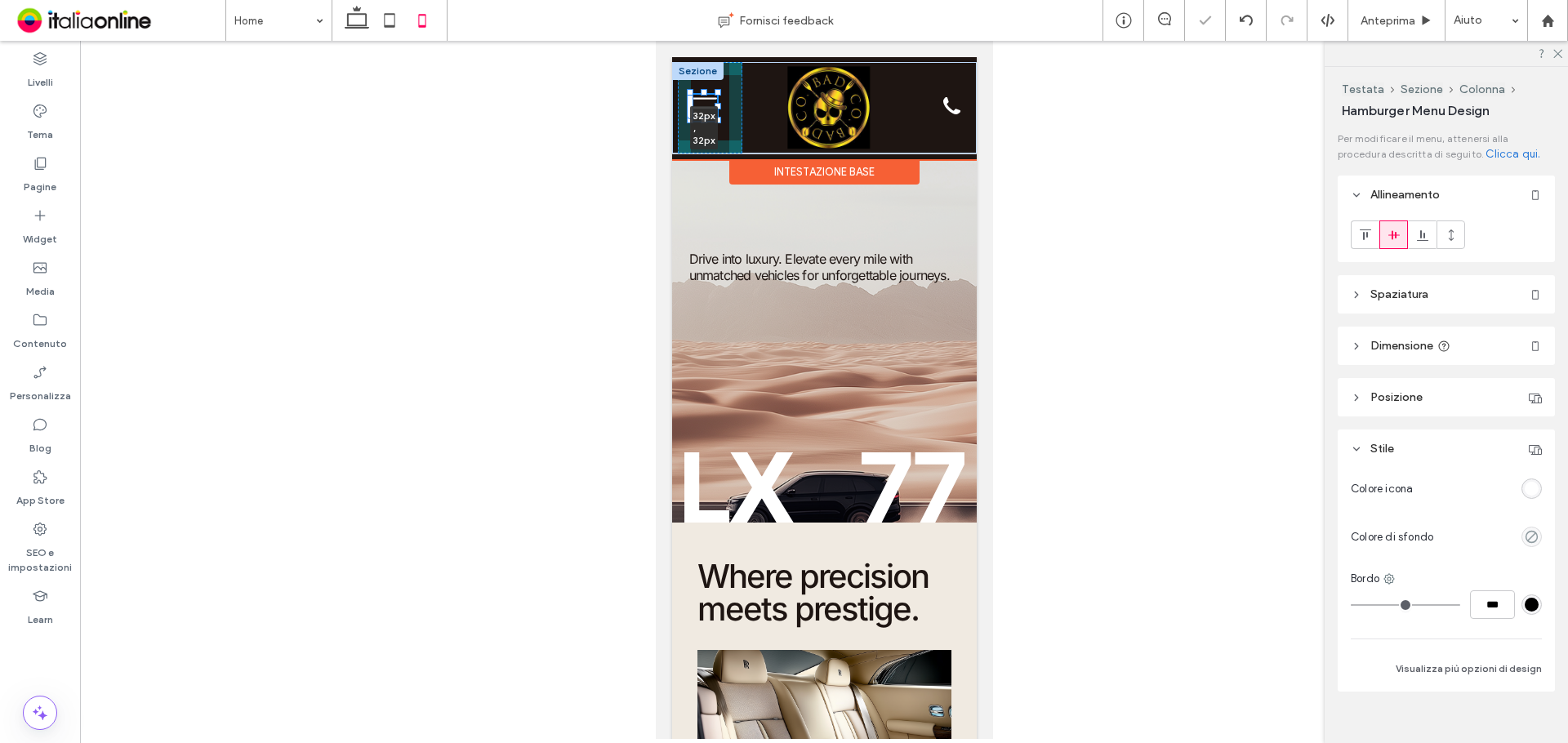 click at bounding box center [717, 120] 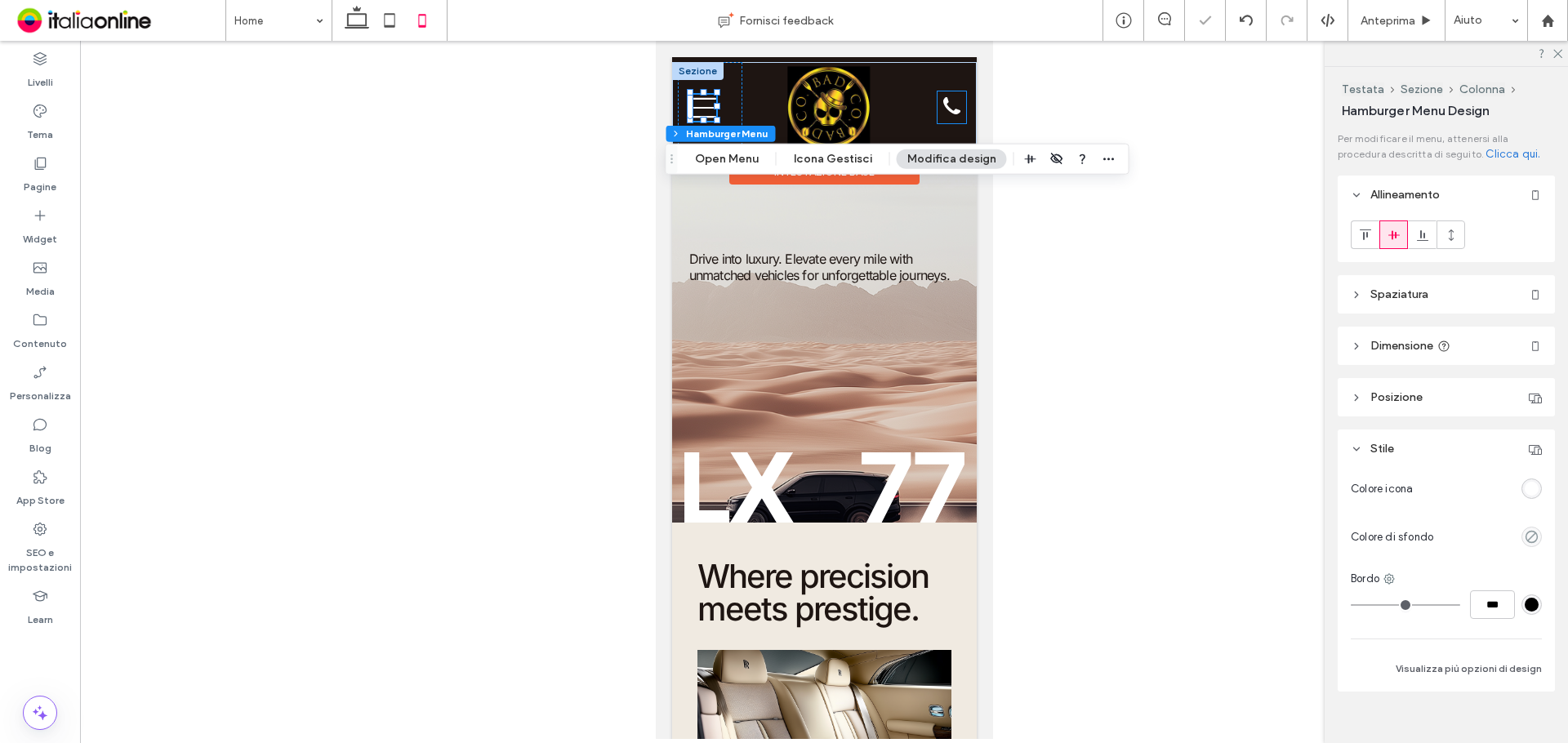 click 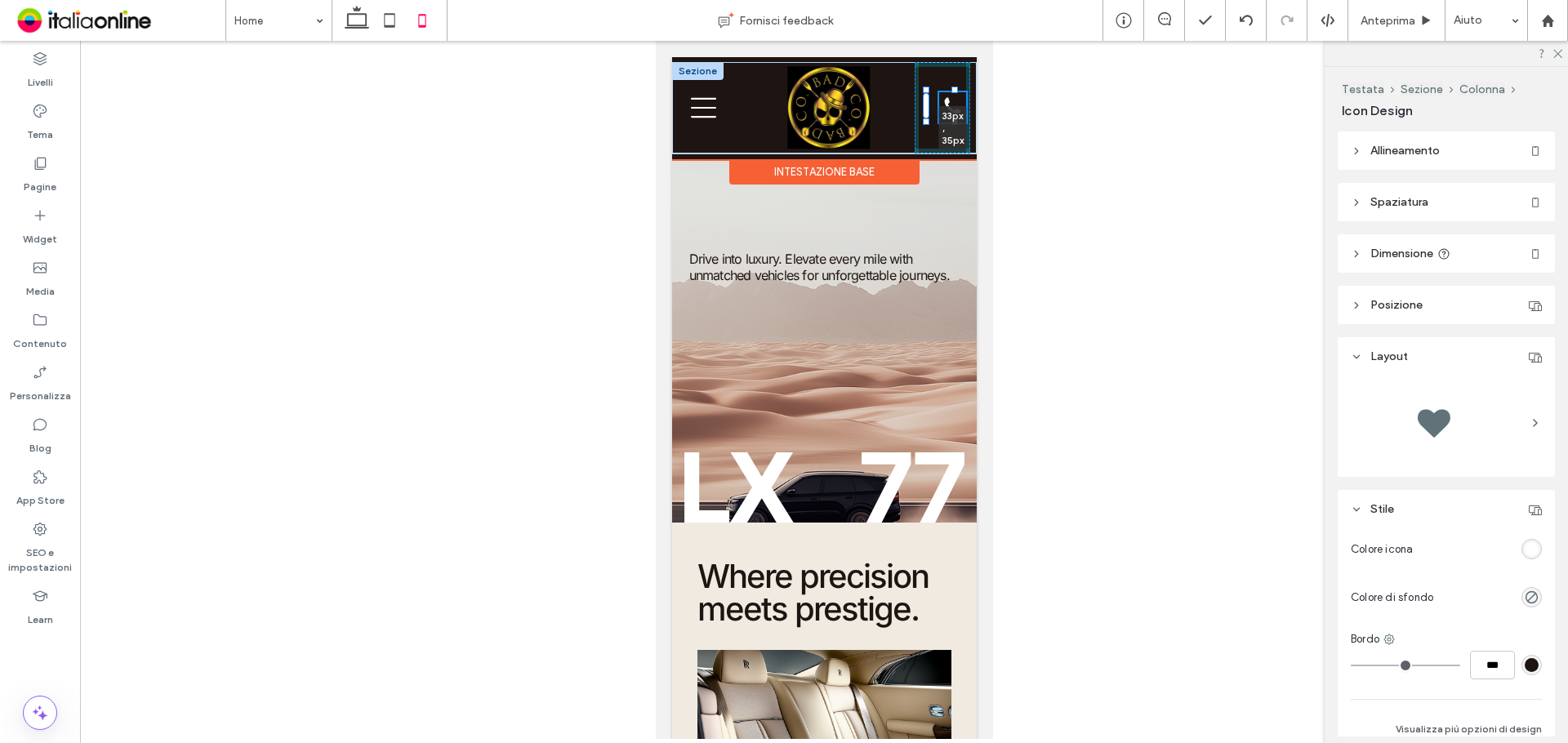 click on "33px , 35px
555-555-555" at bounding box center (823, 108) 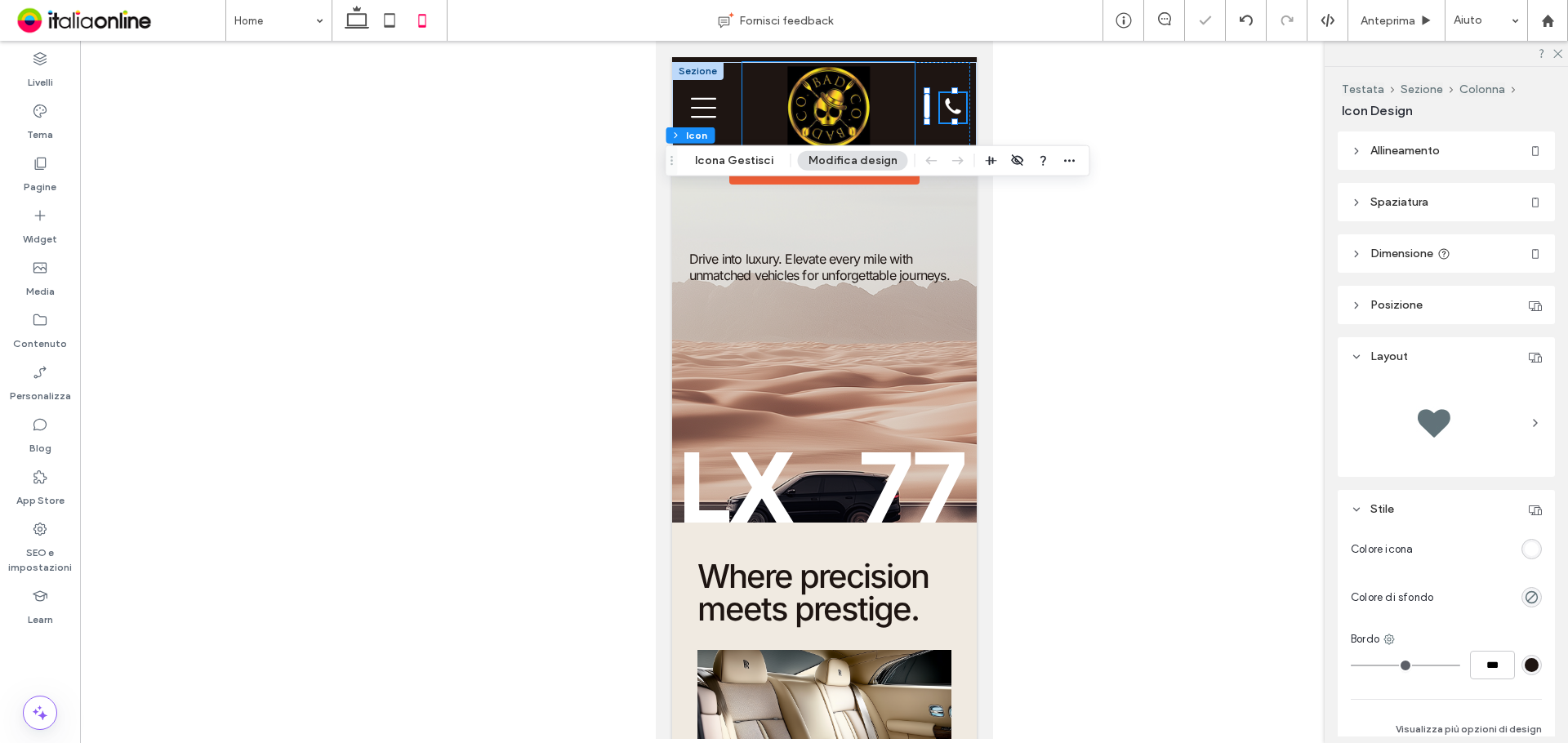 click at bounding box center [827, 108] 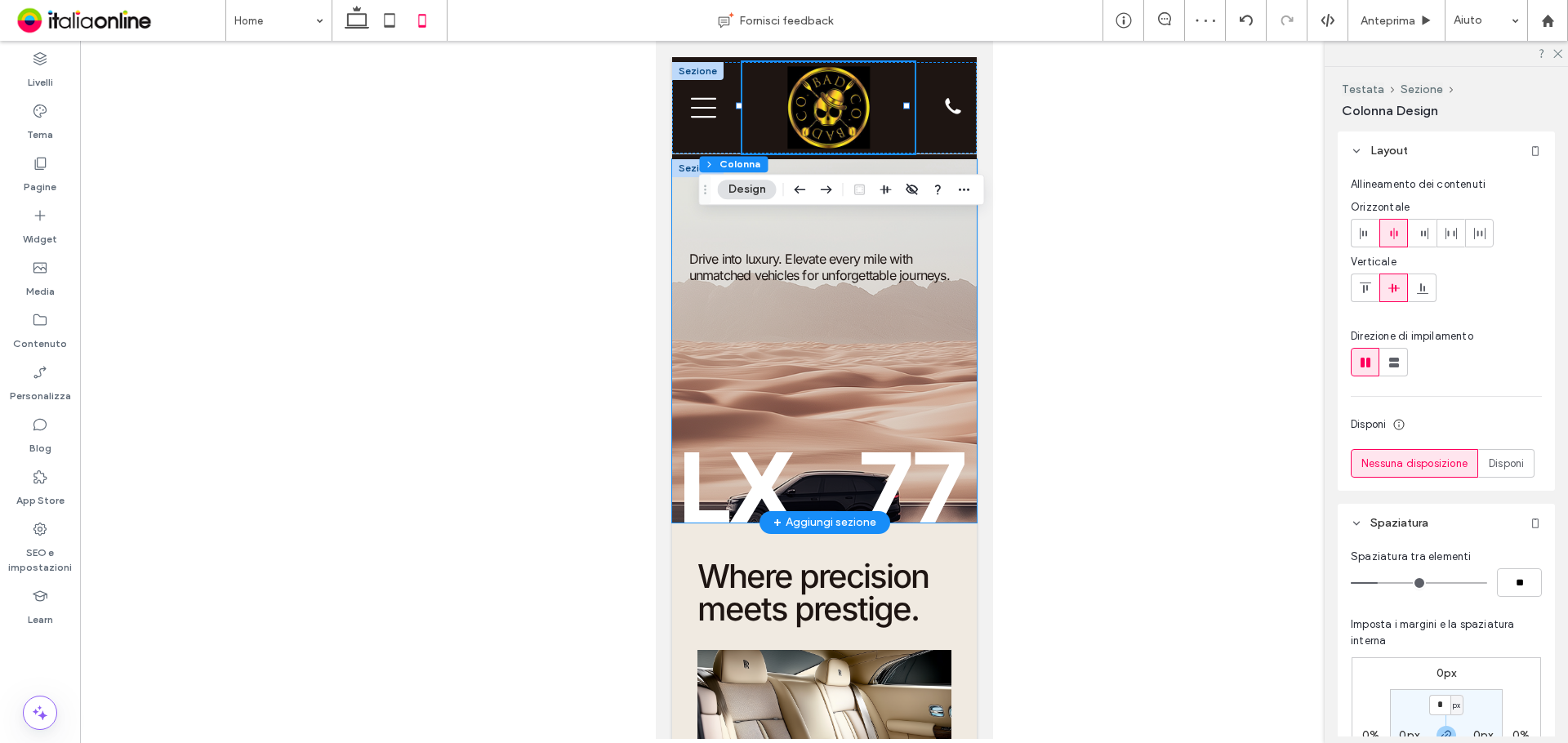 click on "Drive into luxury. Elevate every mile with unmatched vehicles for unforgettable journeys." at bounding box center [823, 340] 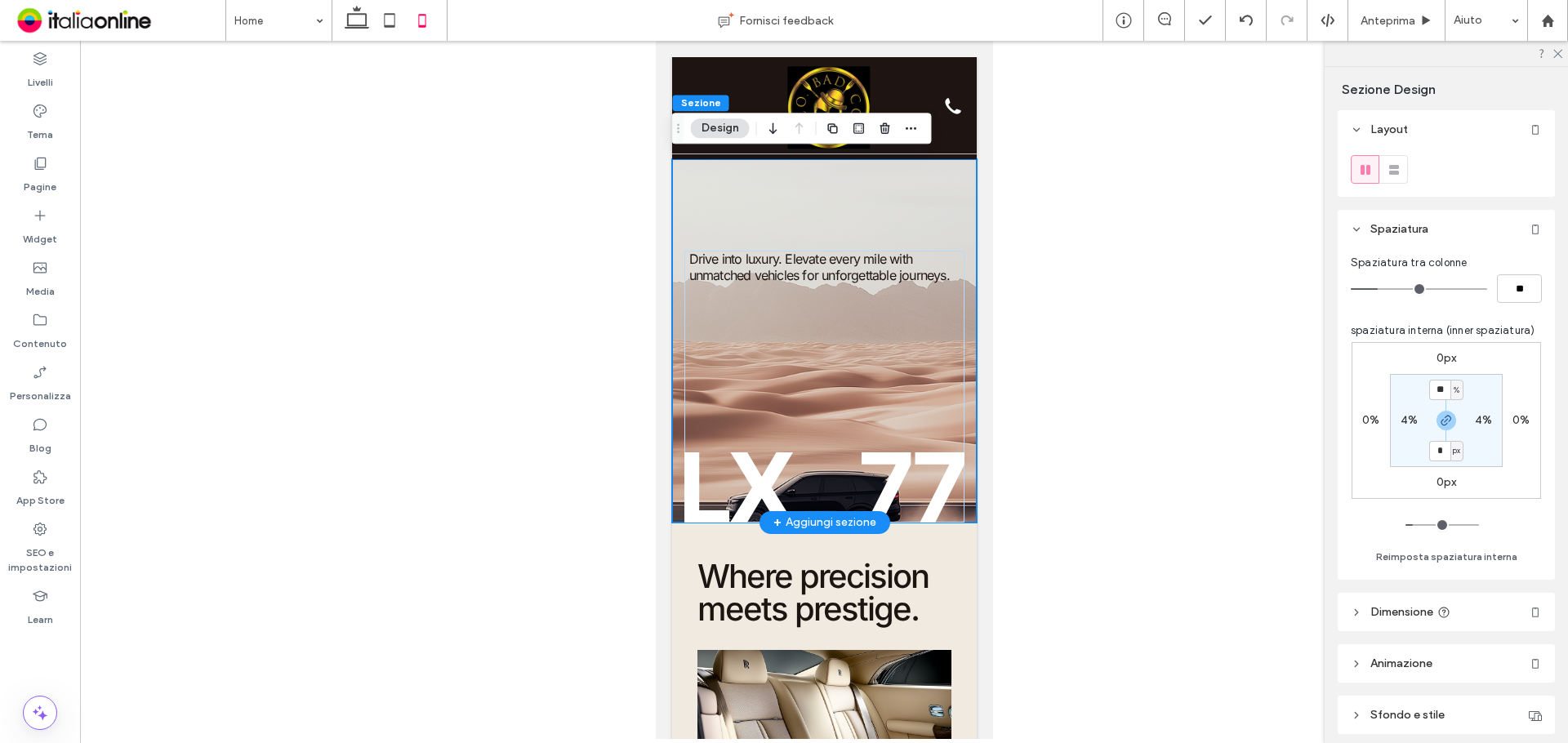 click on "Drive into luxury. Elevate every mile with unmatched vehicles for unforgettable journeys." at bounding box center (823, 340) 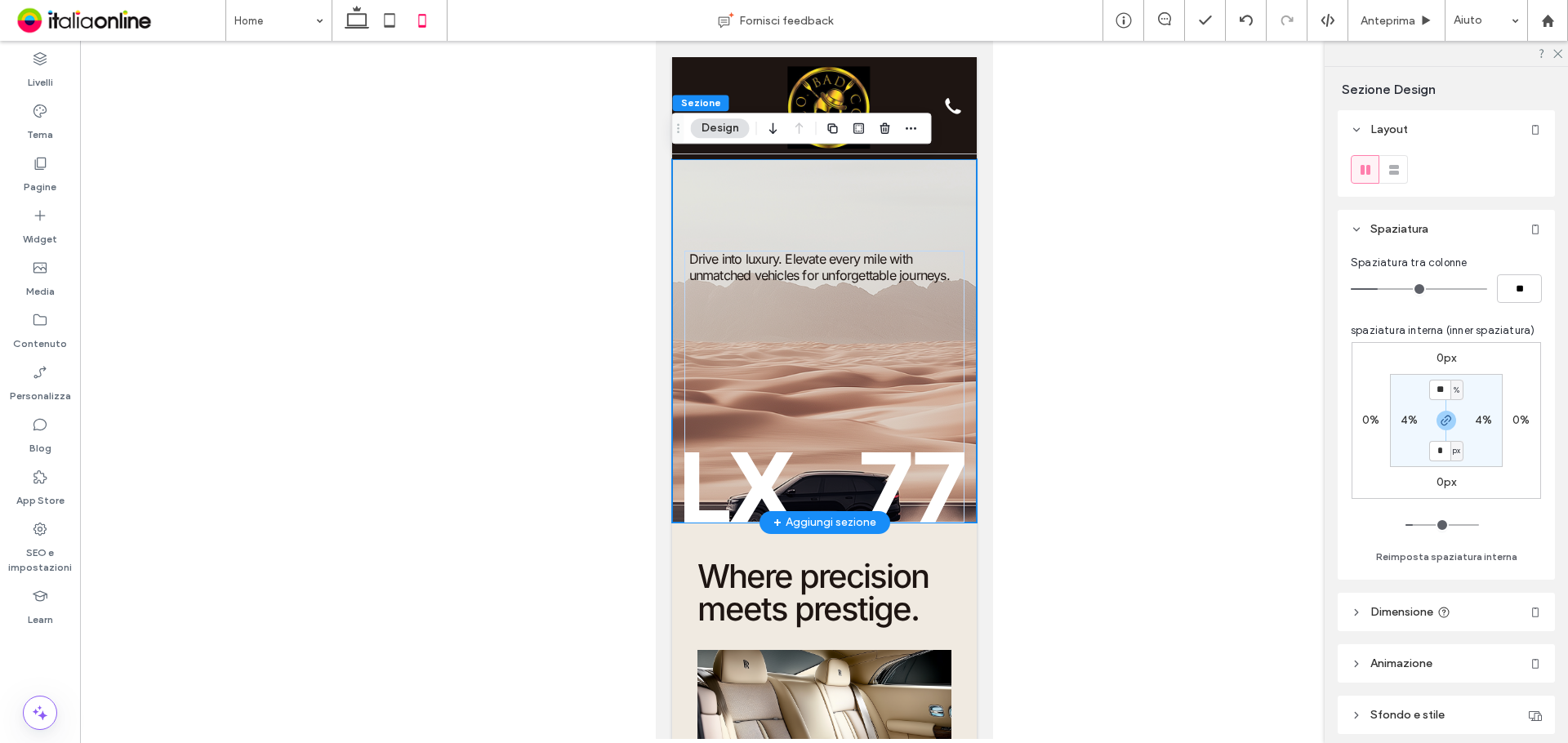 click on "Drive into luxury. Elevate every mile with unmatched vehicles for unforgettable journeys." at bounding box center (823, 340) 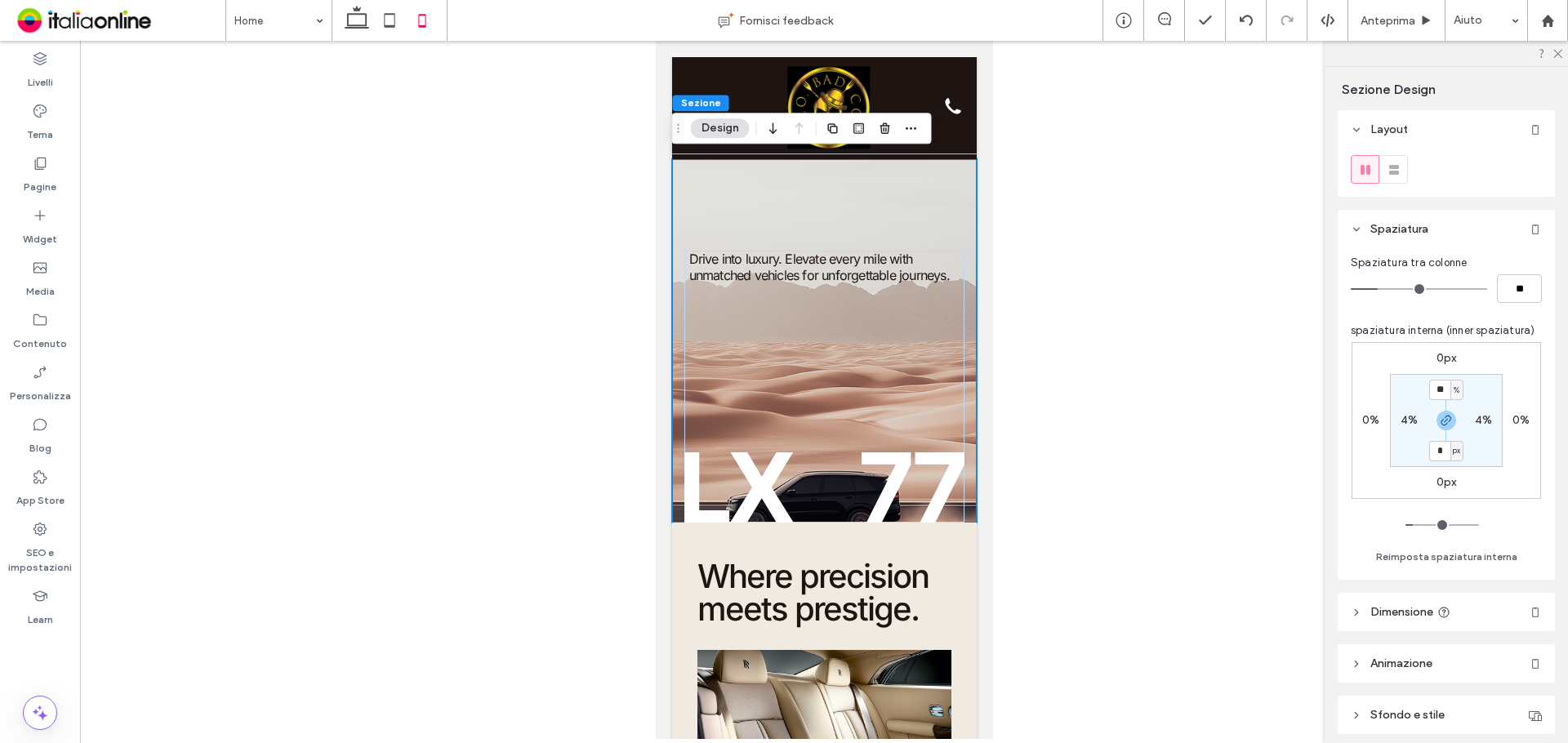 click on "555-555-555
Sezione
Cars
How it works
About
Sezione
Intestazione base
Sezione + Aggiungi sezione
Home
Cars
How it works
About
Home
Sezione
Browse cars
555-555-5555 mymail@mailservice.com
Sezione
Menu
Drive into luxury. Elevate every mile with unmatched vehicles for unforgettable journeys.
Sezione + Aggiungi sezione" at bounding box center (823, 2673) 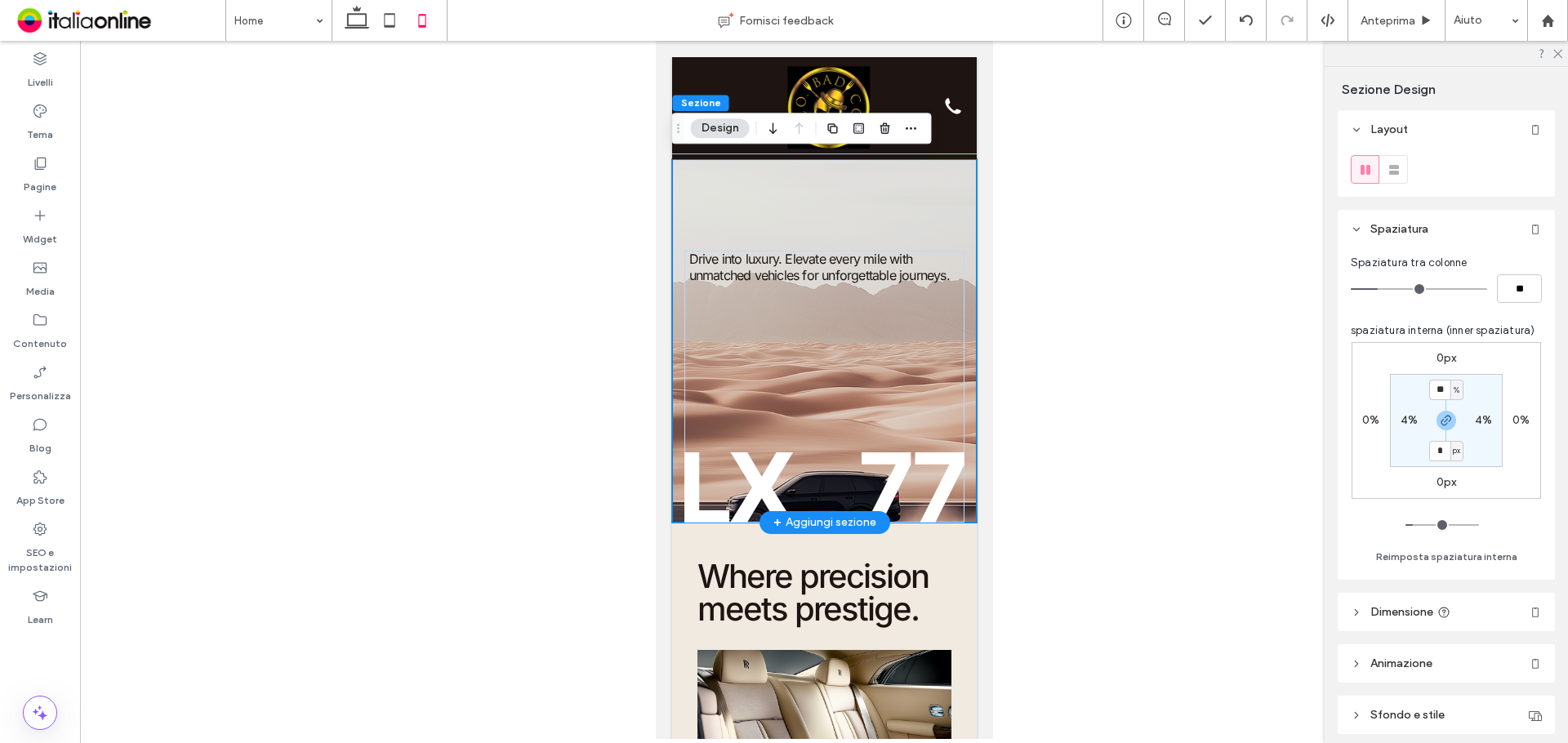 click on "Drive into luxury. Elevate every mile with unmatched vehicles for unforgettable journeys." at bounding box center [823, 340] 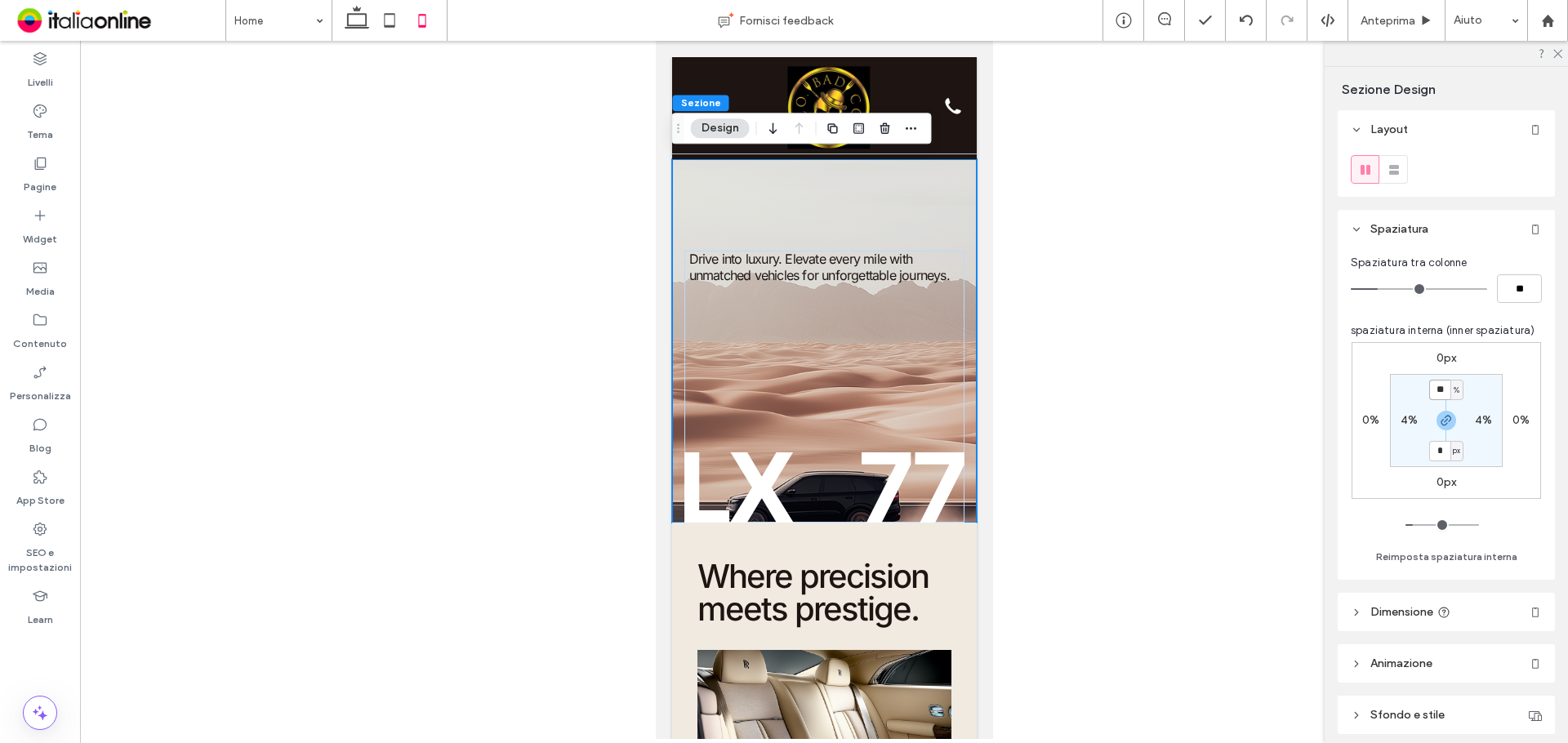 click on "**" at bounding box center (1440, 389) 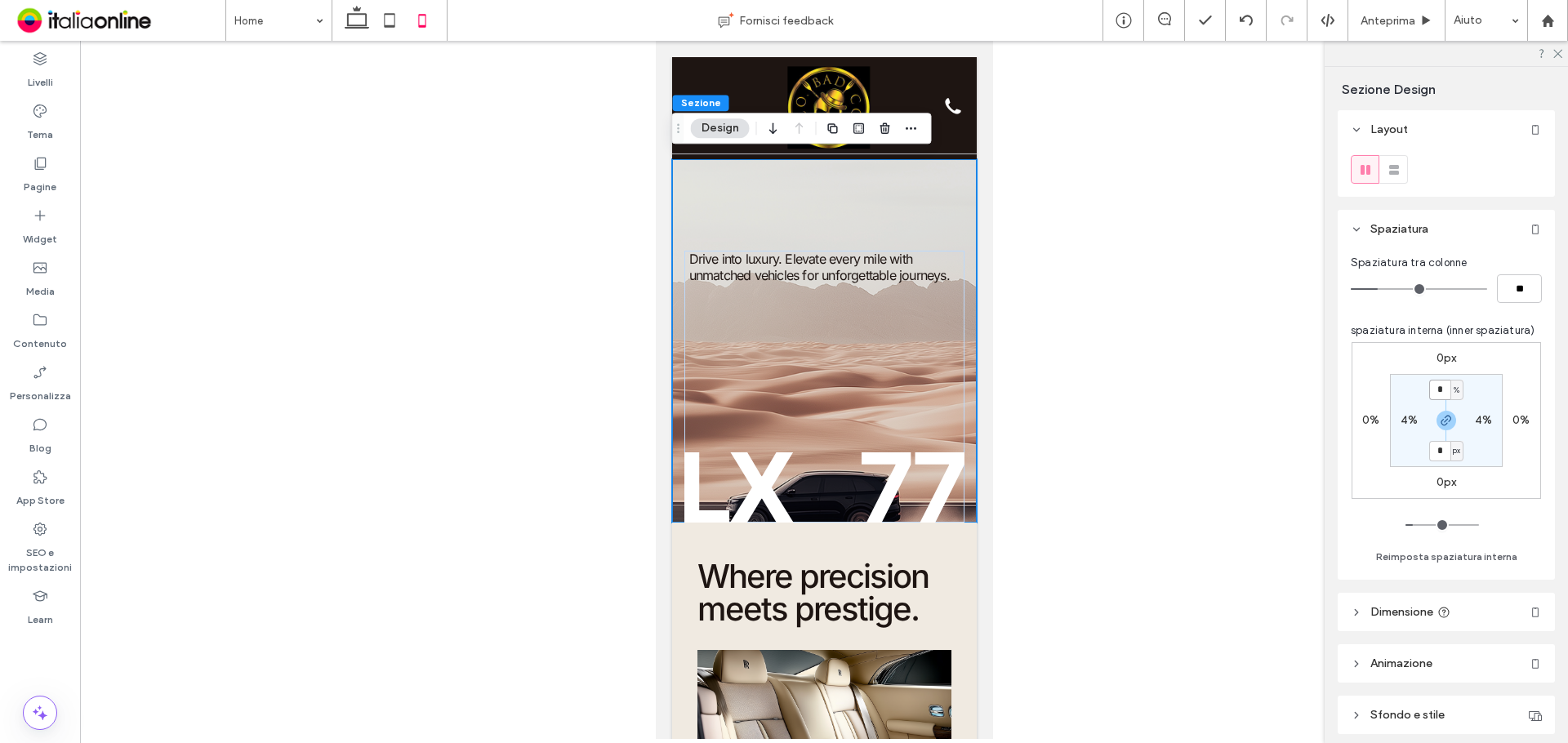 type on "*" 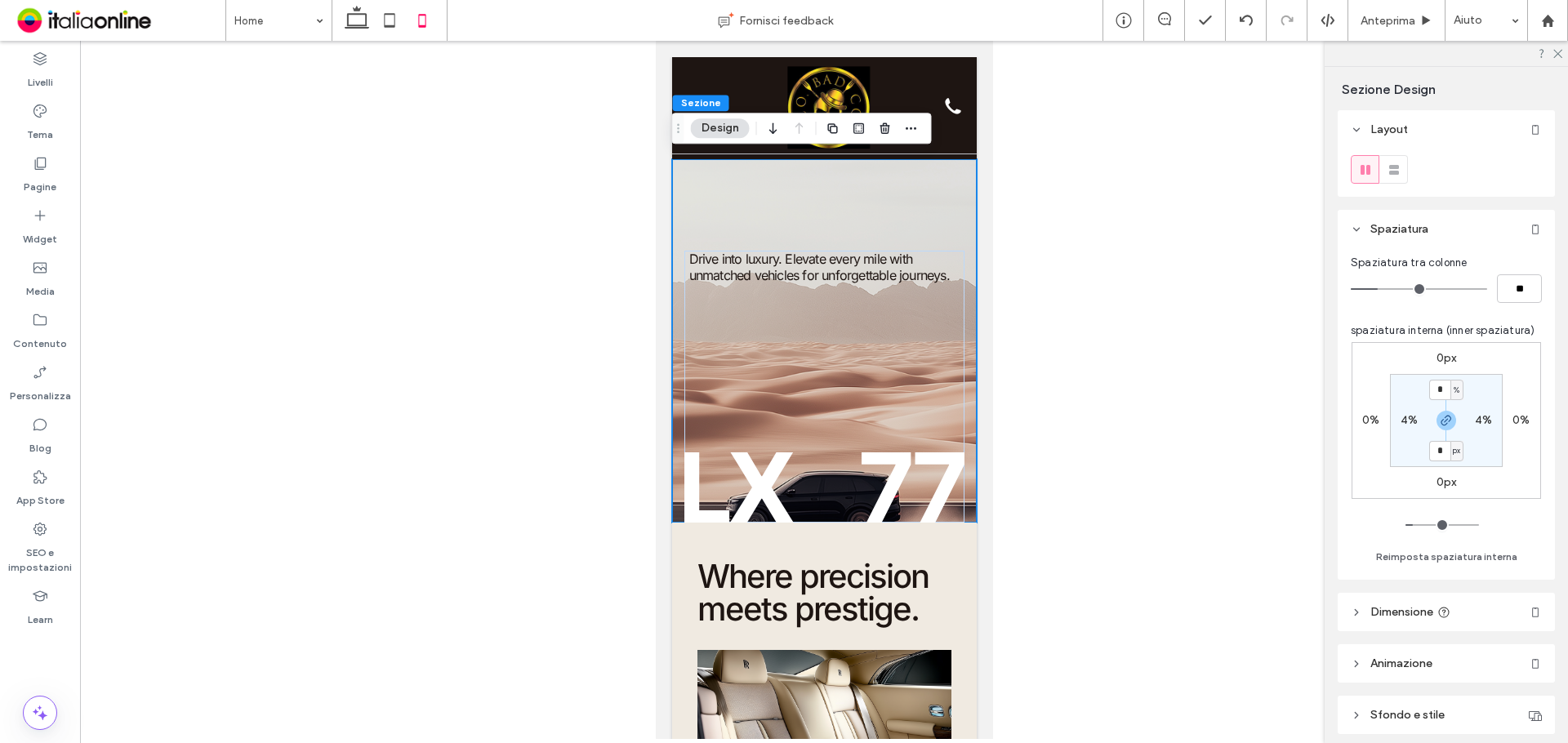 type on "*" 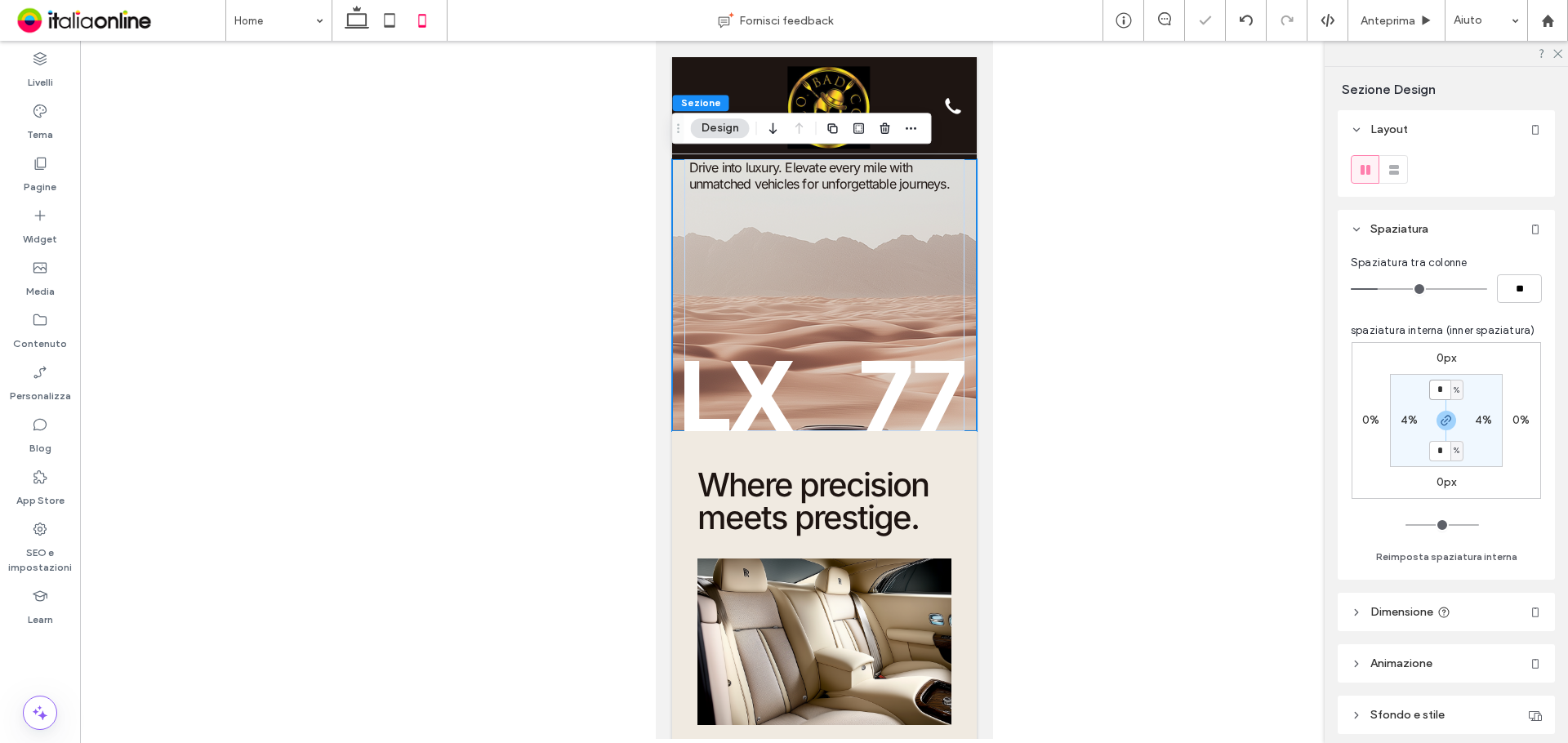 click on "*" at bounding box center (1440, 389) 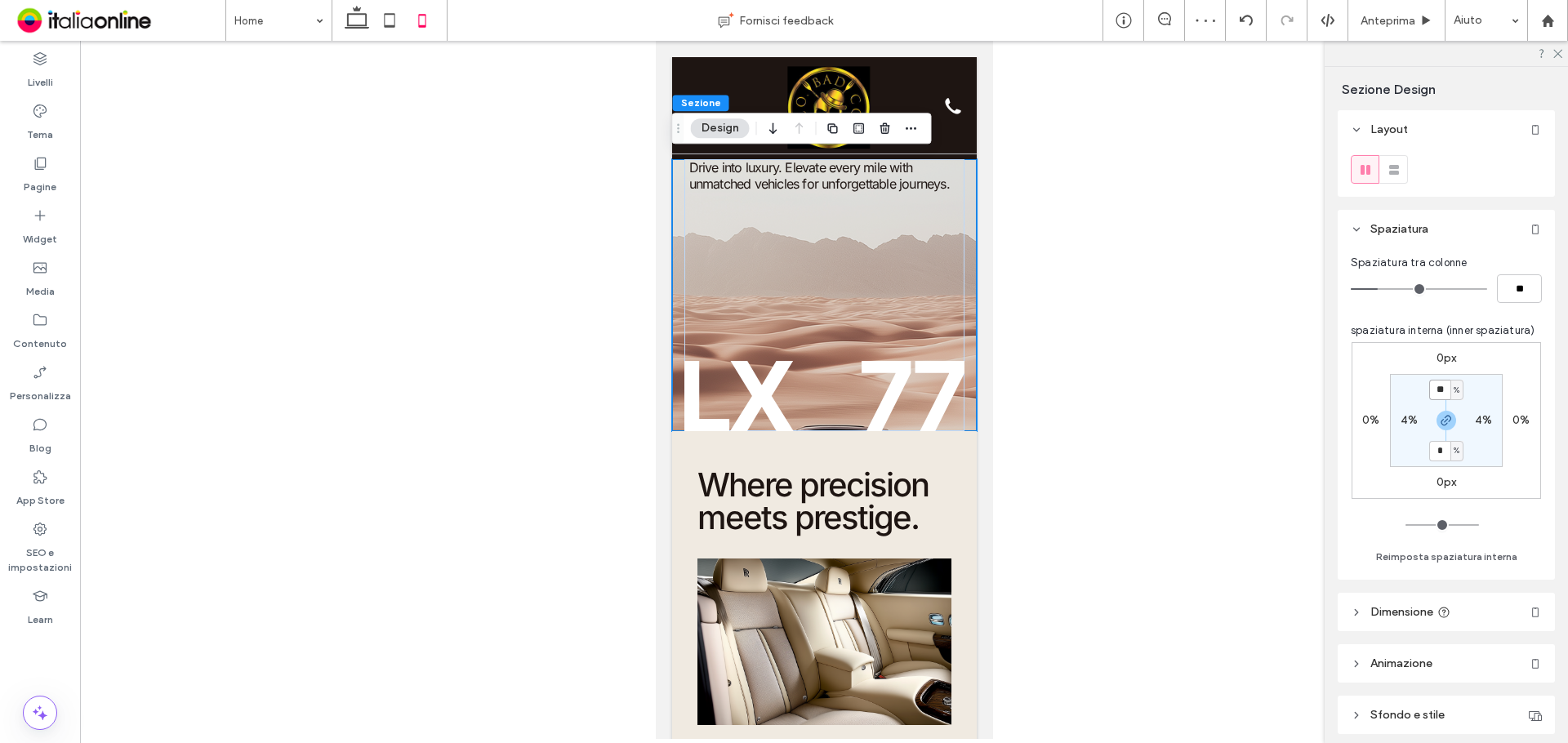 type on "**" 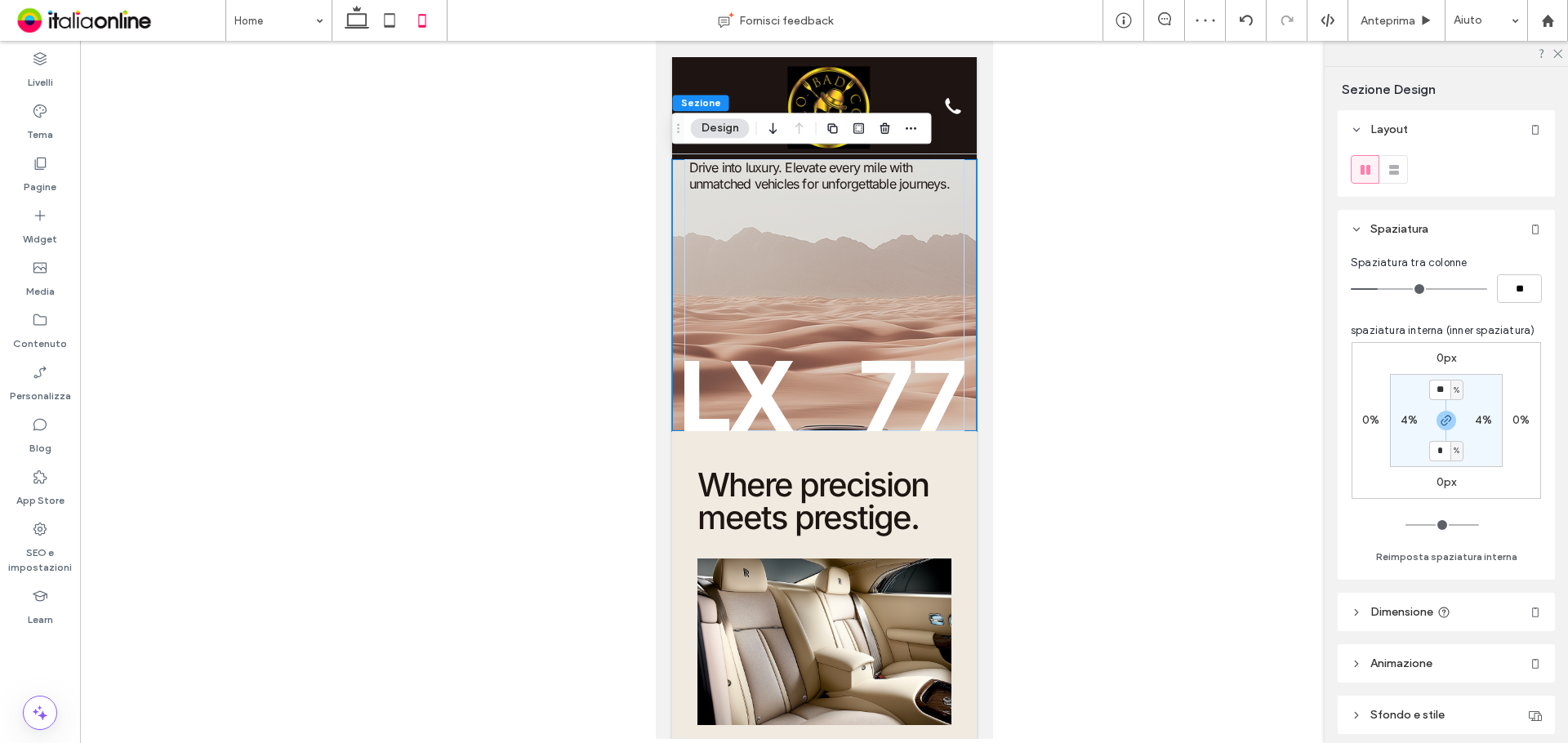 type on "**" 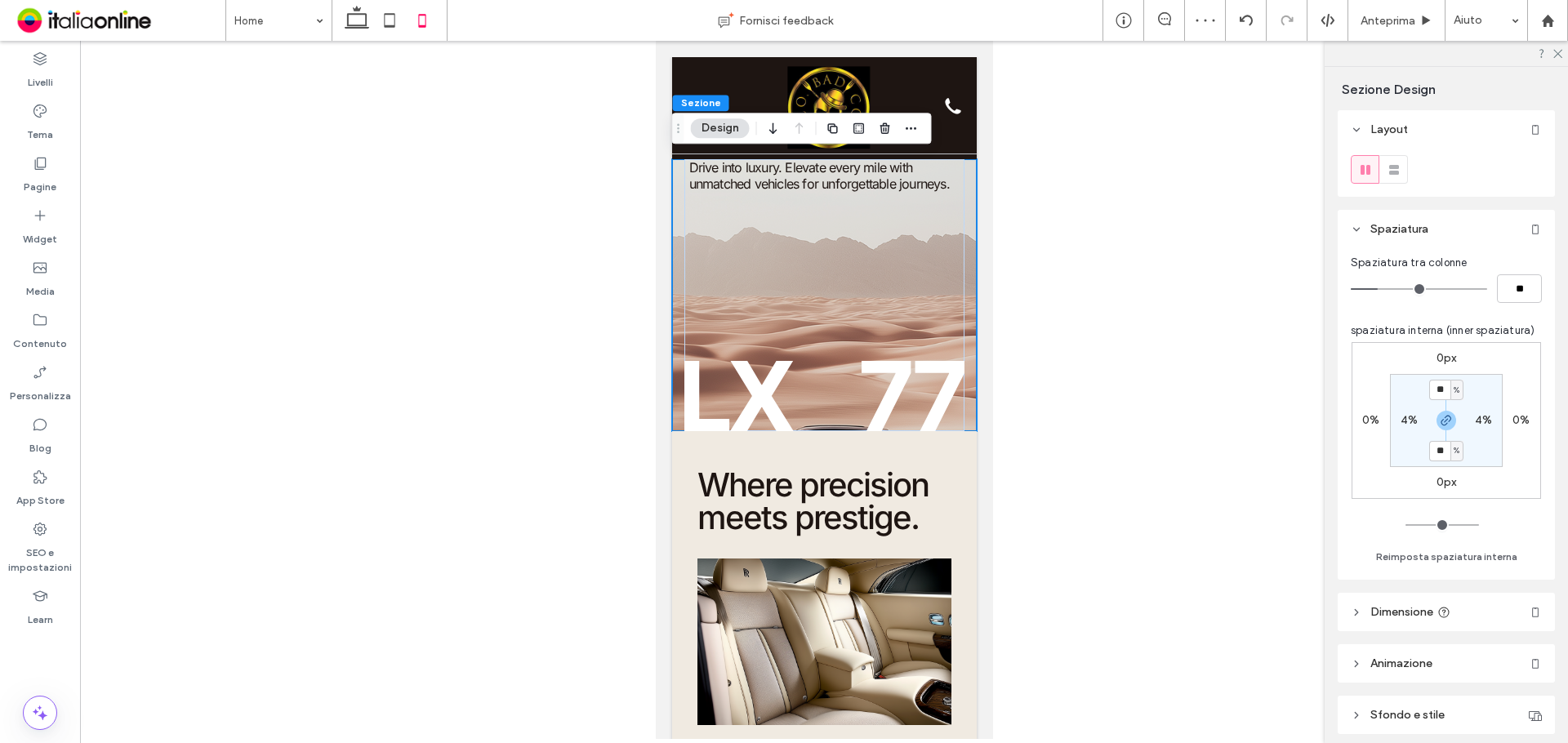 click on "0px 0% 0px 0% ** % 4% ** % 4%" at bounding box center [1446, 420] 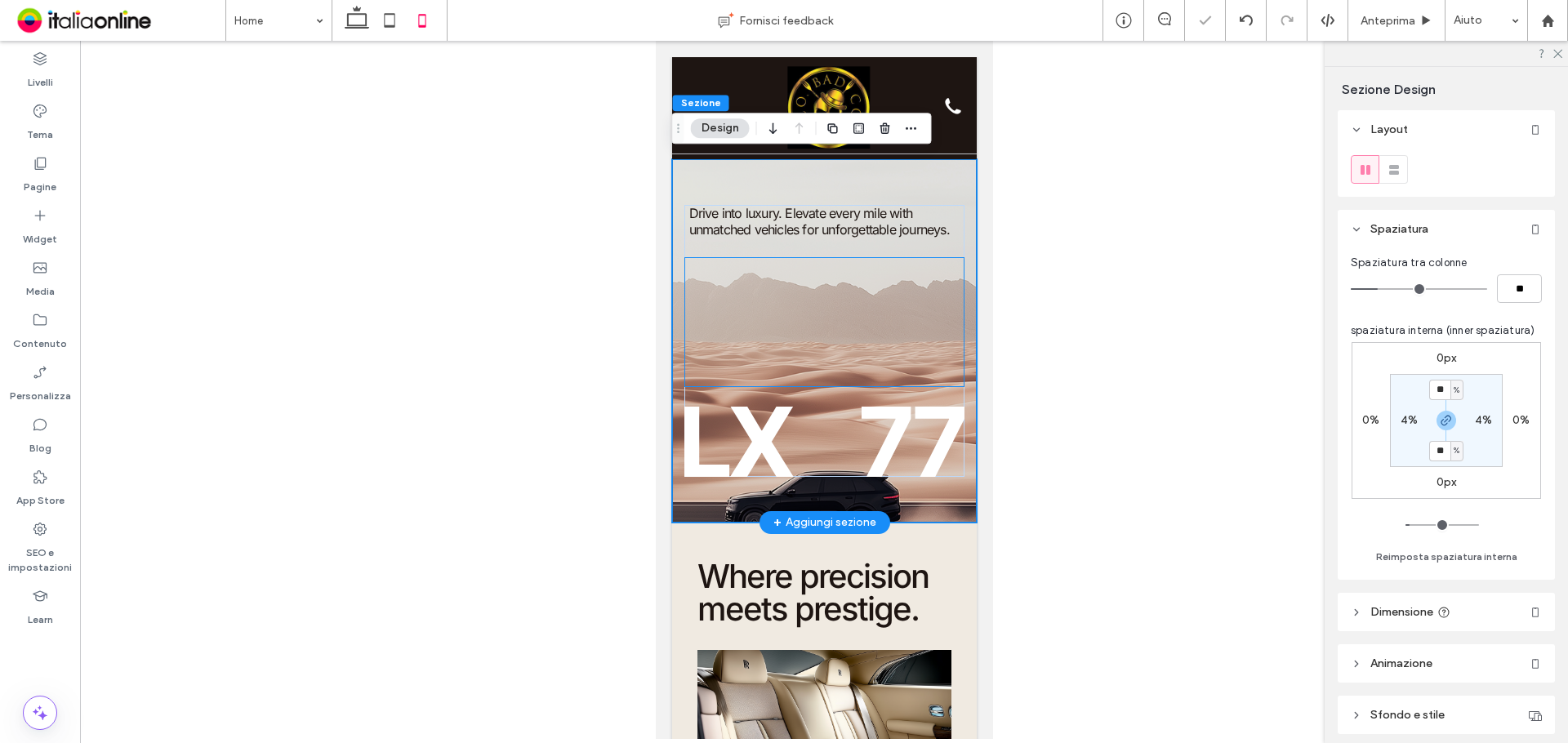 click at bounding box center (823, 322) 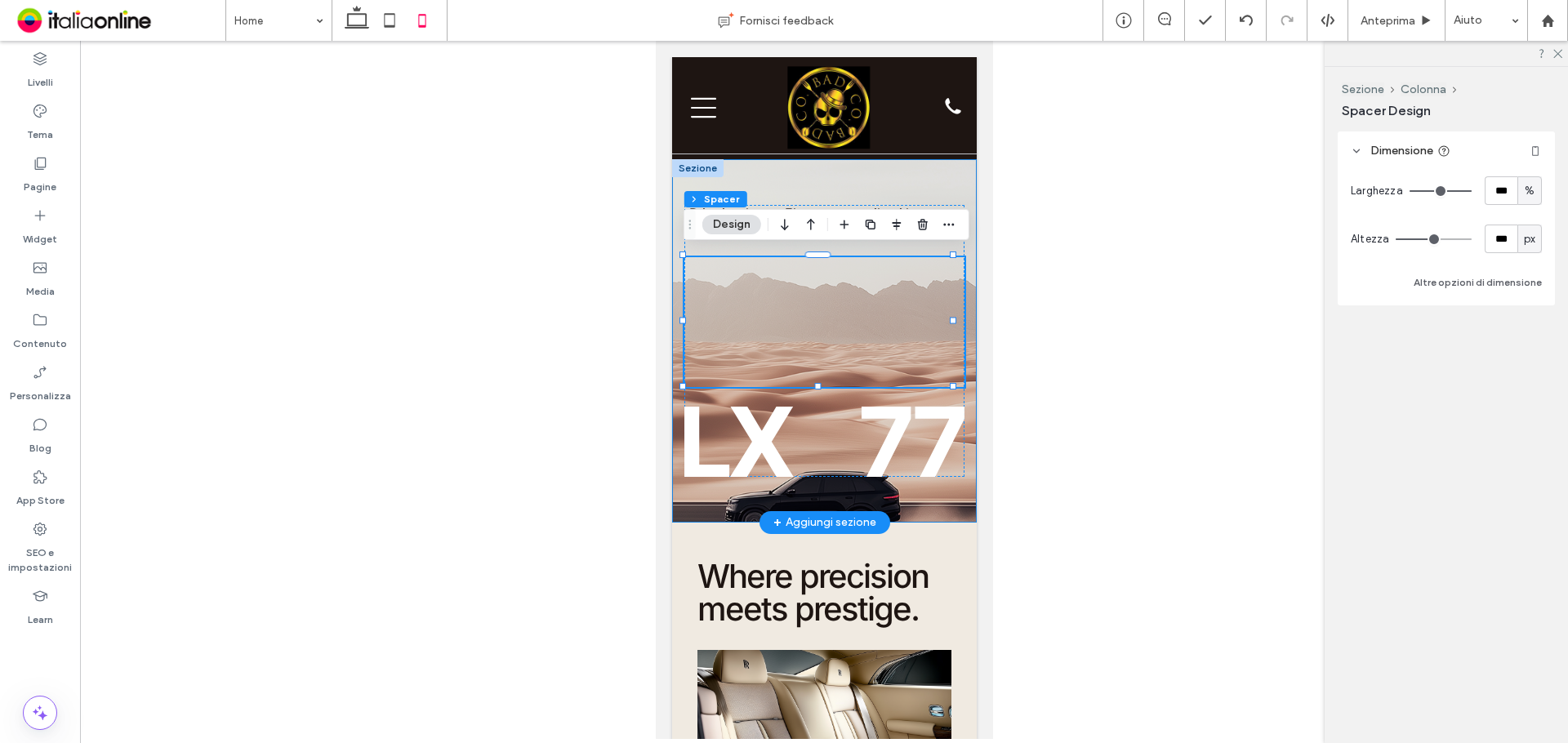 click on "Drive into luxury. Elevate every mile with unmatched vehicles for unforgettable journeys." at bounding box center [823, 340] 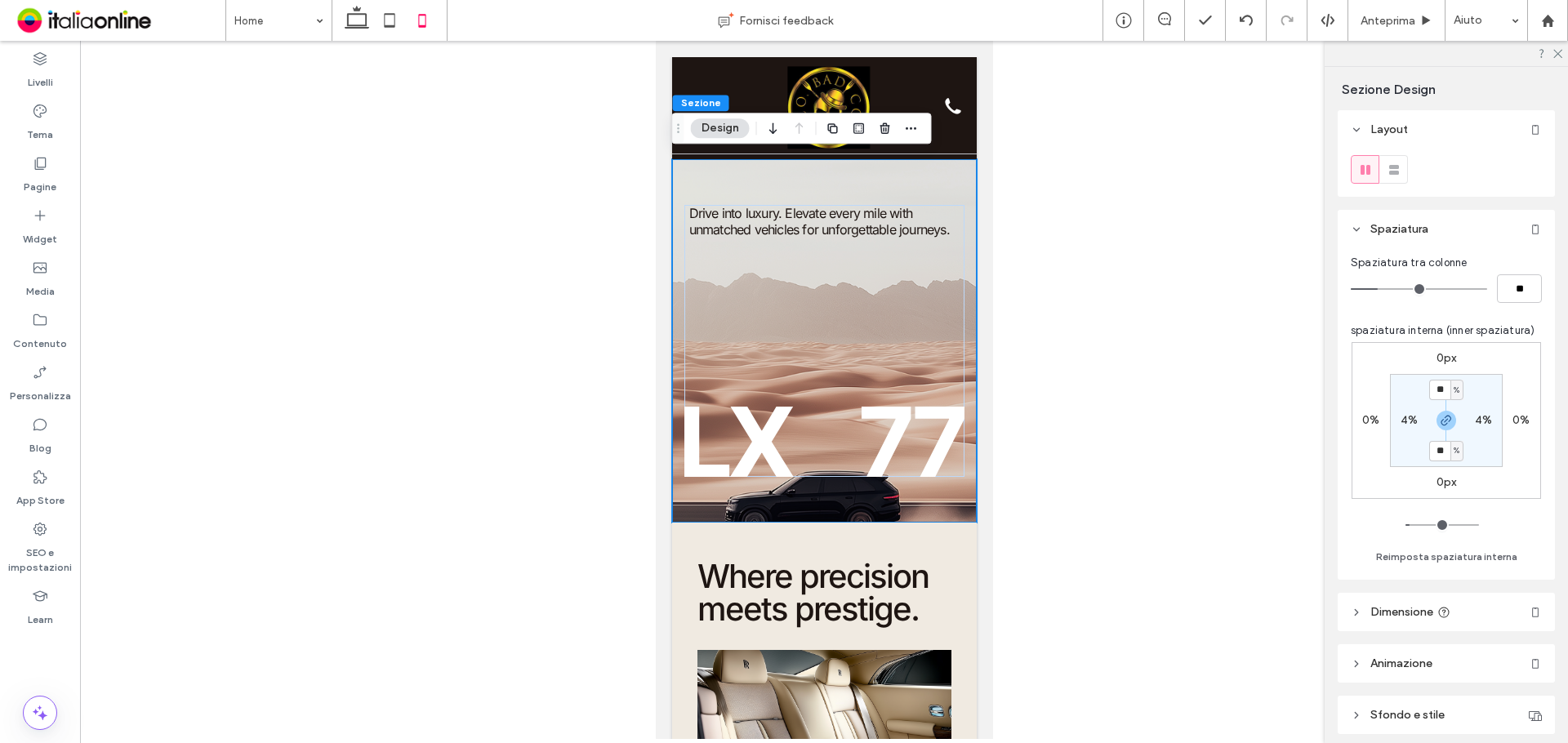 click at bounding box center (824, 389) 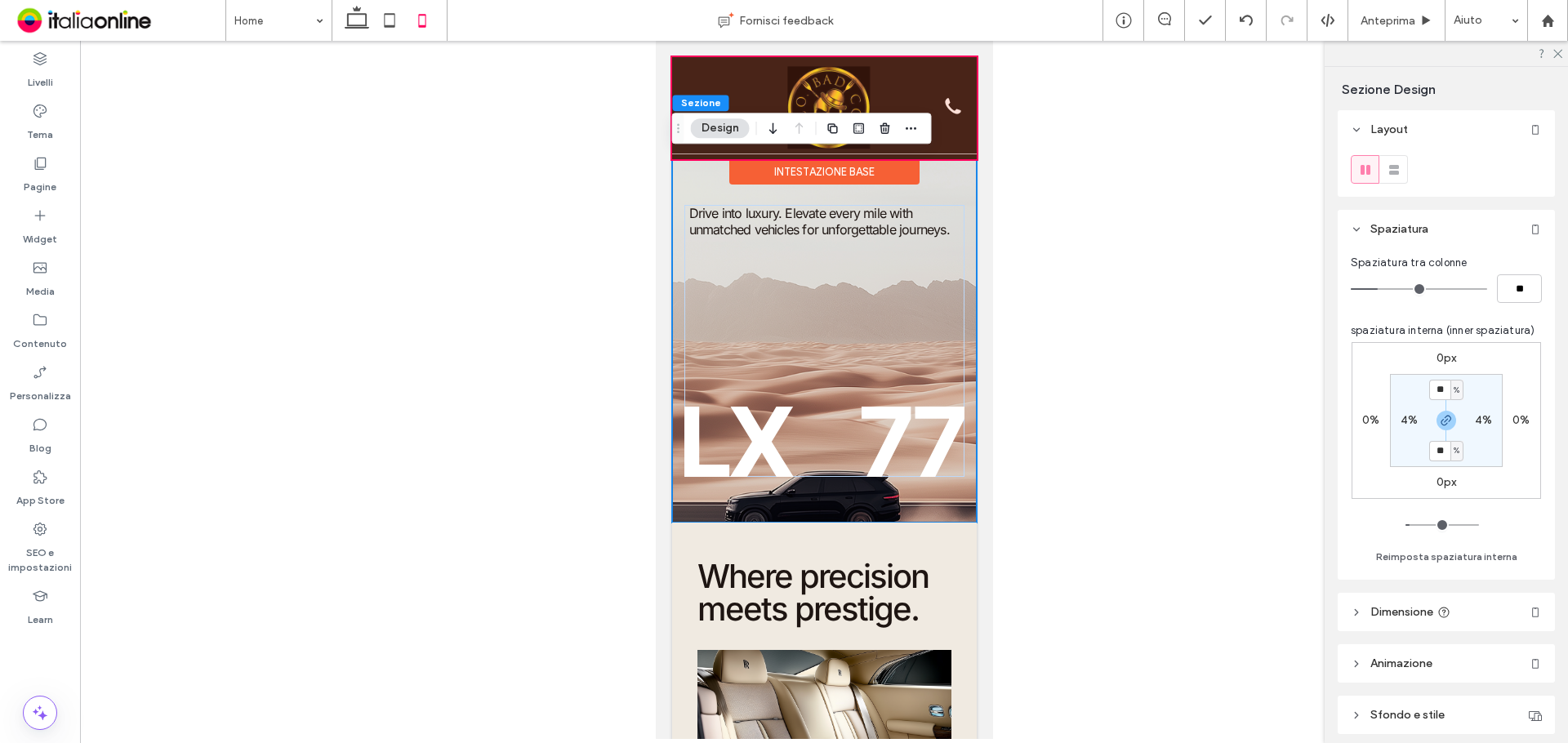 click on "Intestazione base" at bounding box center [823, 171] 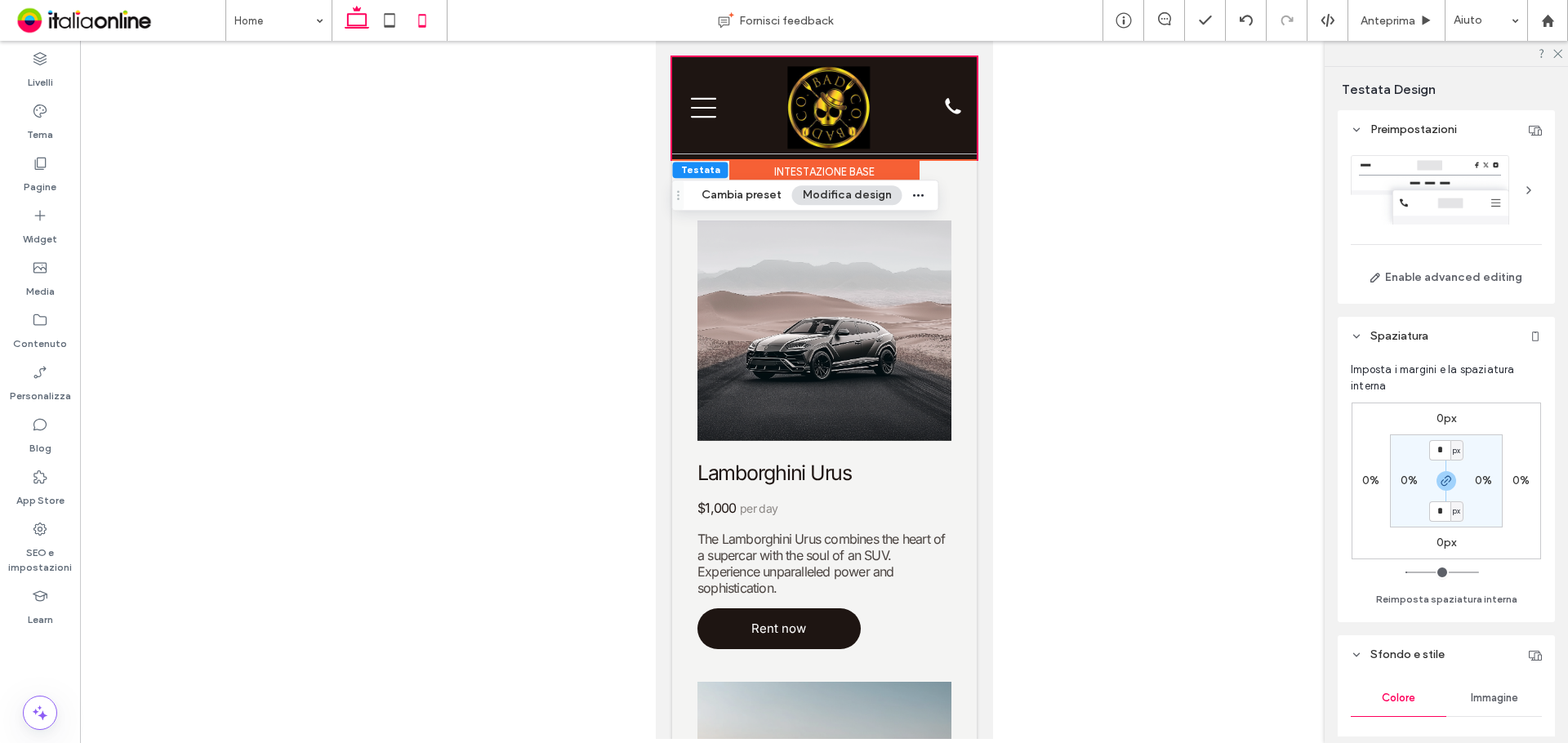 click 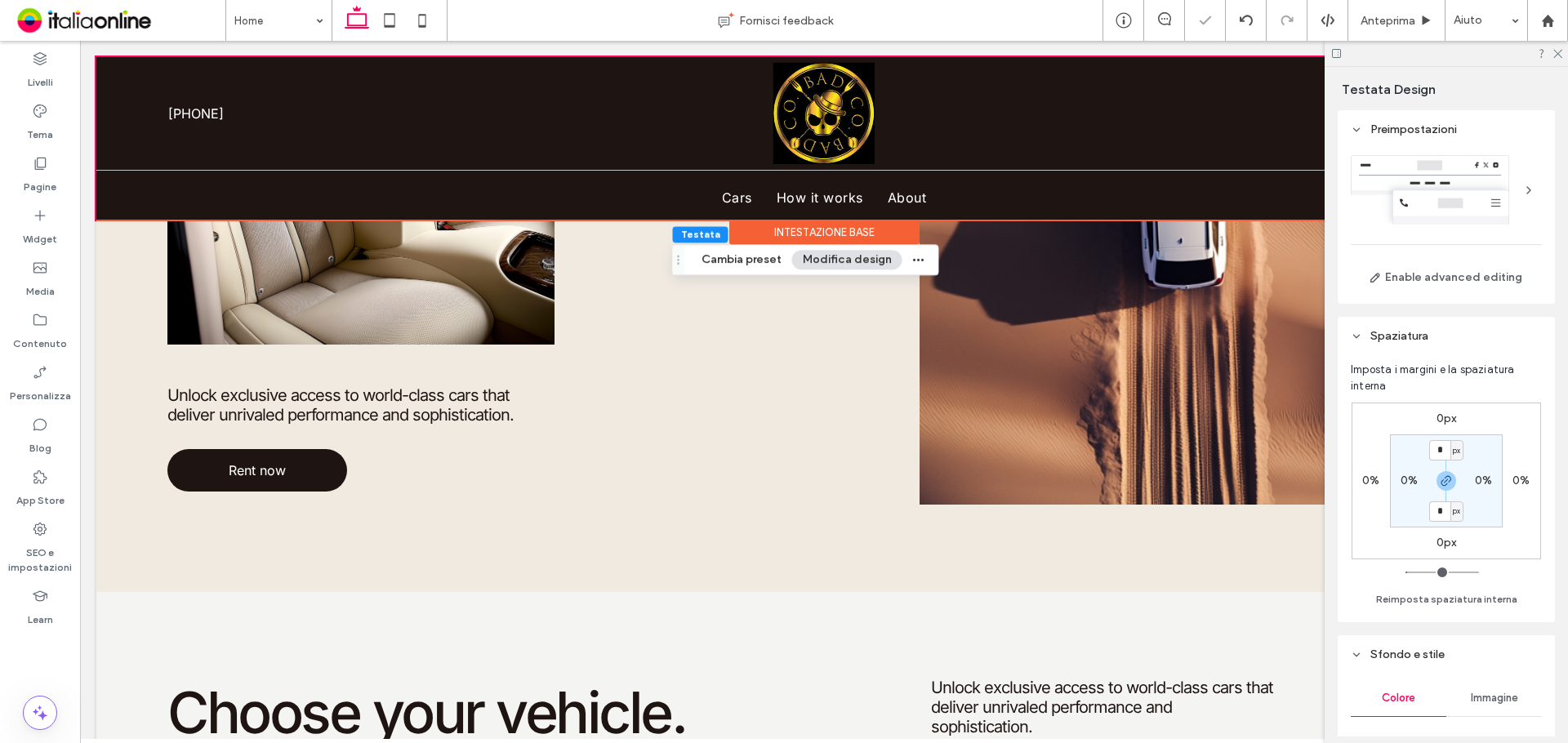 type on "*" 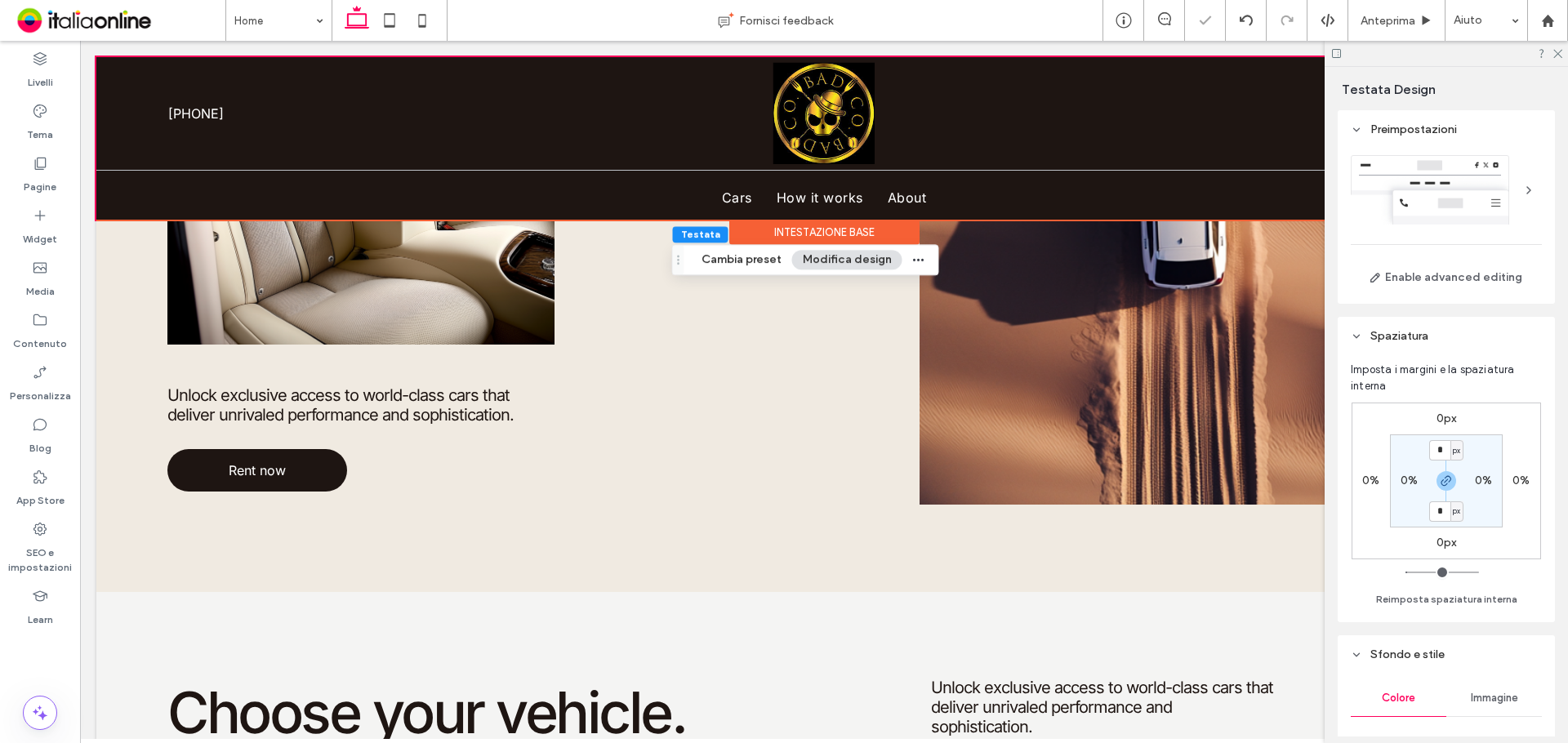 type on "*" 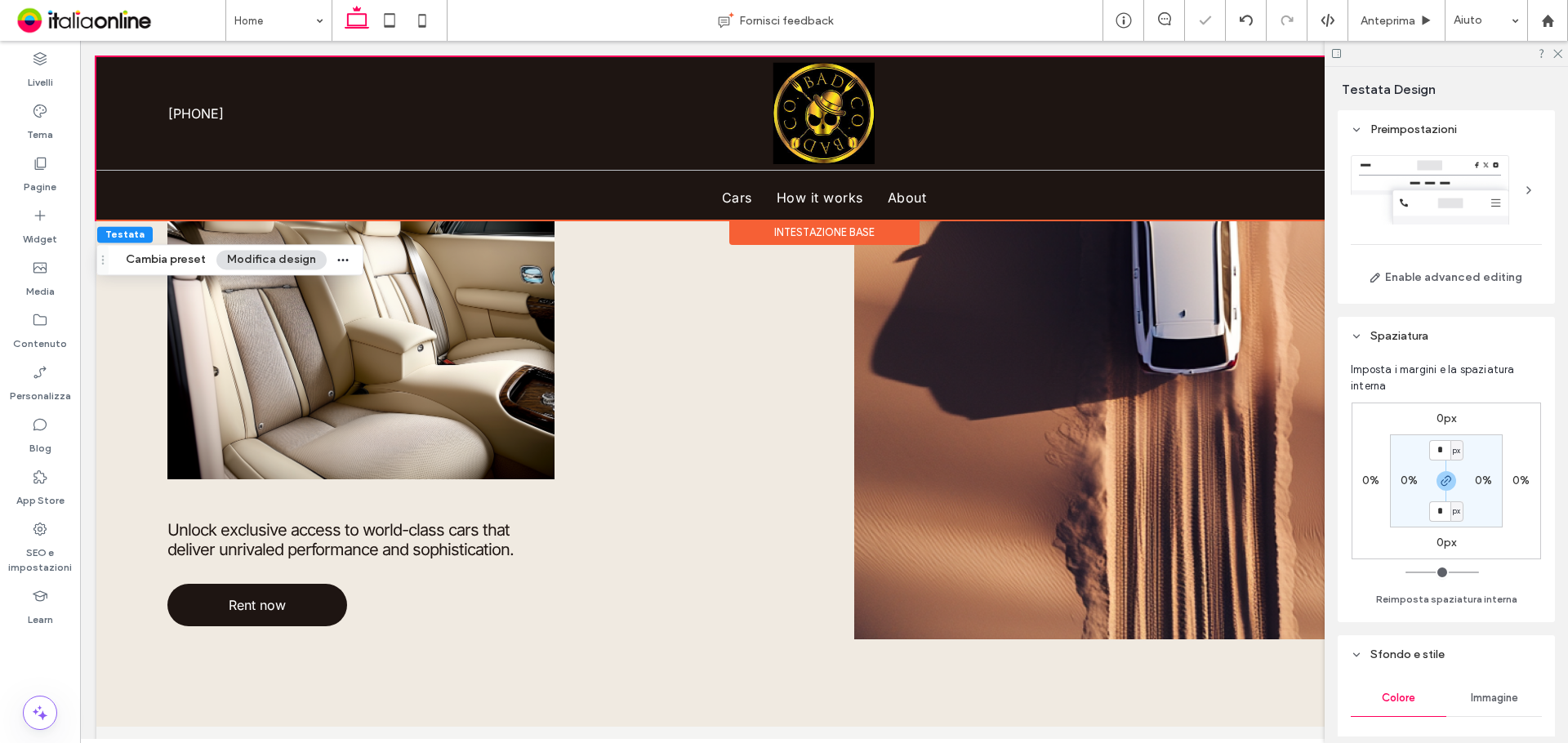 scroll, scrollTop: 938, scrollLeft: 0, axis: vertical 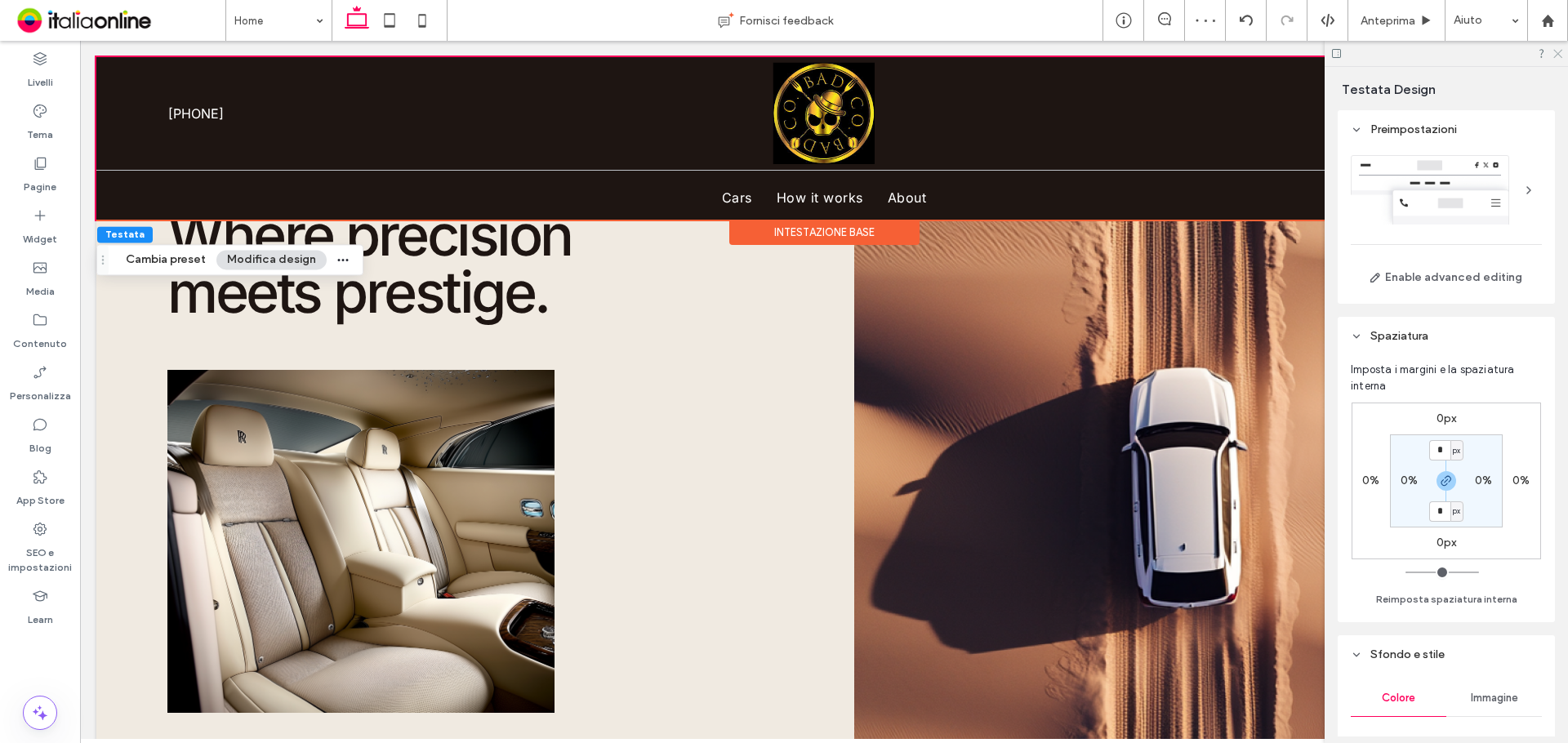 click 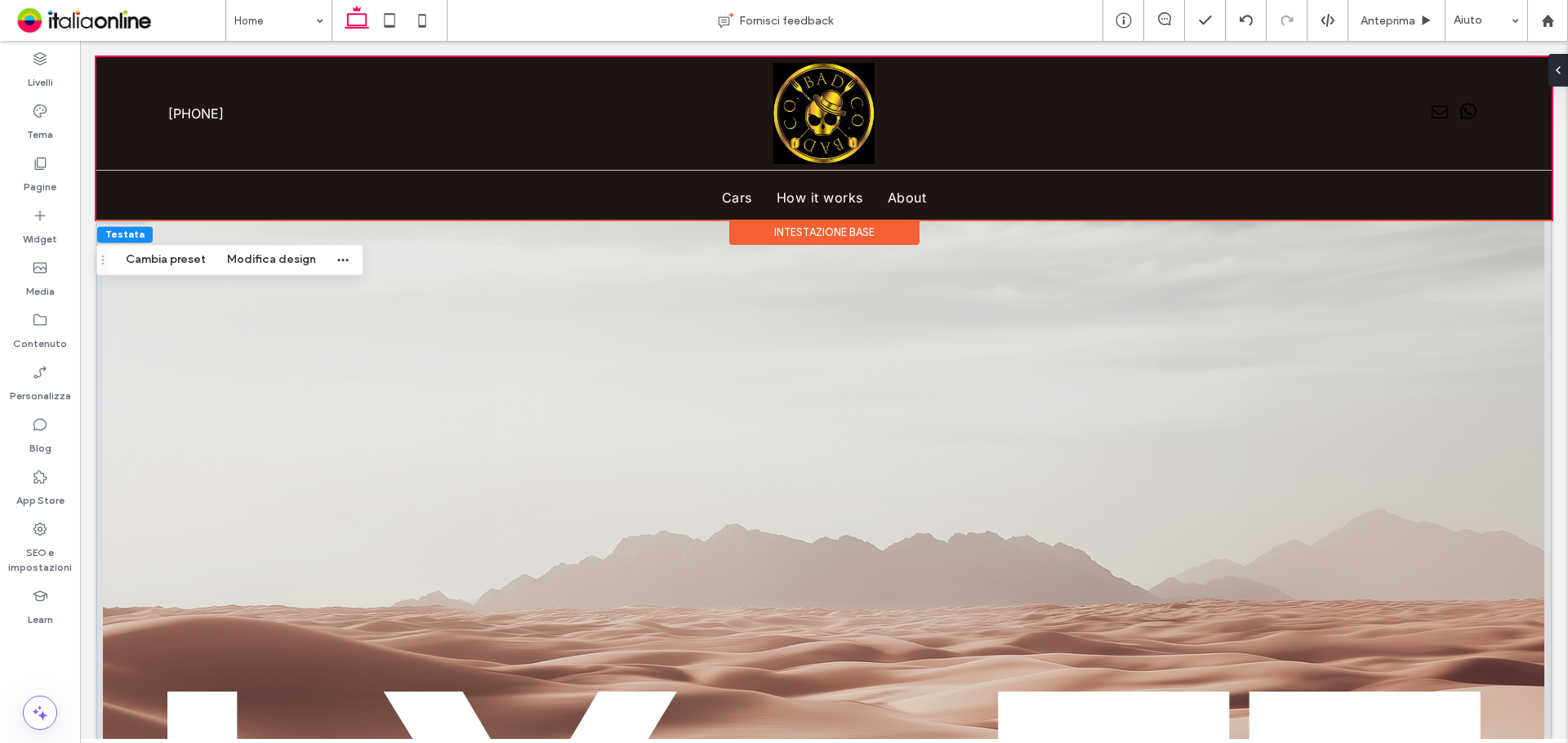 scroll, scrollTop: 0, scrollLeft: 0, axis: both 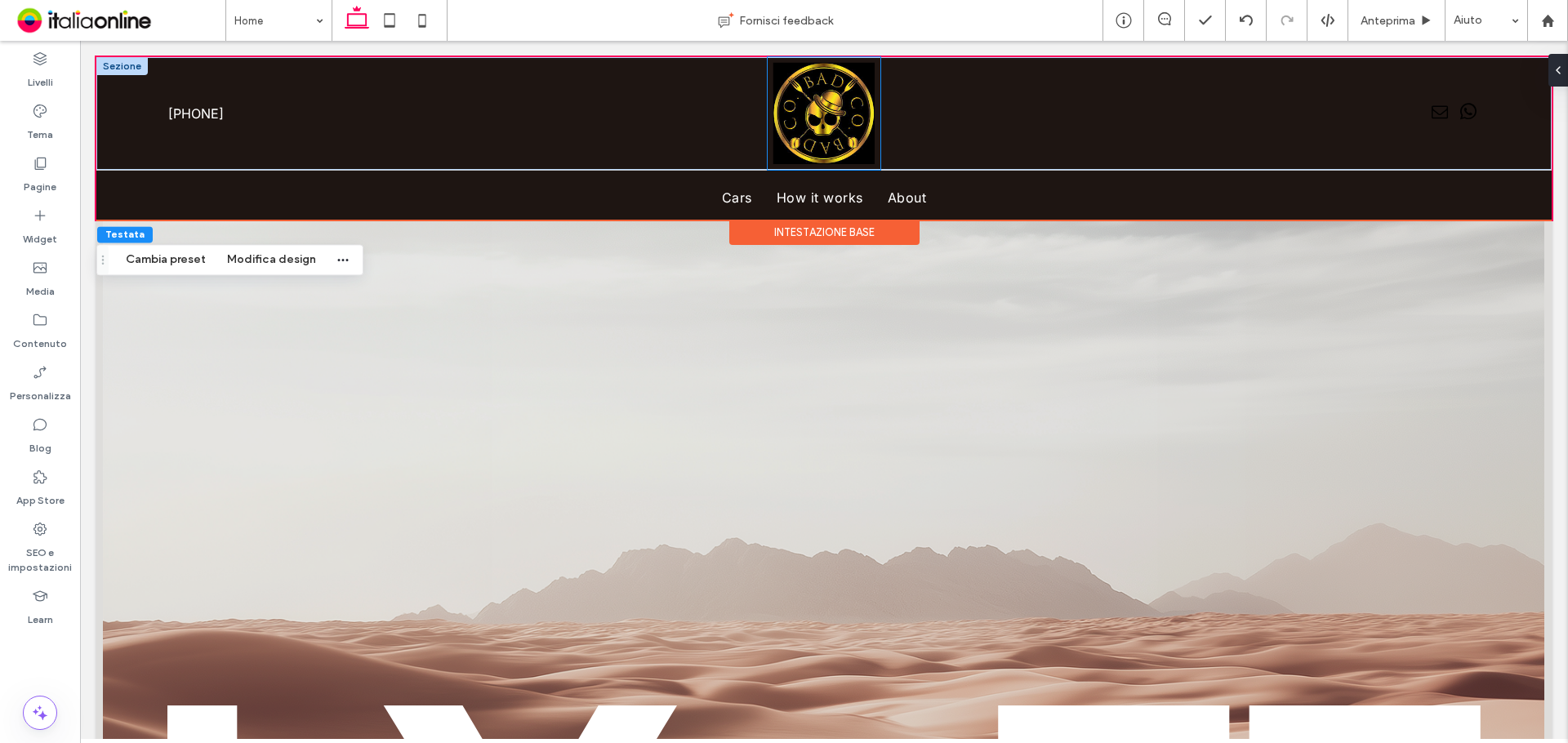 click at bounding box center (824, 113) 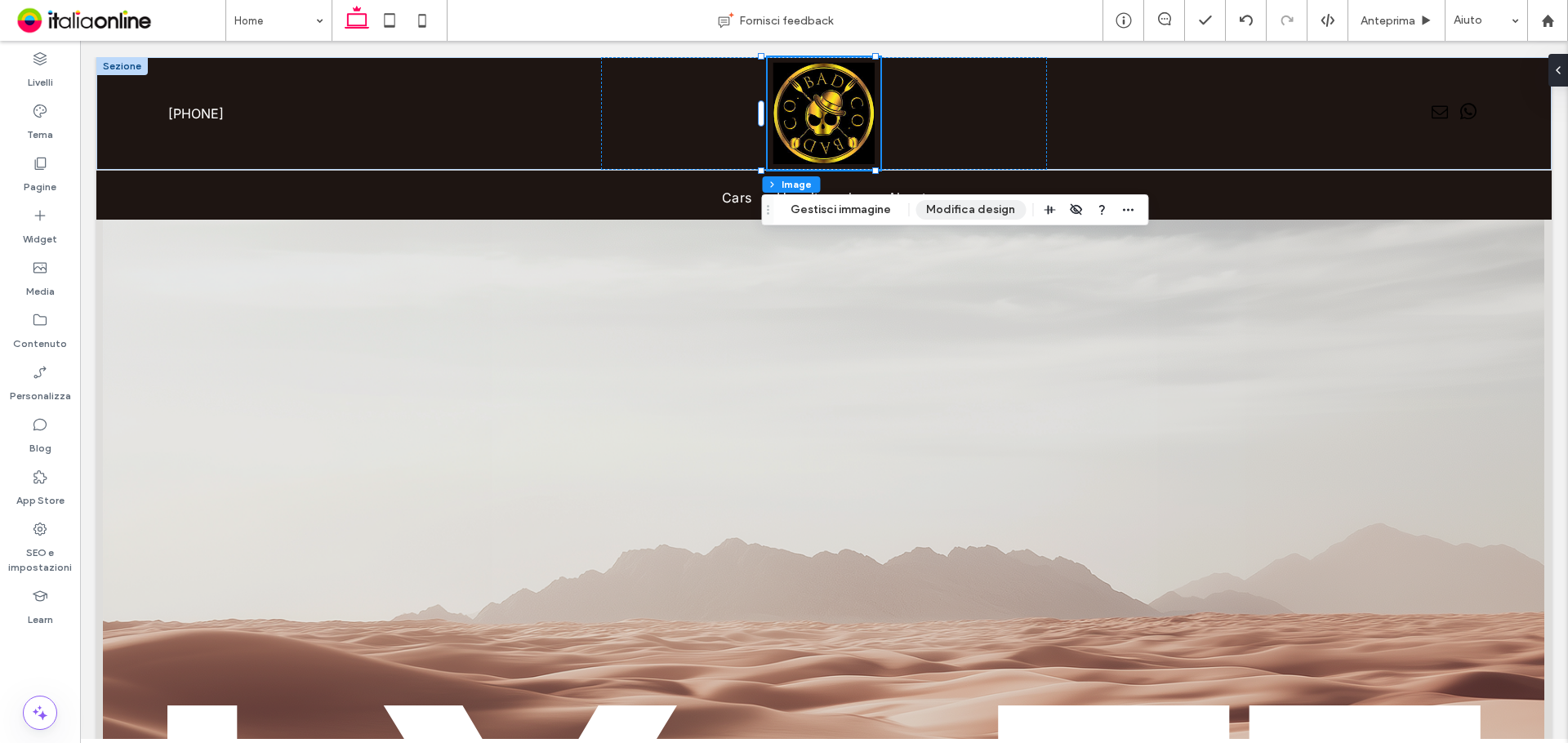 click on "Modifica design" at bounding box center [970, 210] 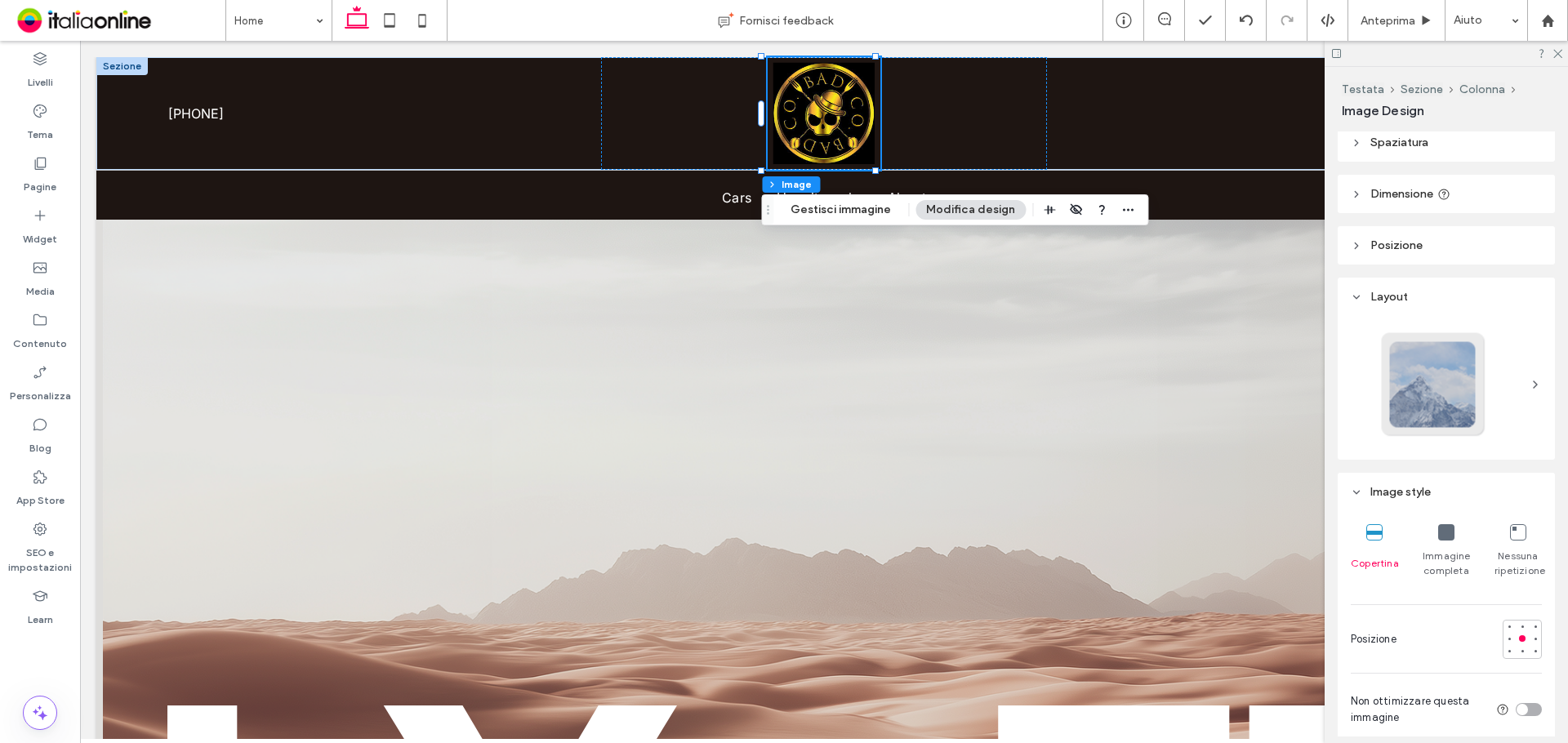 scroll, scrollTop: 0, scrollLeft: 0, axis: both 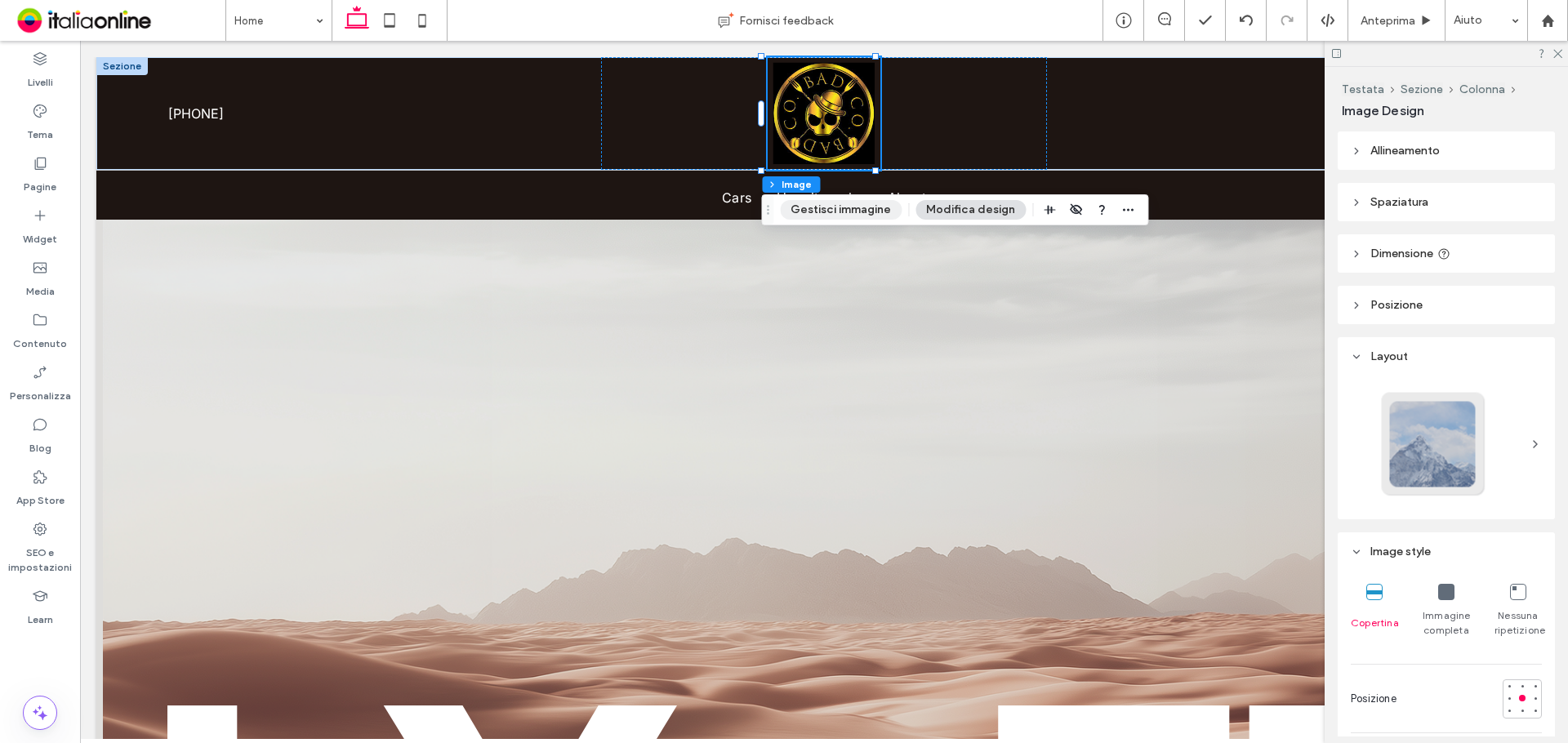 click on "Gestisci immagine" at bounding box center [840, 210] 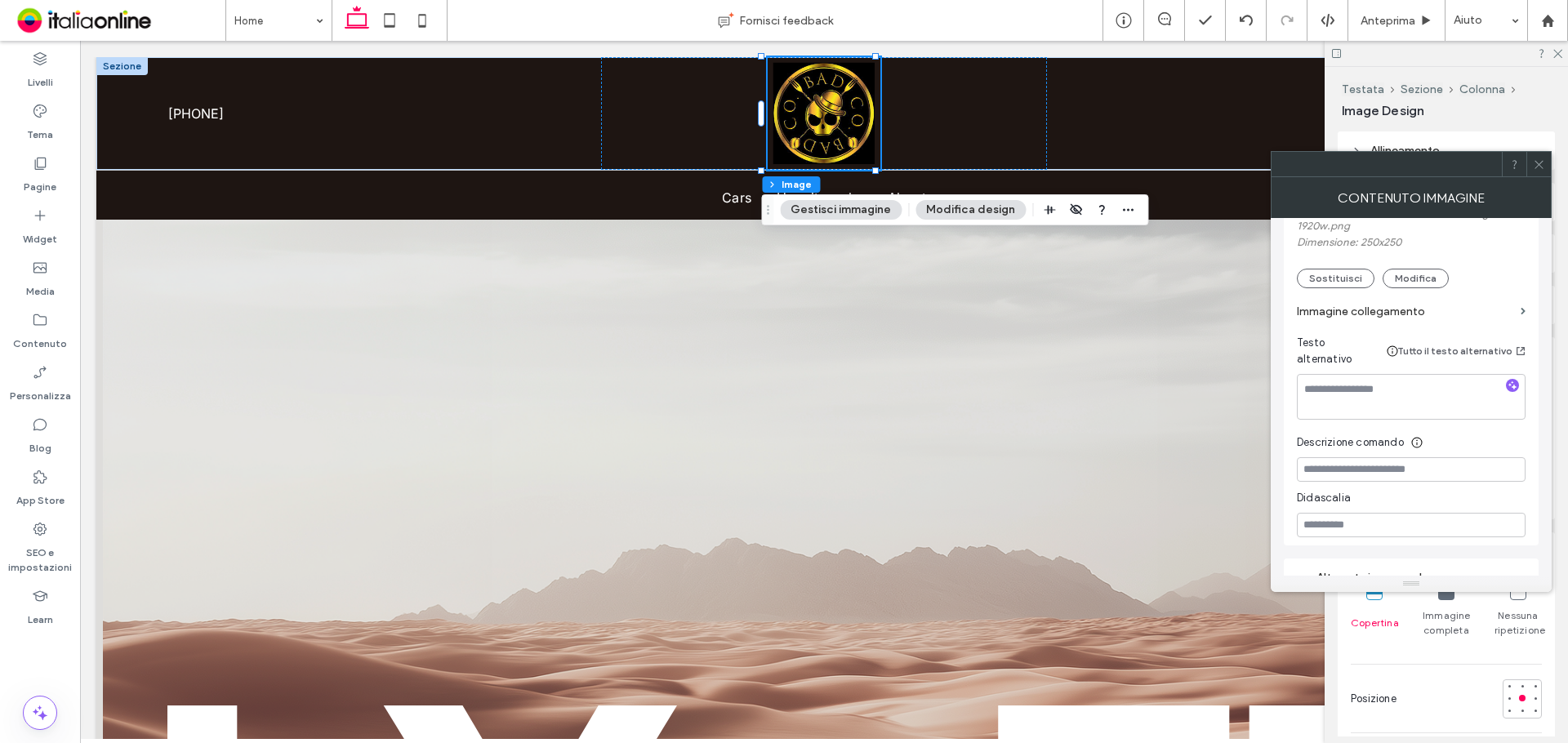 scroll, scrollTop: 163, scrollLeft: 0, axis: vertical 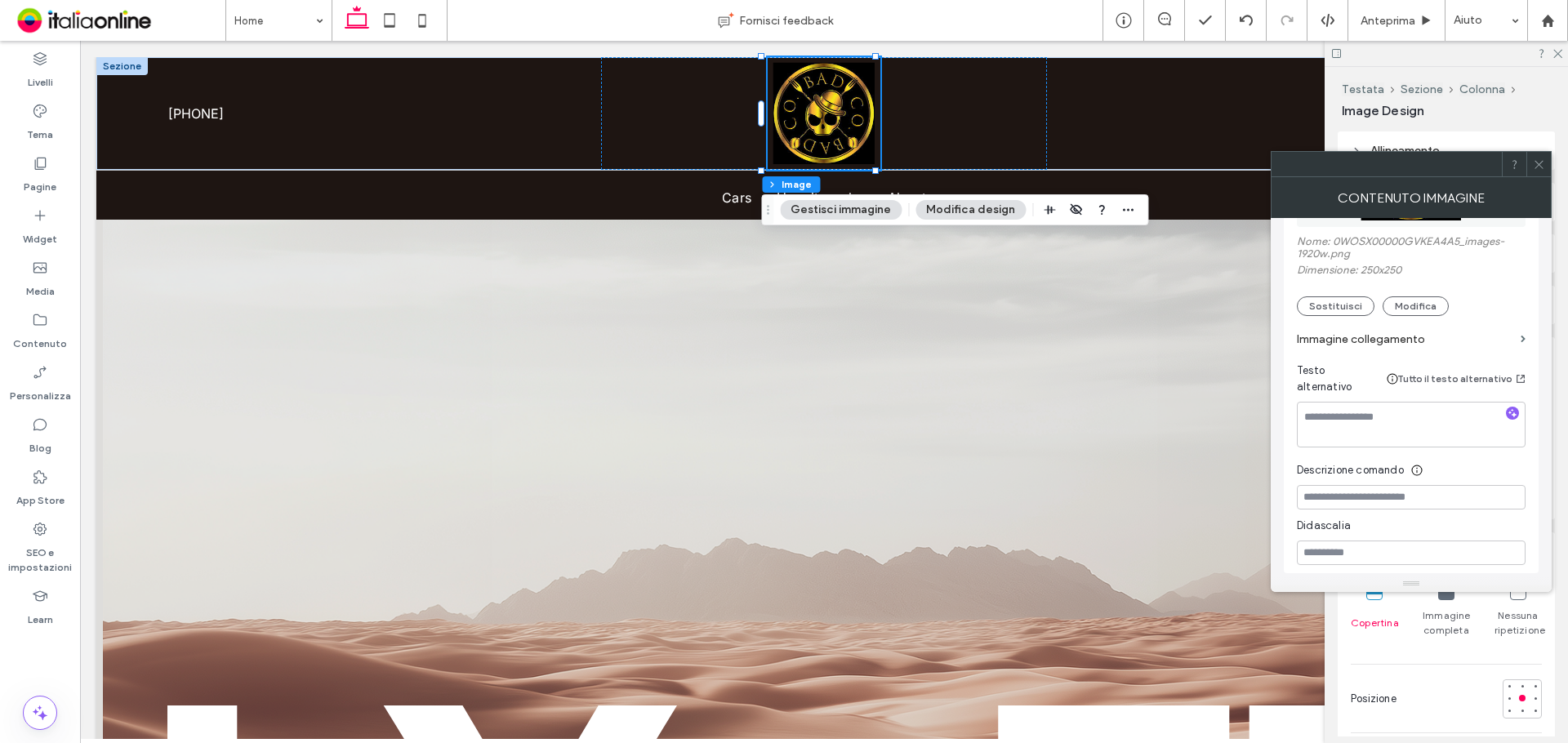 click on "Immagine collegamento" at bounding box center (1405, 339) 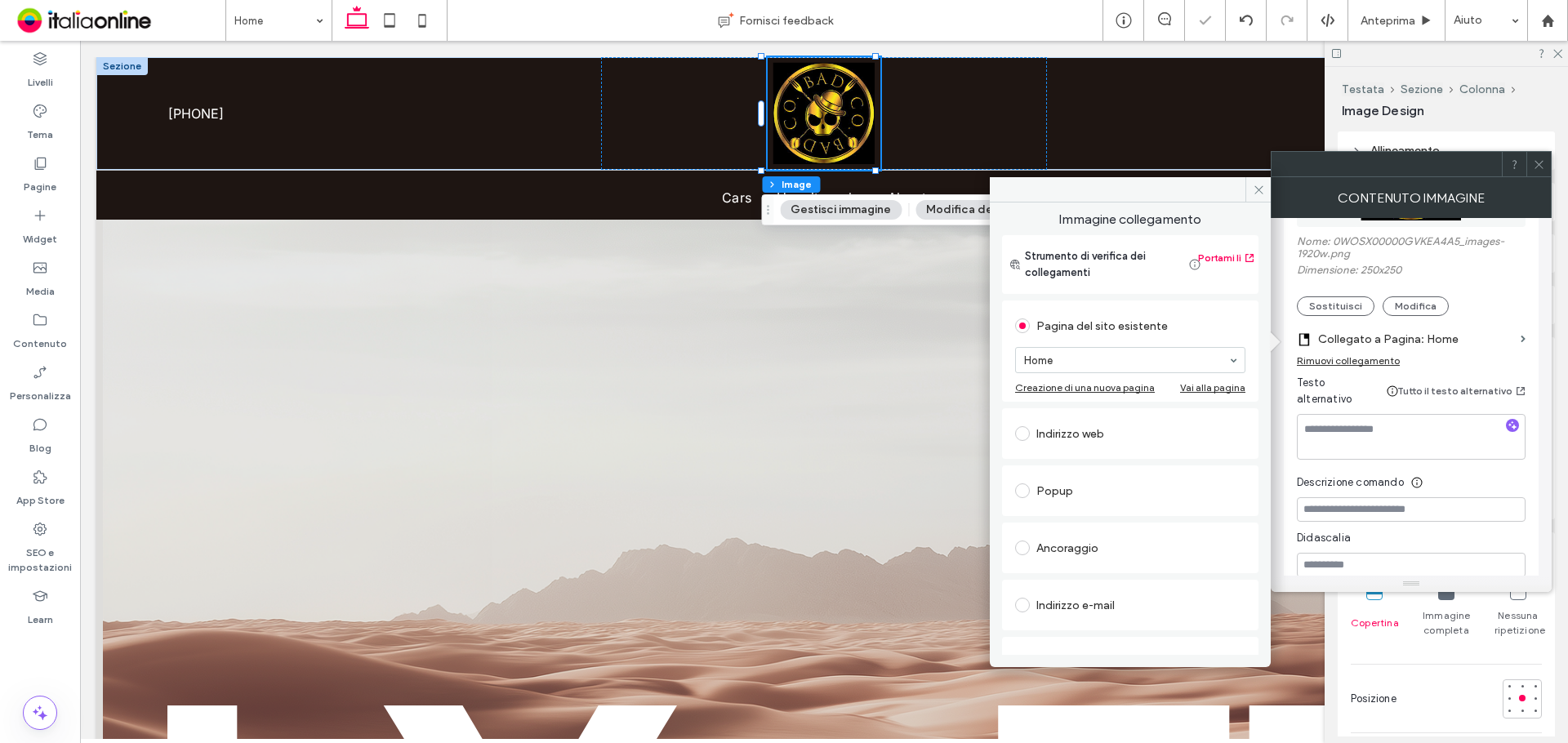 click 